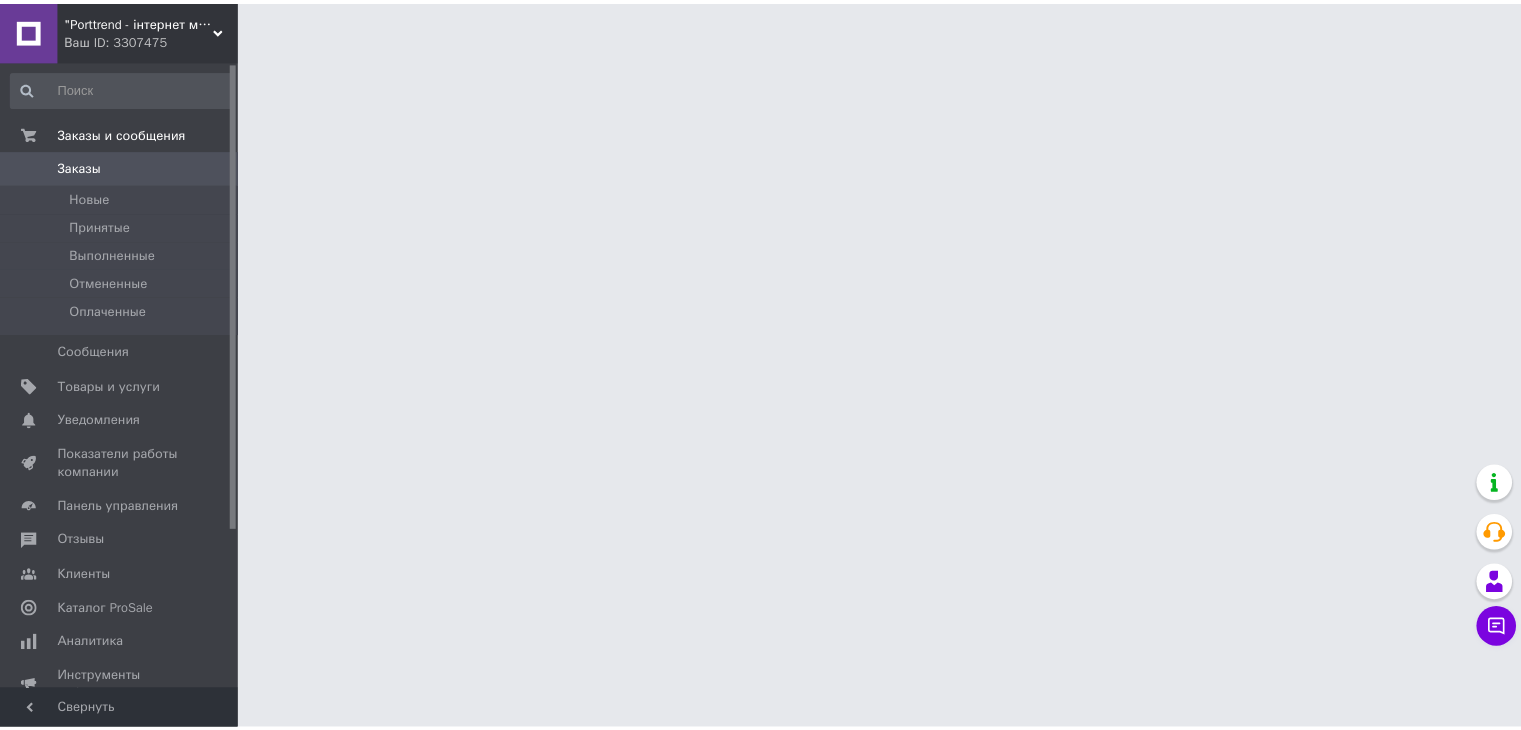 scroll, scrollTop: 0, scrollLeft: 0, axis: both 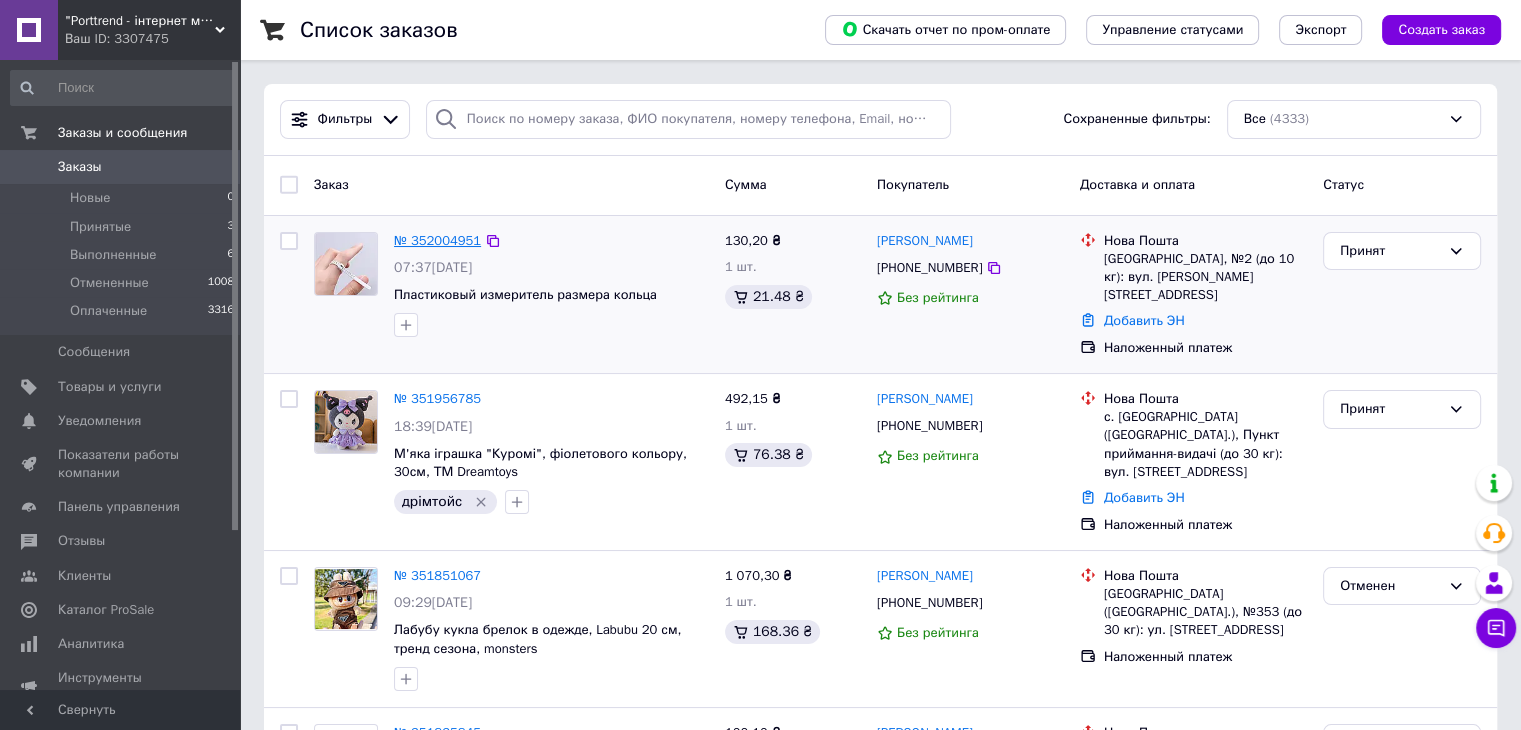 click on "№ 352004951" at bounding box center (437, 240) 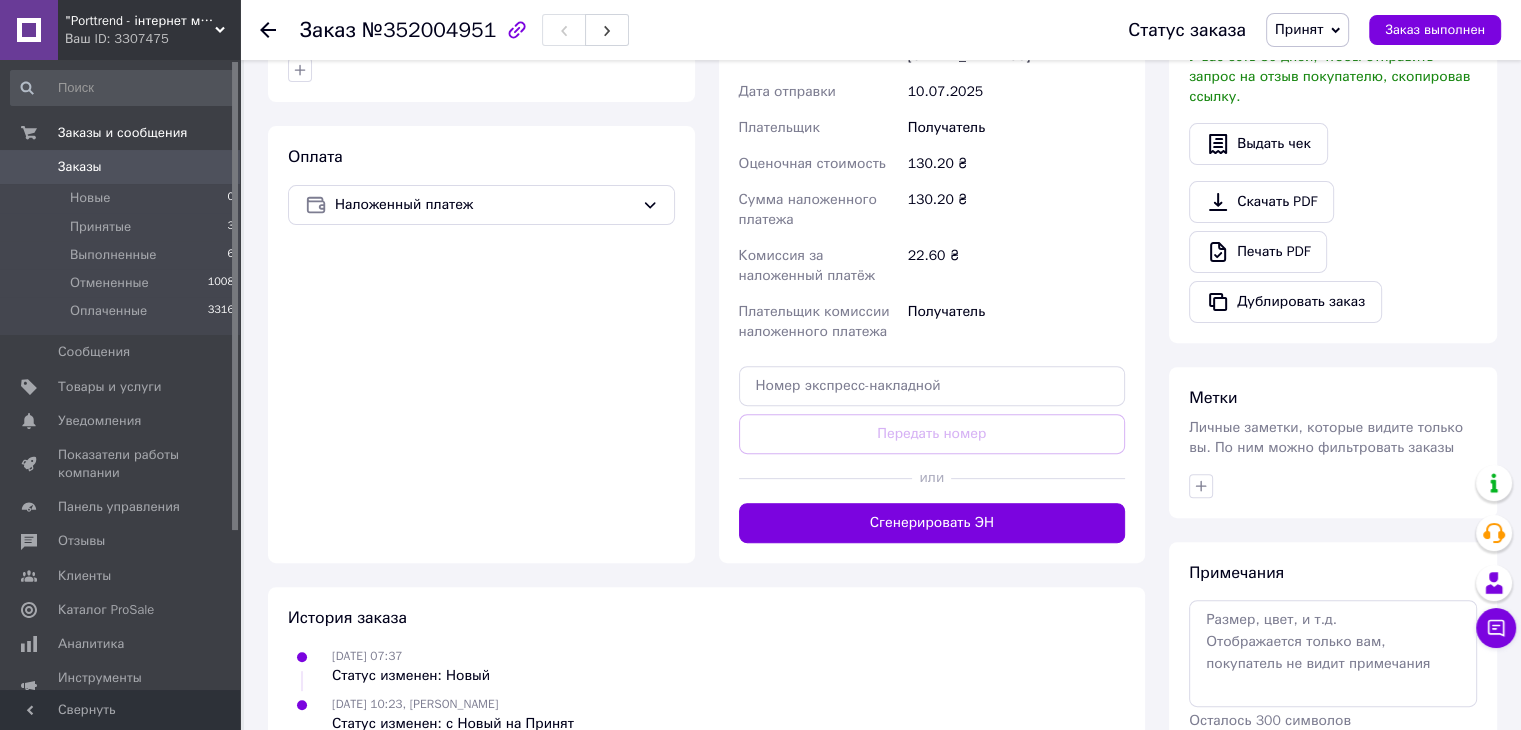 scroll, scrollTop: 702, scrollLeft: 0, axis: vertical 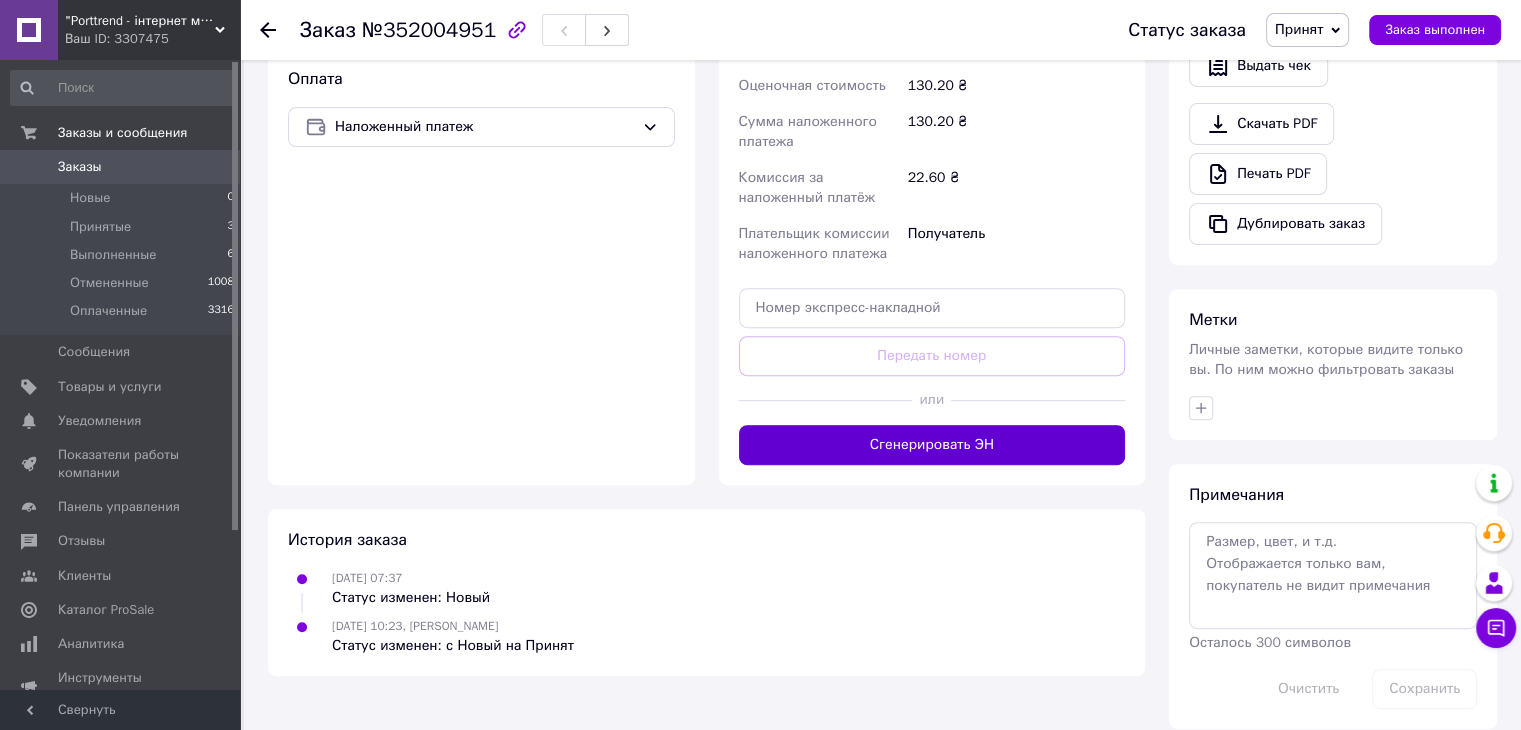 click on "Сгенерировать ЭН" at bounding box center (932, 445) 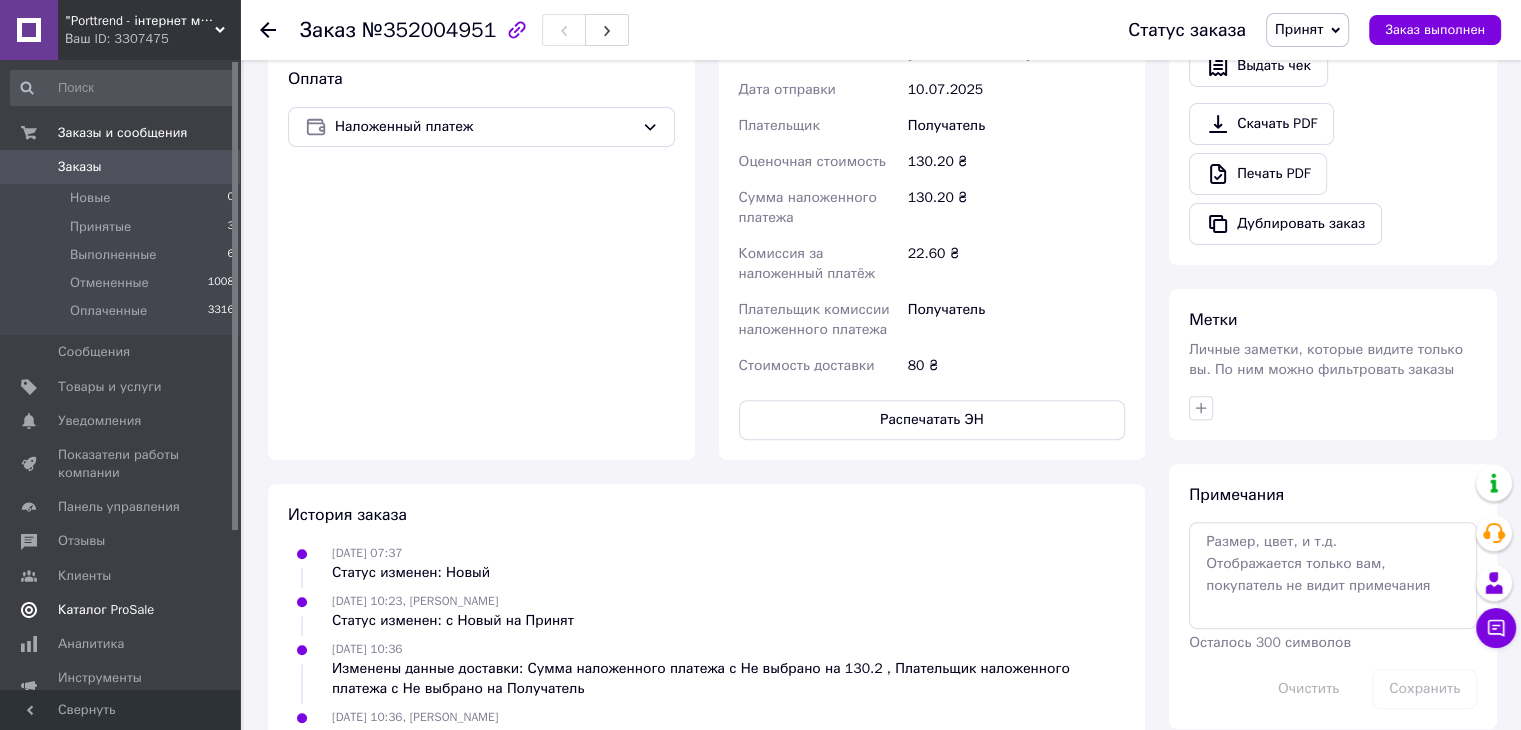 click on "Каталог ProSale" at bounding box center [106, 610] 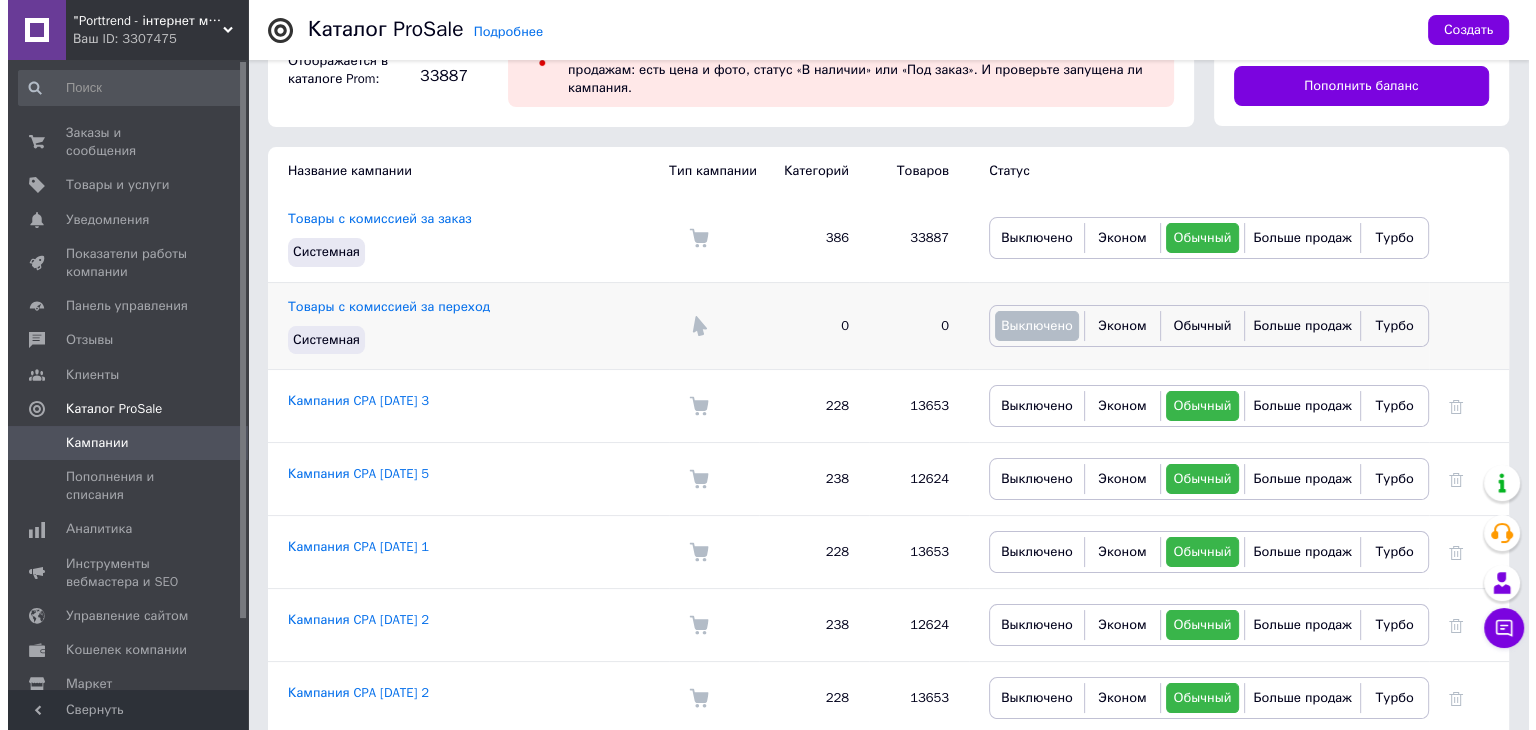 scroll, scrollTop: 193, scrollLeft: 0, axis: vertical 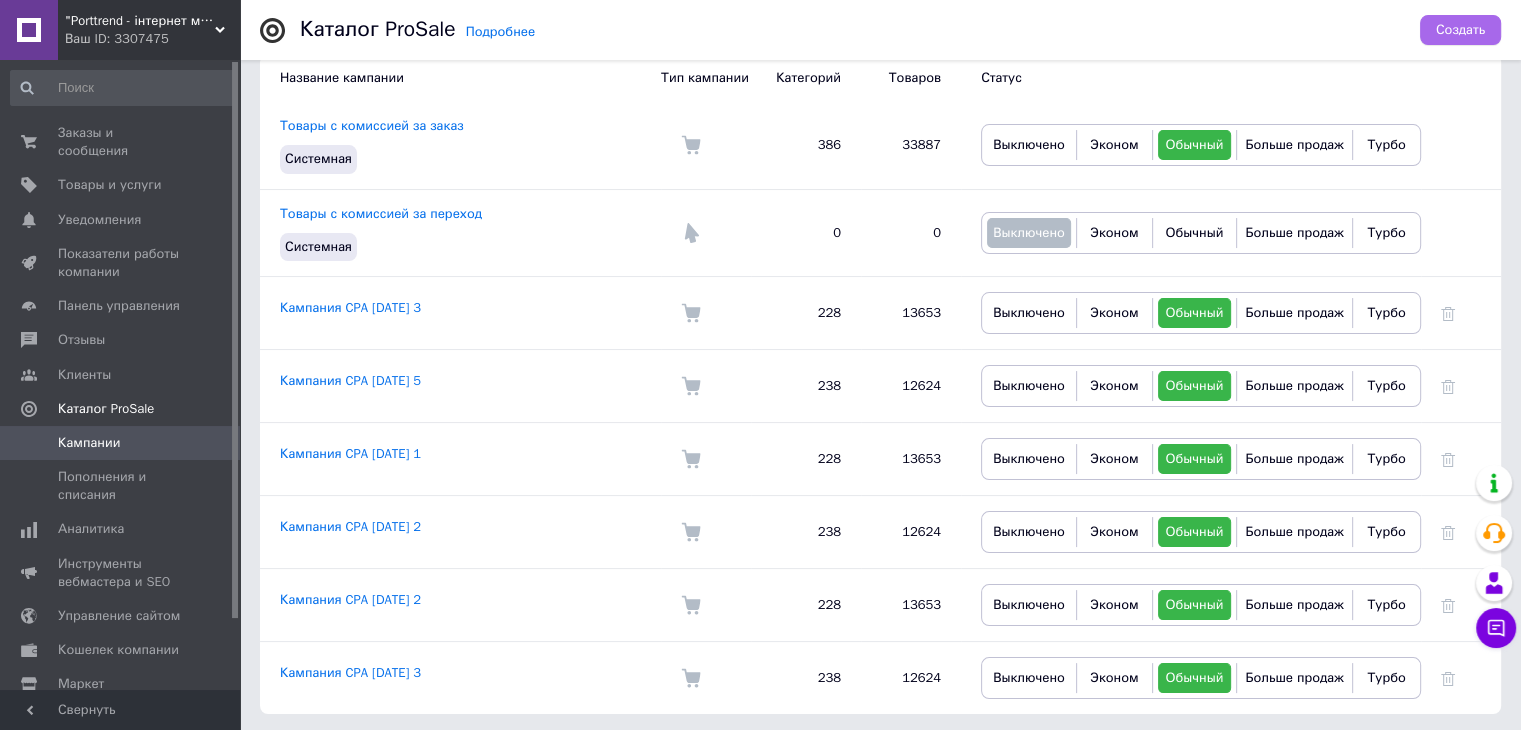 click on "Создать" at bounding box center [1460, 30] 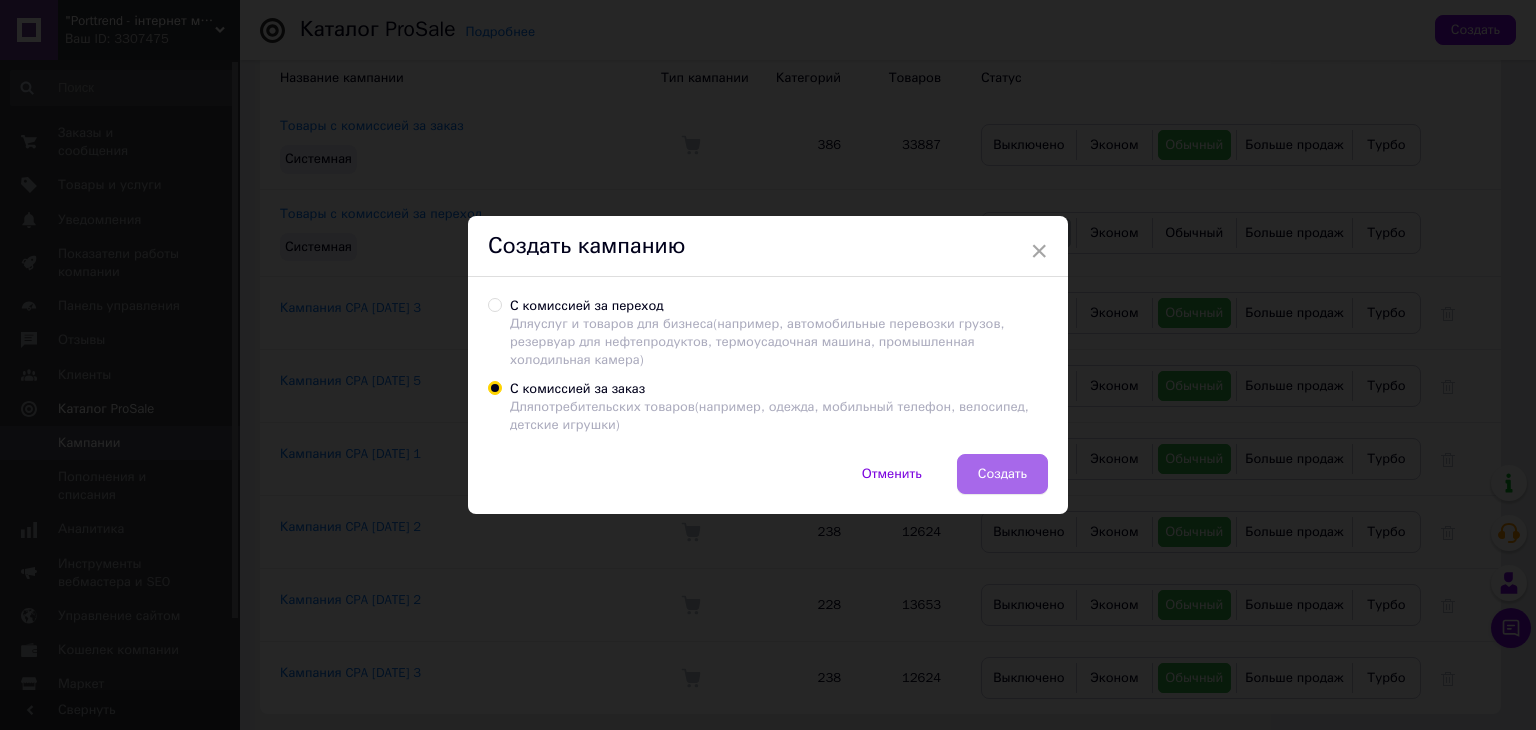 click on "Создать" at bounding box center (1002, 474) 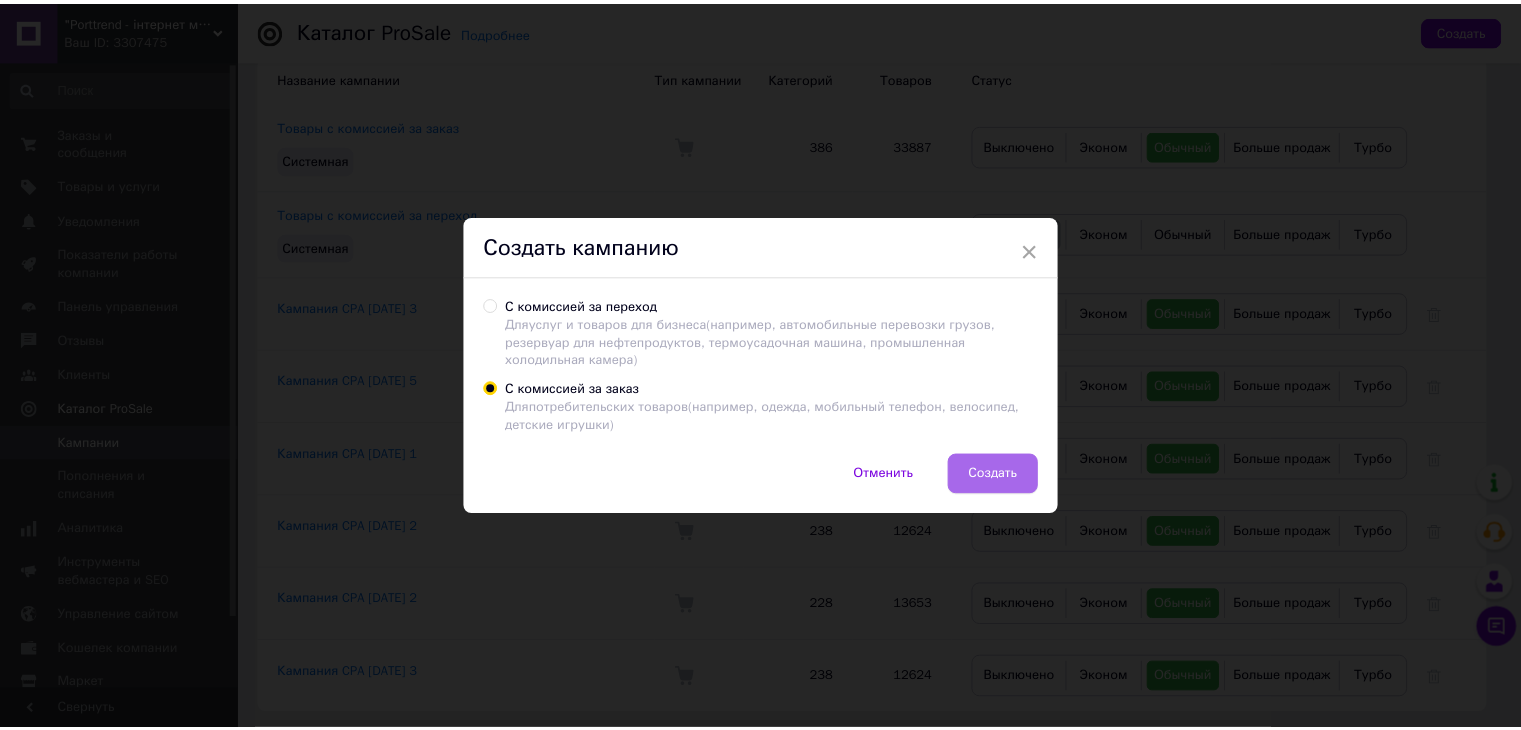 scroll, scrollTop: 192, scrollLeft: 0, axis: vertical 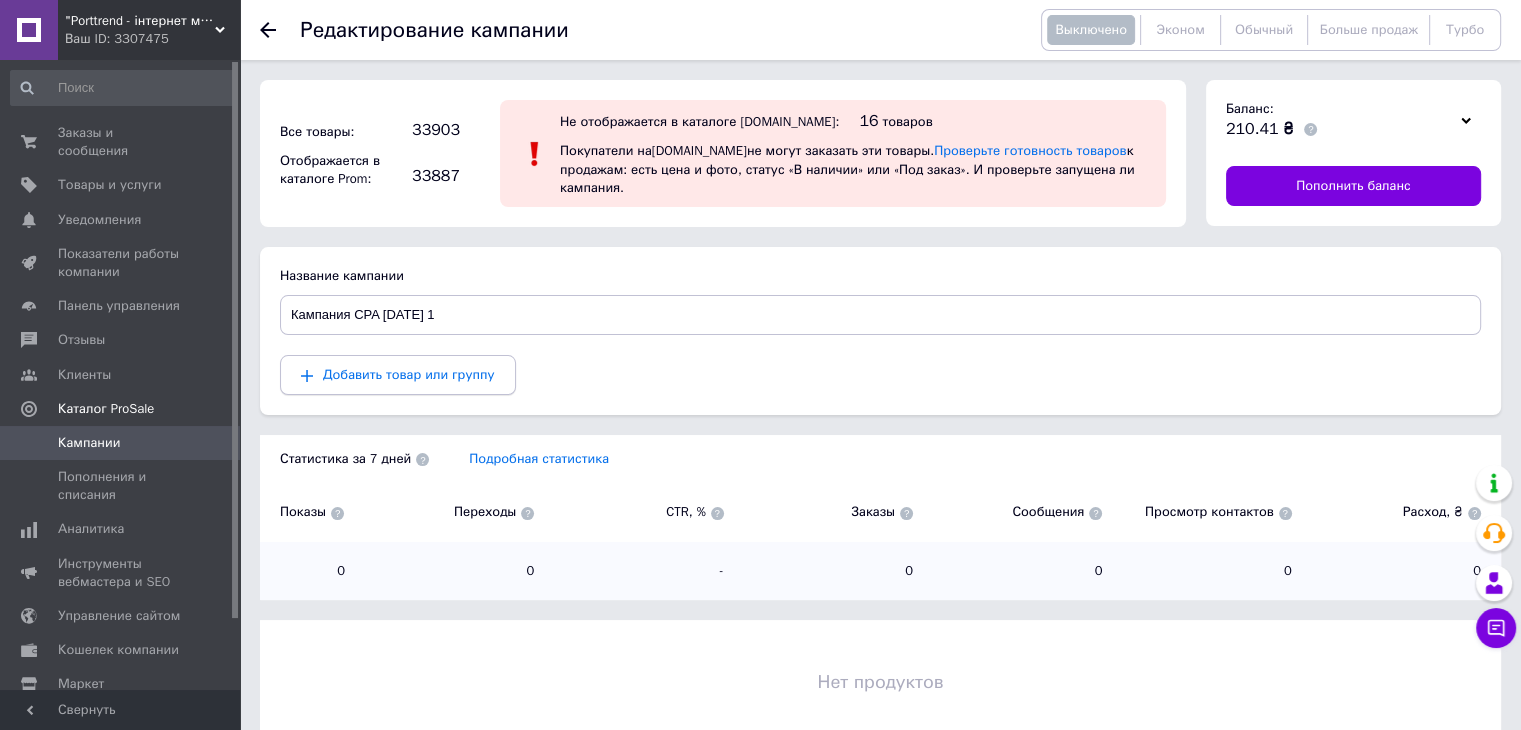 click on "Добавить товар или группу" at bounding box center (409, 374) 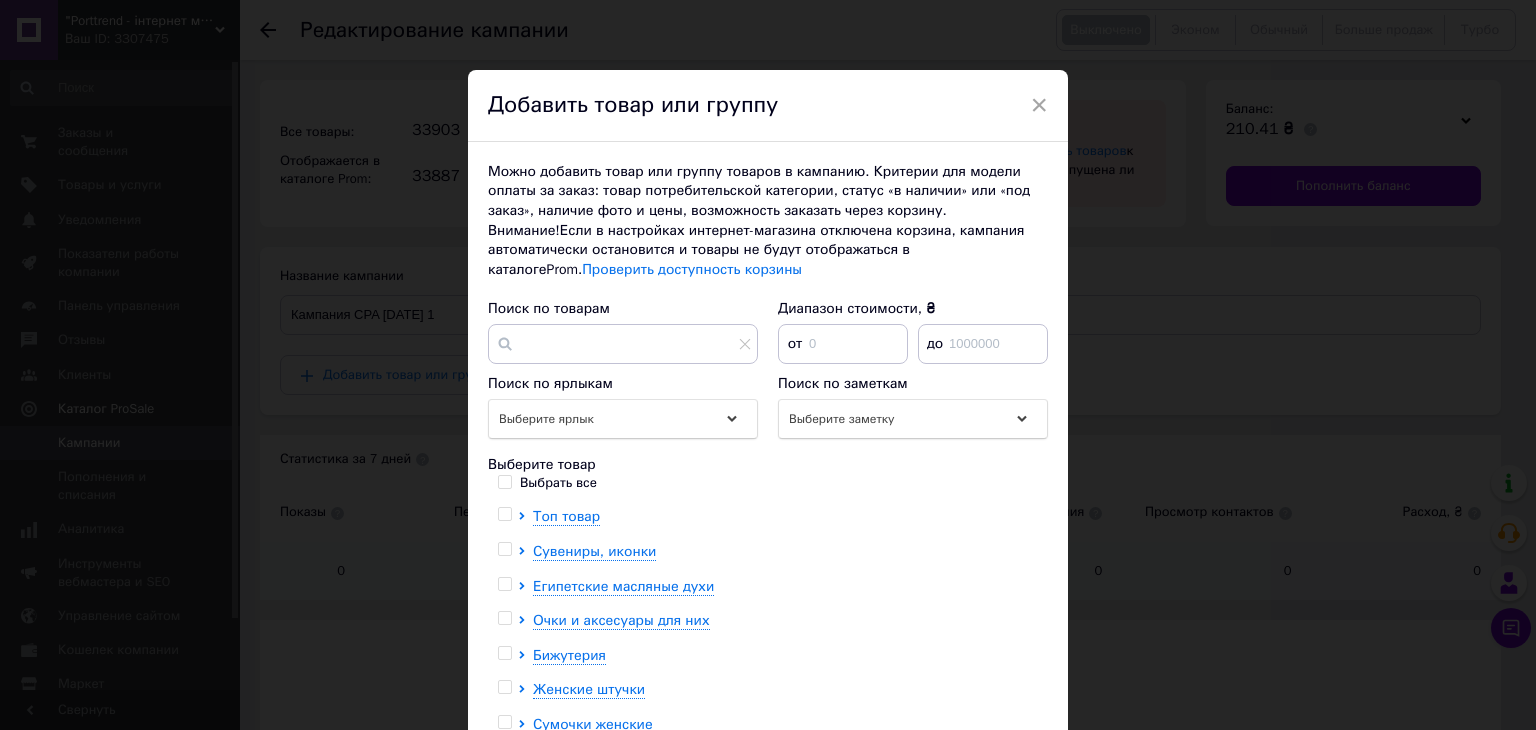 click at bounding box center (504, 514) 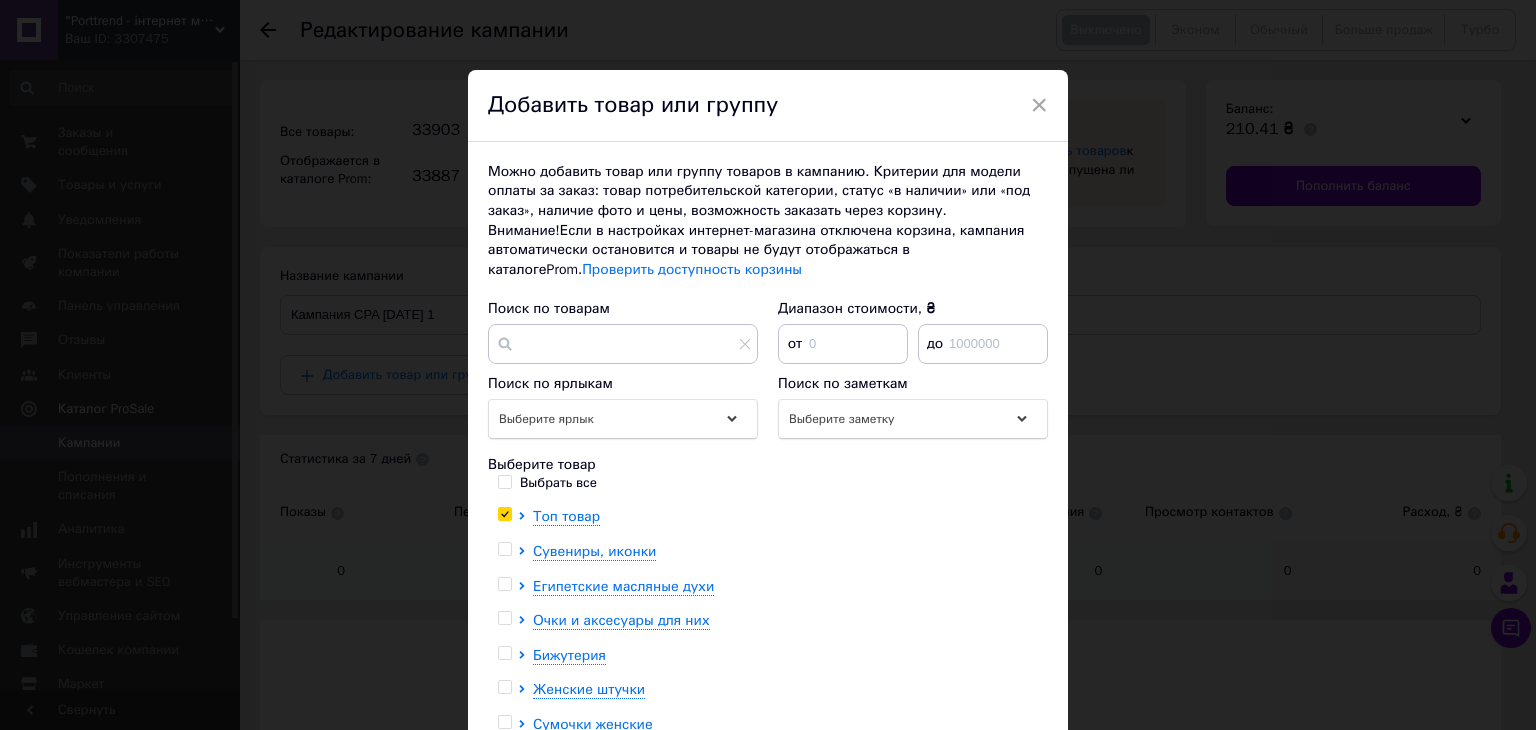checkbox on "true" 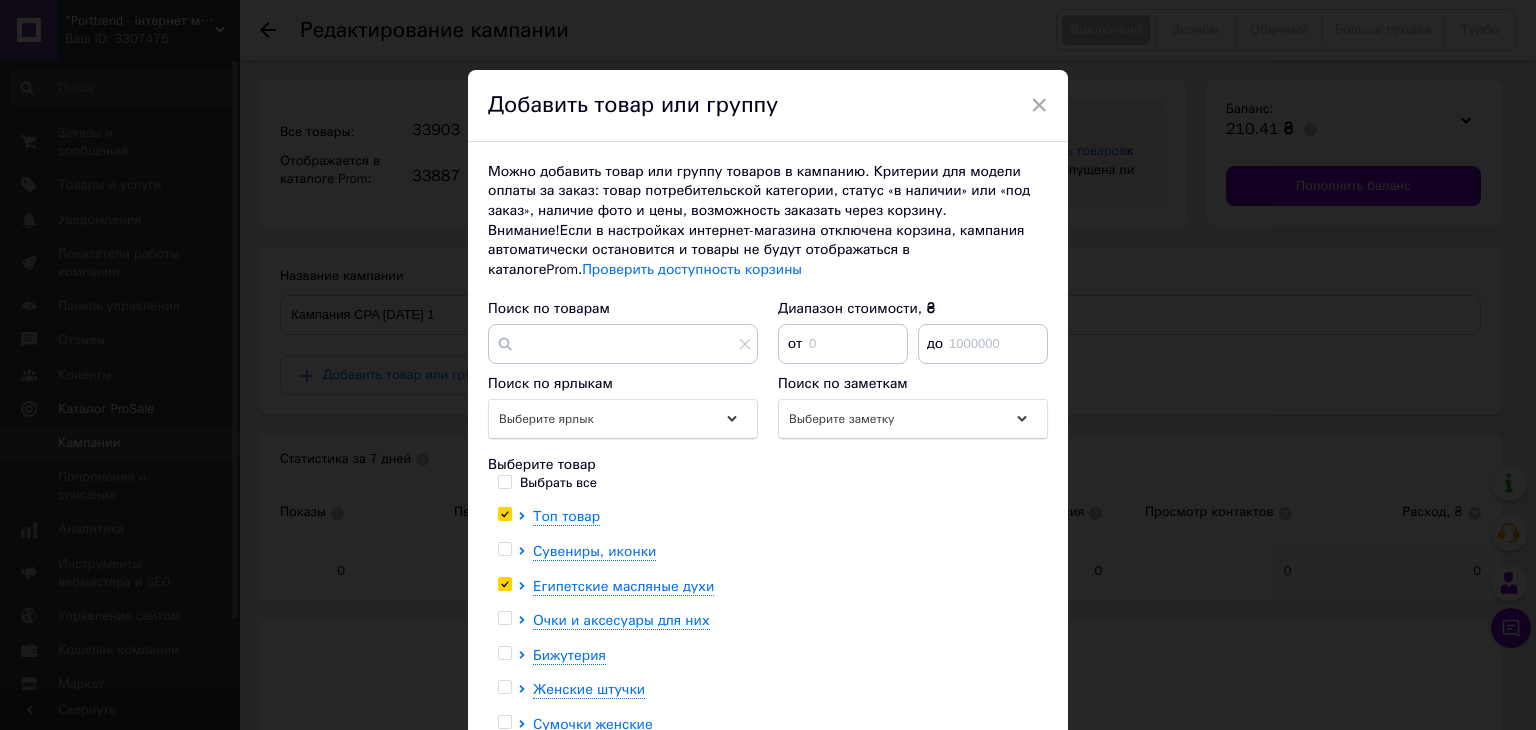 checkbox on "true" 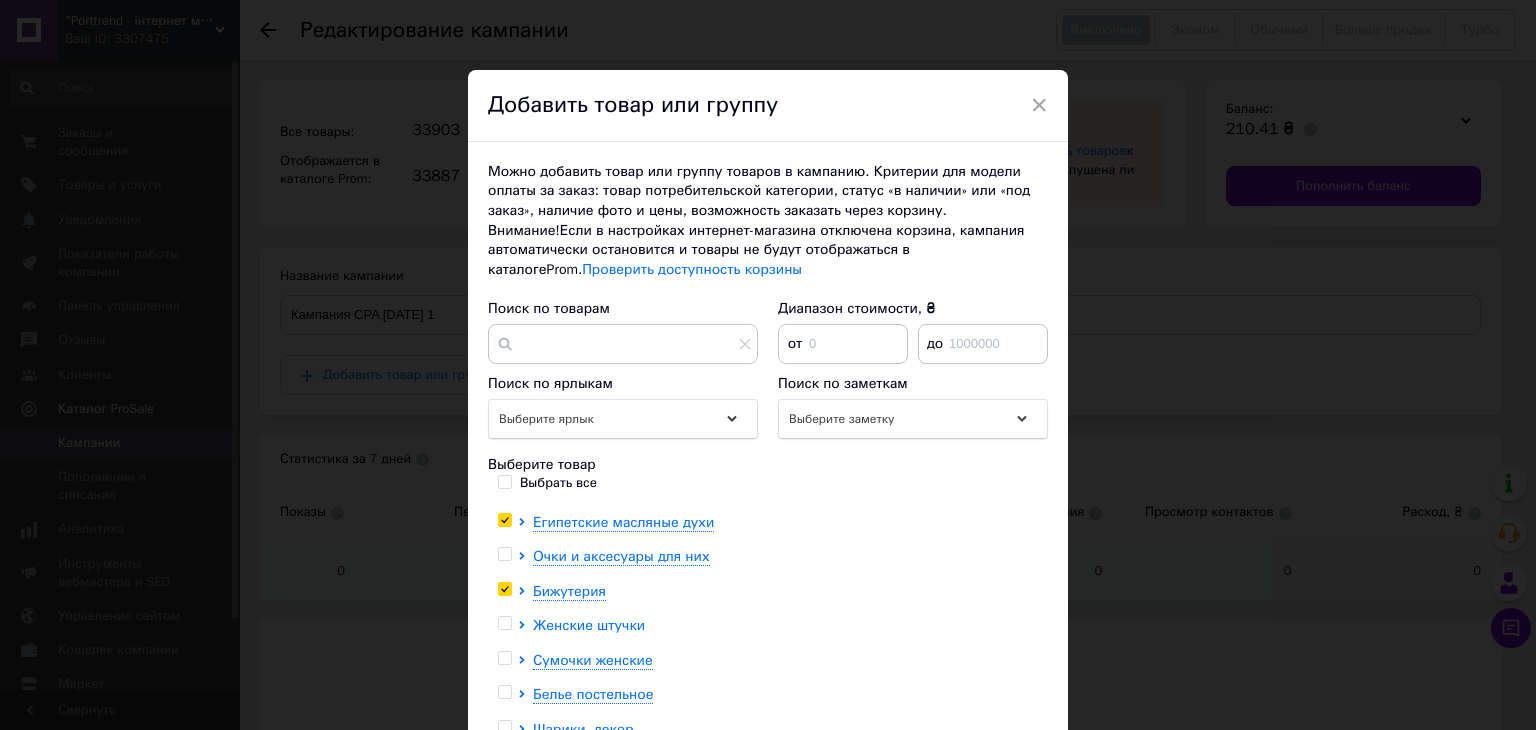 scroll, scrollTop: 99, scrollLeft: 0, axis: vertical 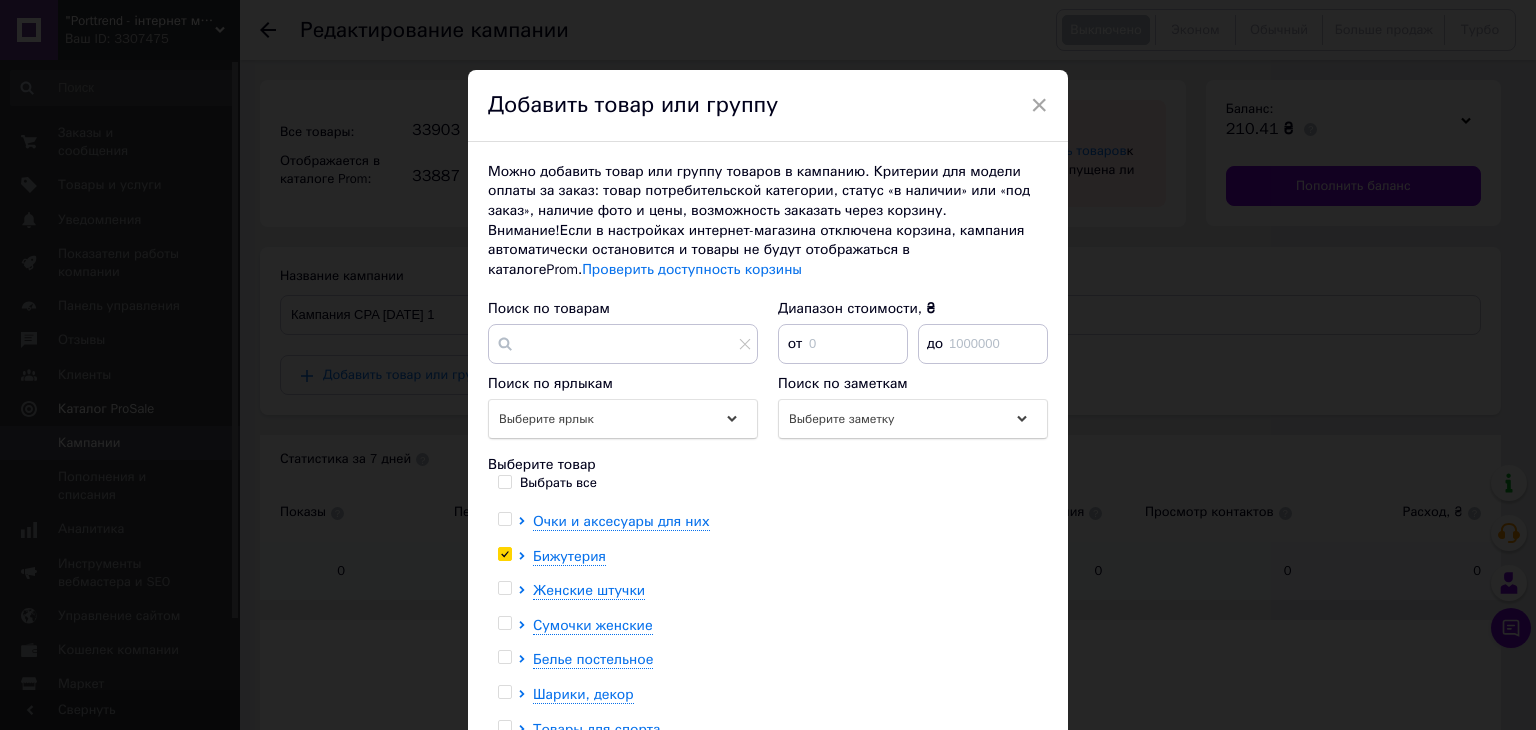 click at bounding box center [505, 623] 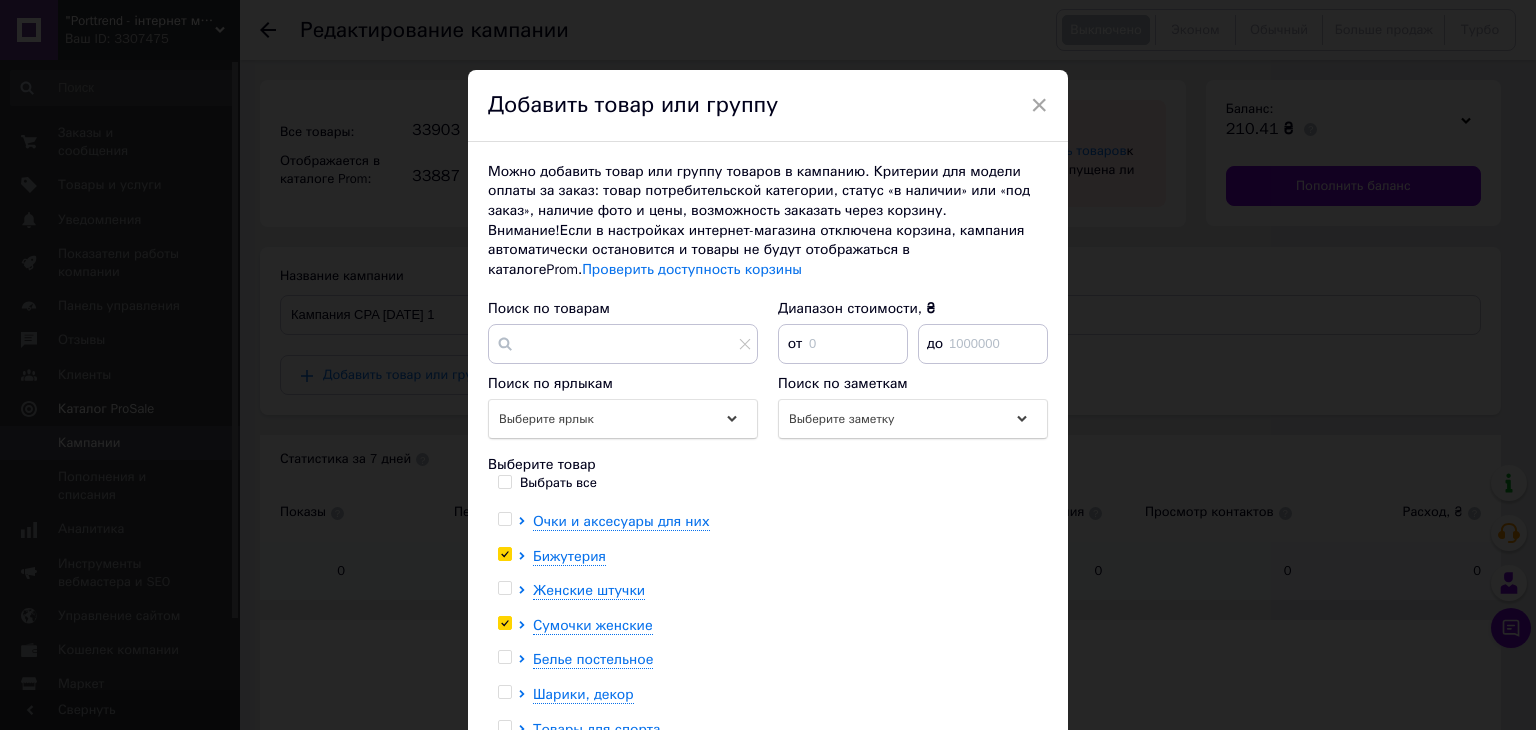 checkbox on "true" 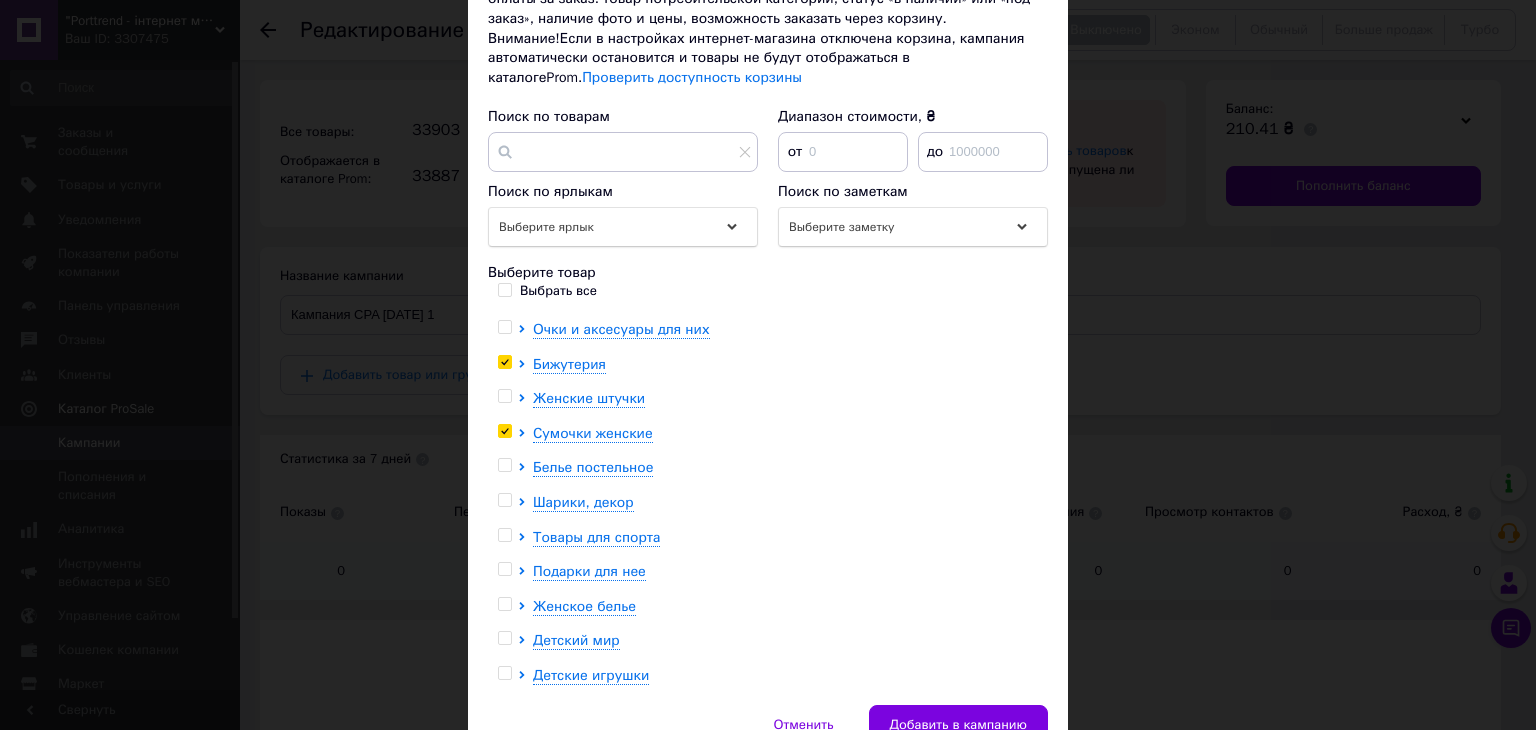 scroll, scrollTop: 200, scrollLeft: 0, axis: vertical 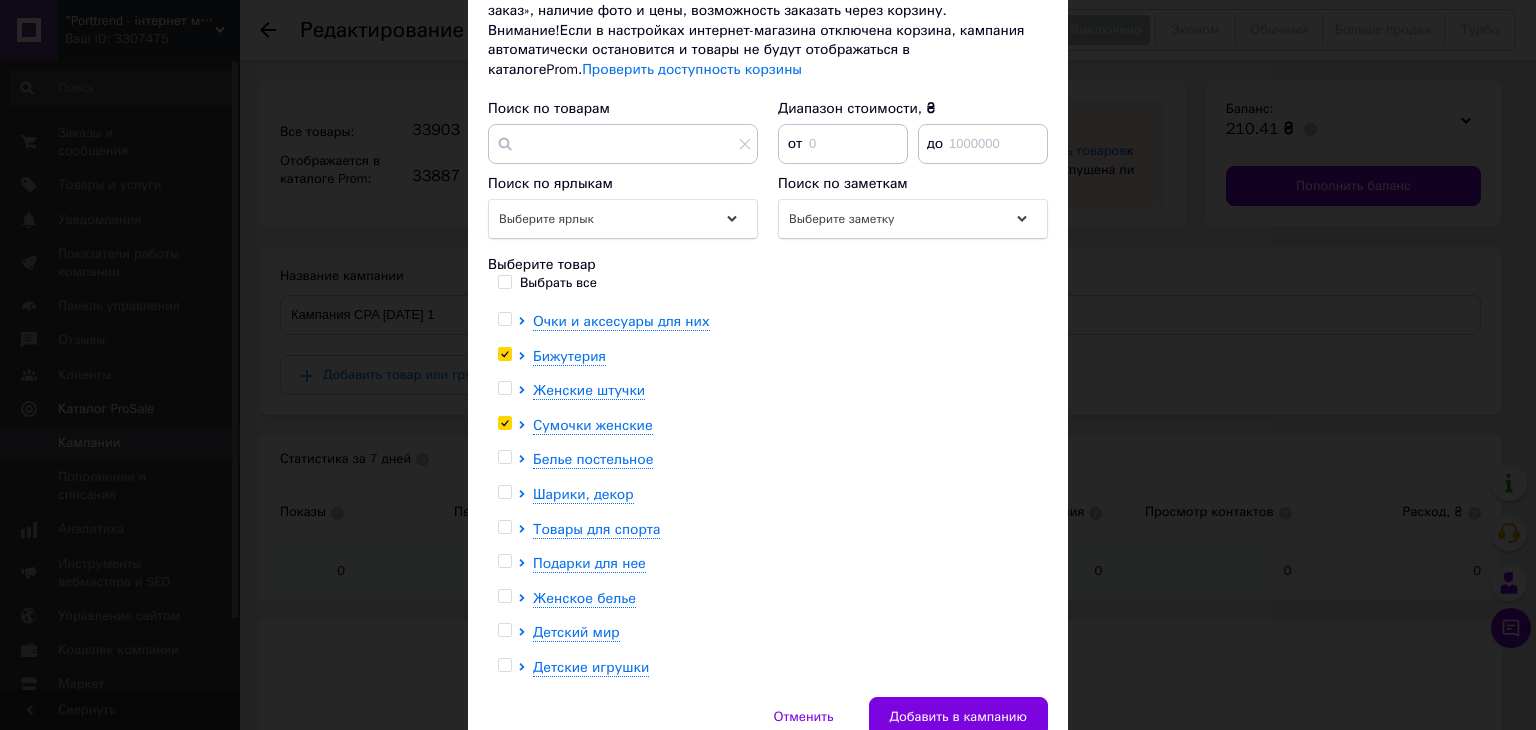 click at bounding box center (504, 492) 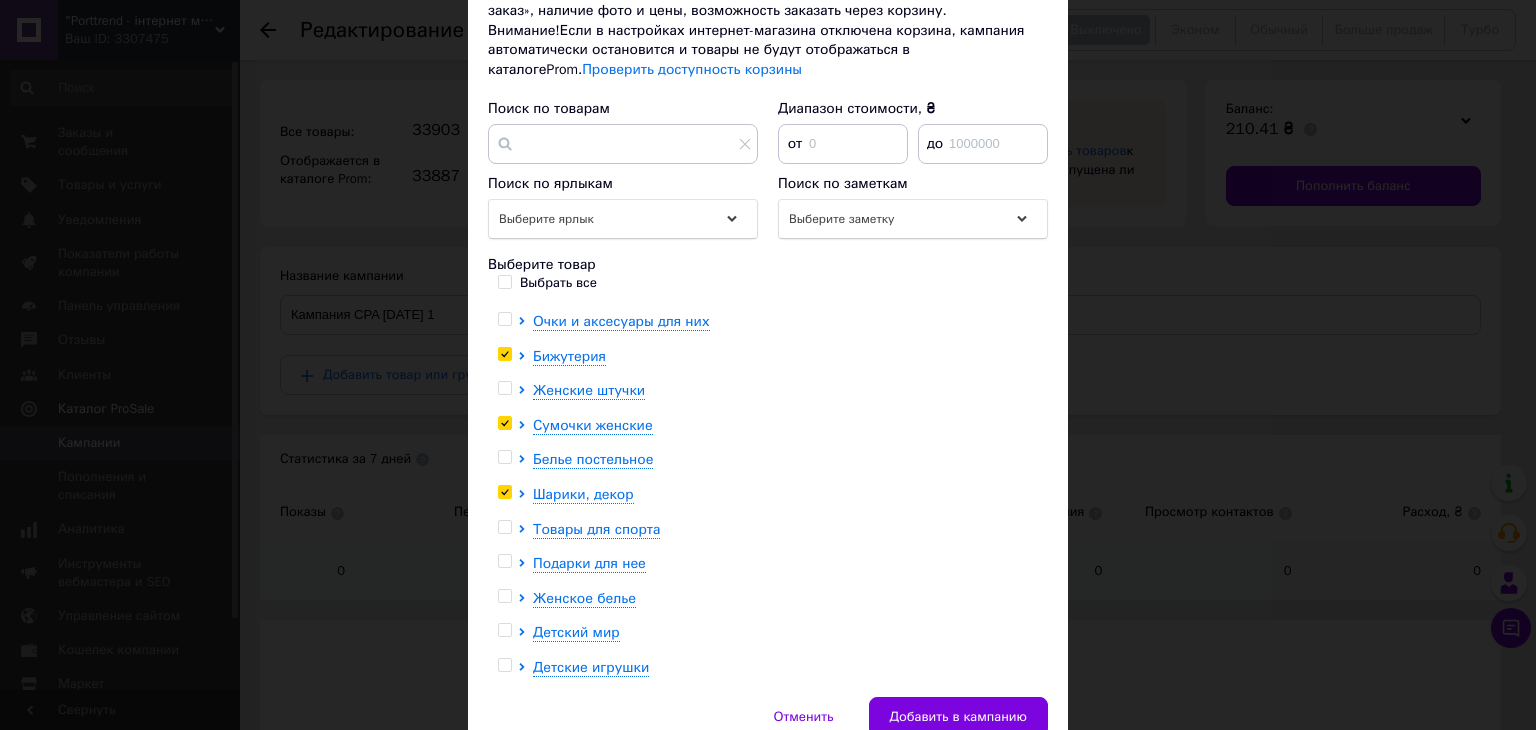 checkbox on "true" 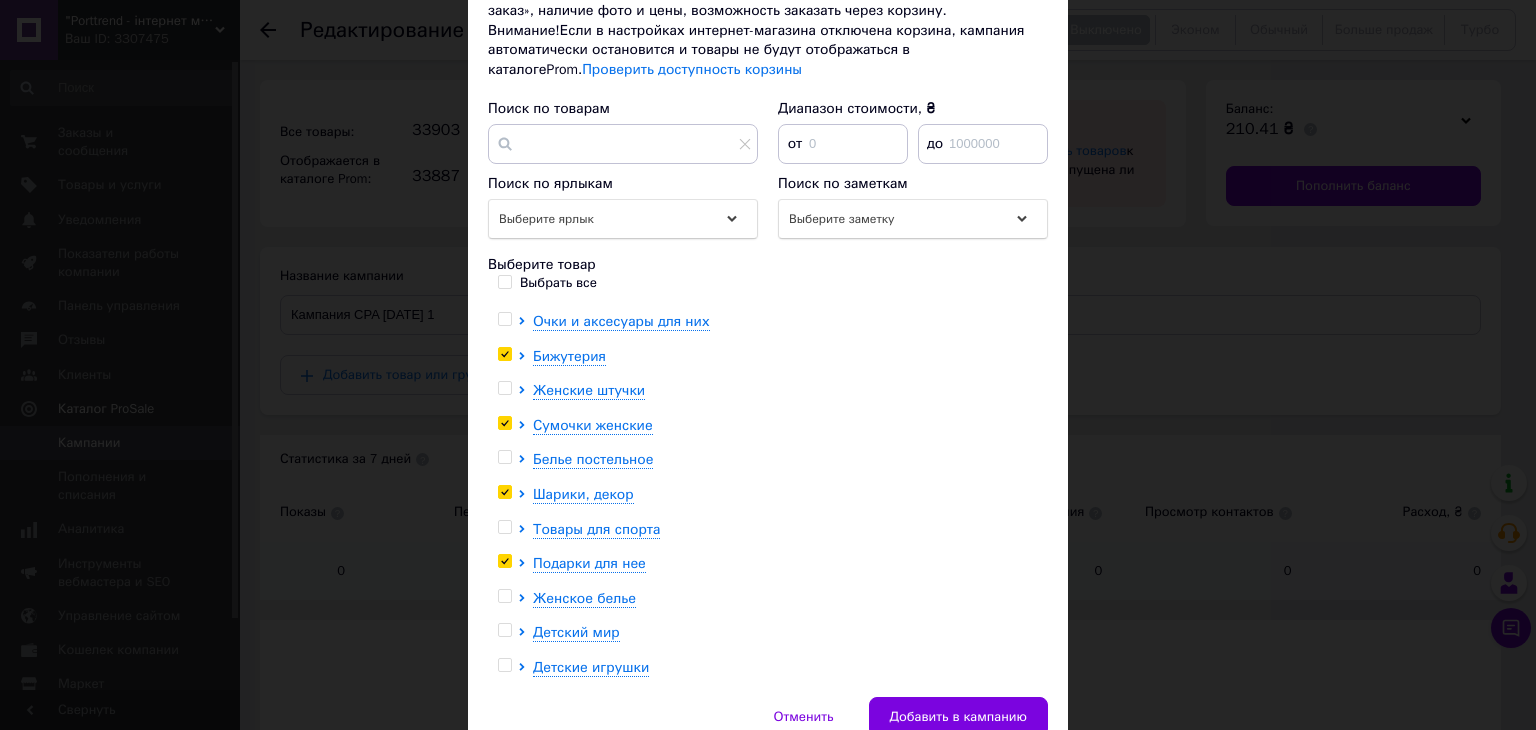 checkbox on "true" 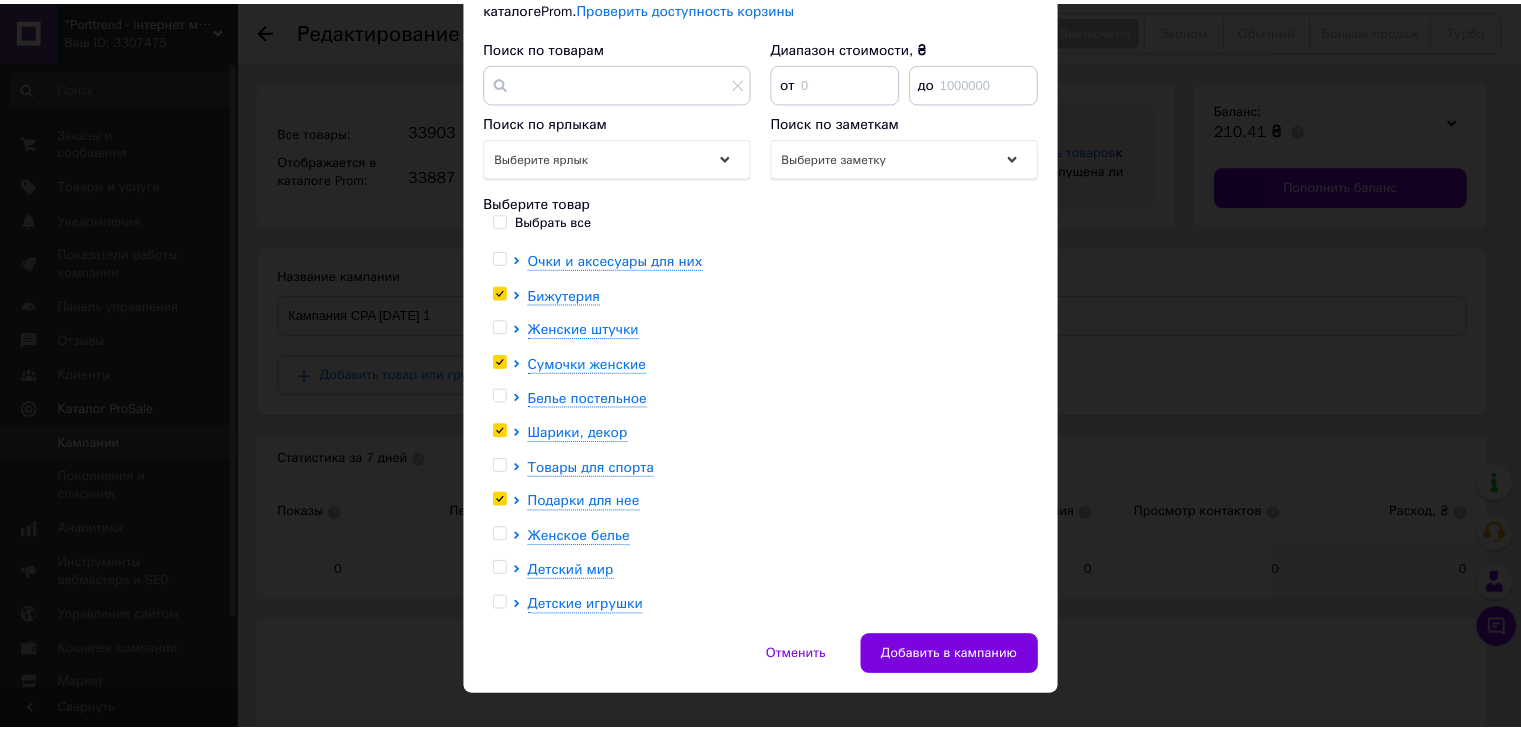 scroll, scrollTop: 296, scrollLeft: 0, axis: vertical 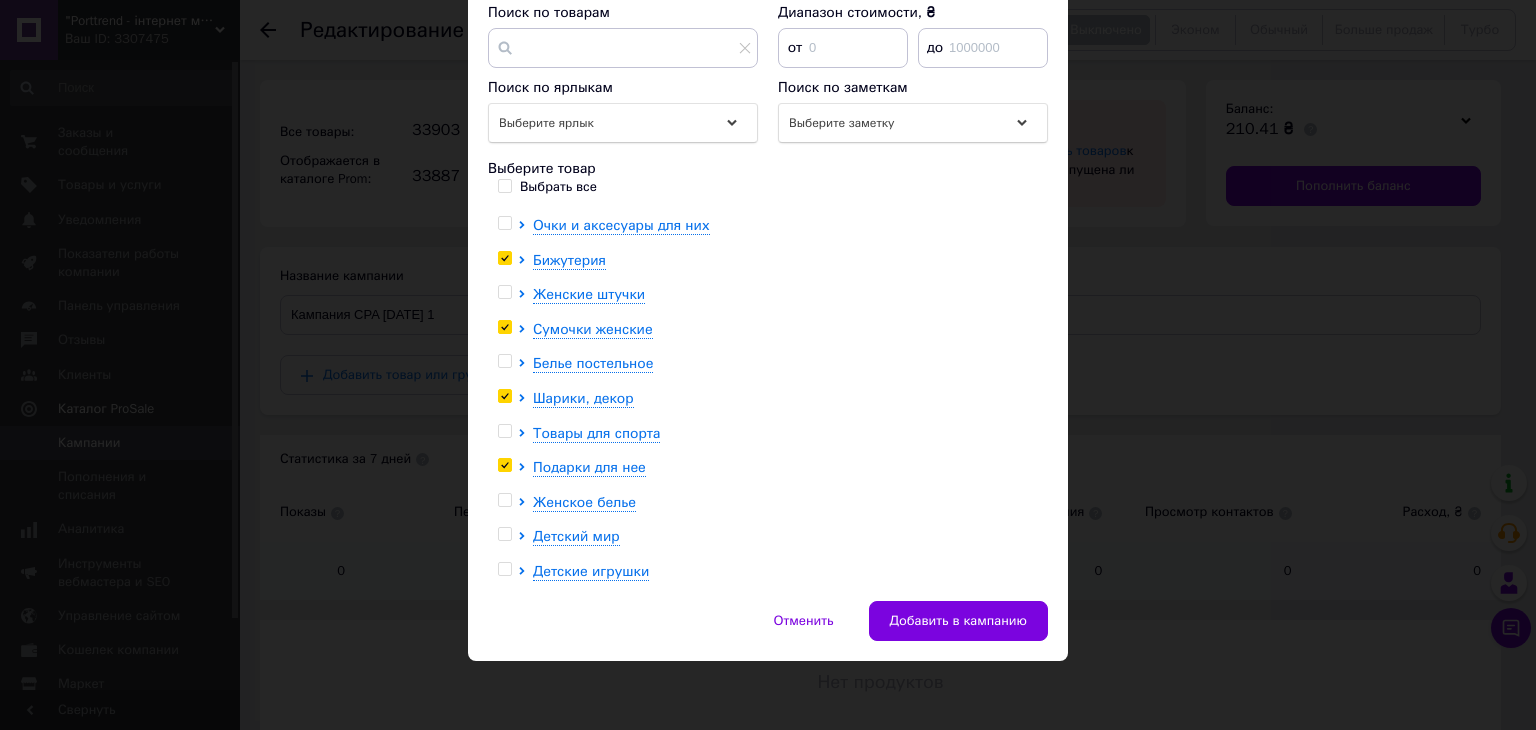 click at bounding box center [504, 534] 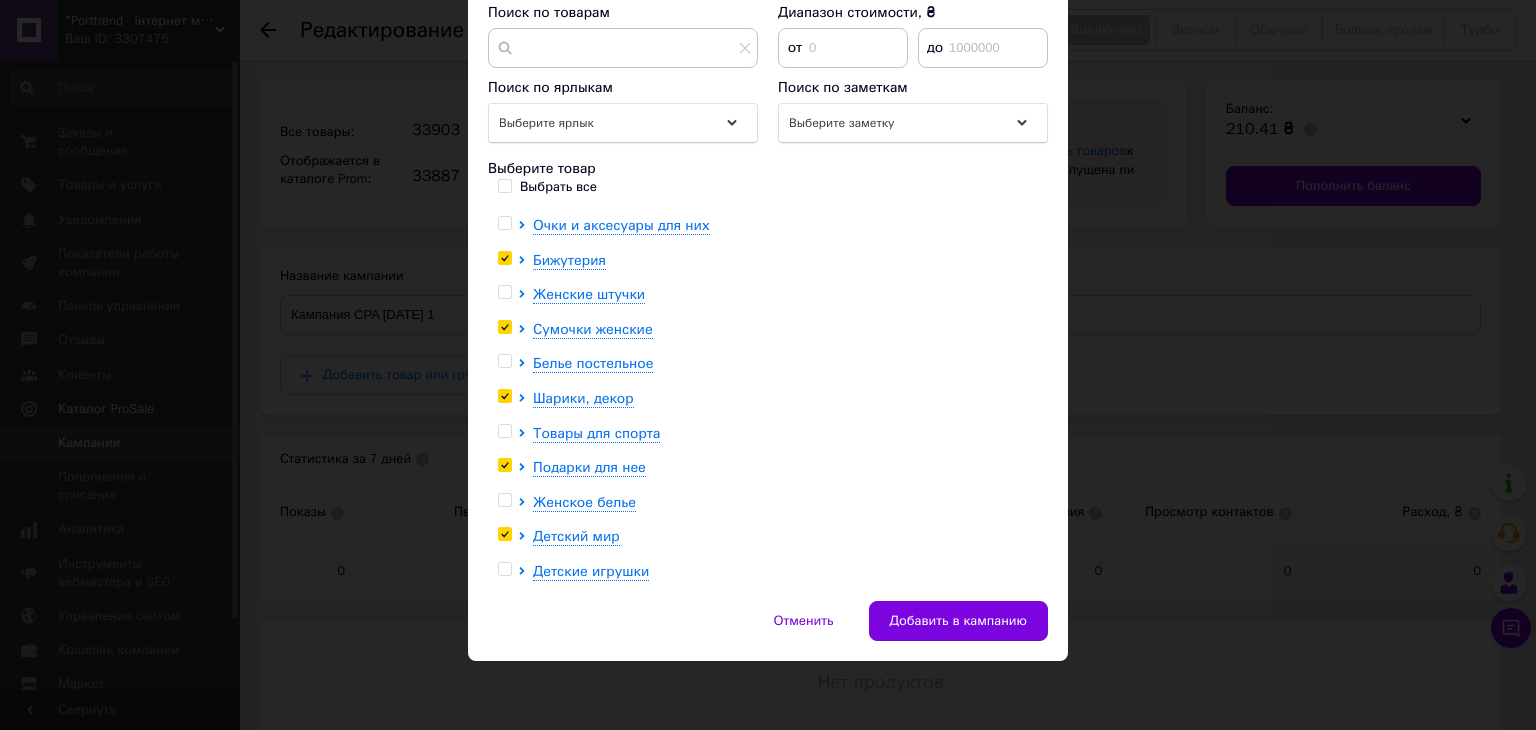 checkbox on "true" 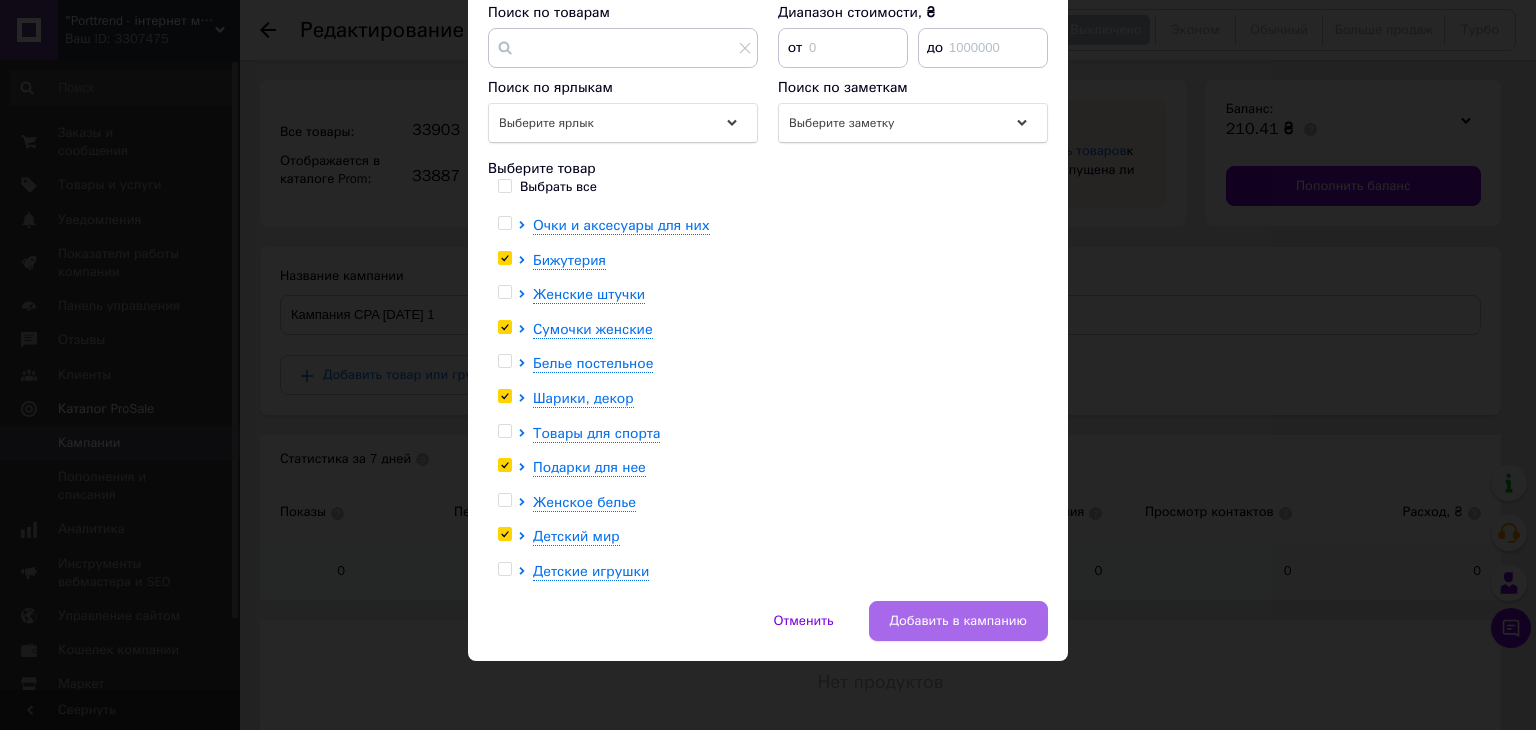 click on "Добавить в кампанию" at bounding box center (958, 621) 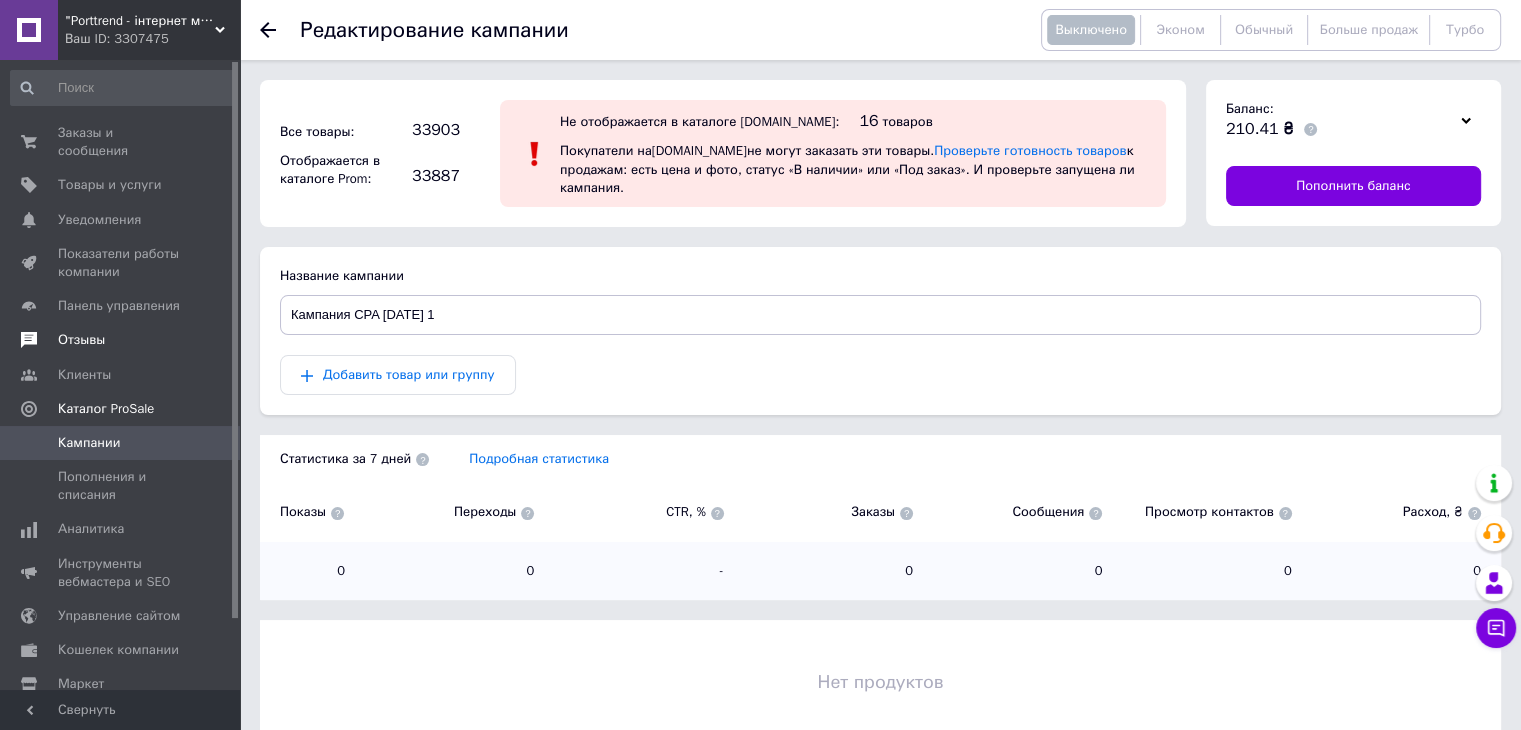 click on "Отзывы" at bounding box center [81, 340] 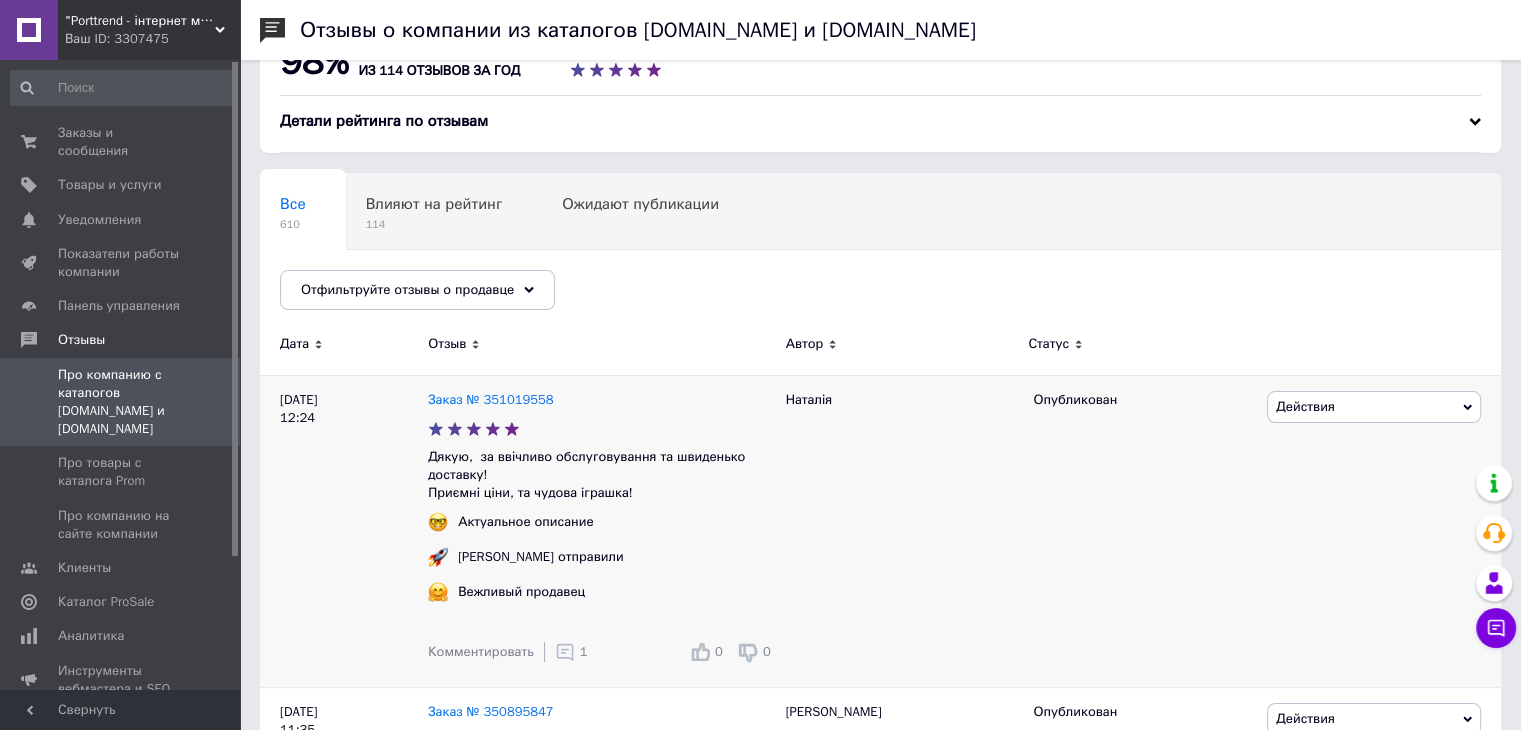 scroll, scrollTop: 100, scrollLeft: 0, axis: vertical 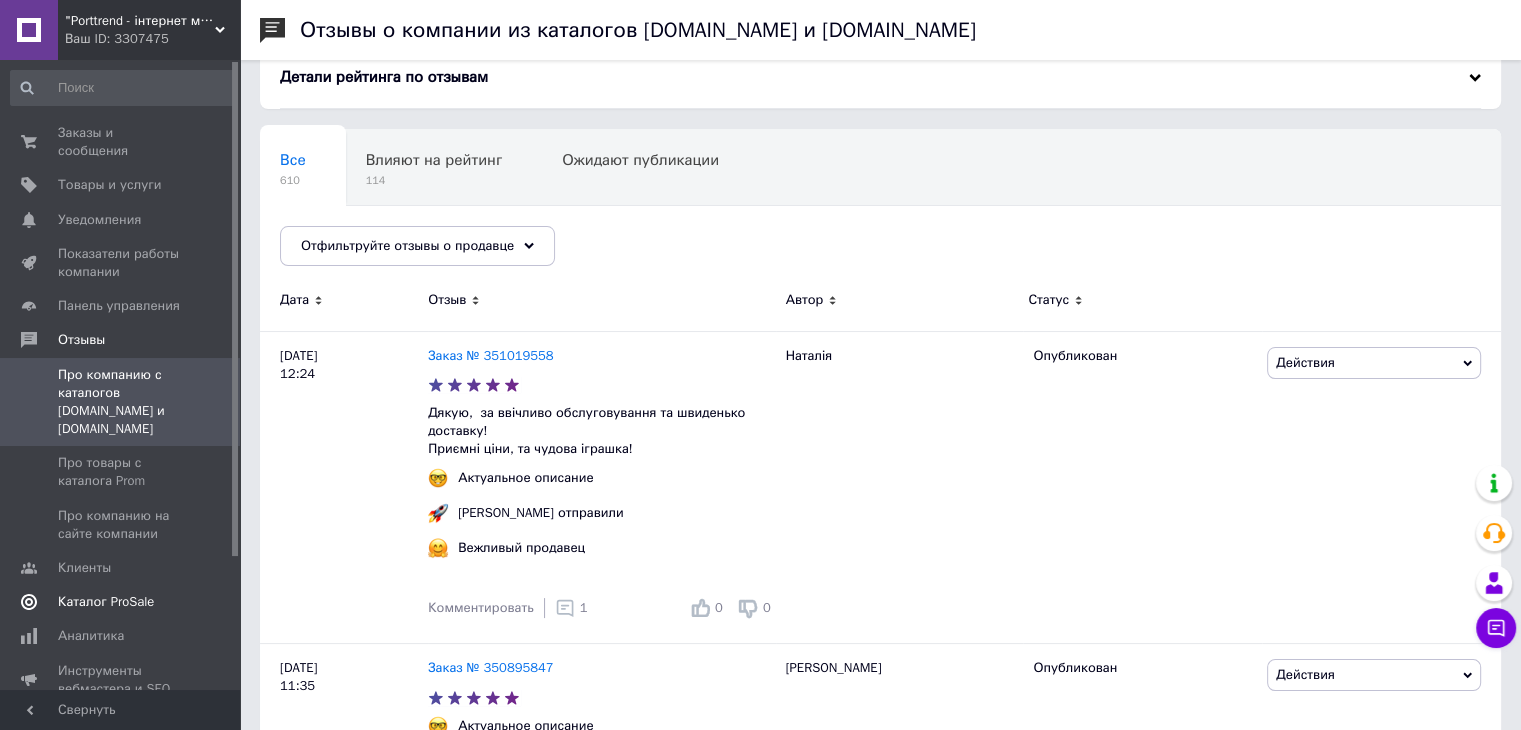 click on "Каталог ProSale" at bounding box center [106, 602] 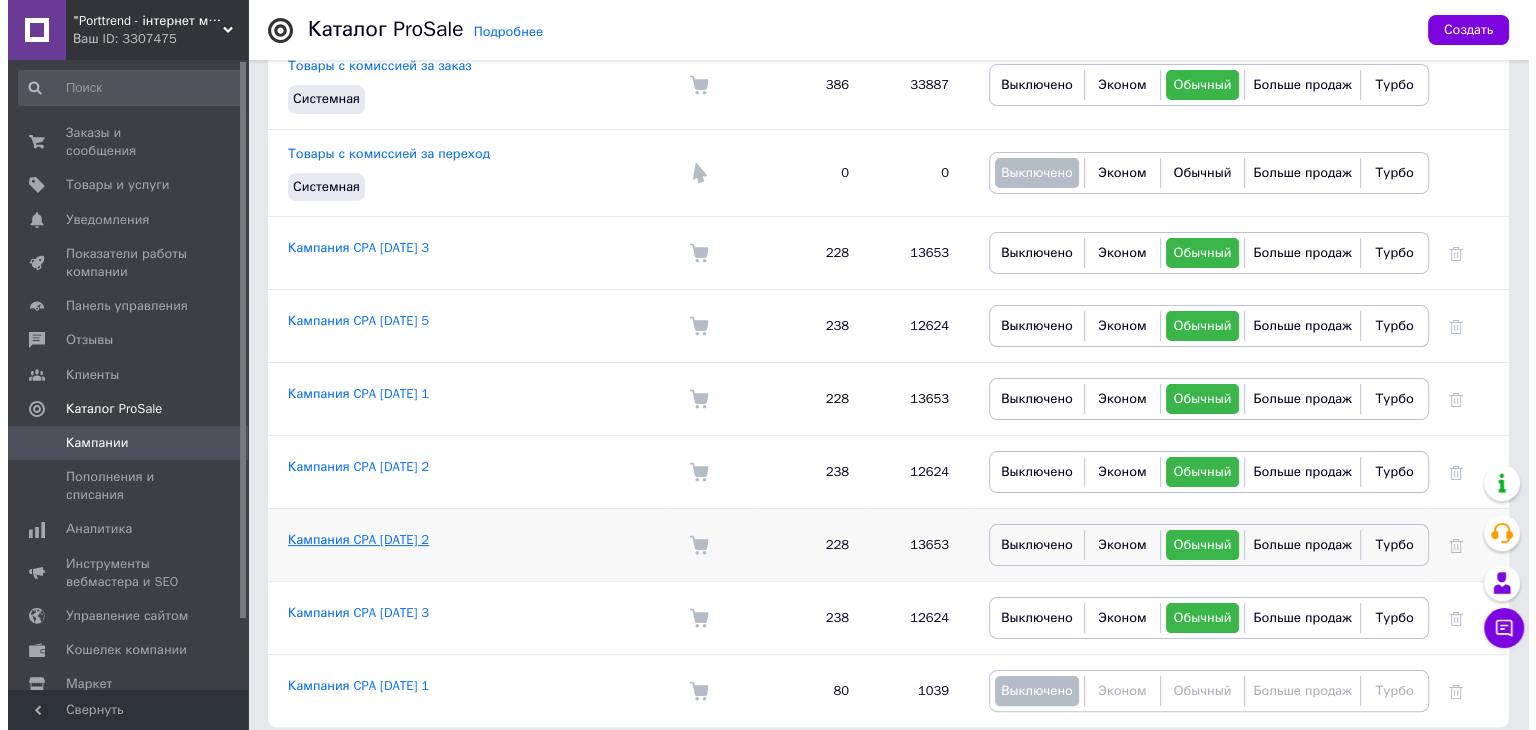 scroll, scrollTop: 266, scrollLeft: 0, axis: vertical 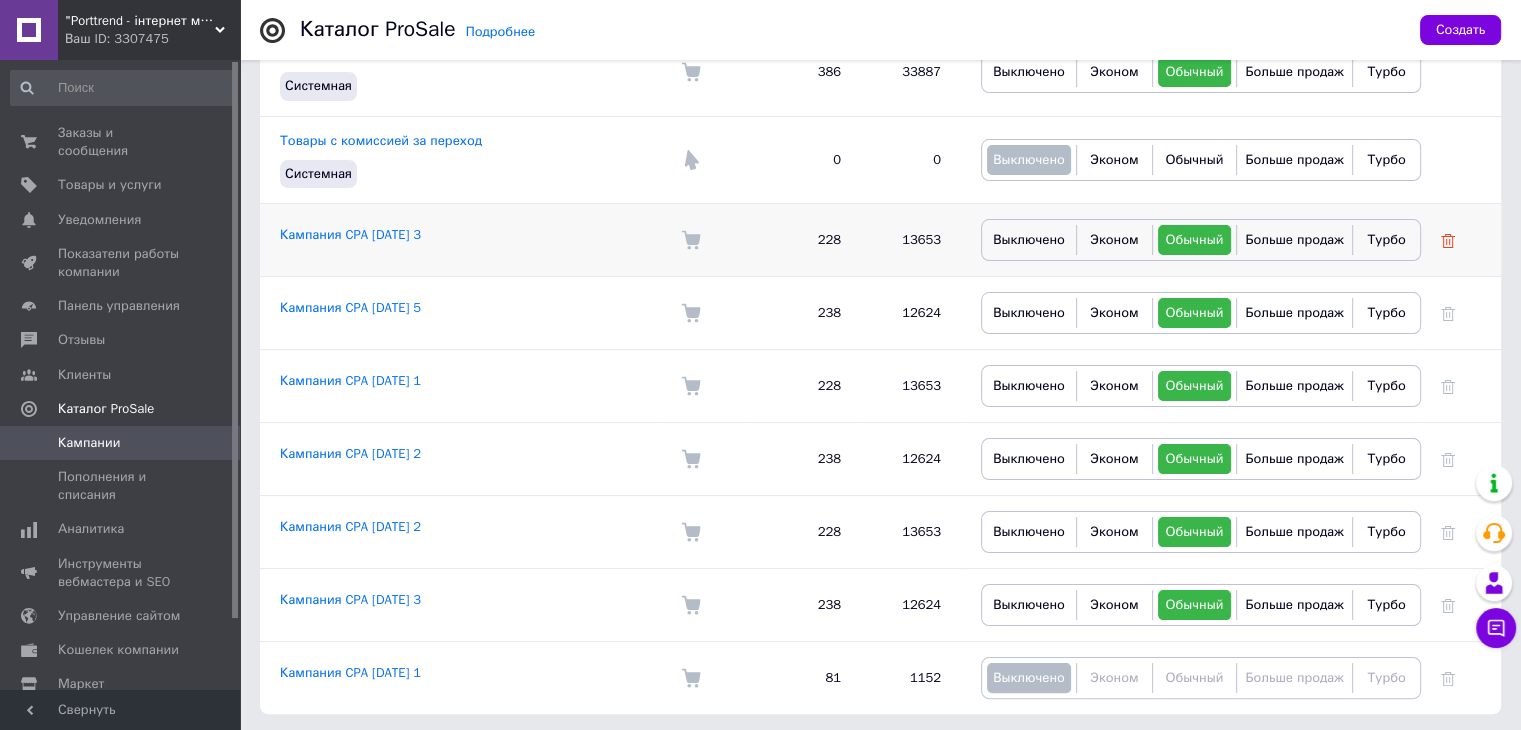 click 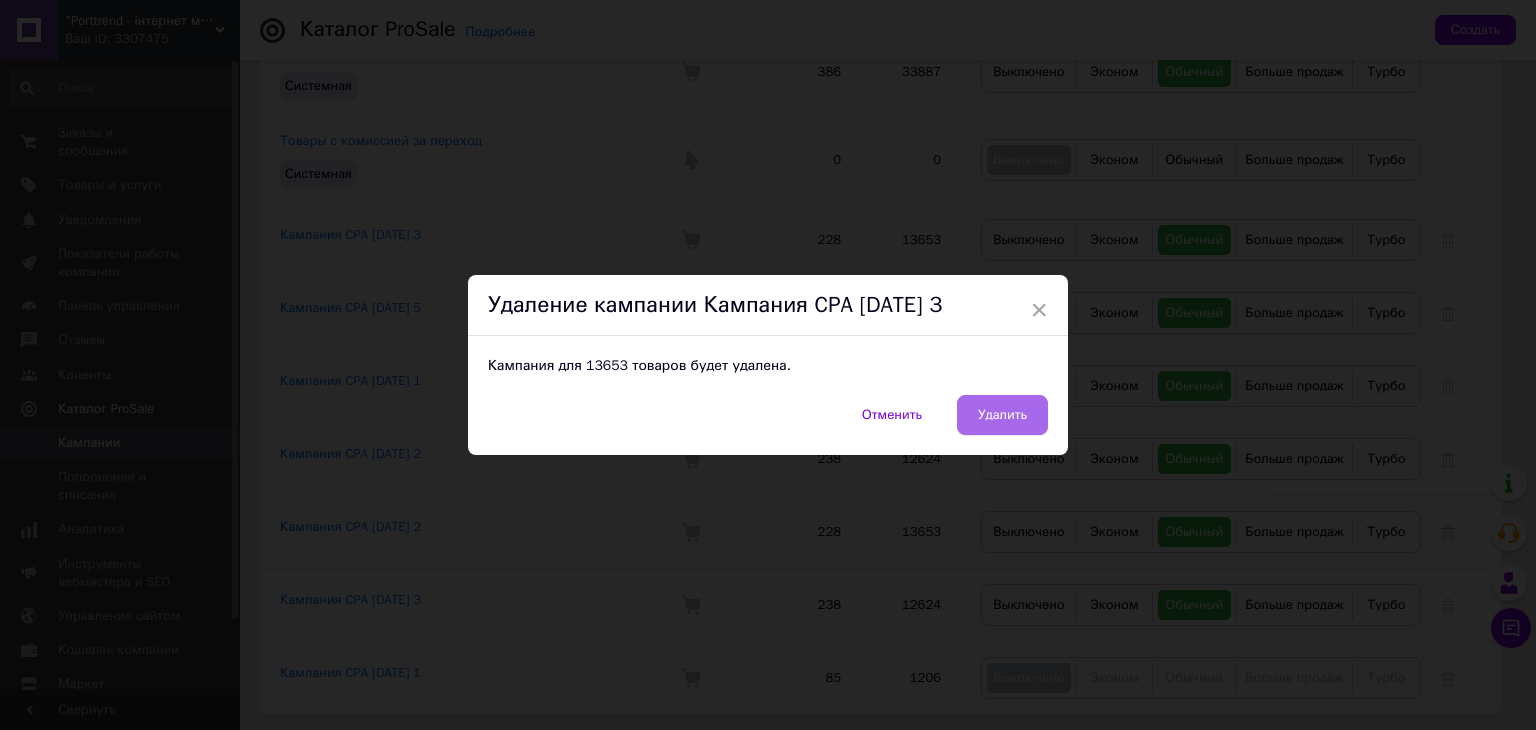 click on "Удалить" at bounding box center (1002, 415) 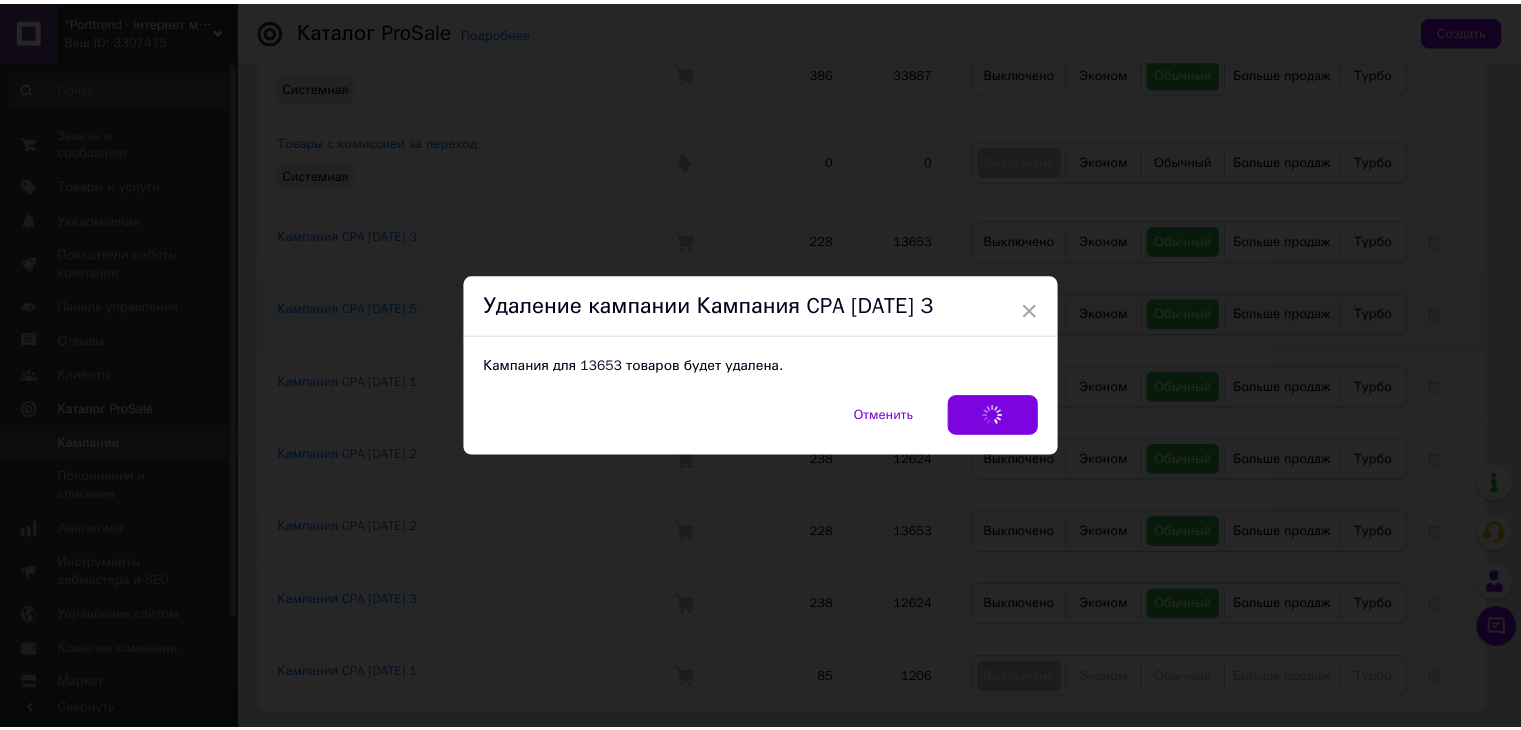 scroll, scrollTop: 192, scrollLeft: 0, axis: vertical 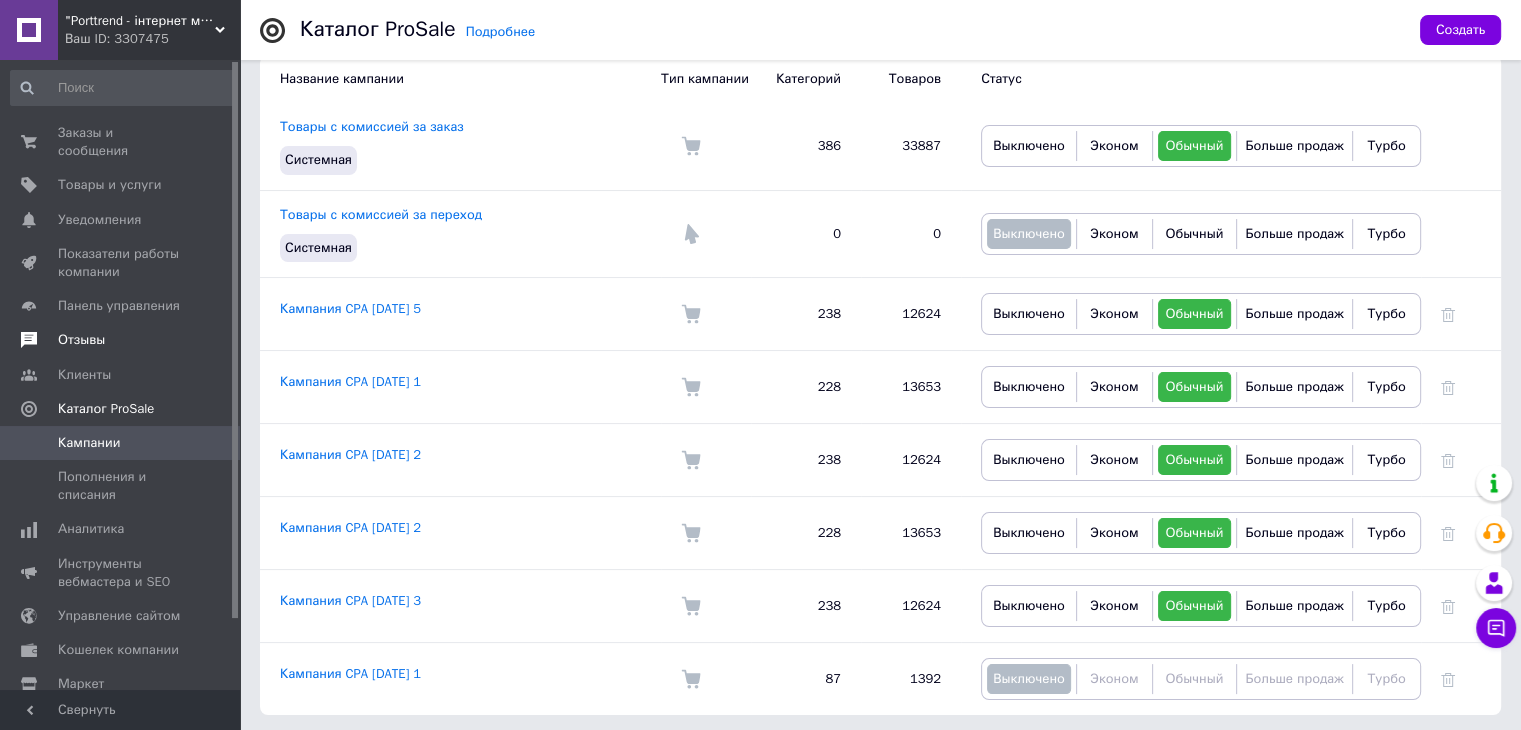 click on "Отзывы" at bounding box center [123, 340] 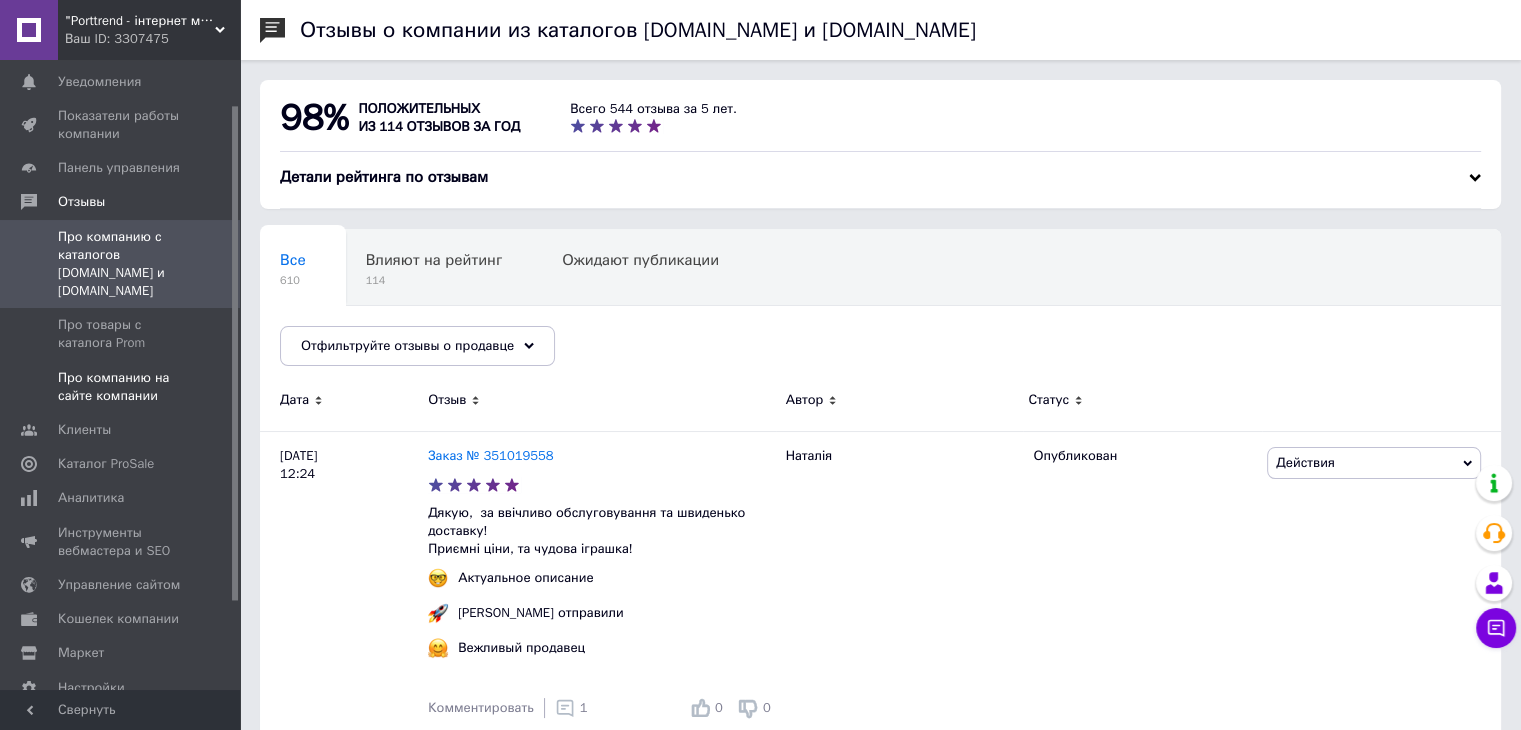 scroll, scrollTop: 168, scrollLeft: 0, axis: vertical 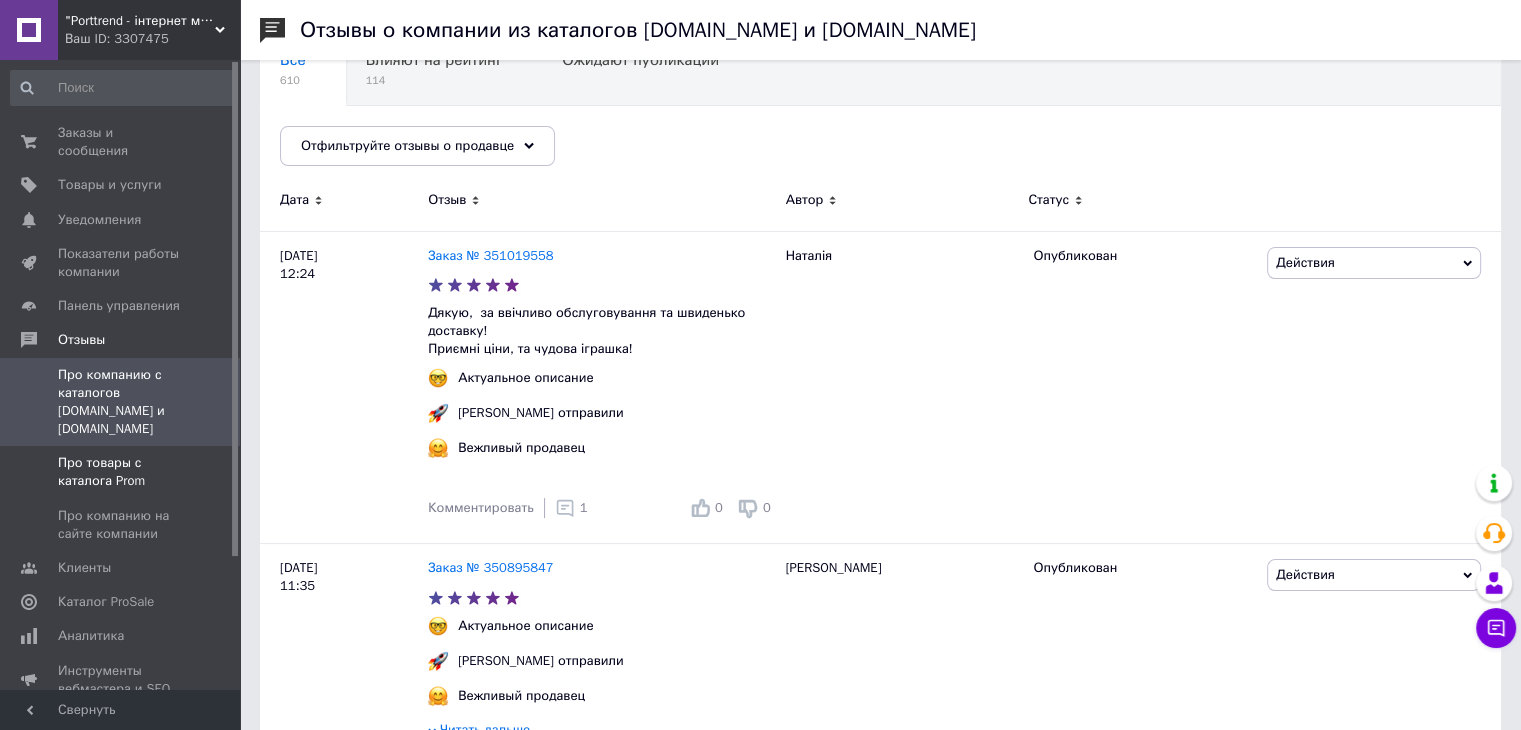 click on "Про товары с каталога Prom" at bounding box center [121, 472] 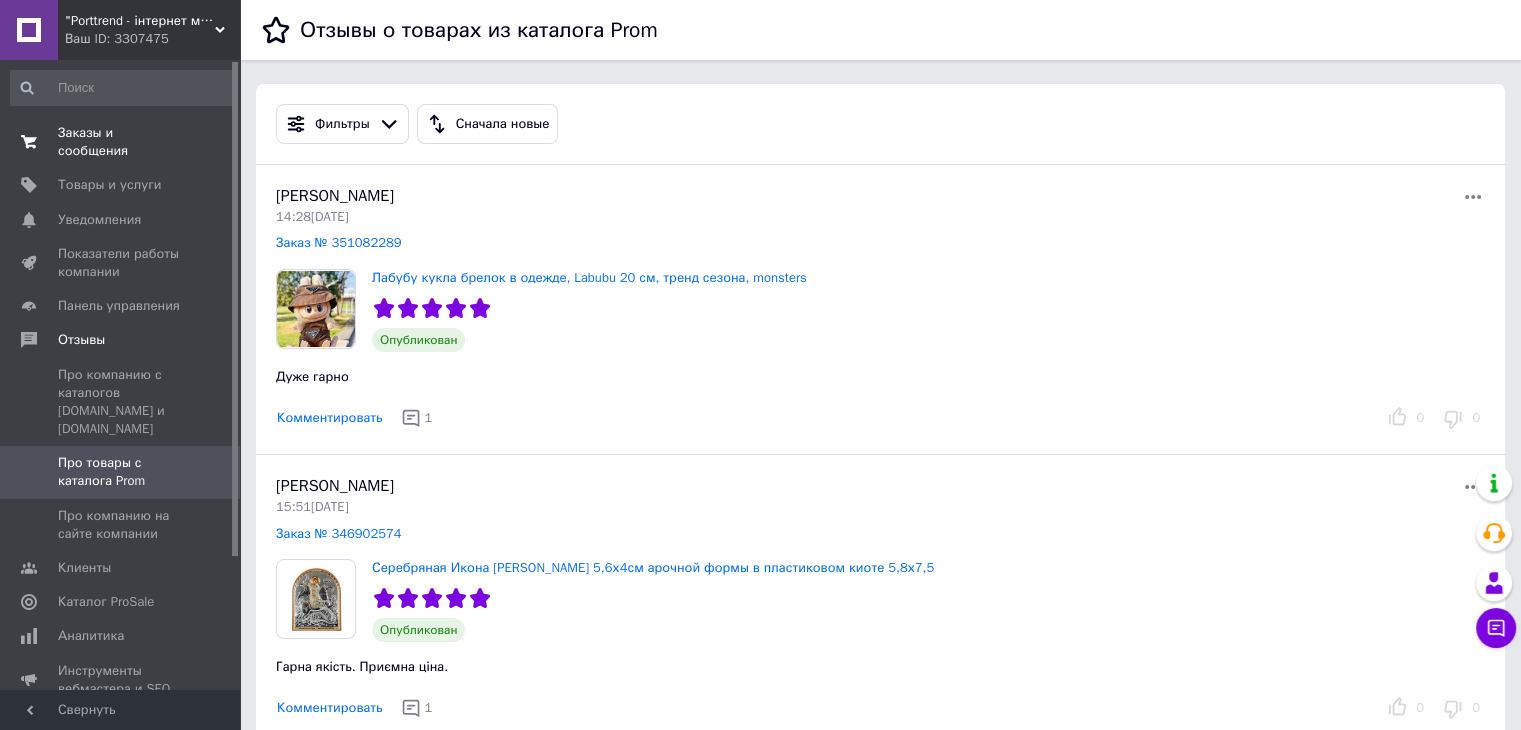 click on "Заказы и сообщения" at bounding box center [121, 142] 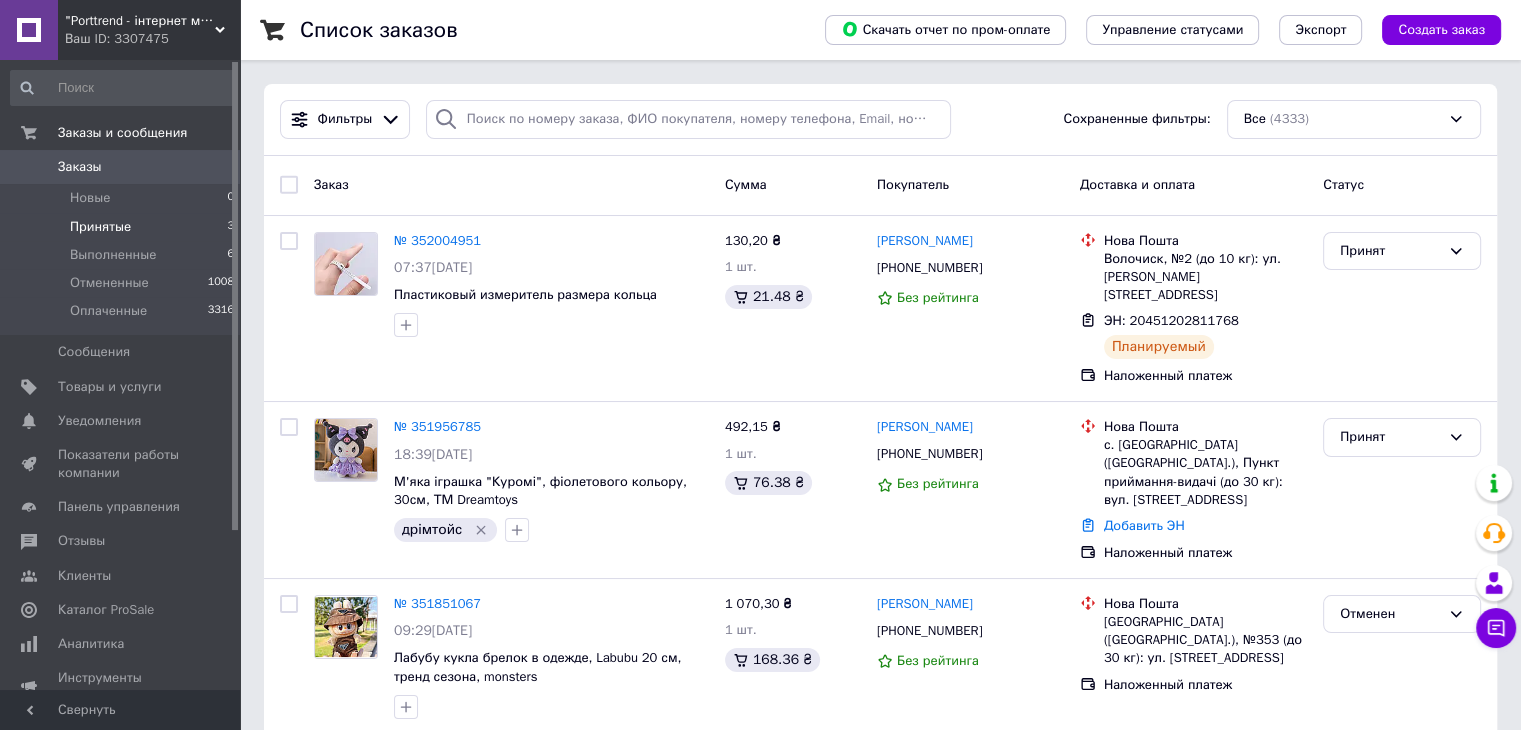 click on "Принятые" at bounding box center [100, 227] 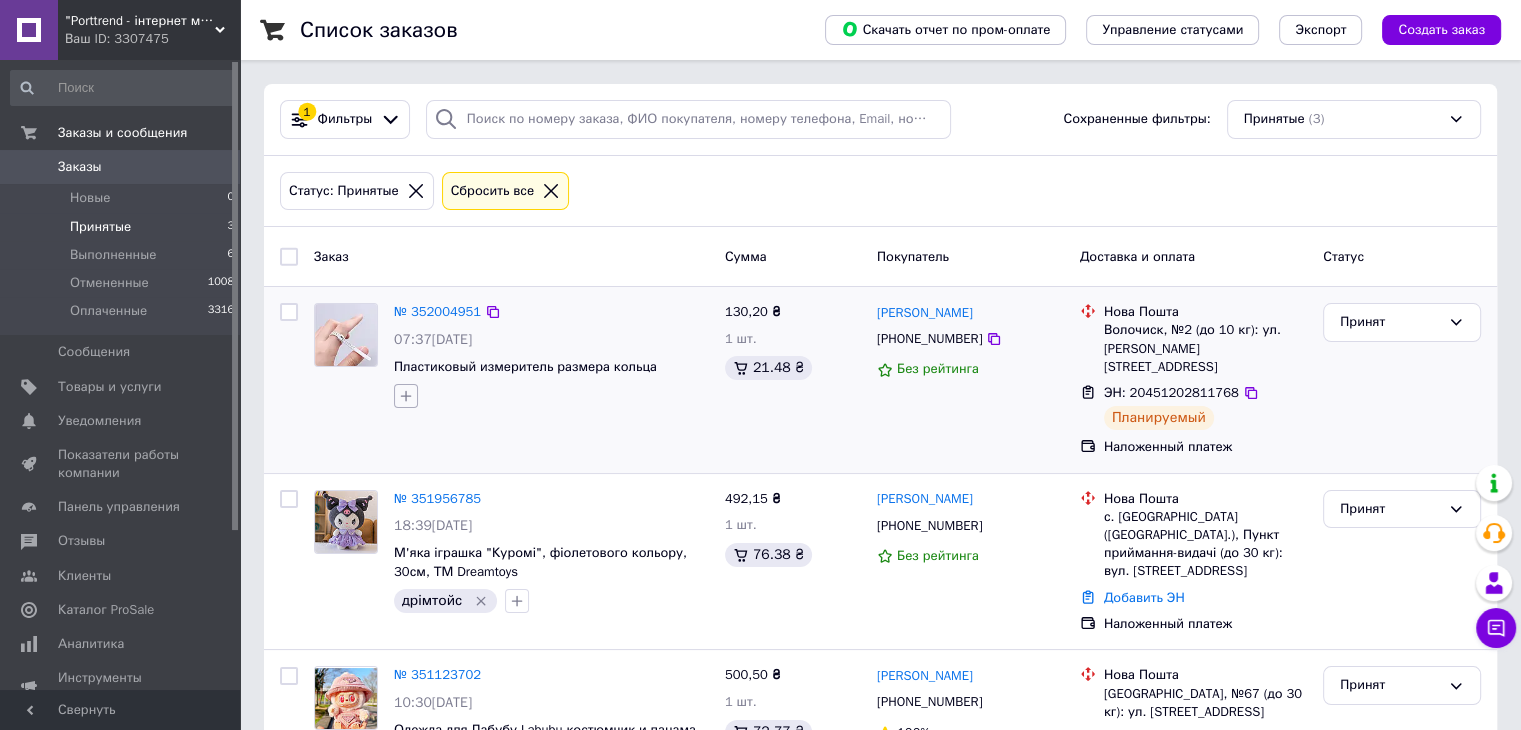 click at bounding box center [406, 396] 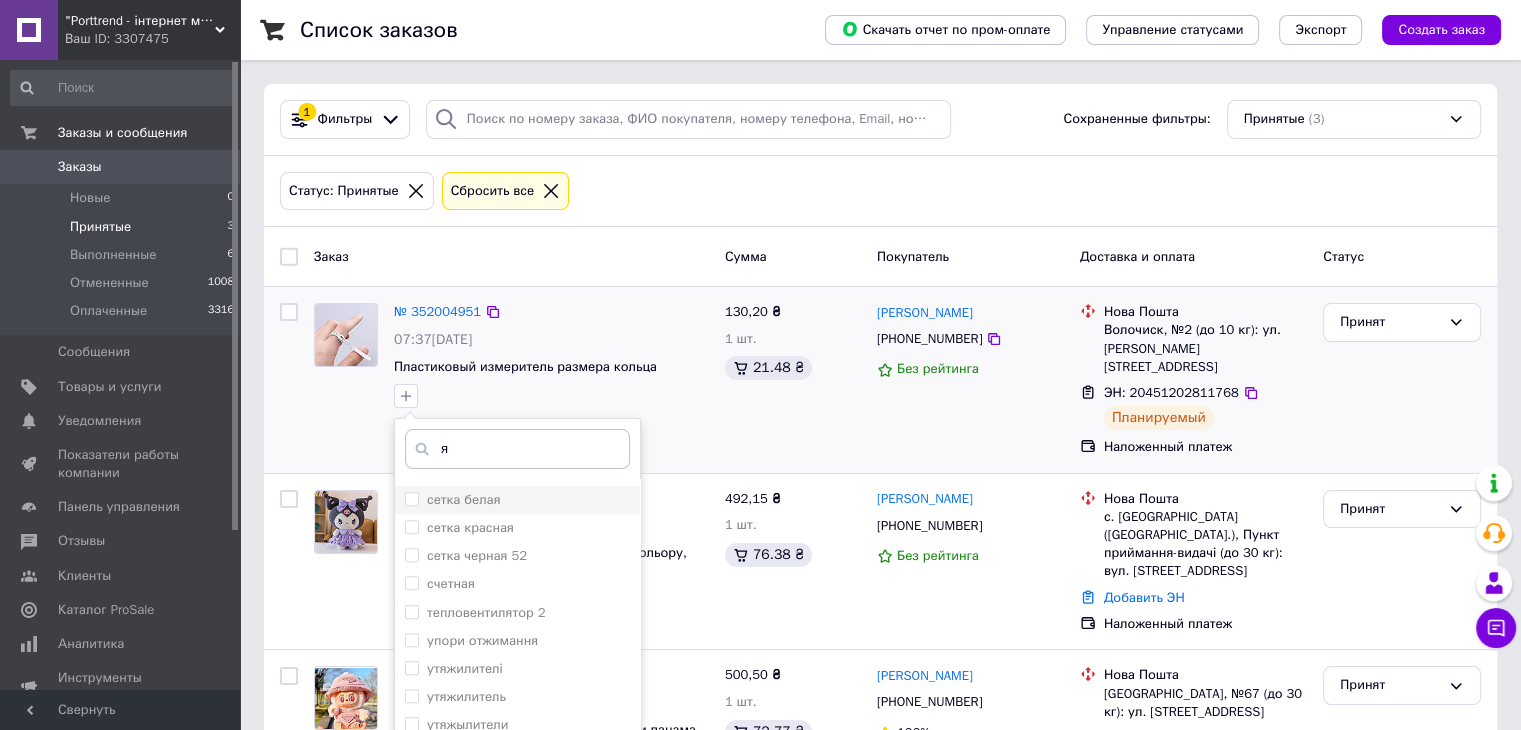scroll, scrollTop: 1081, scrollLeft: 0, axis: vertical 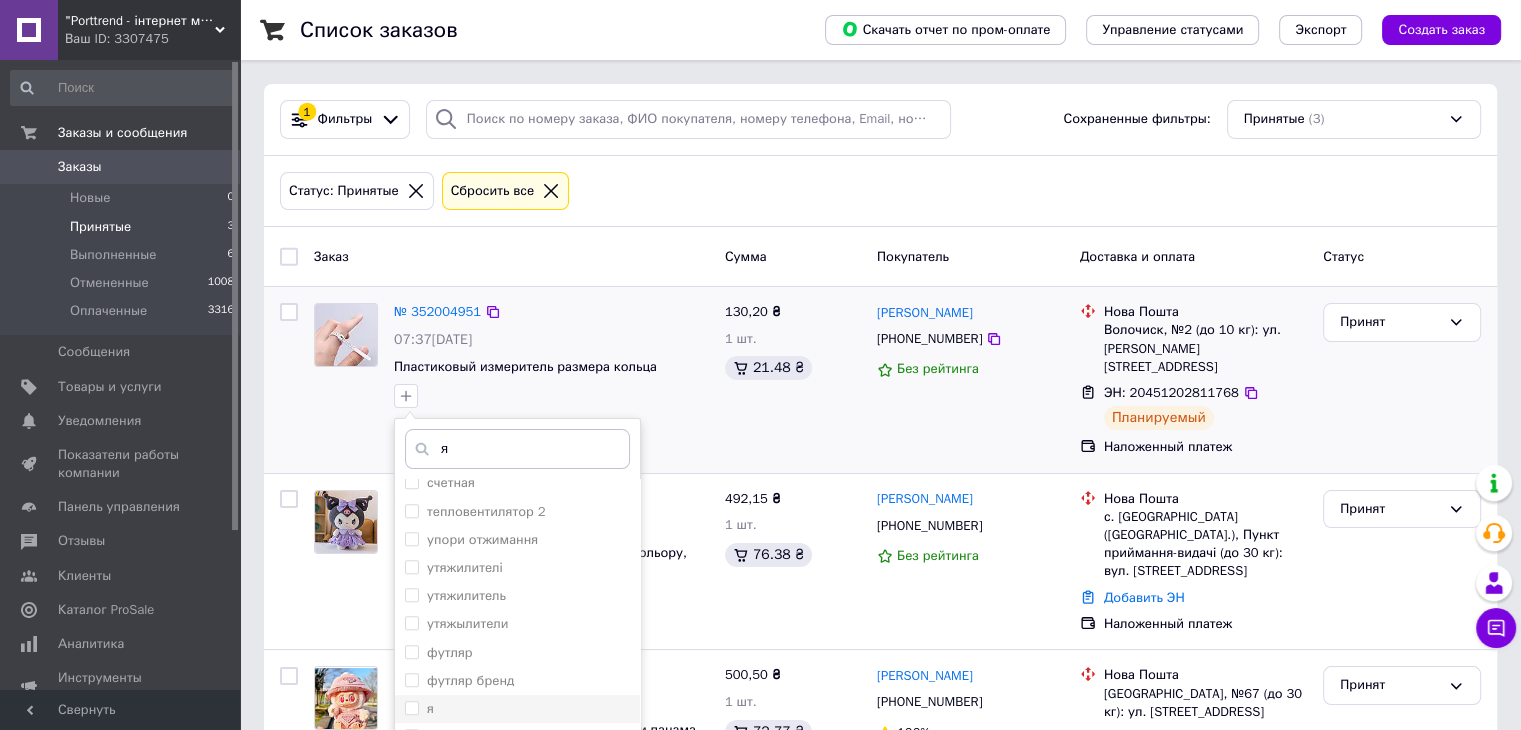 type on "я" 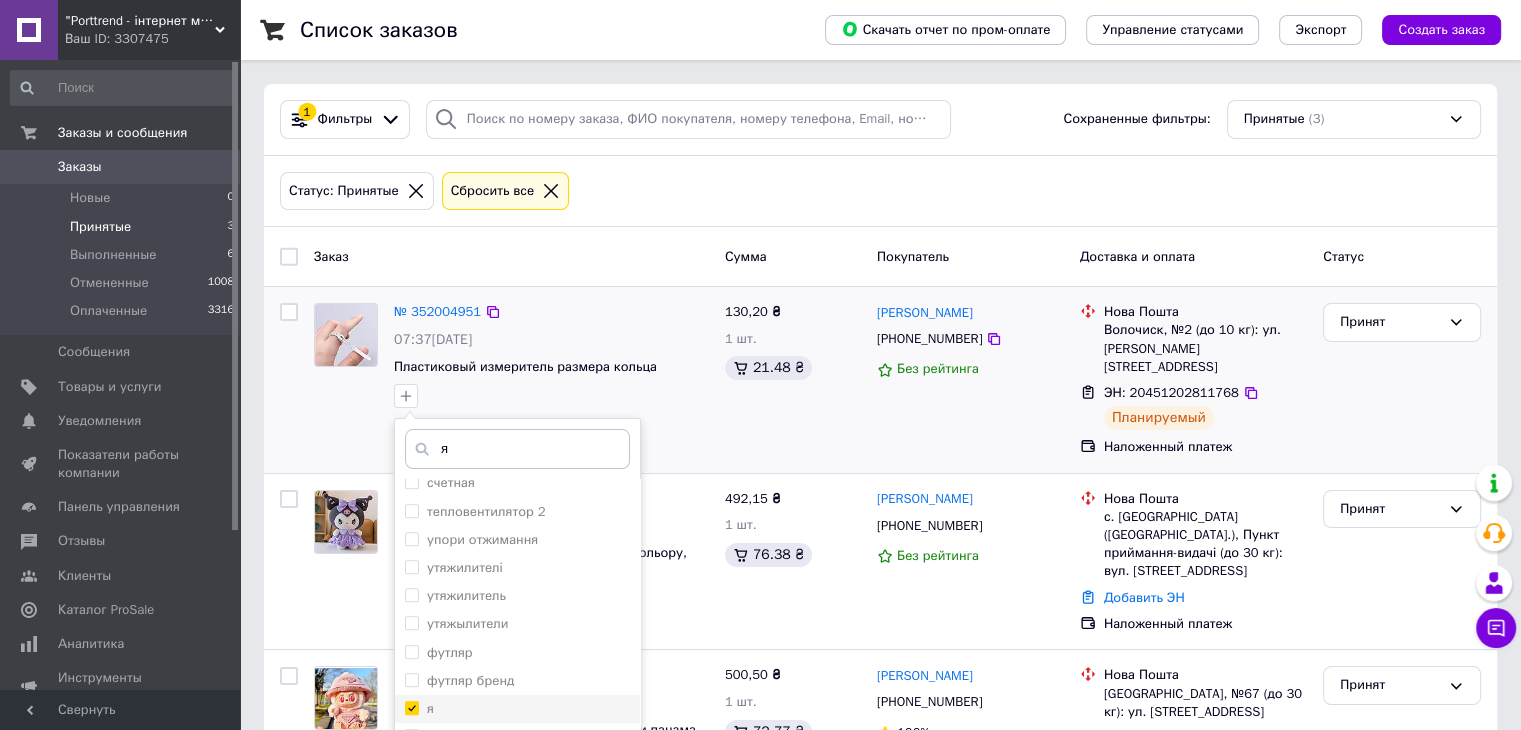checkbox on "true" 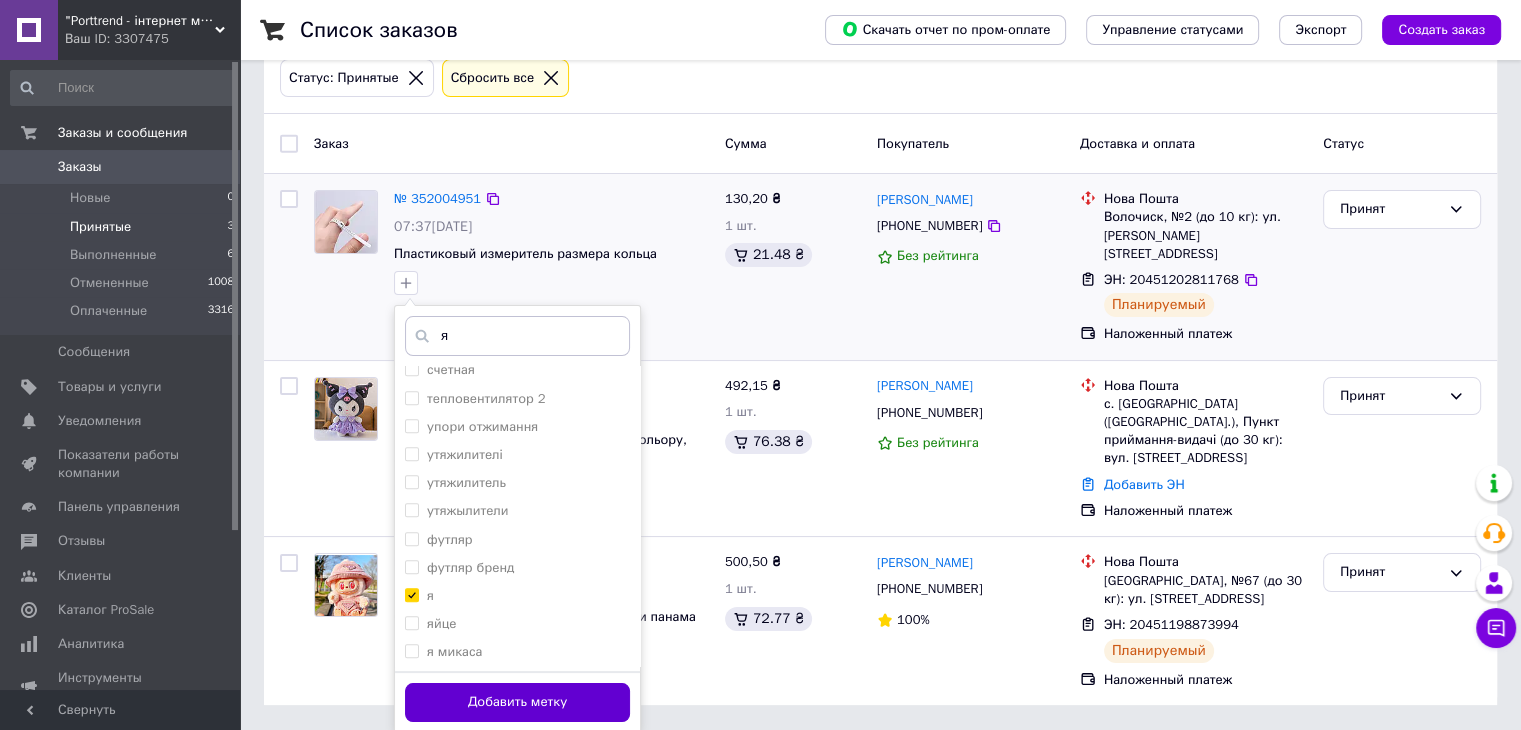 click on "Добавить метку" at bounding box center [517, 702] 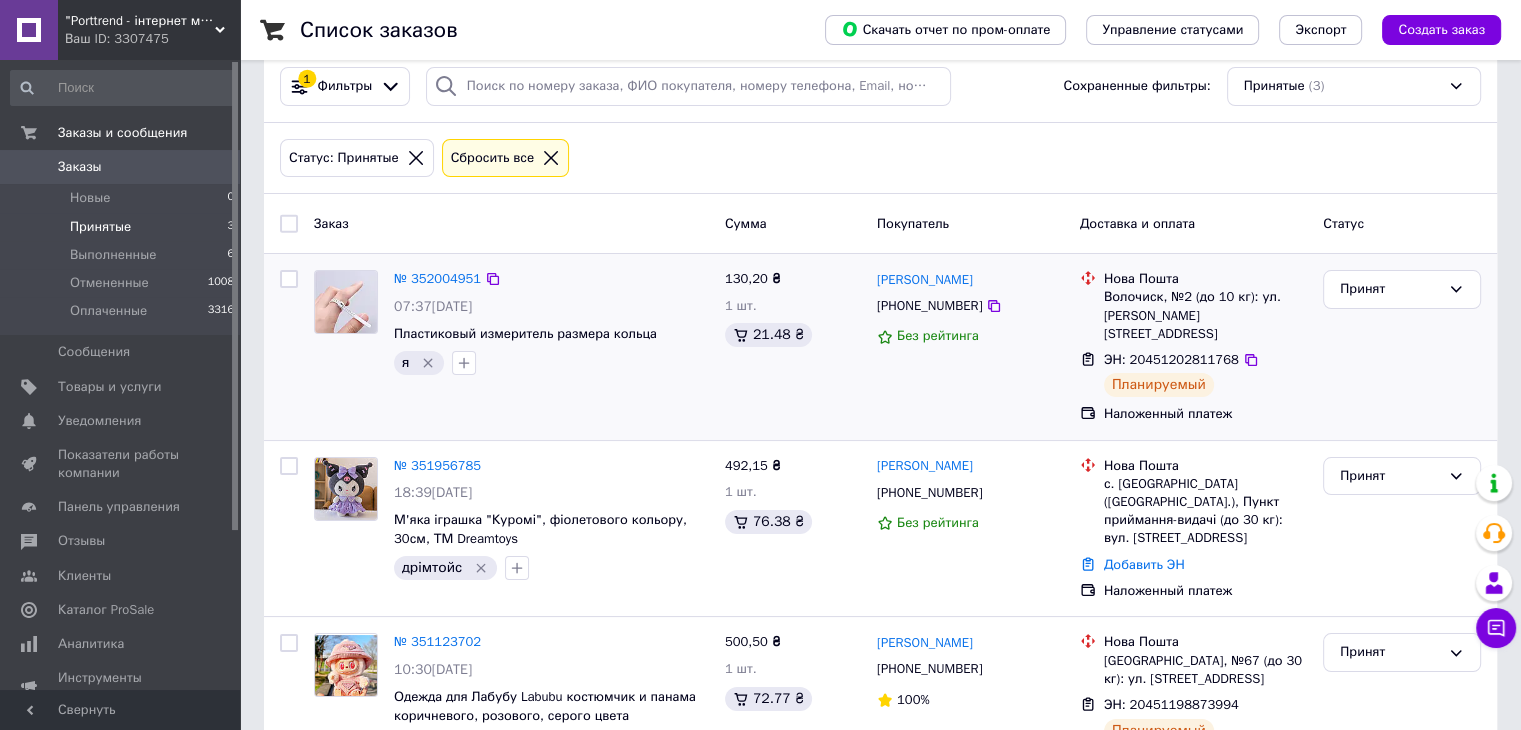 scroll, scrollTop: 0, scrollLeft: 0, axis: both 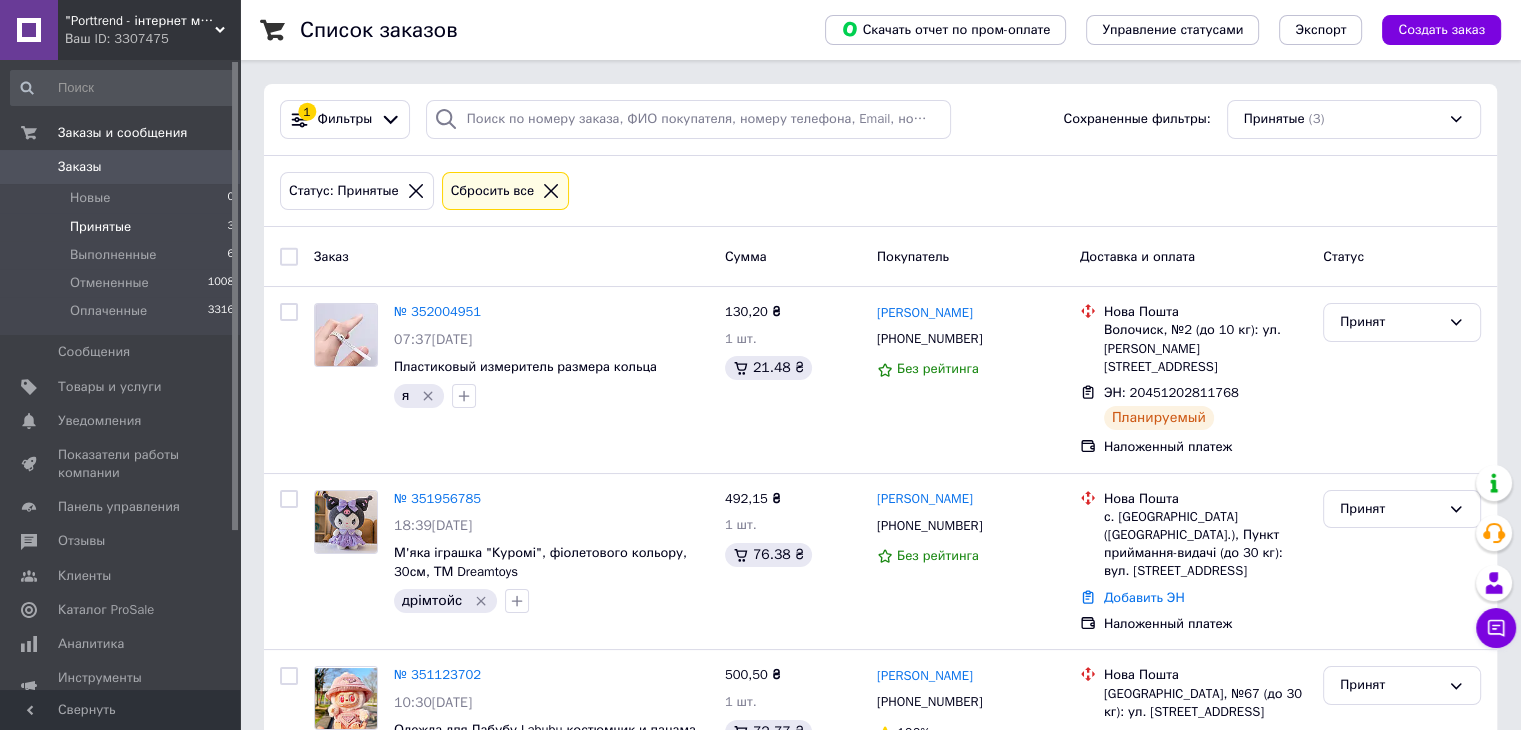 click on "Принятые 3" at bounding box center (123, 227) 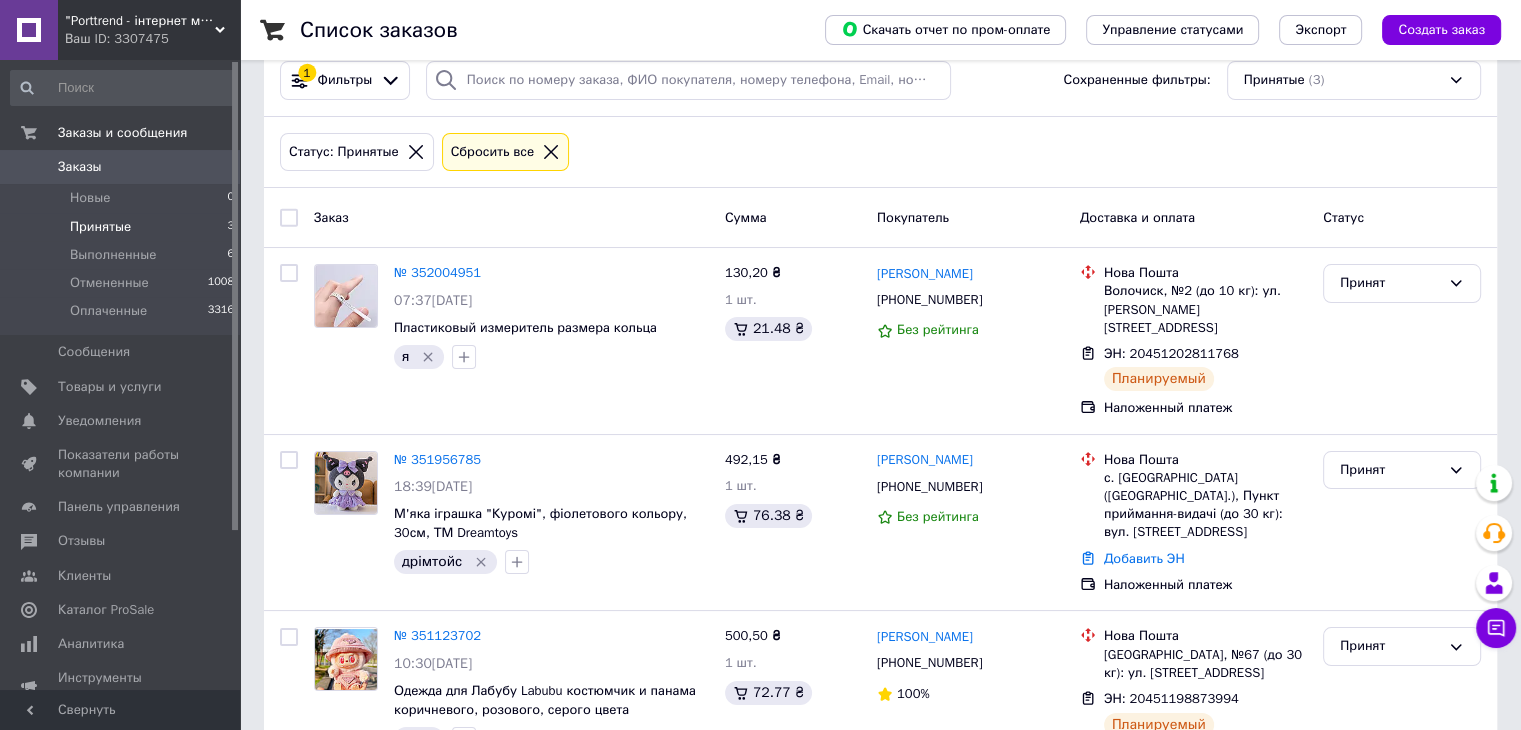 scroll, scrollTop: 74, scrollLeft: 0, axis: vertical 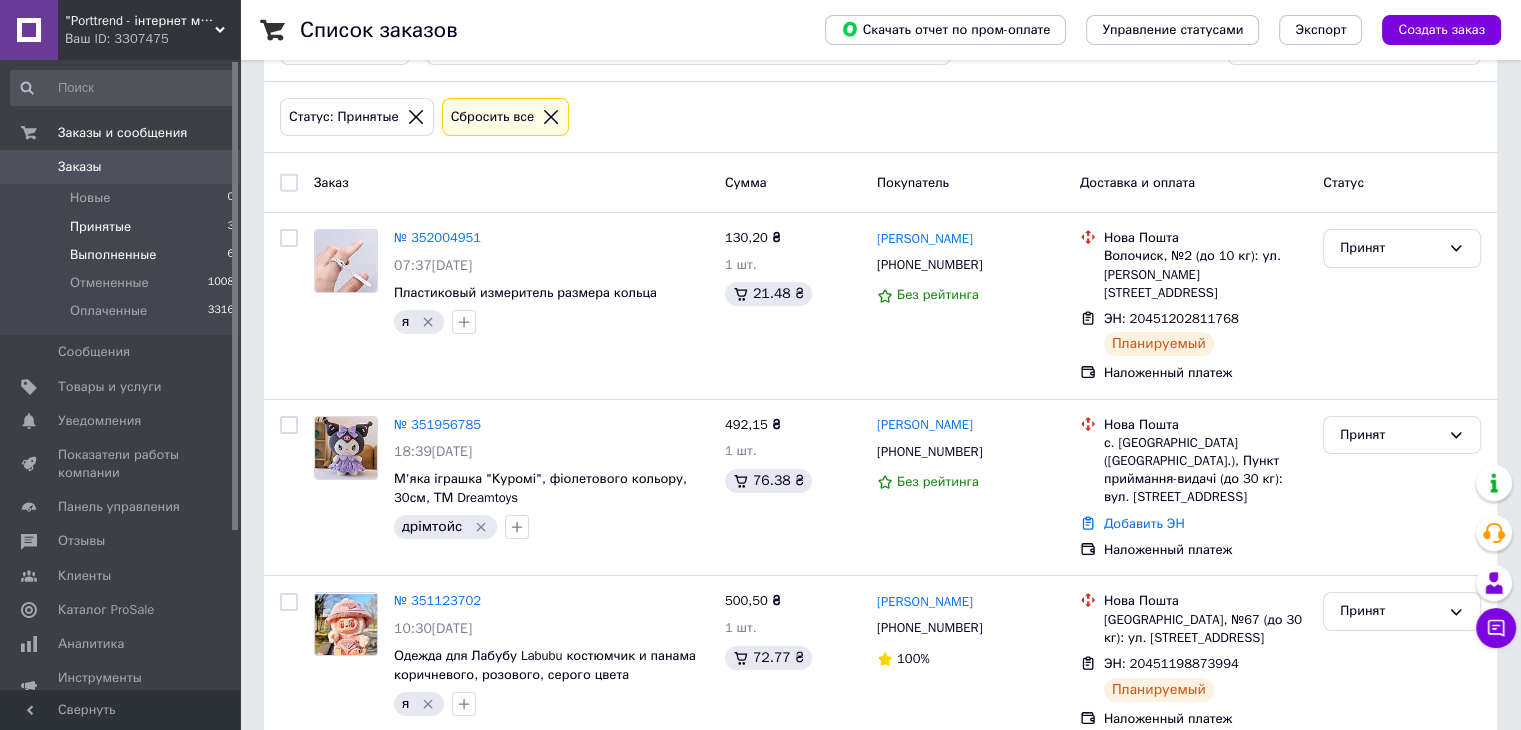 click on "Выполненные" at bounding box center (113, 255) 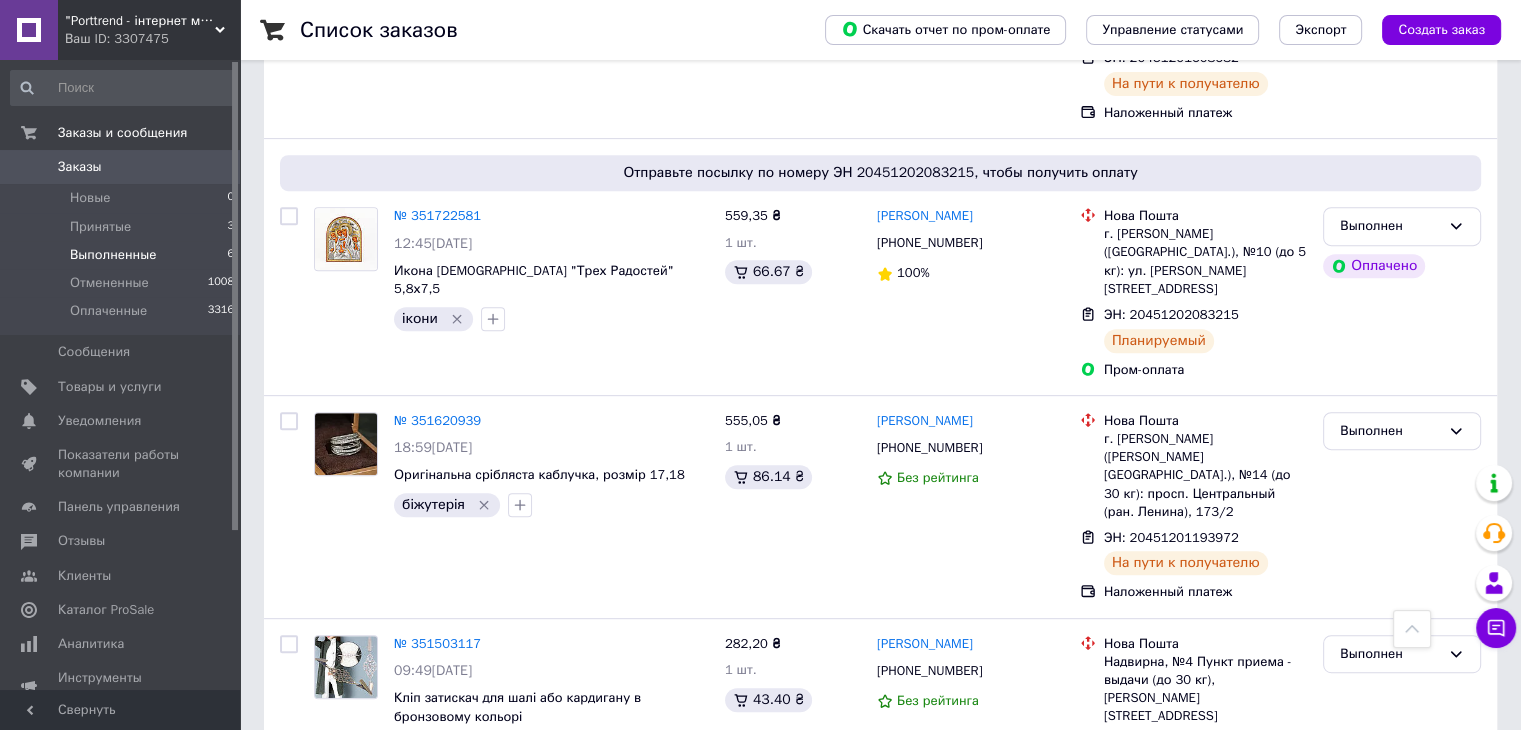 scroll, scrollTop: 801, scrollLeft: 0, axis: vertical 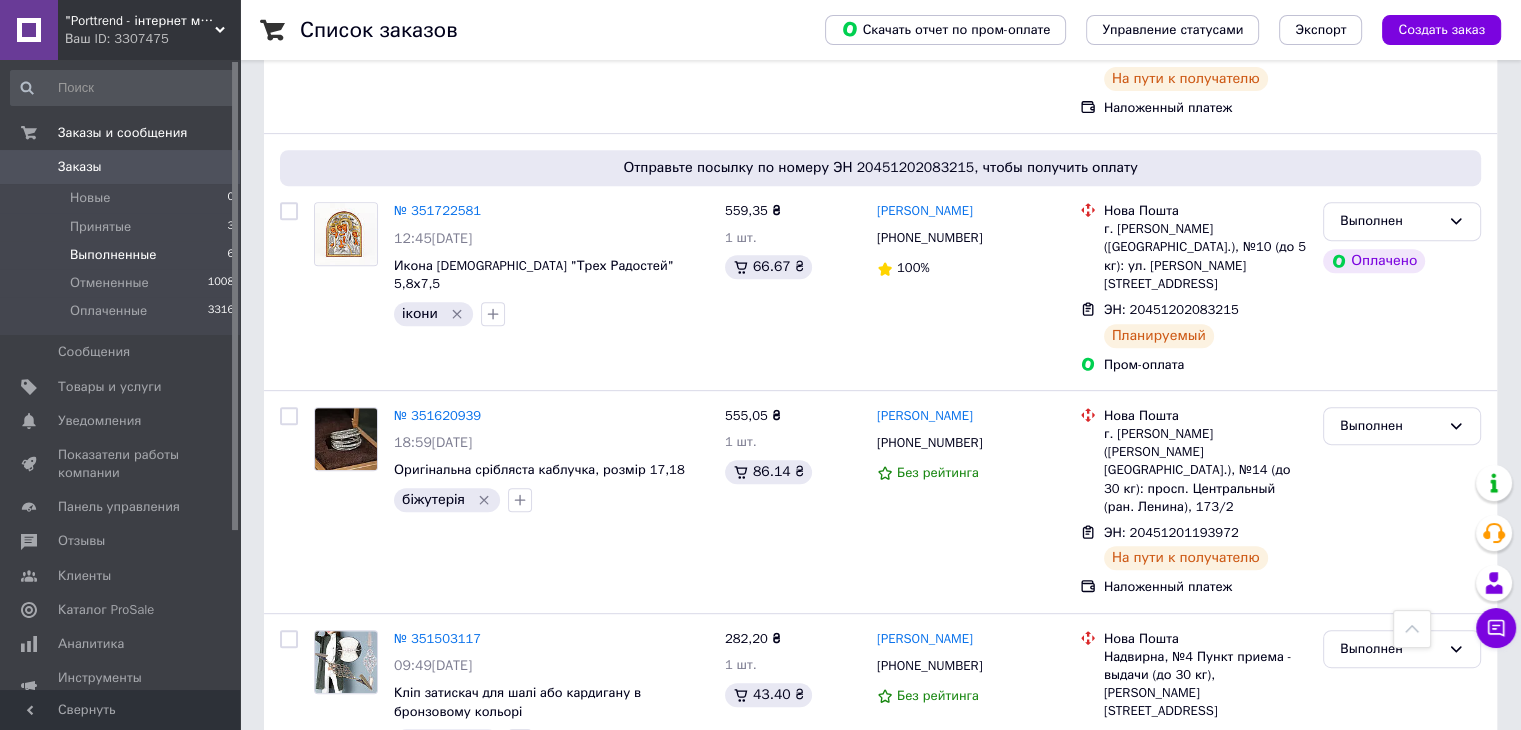 click on "Ваш ID: 3307475" at bounding box center [152, 39] 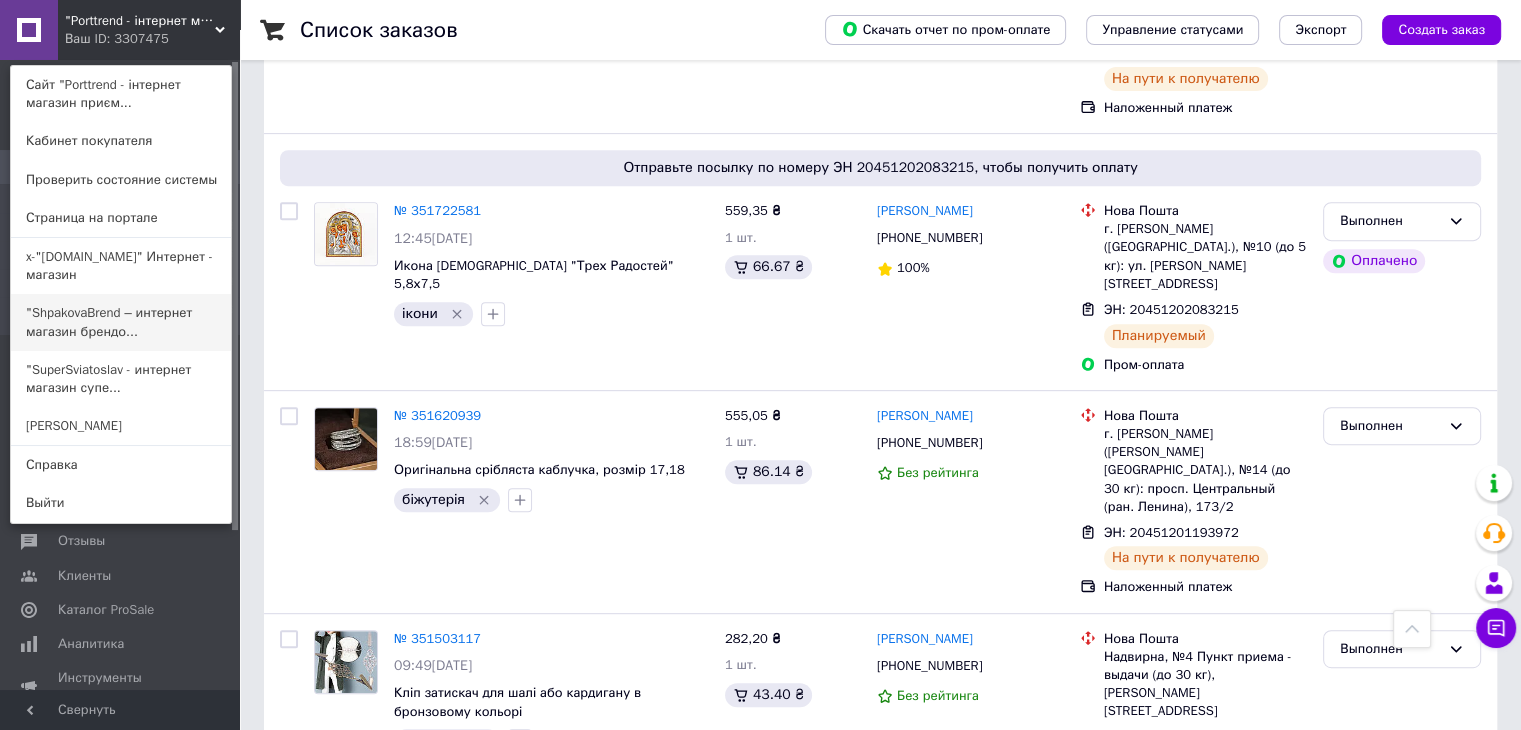 click on ""ShpakovaBrend – интернет магазин брендо..." at bounding box center [121, 322] 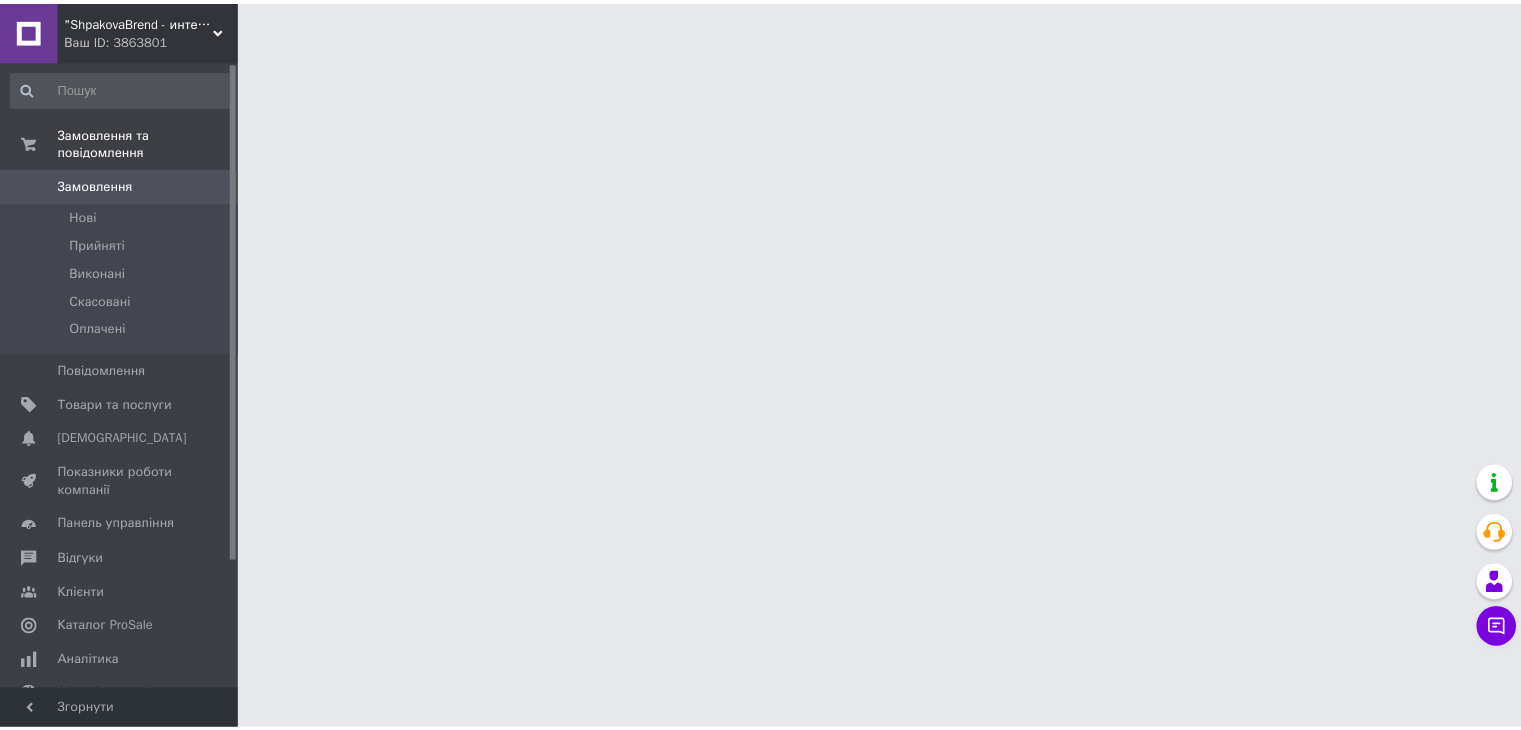 scroll, scrollTop: 0, scrollLeft: 0, axis: both 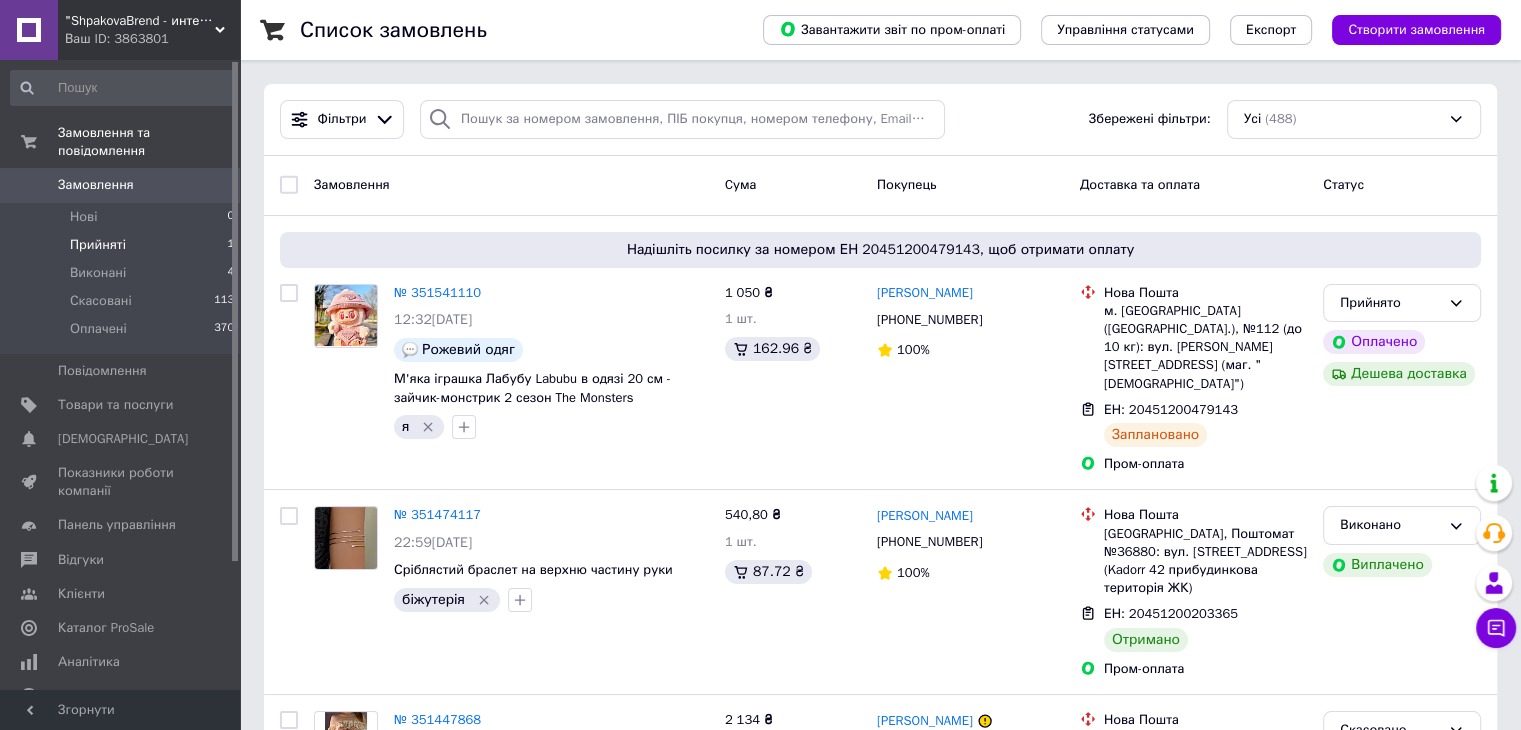 click on "Прийняті" at bounding box center [98, 245] 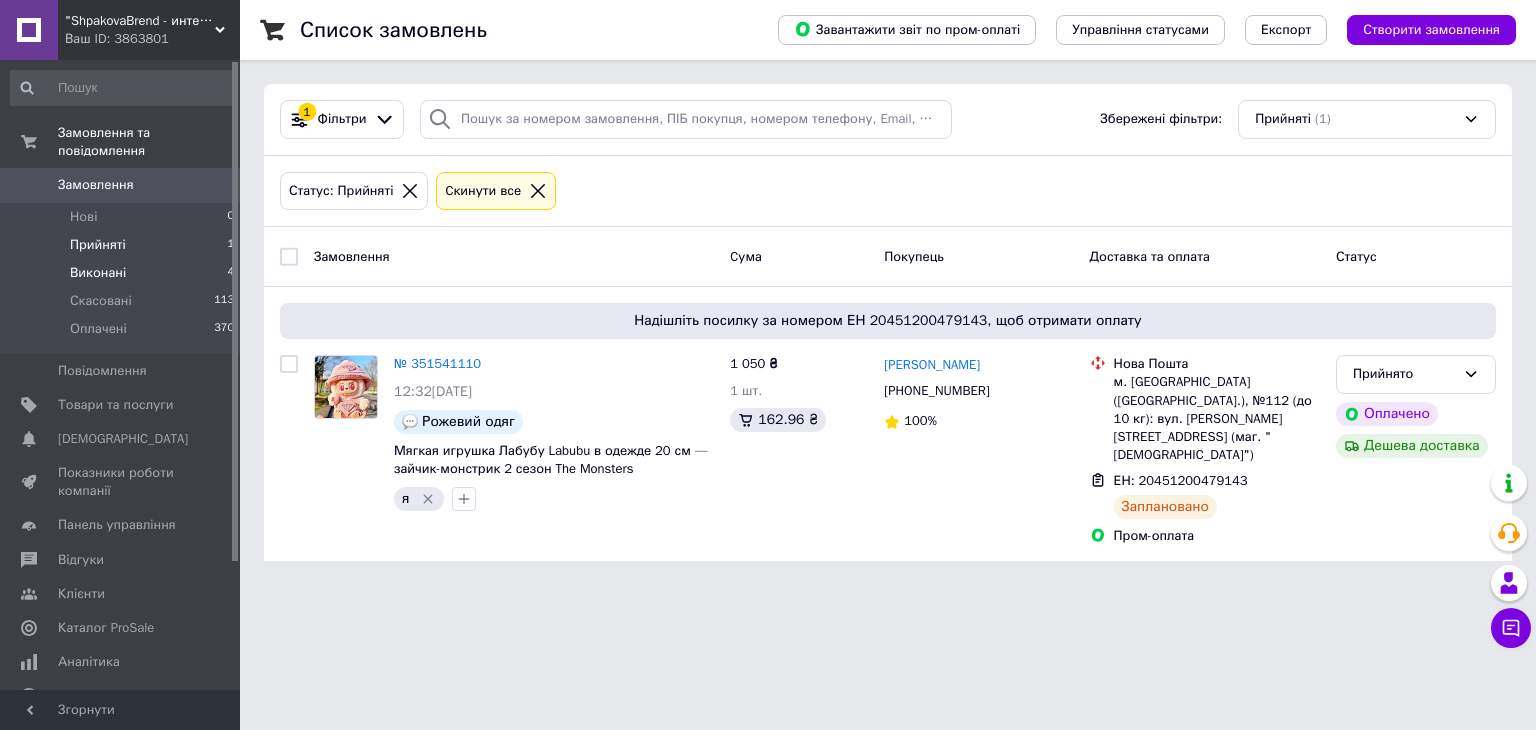 click on "Виконані" at bounding box center [98, 273] 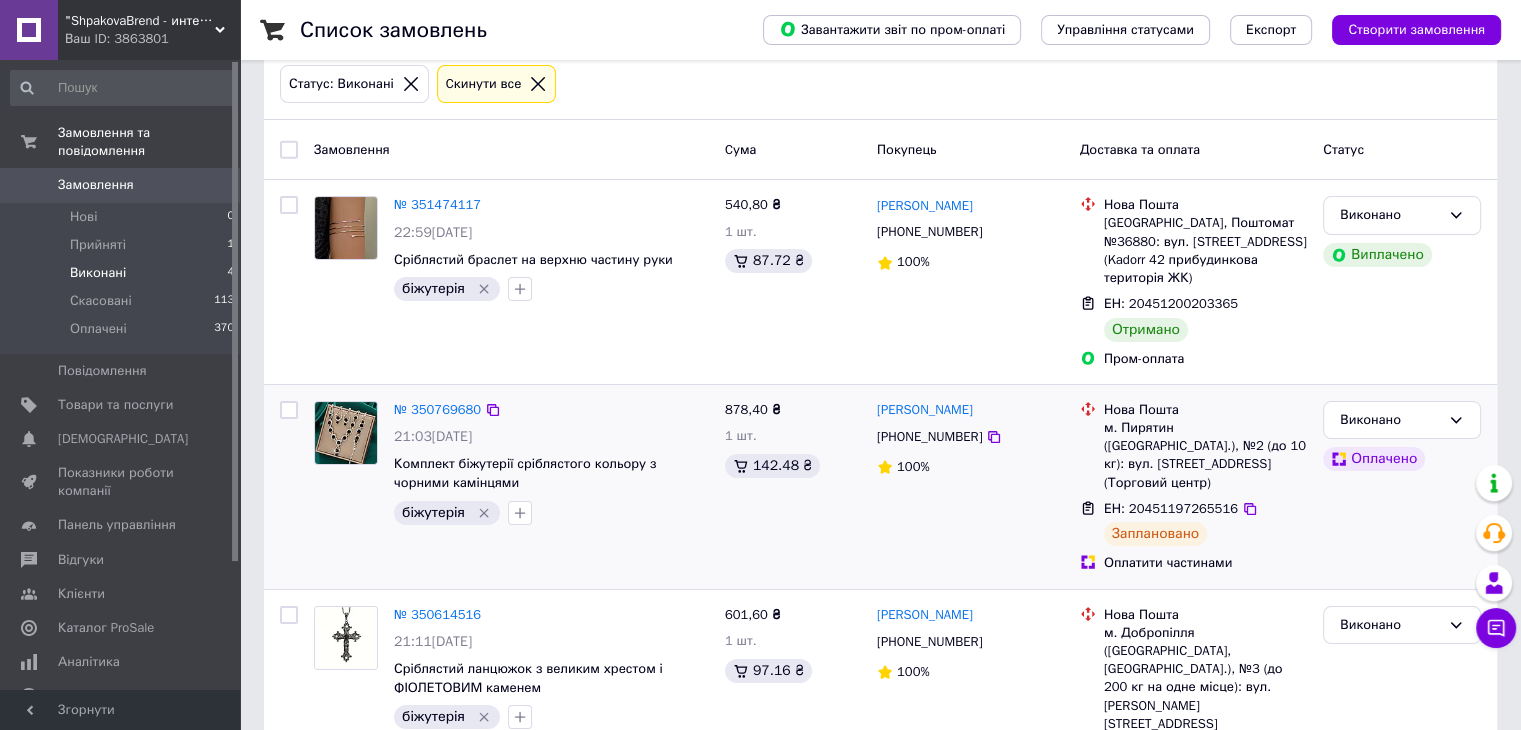scroll, scrollTop: 7, scrollLeft: 0, axis: vertical 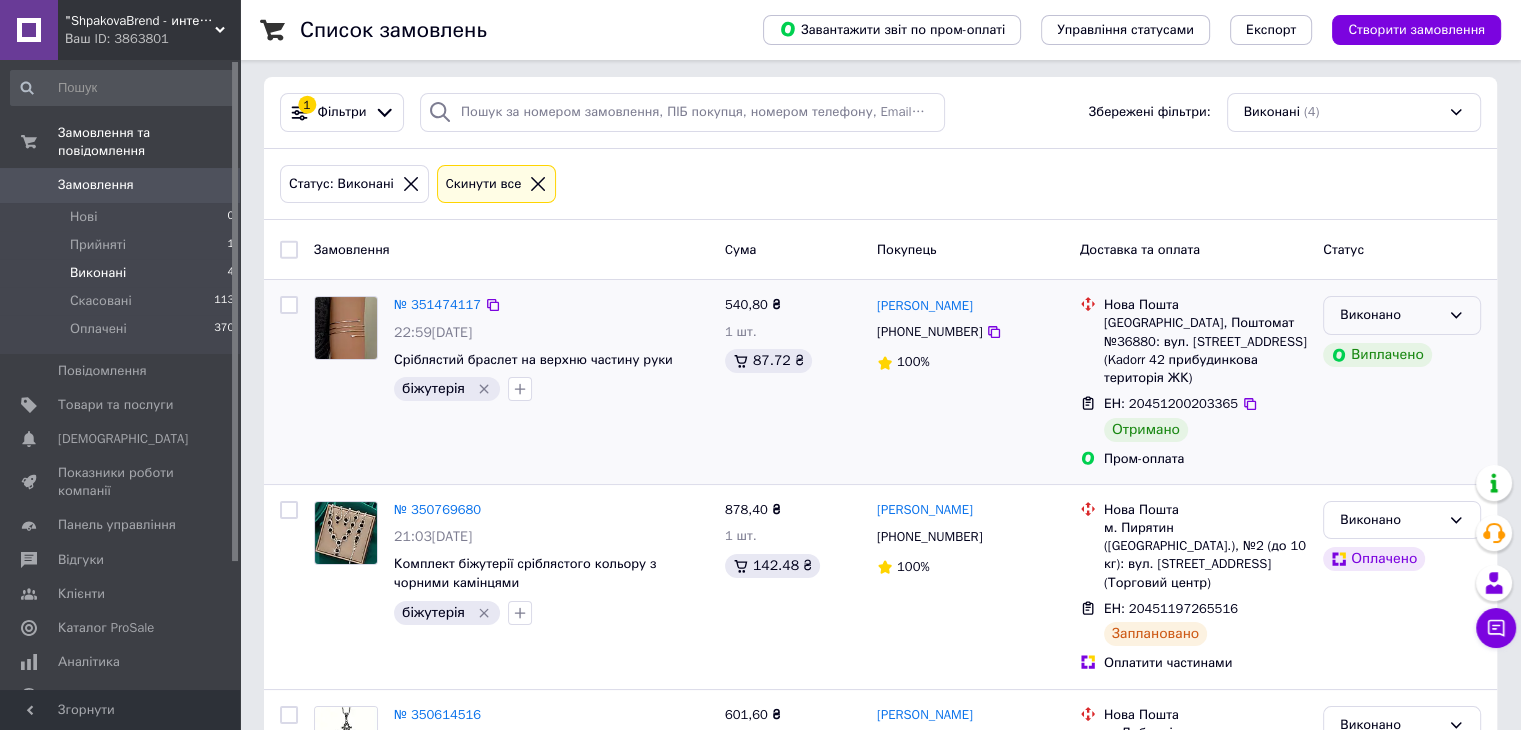 click on "Виконано" at bounding box center (1390, 315) 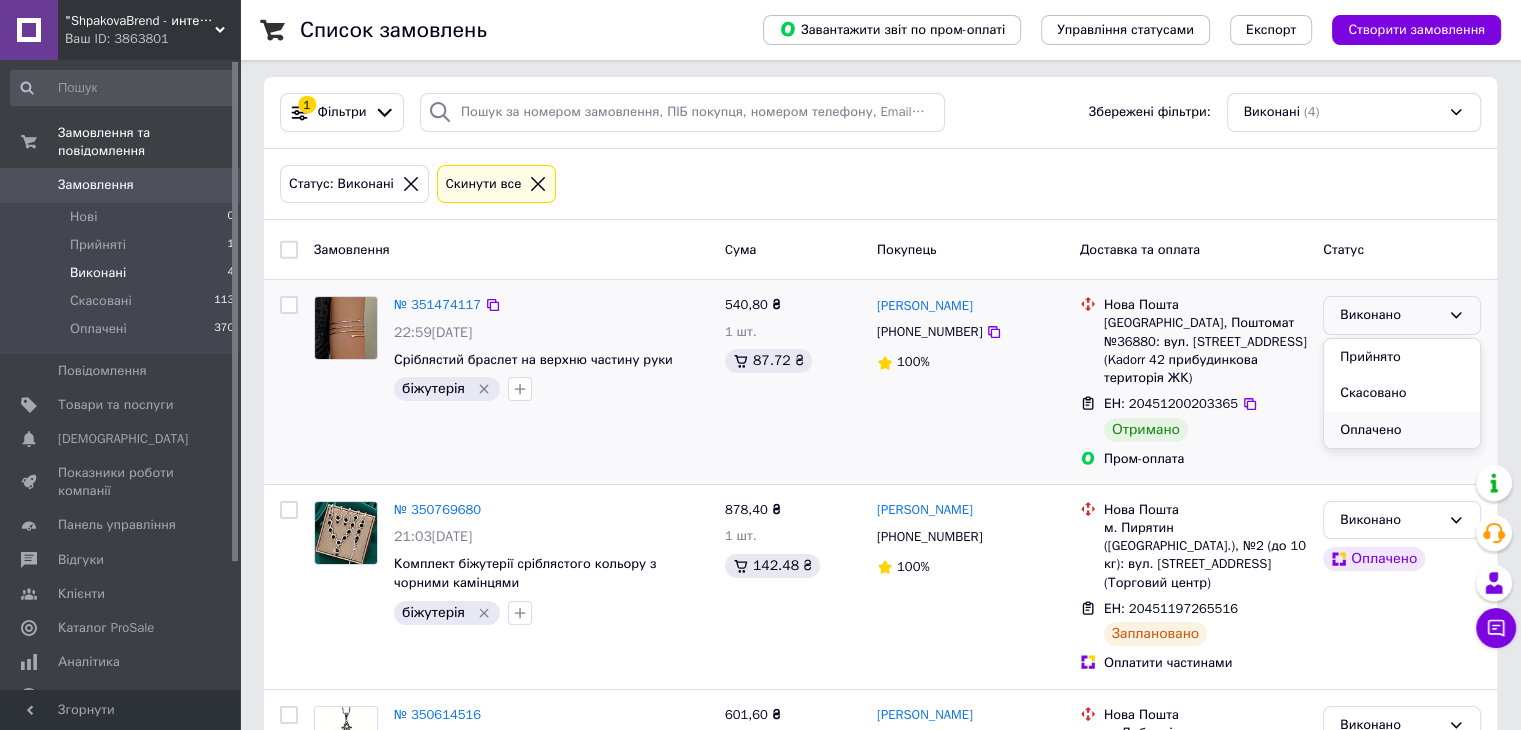 click on "Оплачено" at bounding box center [1402, 430] 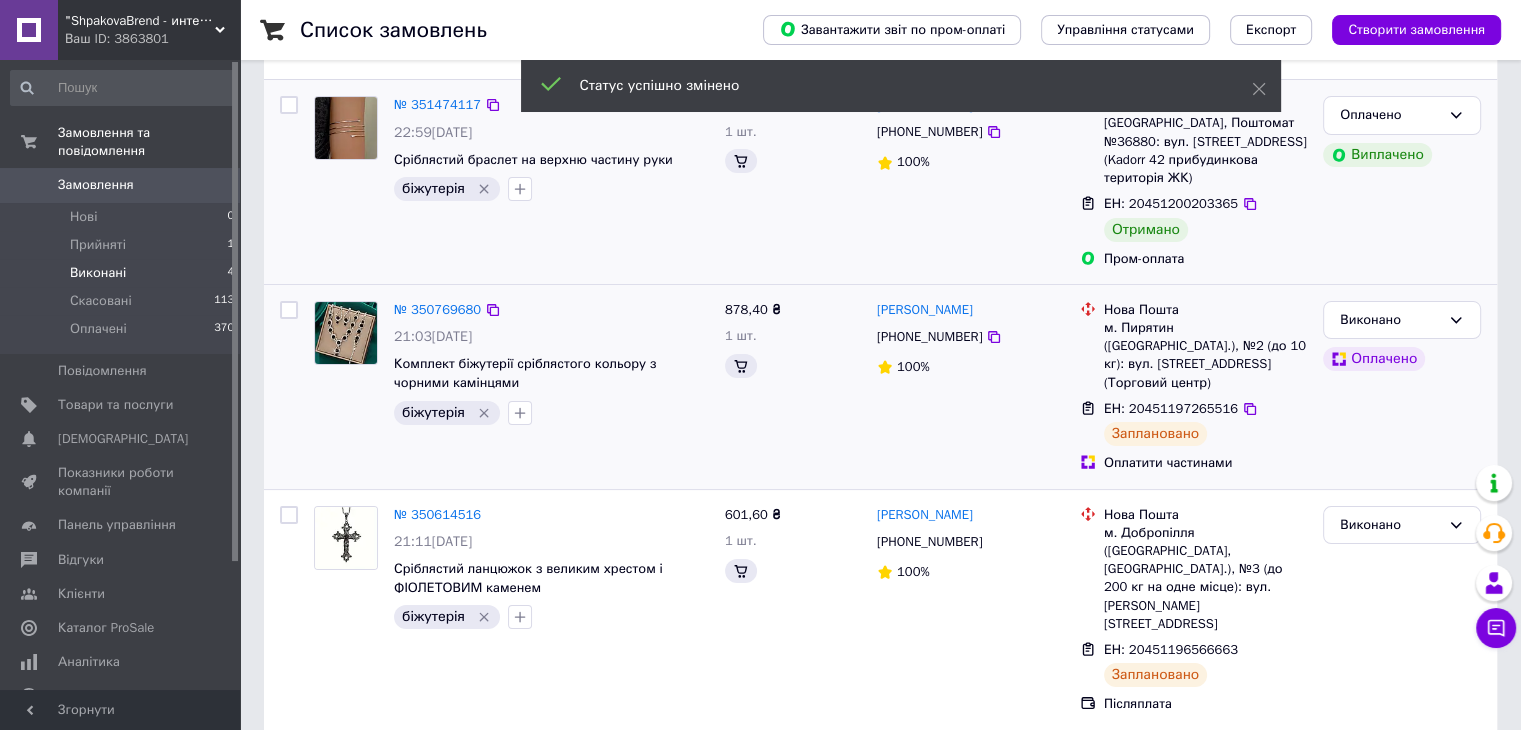 scroll, scrollTop: 307, scrollLeft: 0, axis: vertical 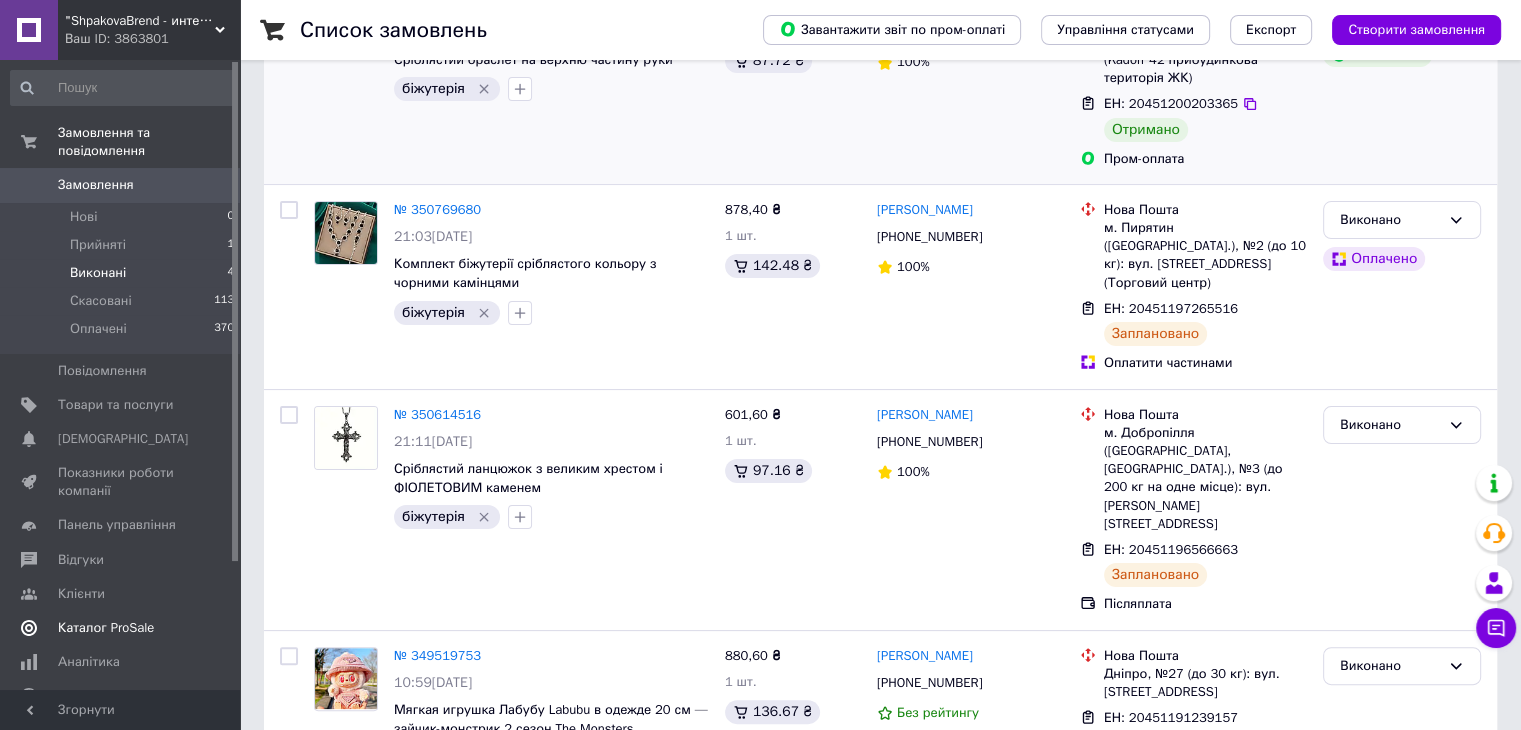 click on "Каталог ProSale" at bounding box center (106, 628) 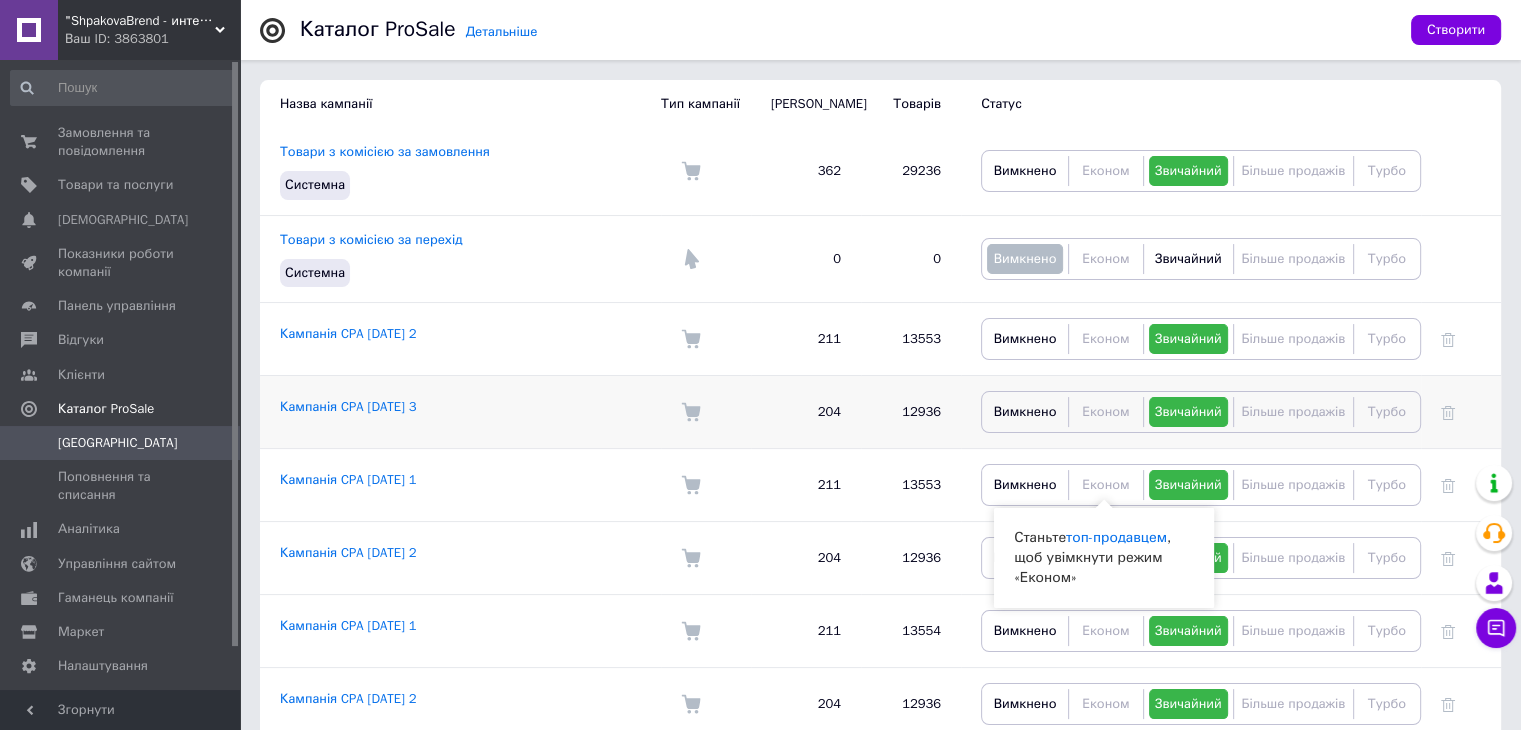 scroll, scrollTop: 192, scrollLeft: 0, axis: vertical 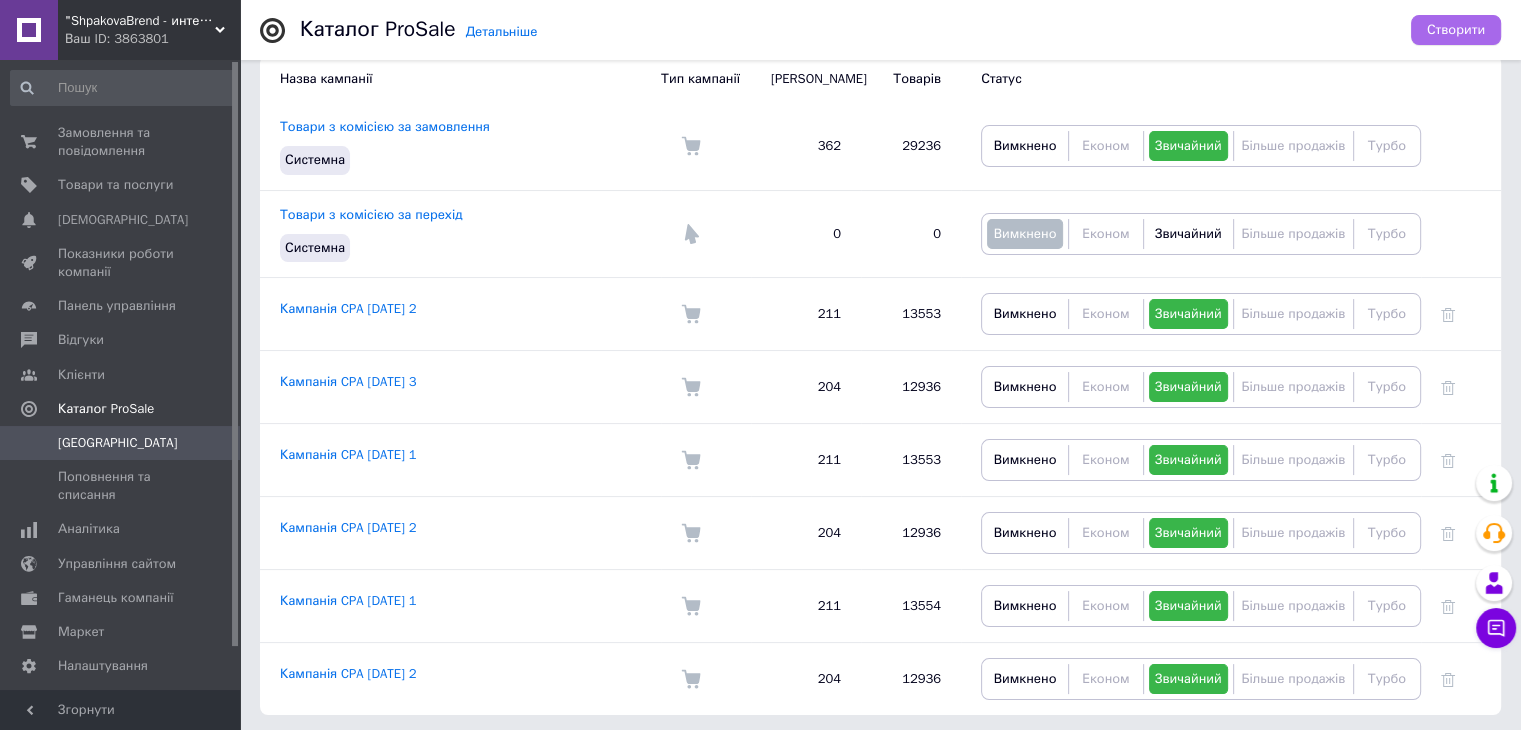 click on "Створити" at bounding box center [1456, 30] 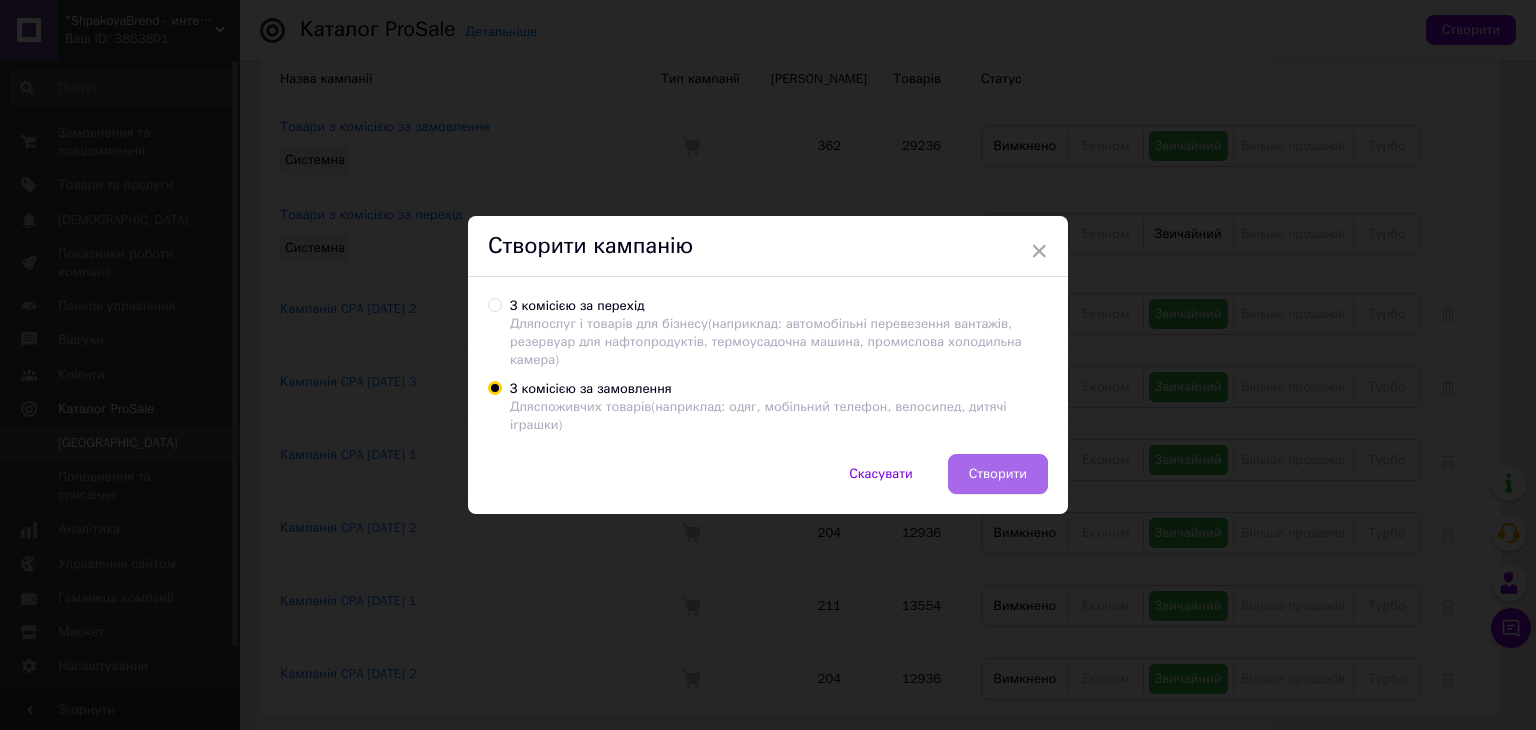 click on "Створити" at bounding box center [998, 474] 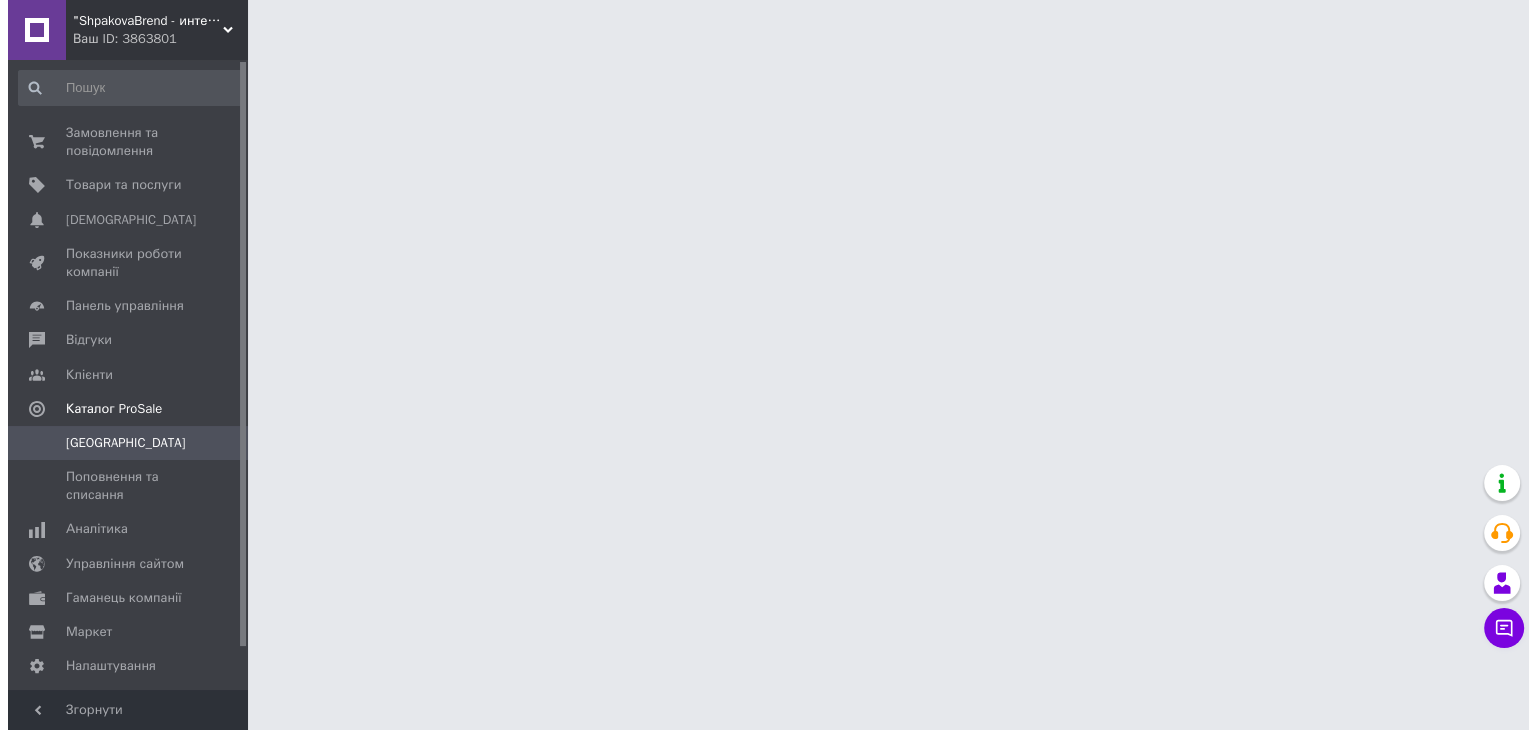 scroll, scrollTop: 0, scrollLeft: 0, axis: both 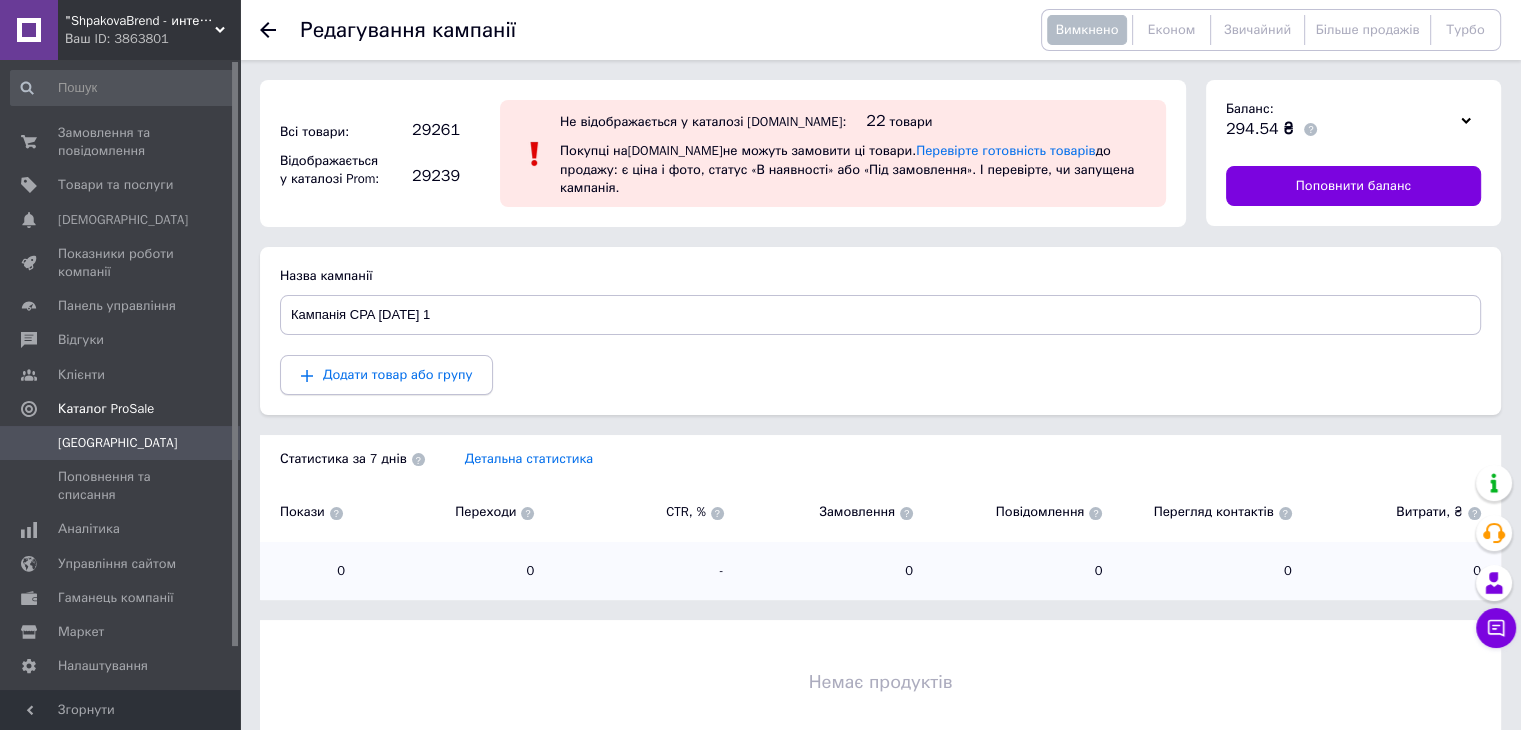 click on "Додати товар або групу" at bounding box center (397, 374) 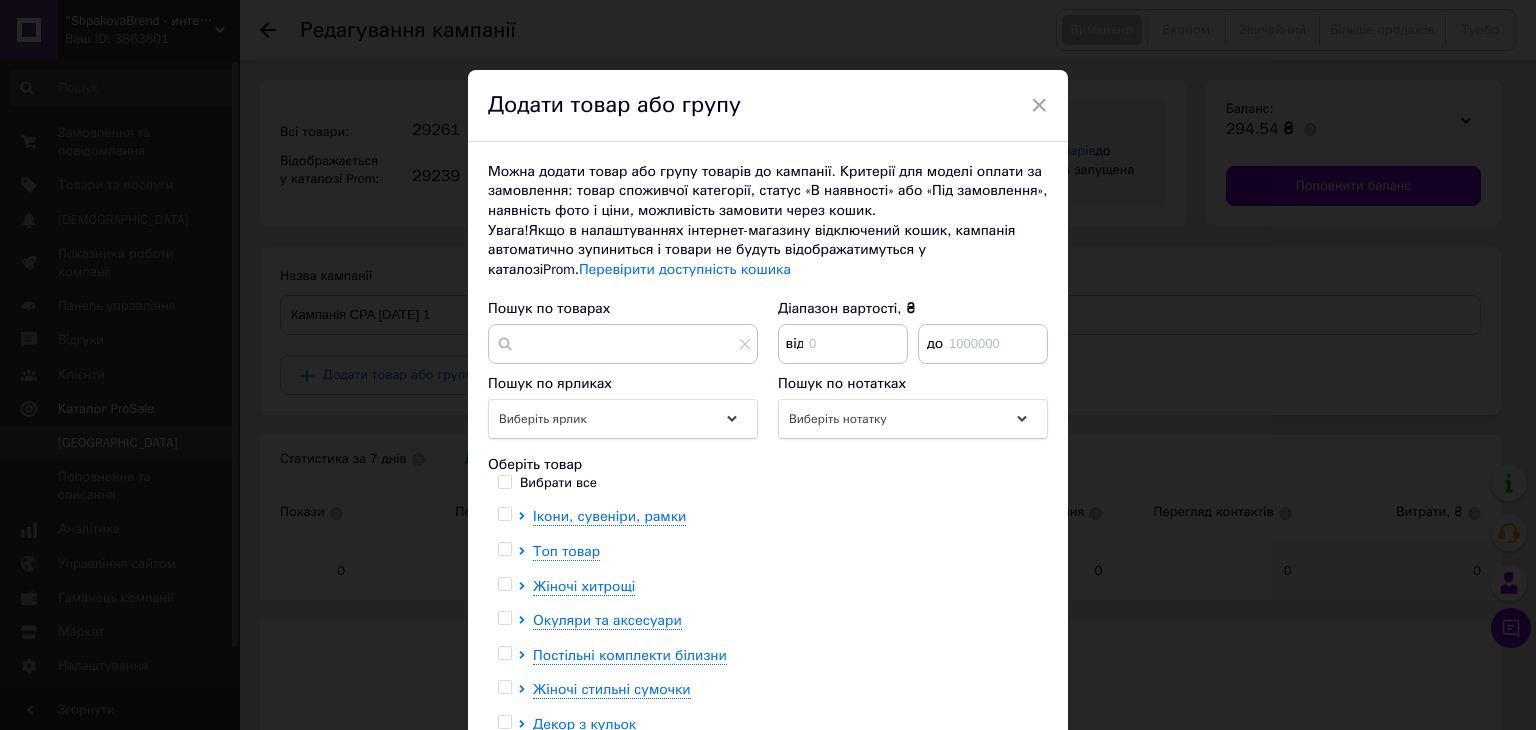 click at bounding box center [504, 514] 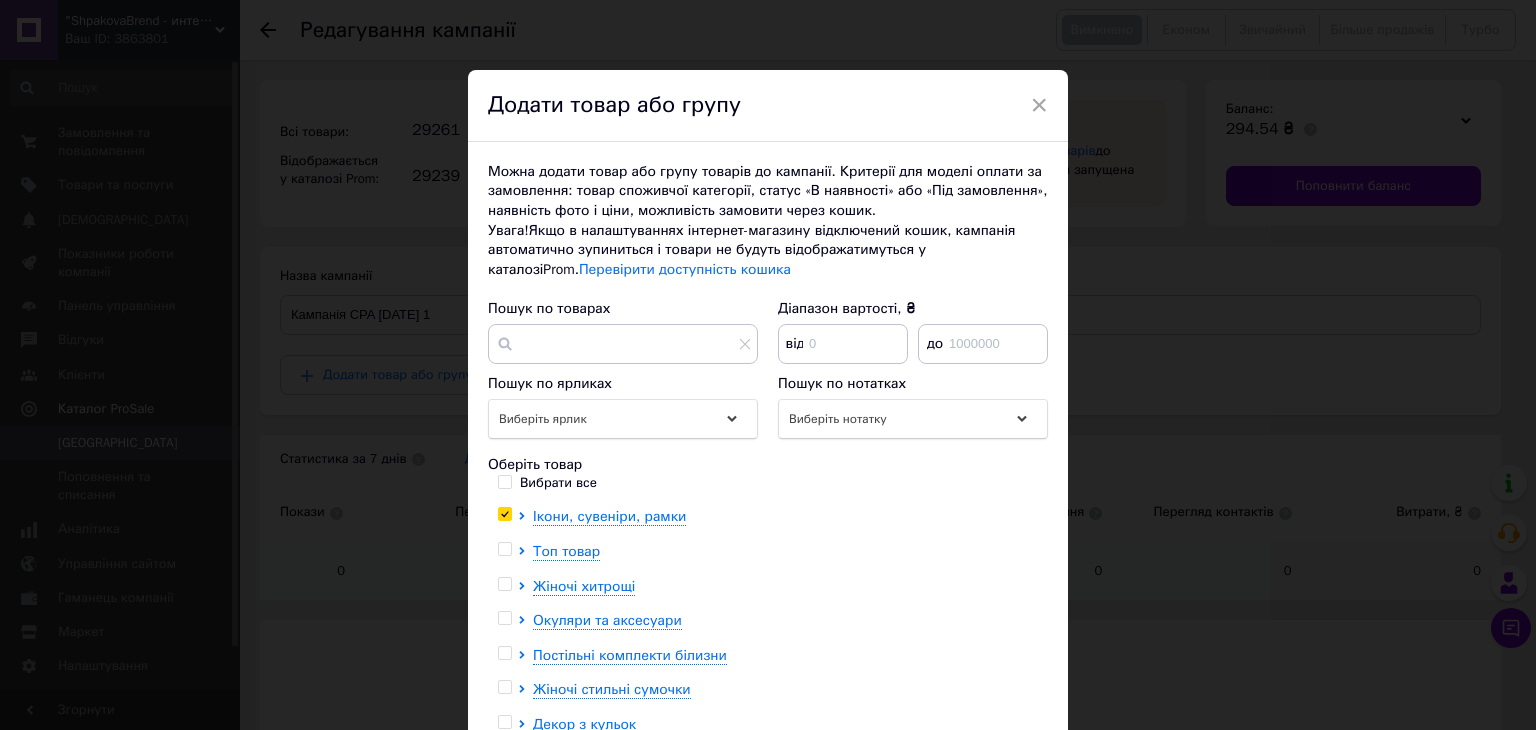 checkbox on "true" 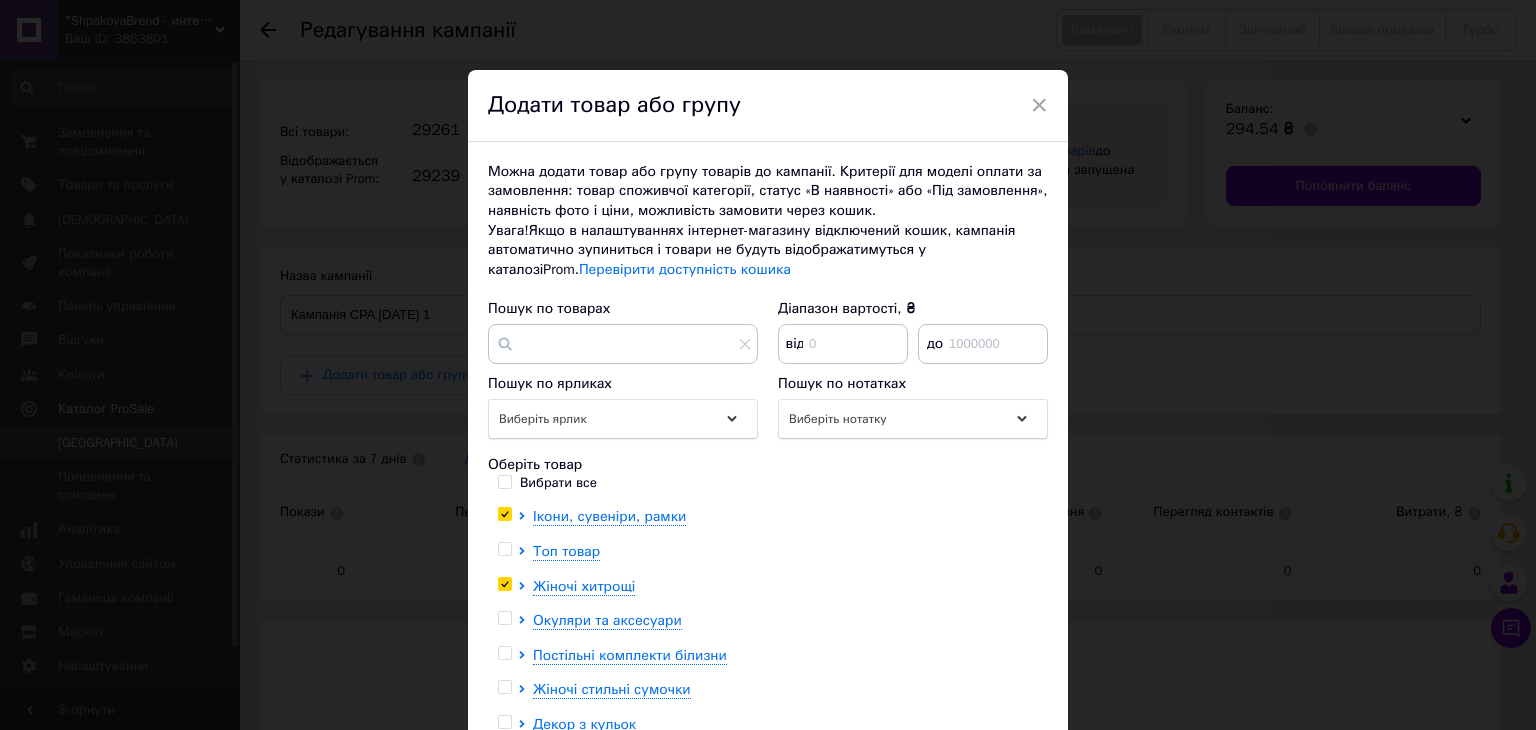 checkbox on "true" 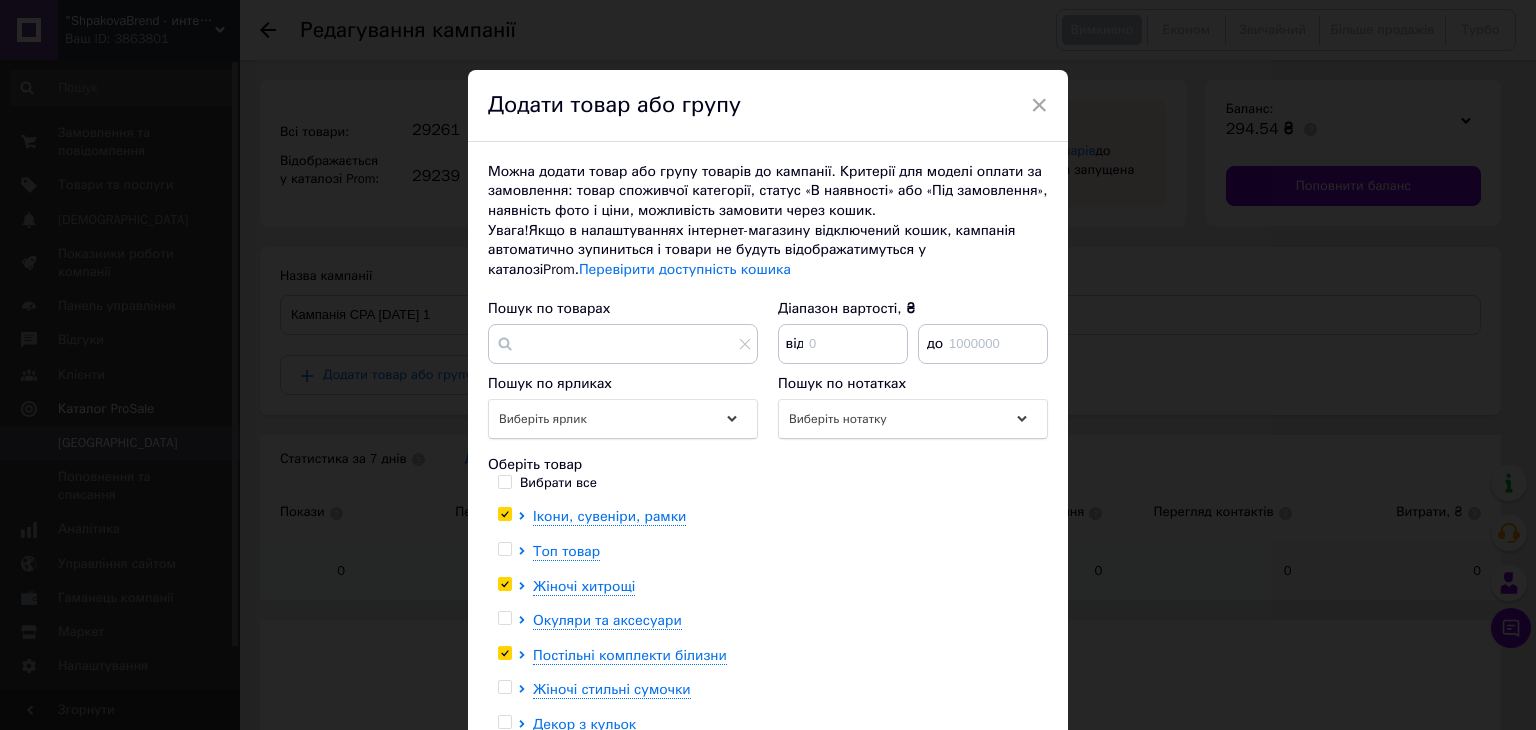 checkbox on "true" 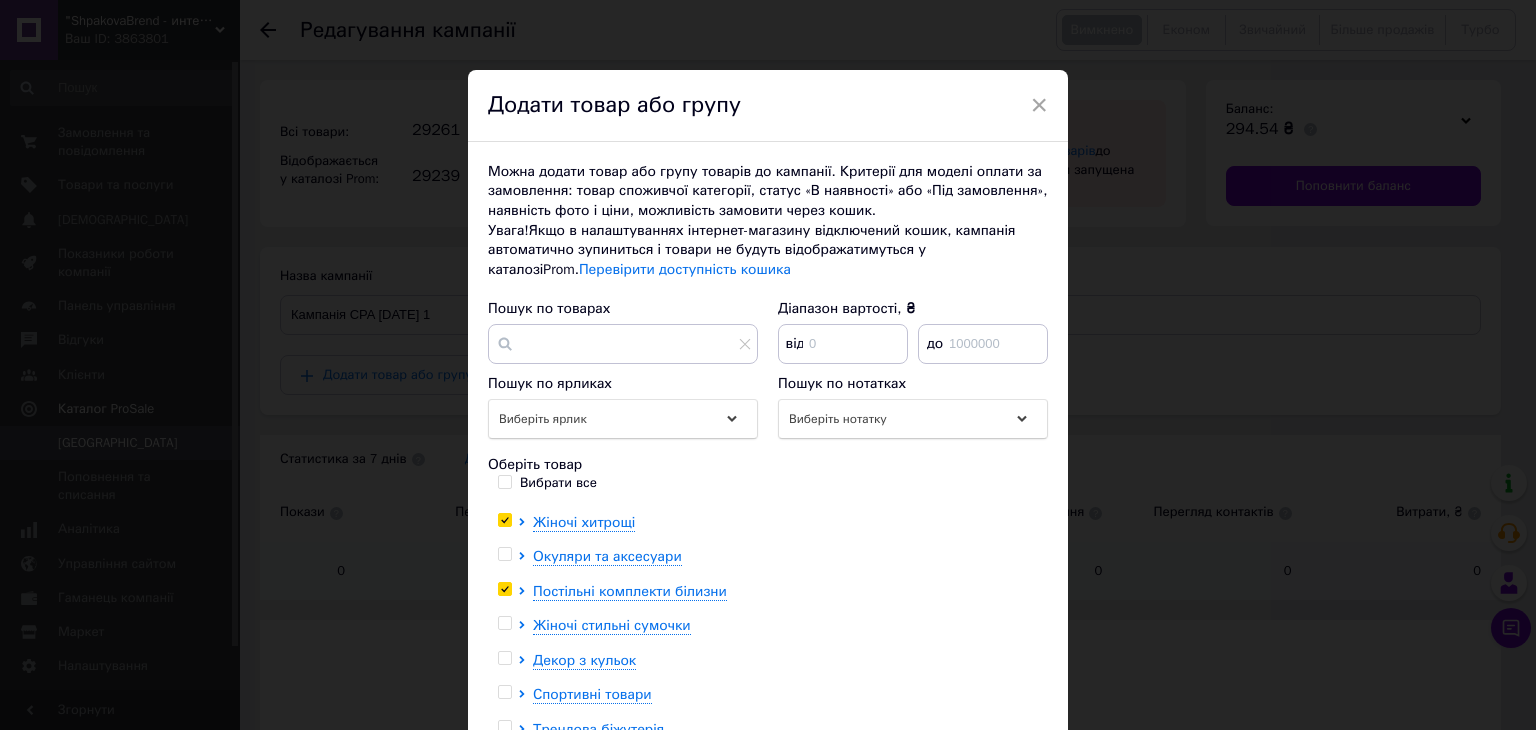 scroll, scrollTop: 99, scrollLeft: 0, axis: vertical 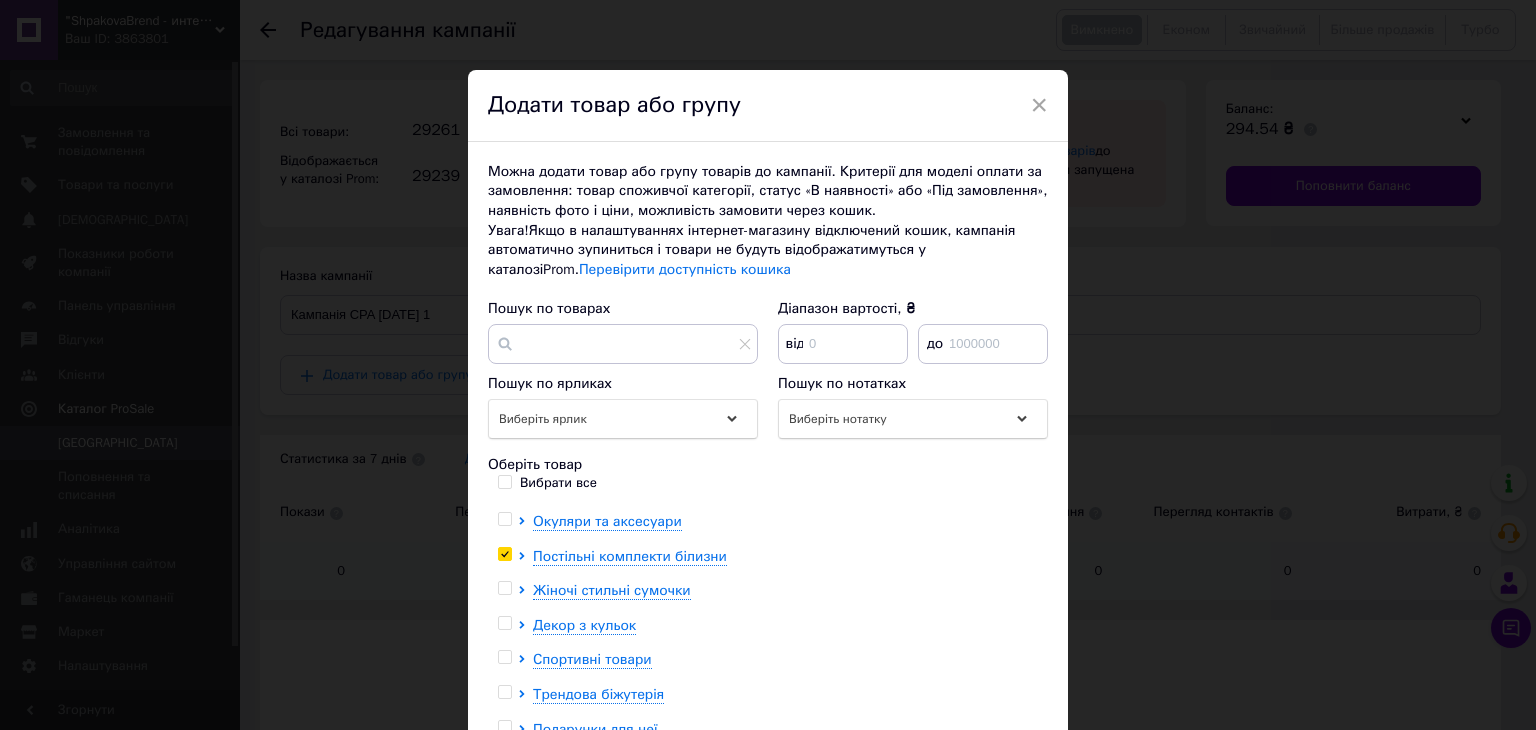 click at bounding box center (504, 623) 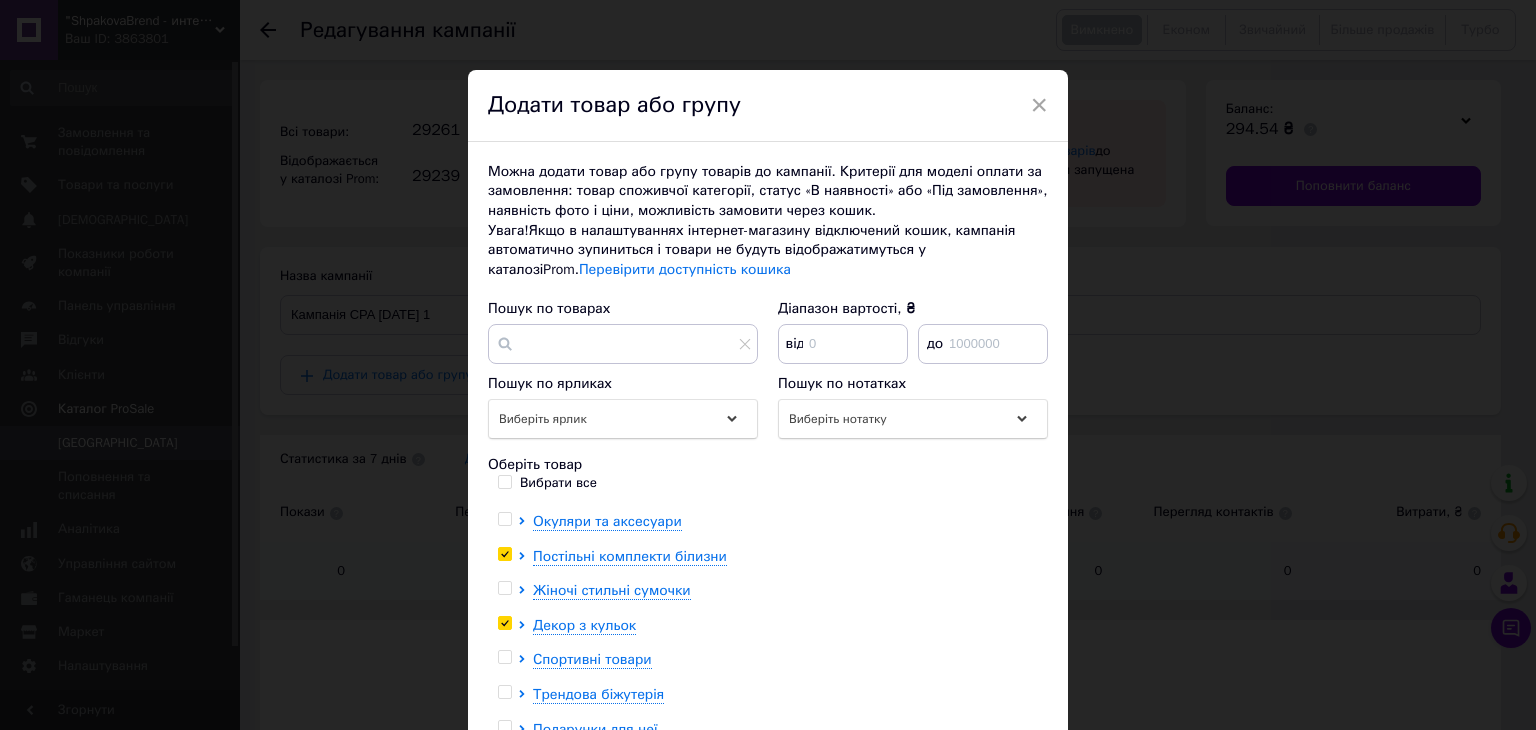 checkbox on "true" 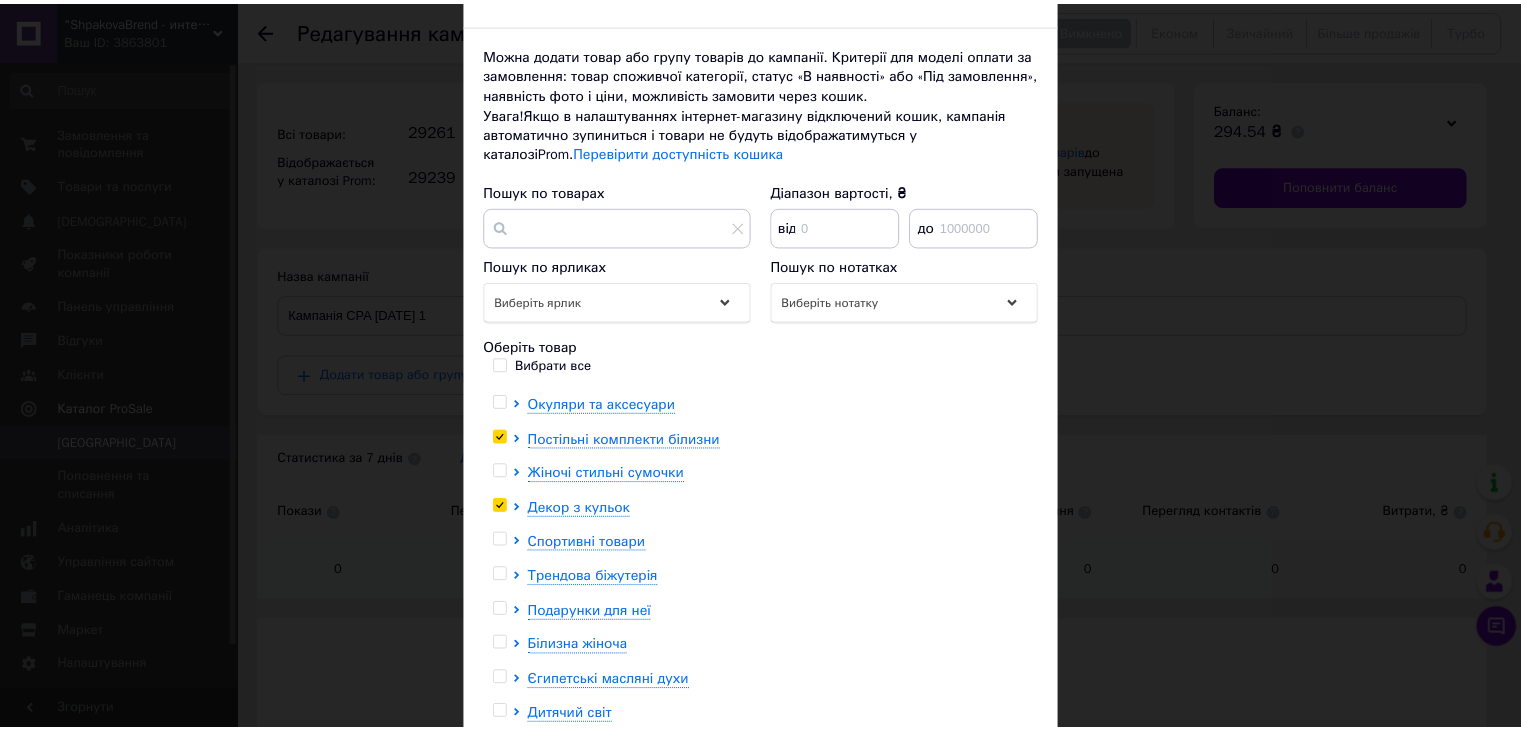 scroll, scrollTop: 296, scrollLeft: 0, axis: vertical 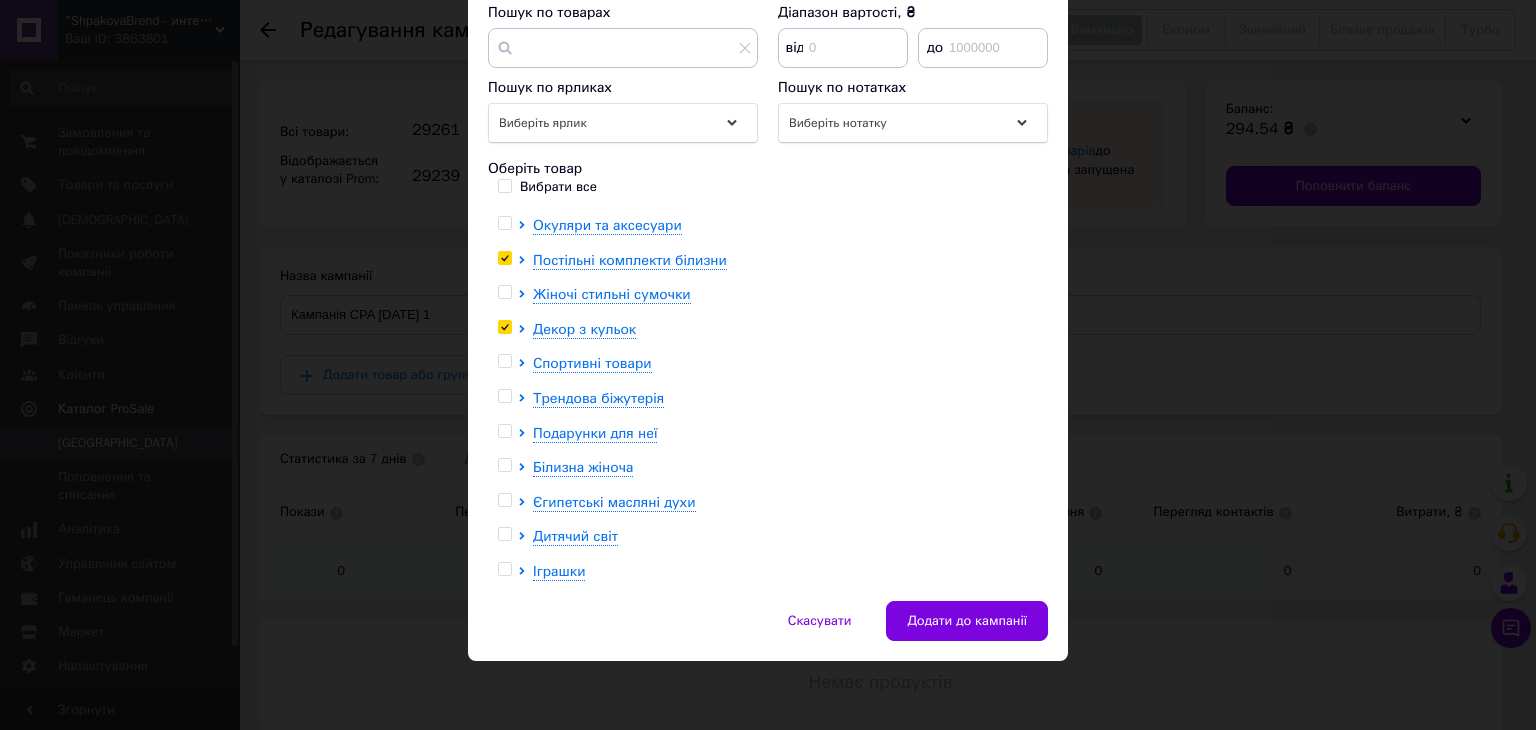 click at bounding box center (504, 396) 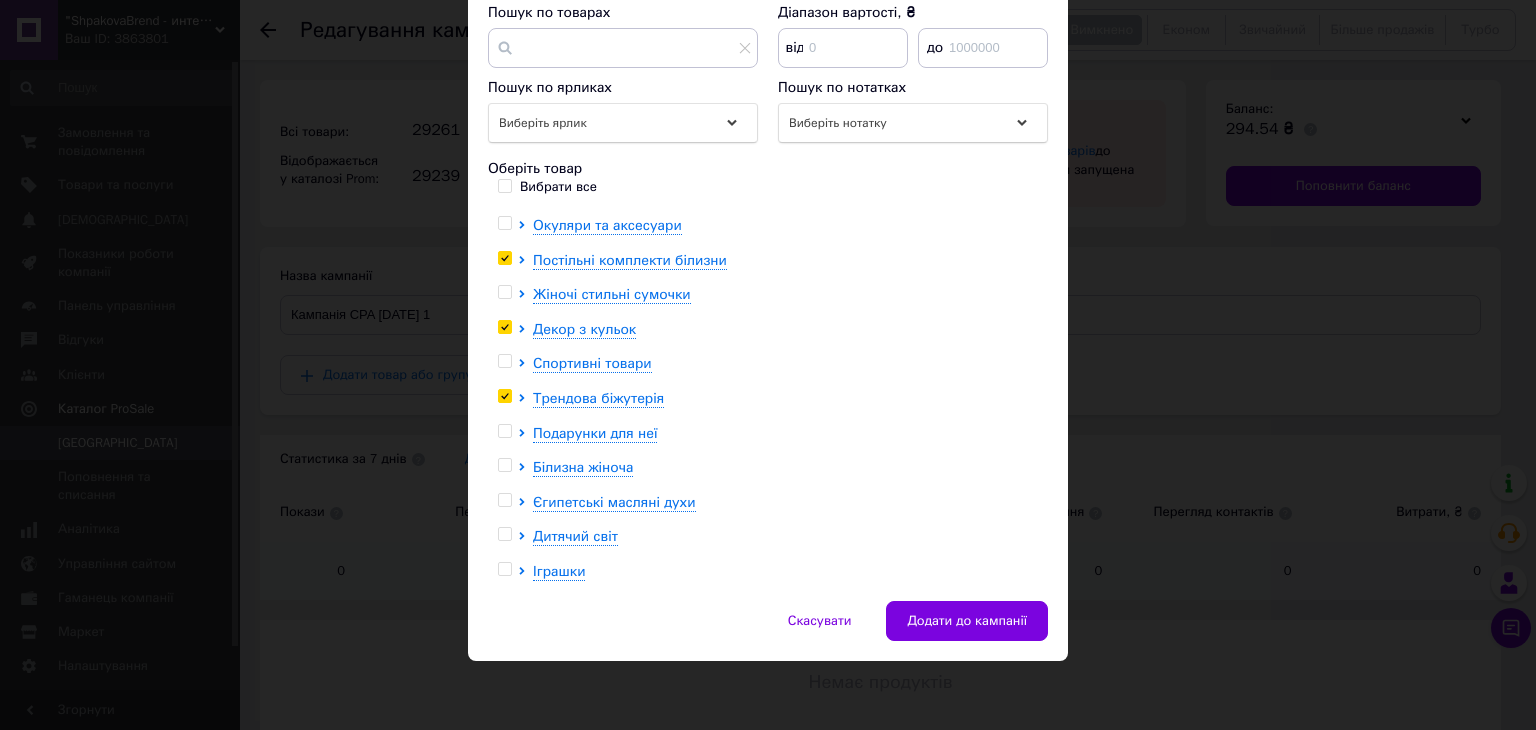 checkbox on "true" 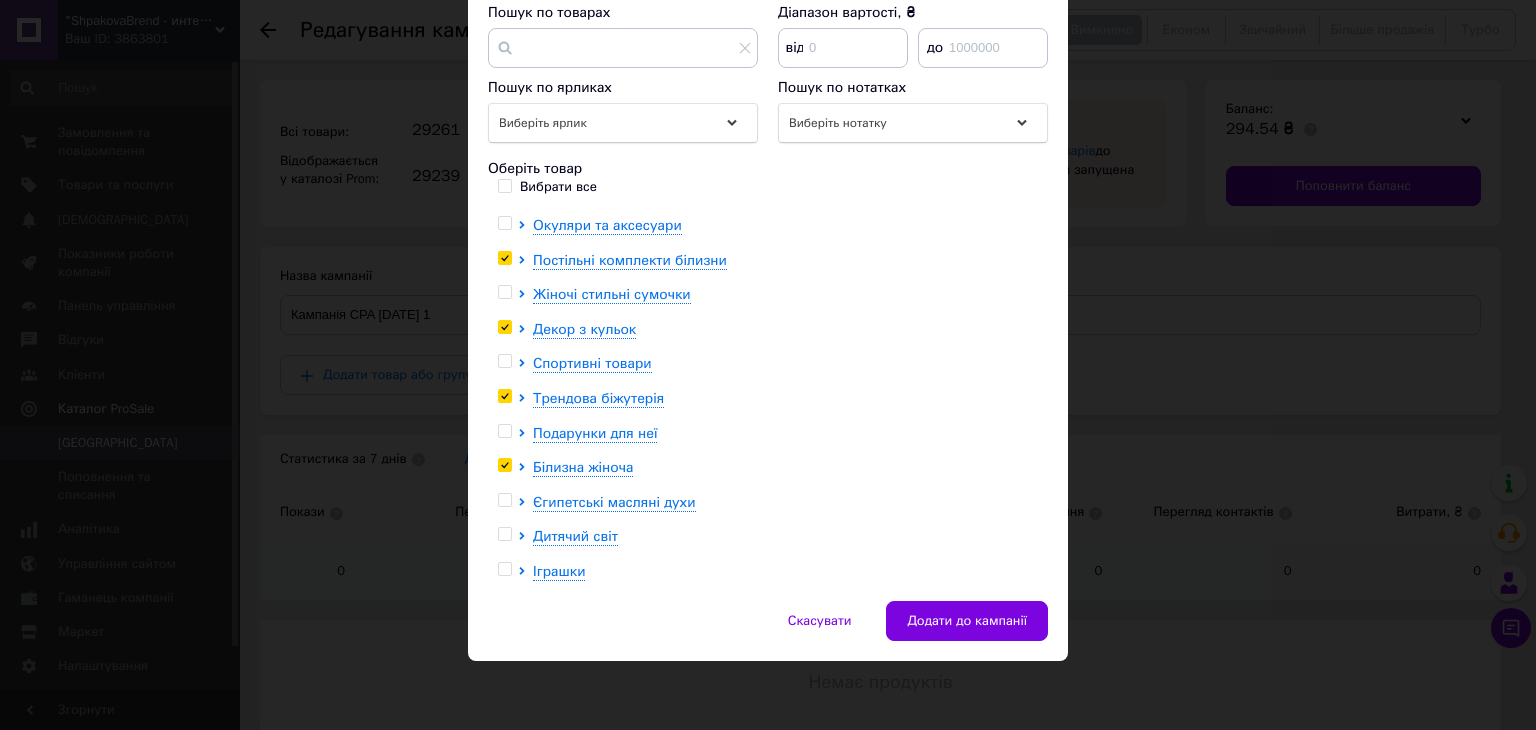 checkbox on "true" 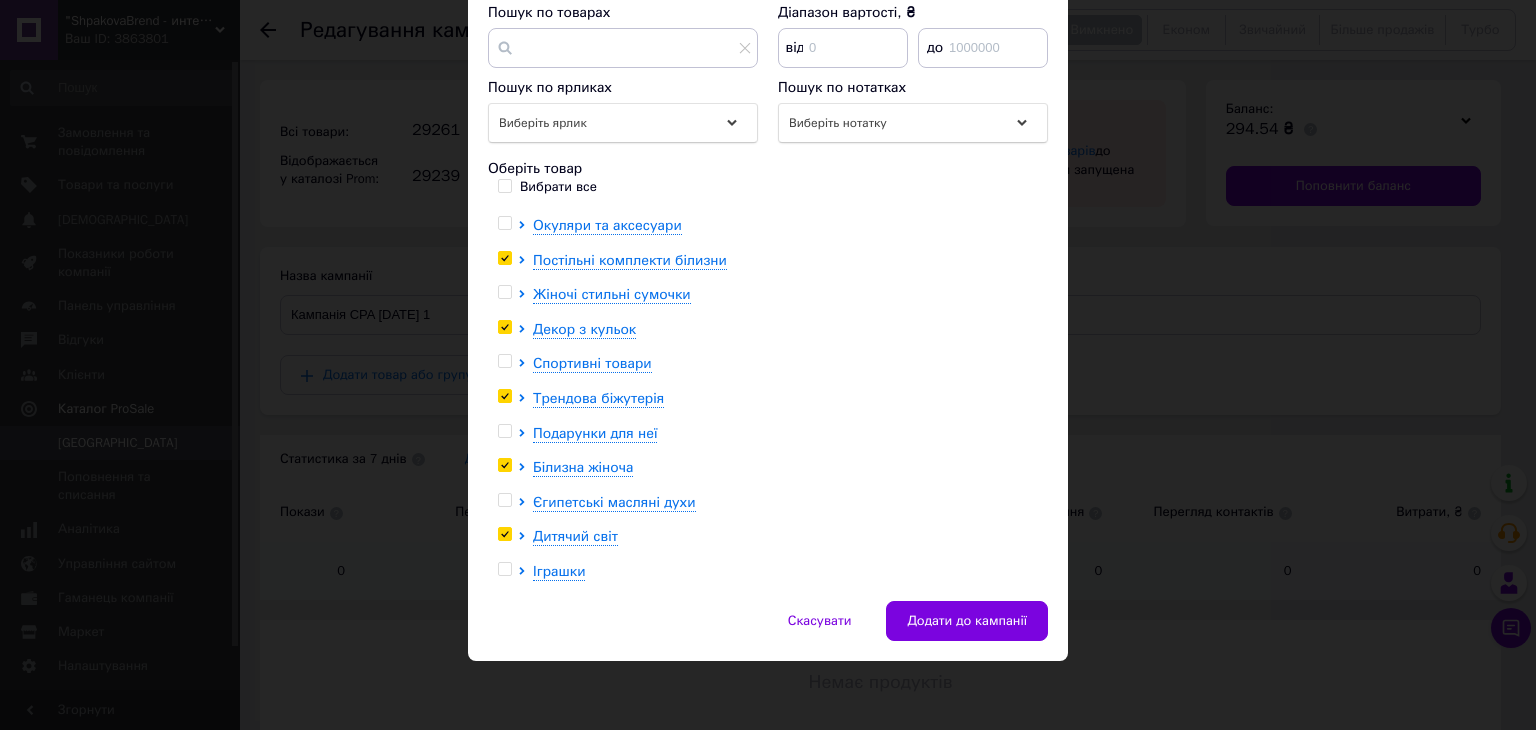 checkbox on "true" 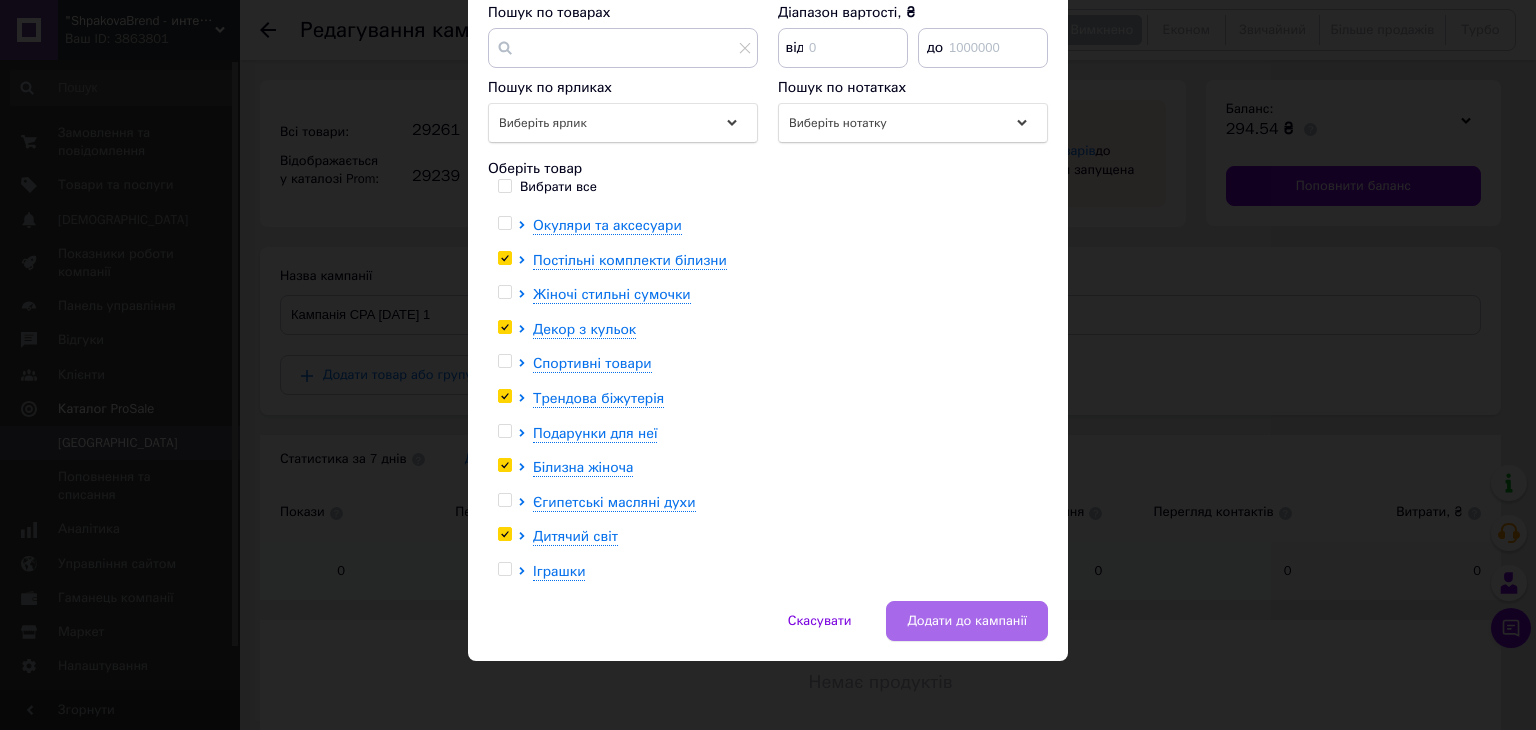 click on "Додати до кампанії" at bounding box center [967, 621] 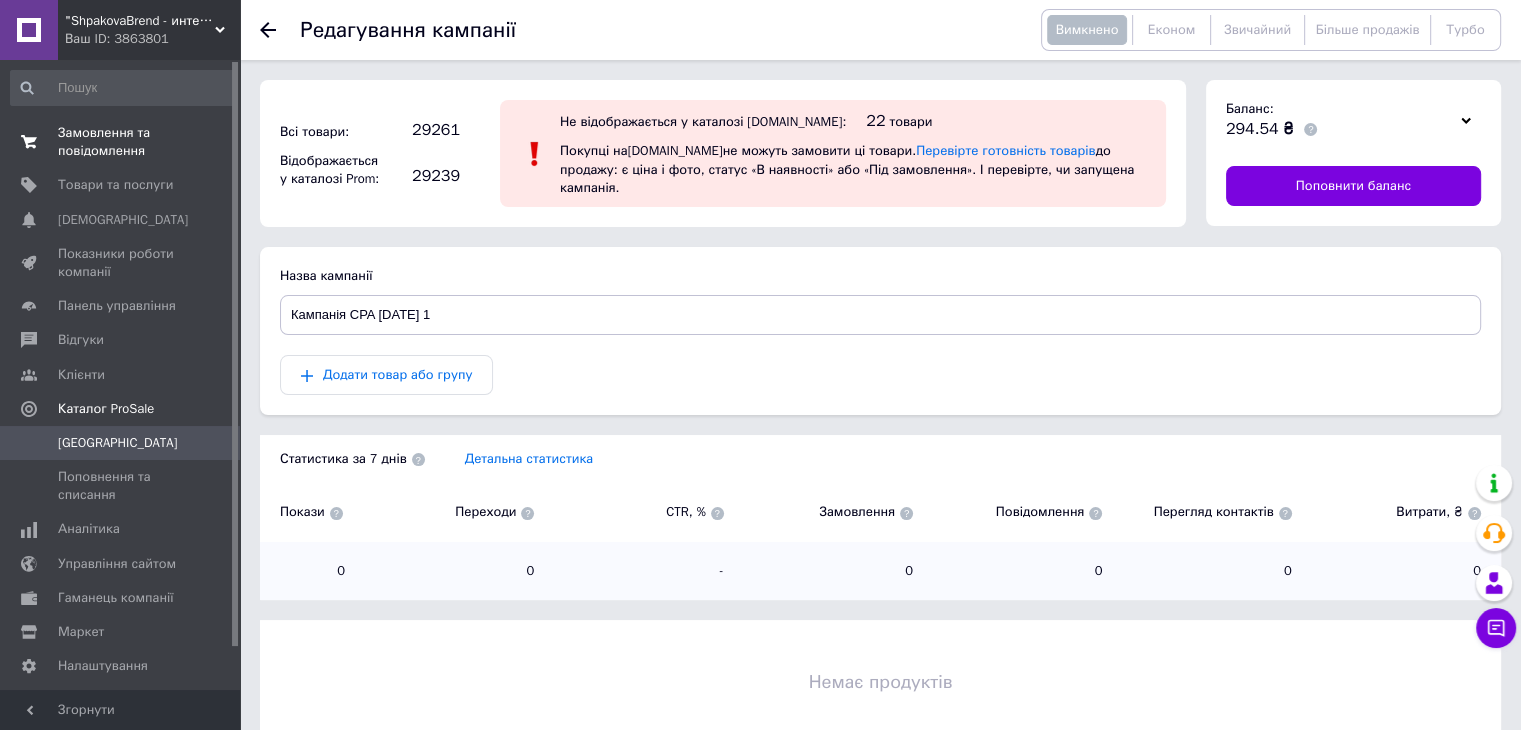 click at bounding box center (29, 142) 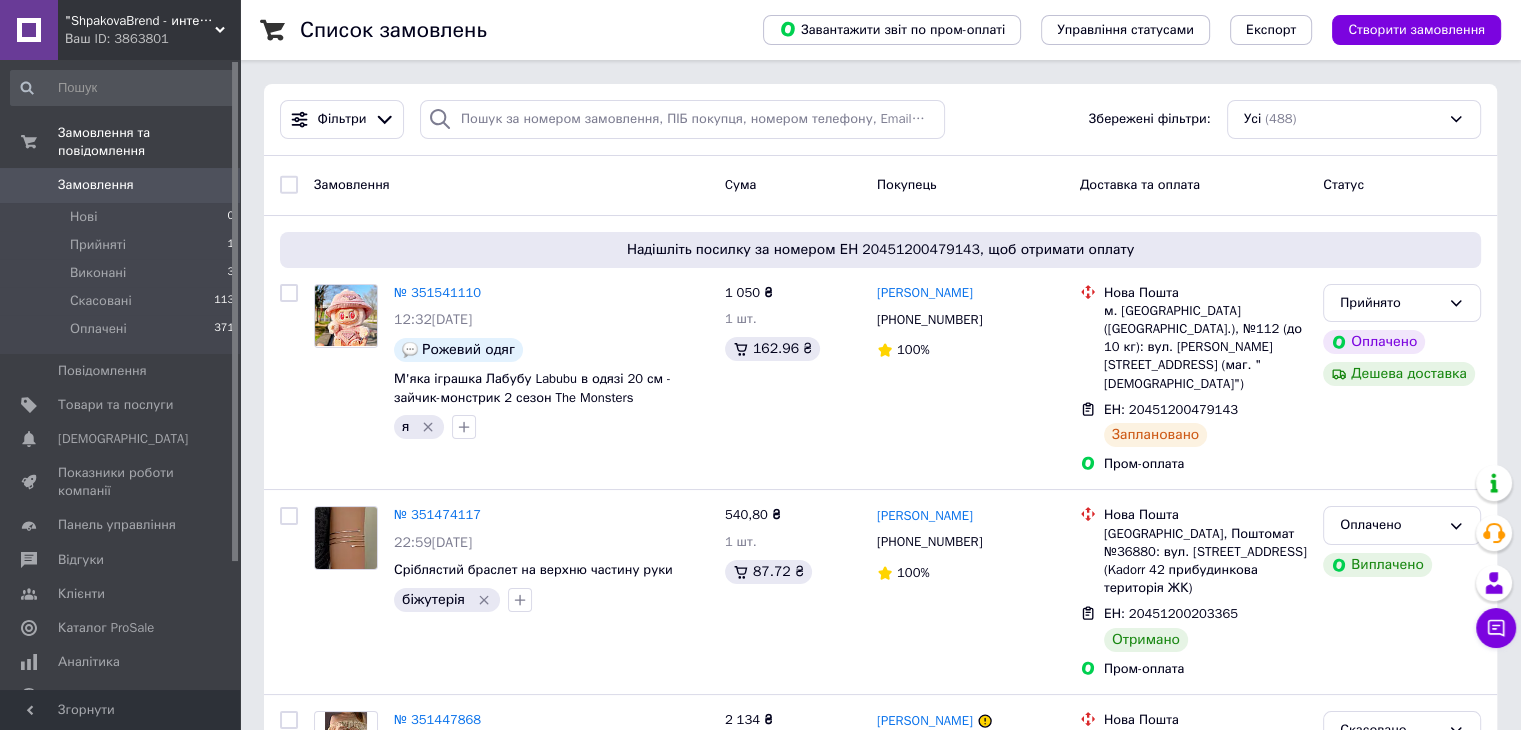 click on "Ваш ID: 3863801" at bounding box center (152, 39) 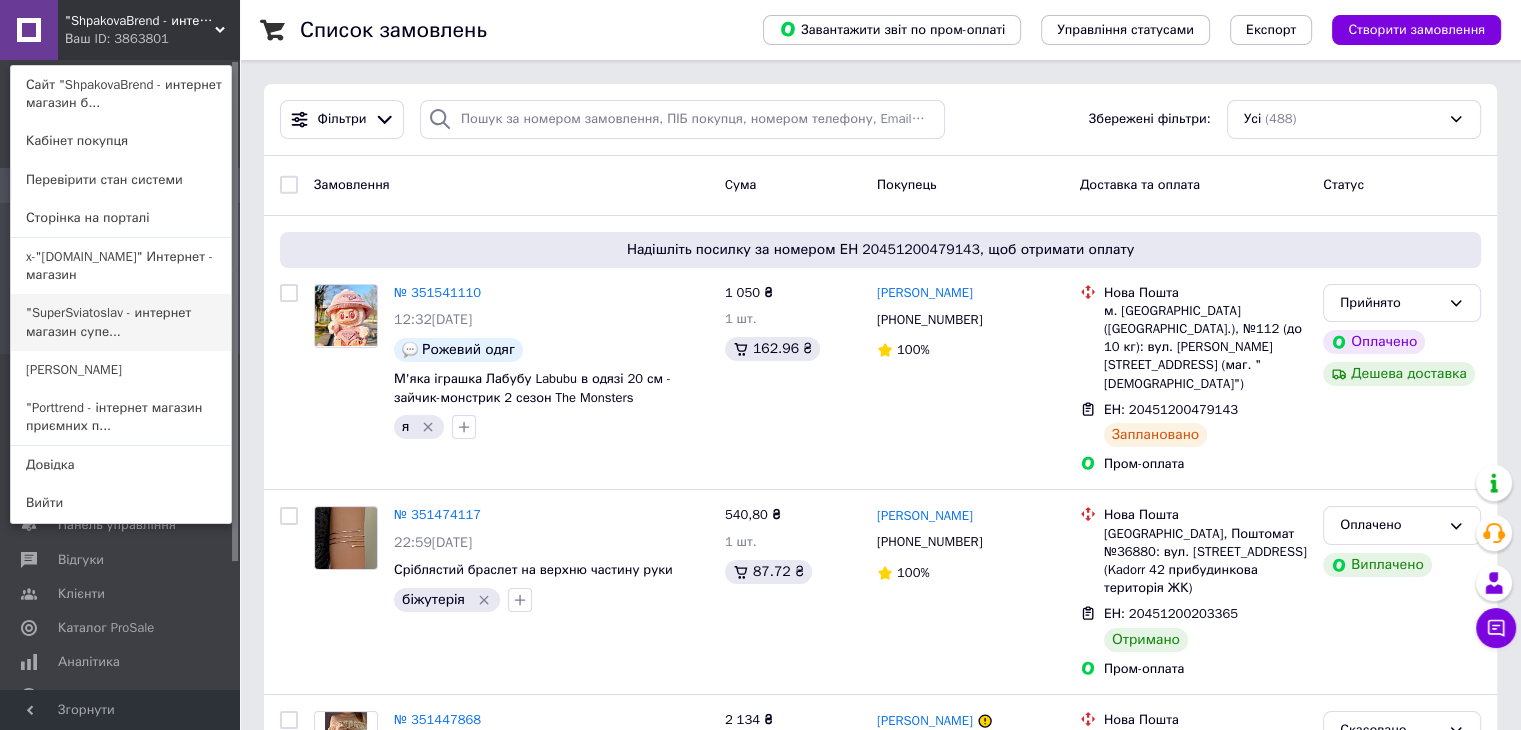click on ""SuperSviatoslav - интернет магазин супе..." at bounding box center [121, 322] 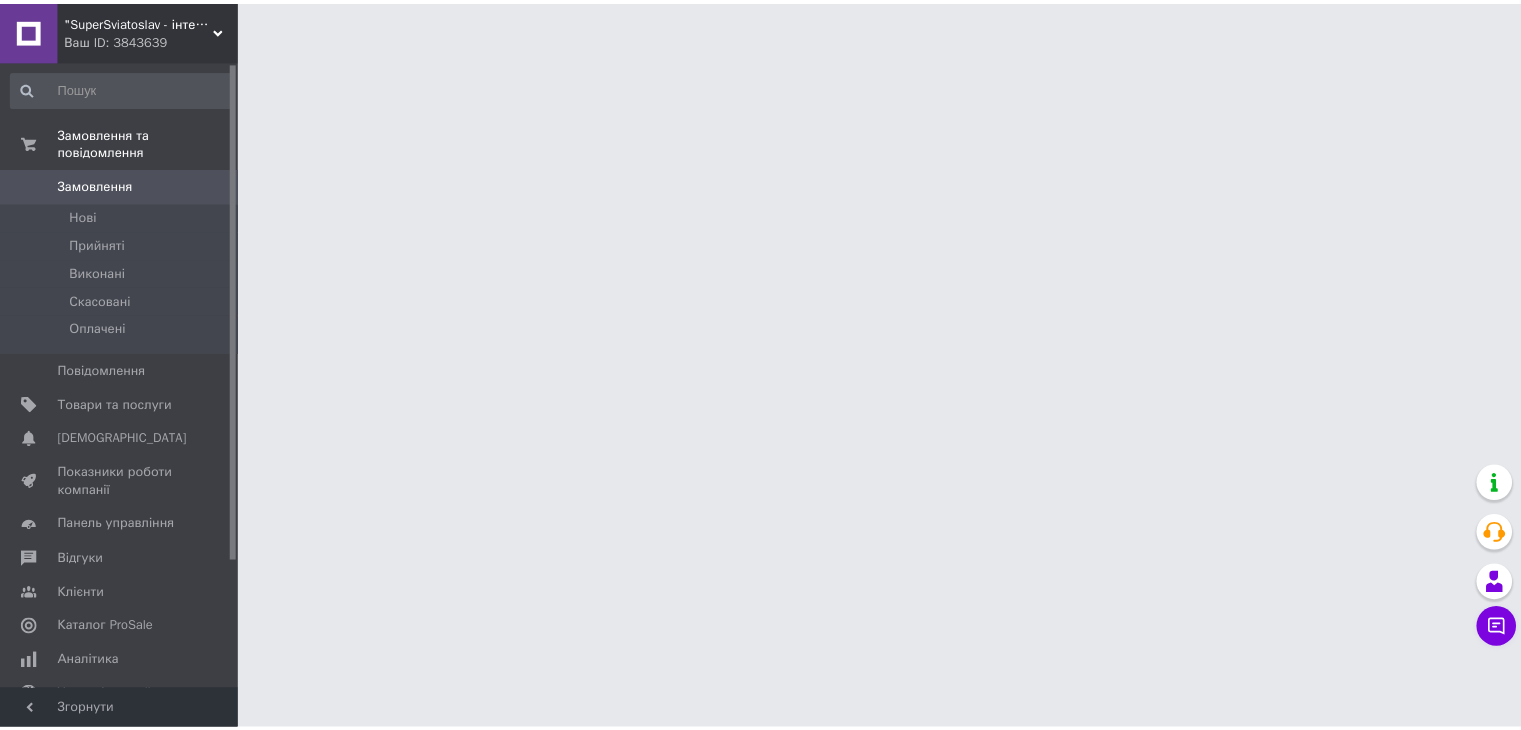 scroll, scrollTop: 0, scrollLeft: 0, axis: both 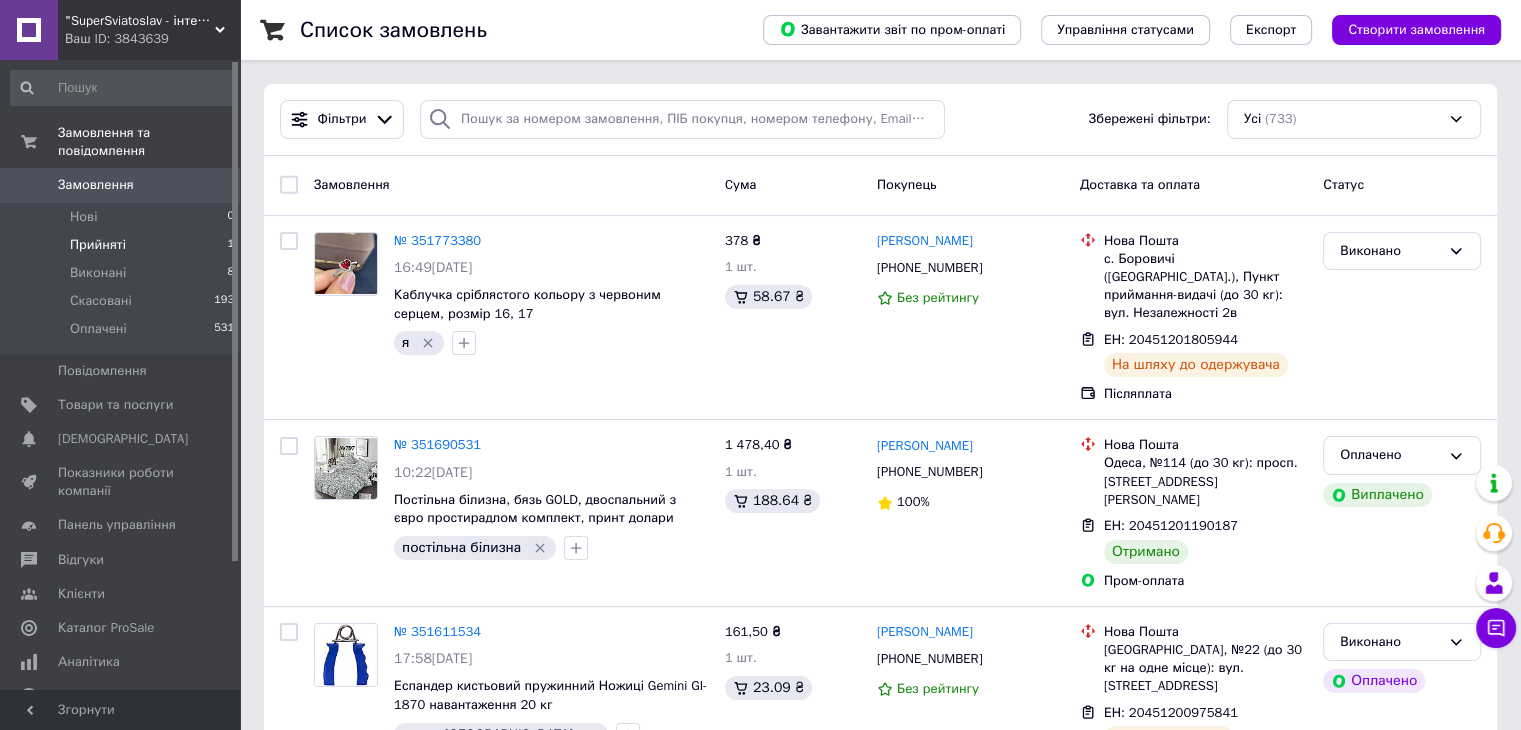 click on "Прийняті" at bounding box center (98, 245) 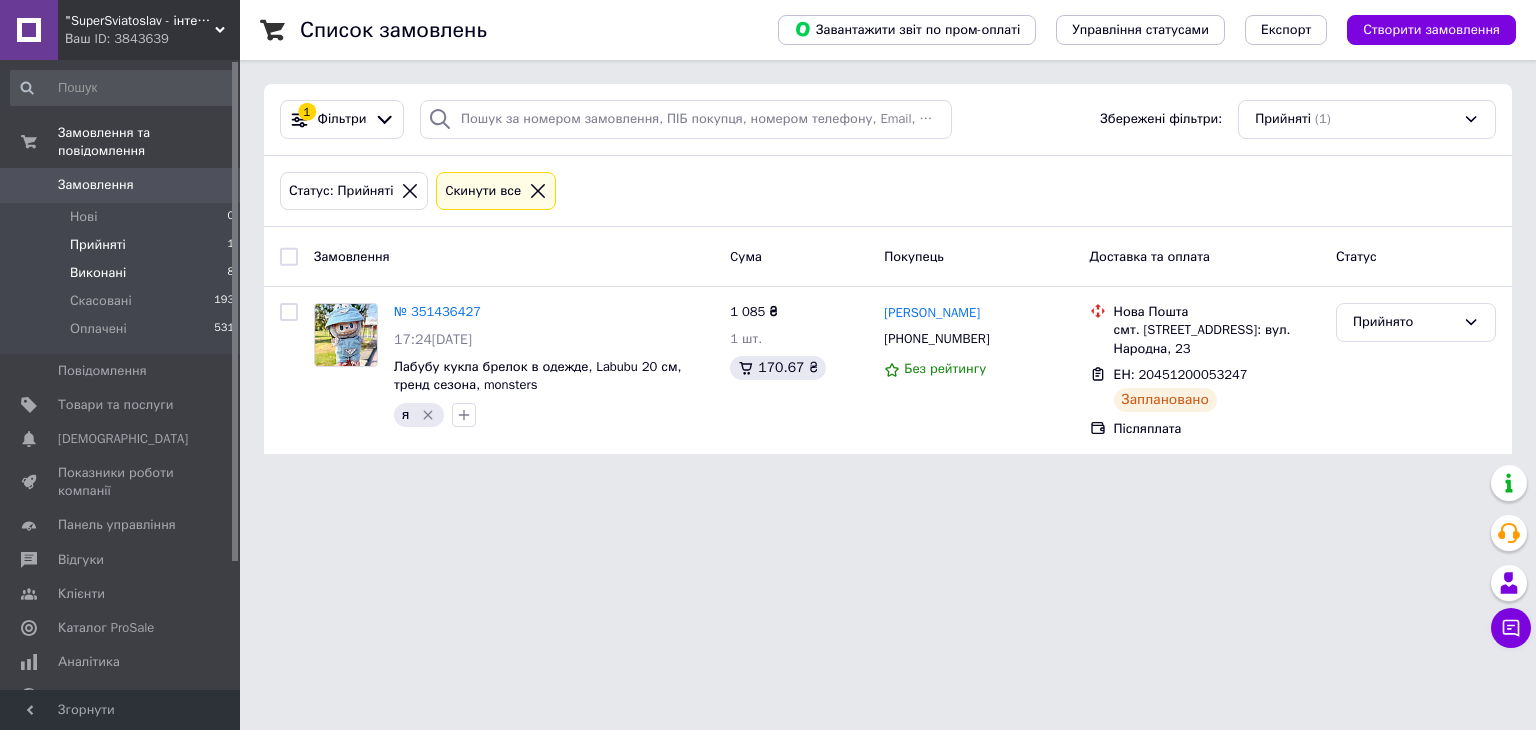 click on "Виконані" at bounding box center [98, 273] 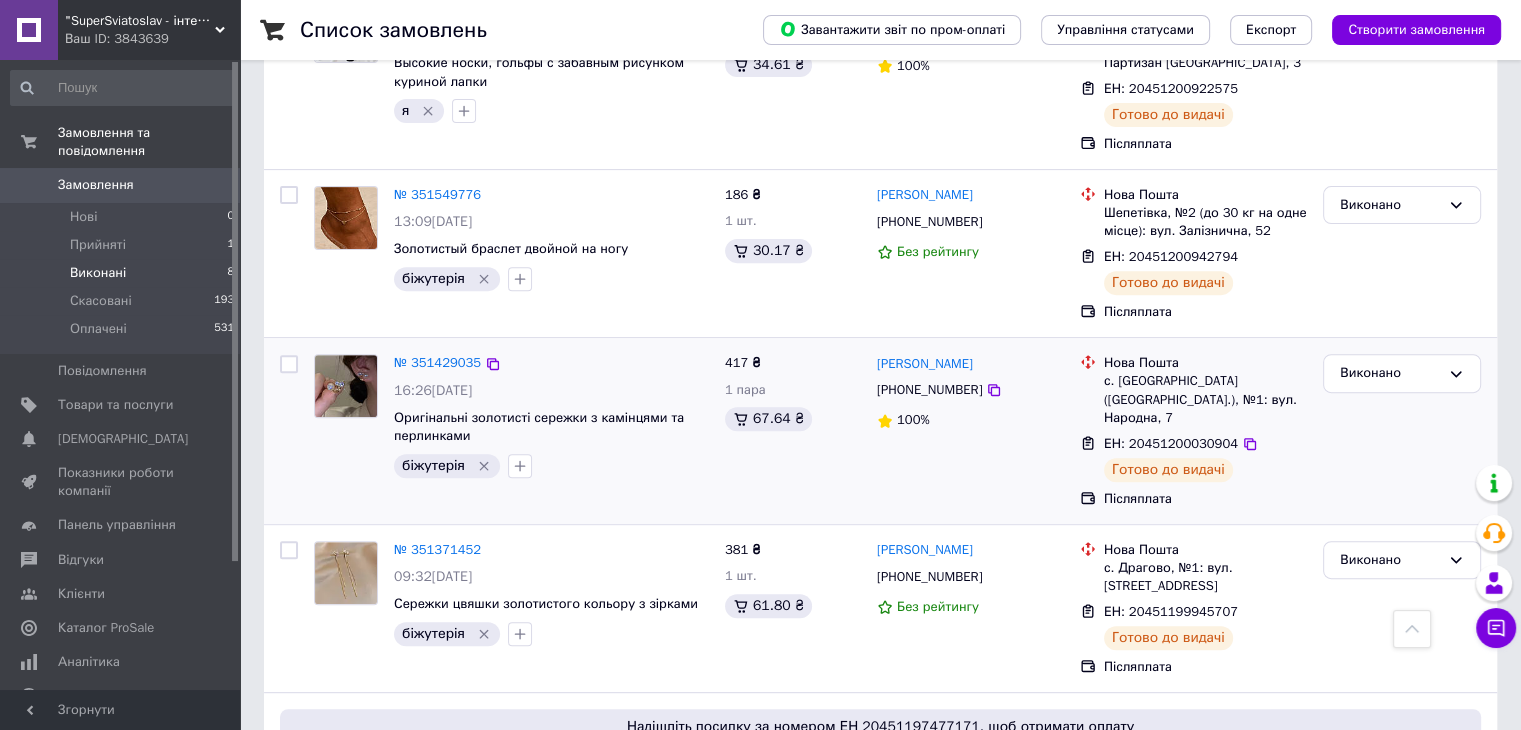scroll, scrollTop: 595, scrollLeft: 0, axis: vertical 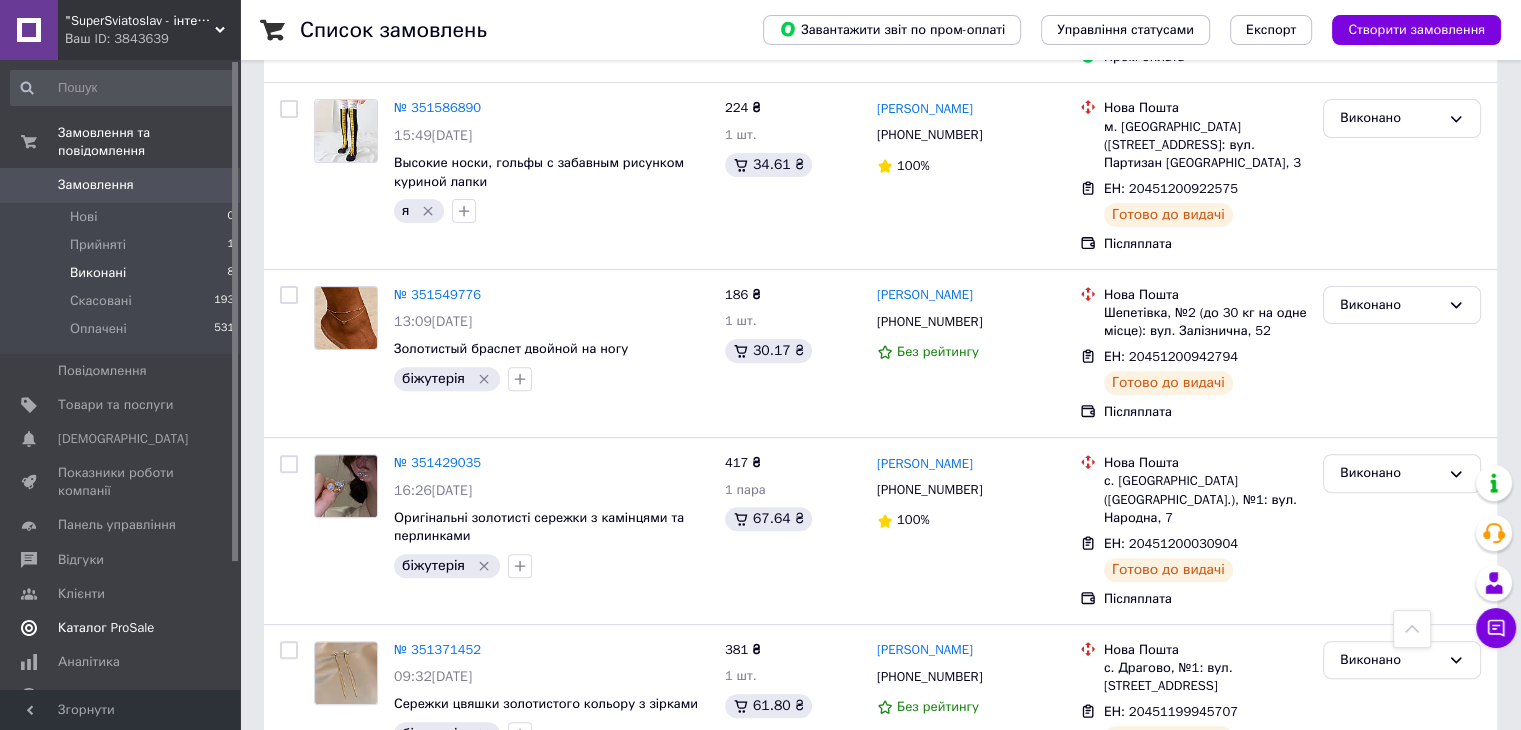 click on "Каталог ProSale" at bounding box center (123, 628) 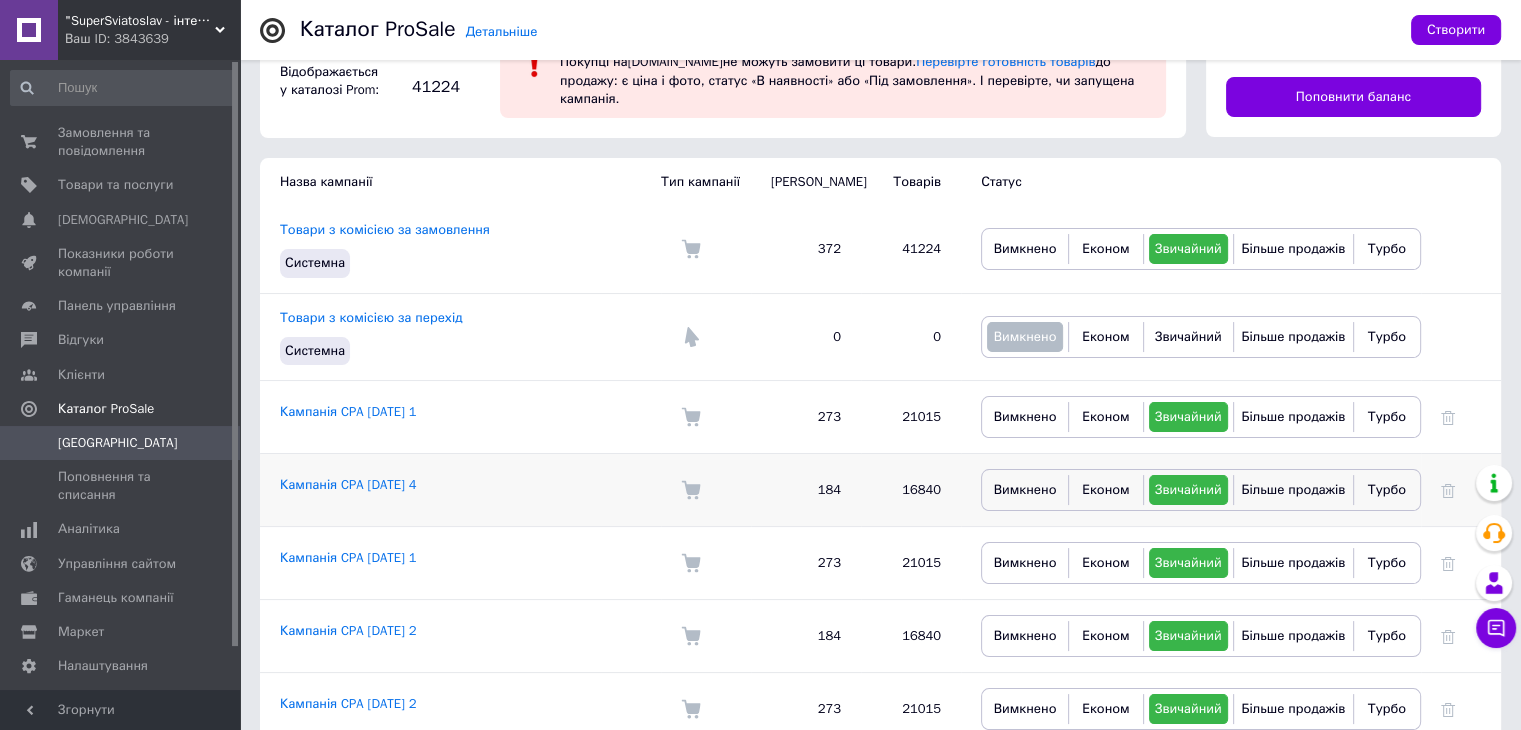 scroll, scrollTop: 192, scrollLeft: 0, axis: vertical 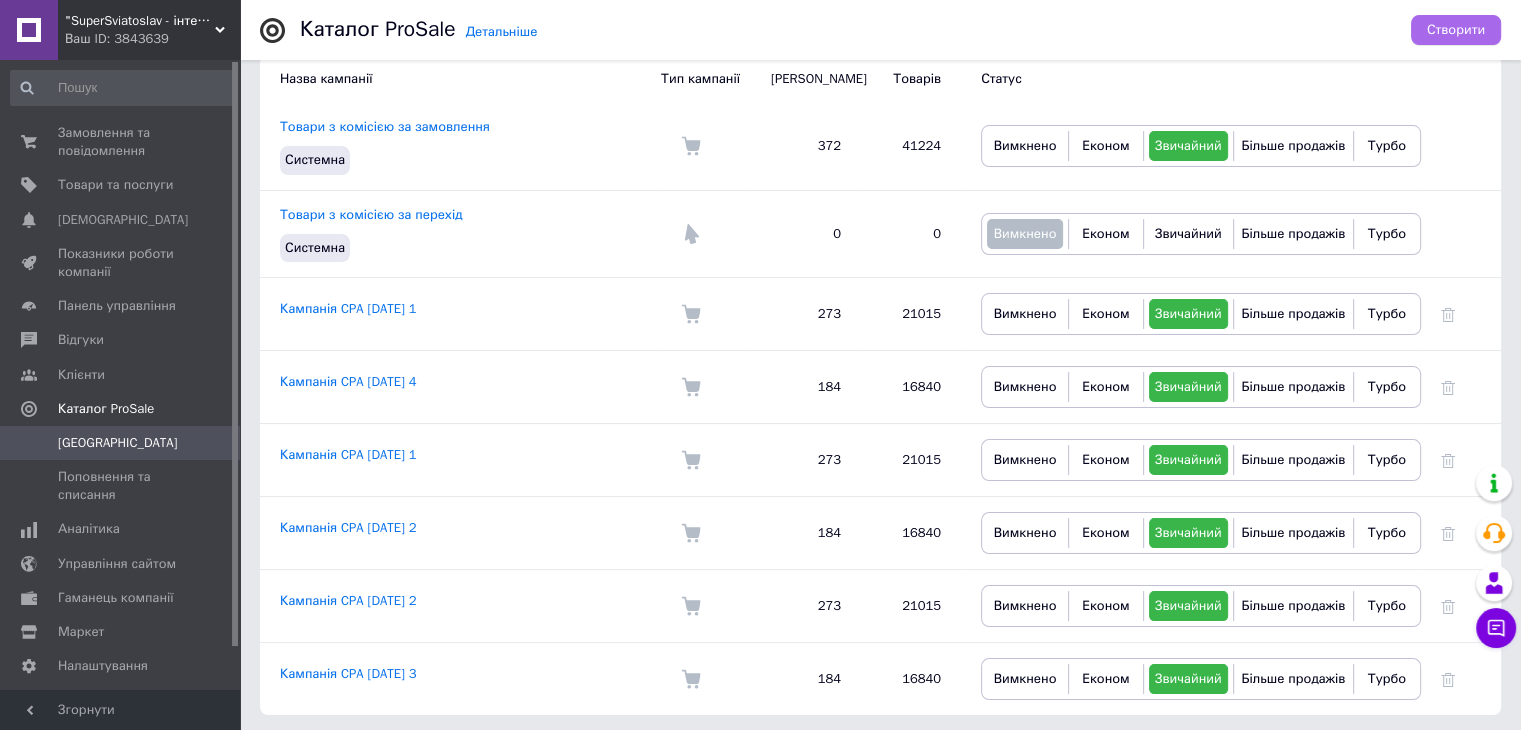 click on "Створити" at bounding box center [1456, 30] 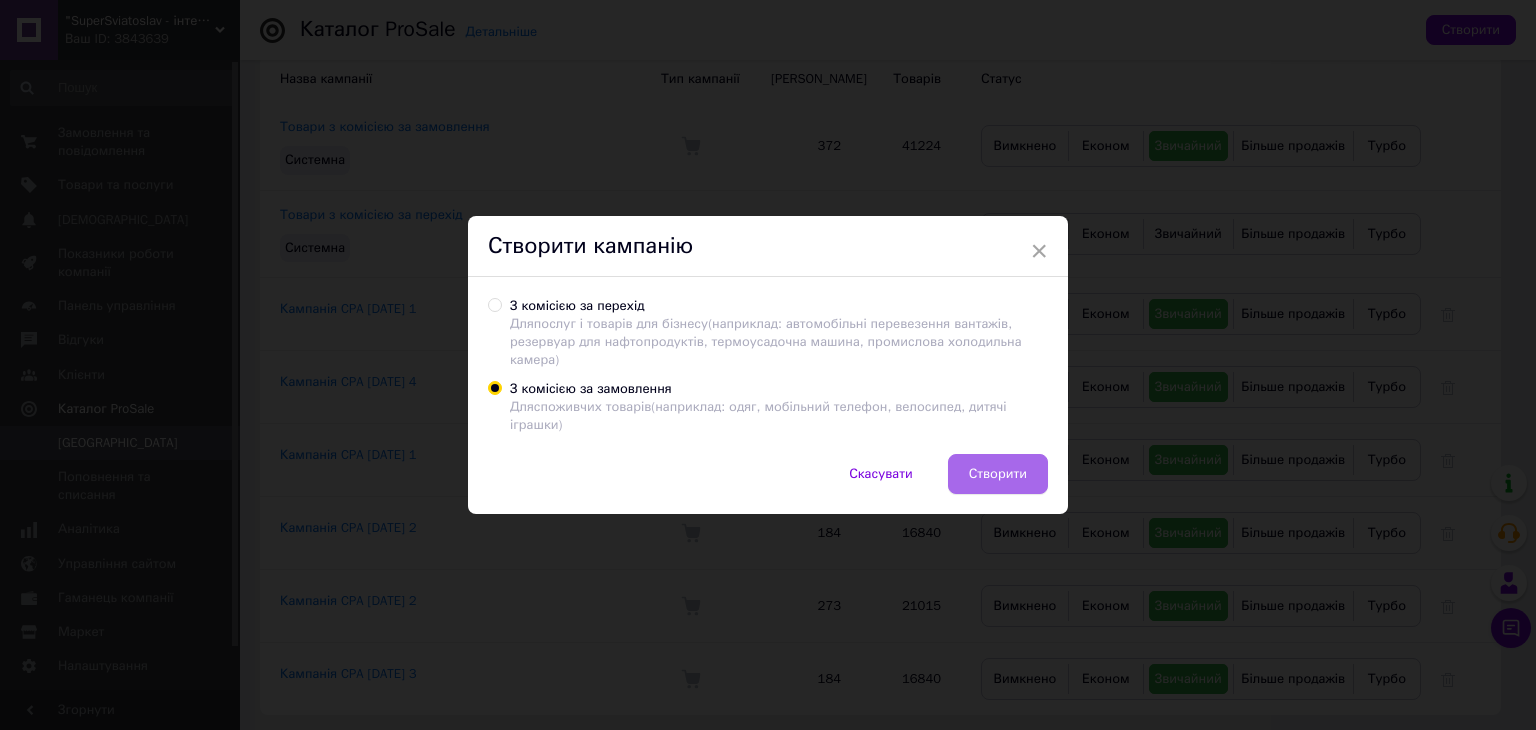 click on "Створити" at bounding box center (998, 474) 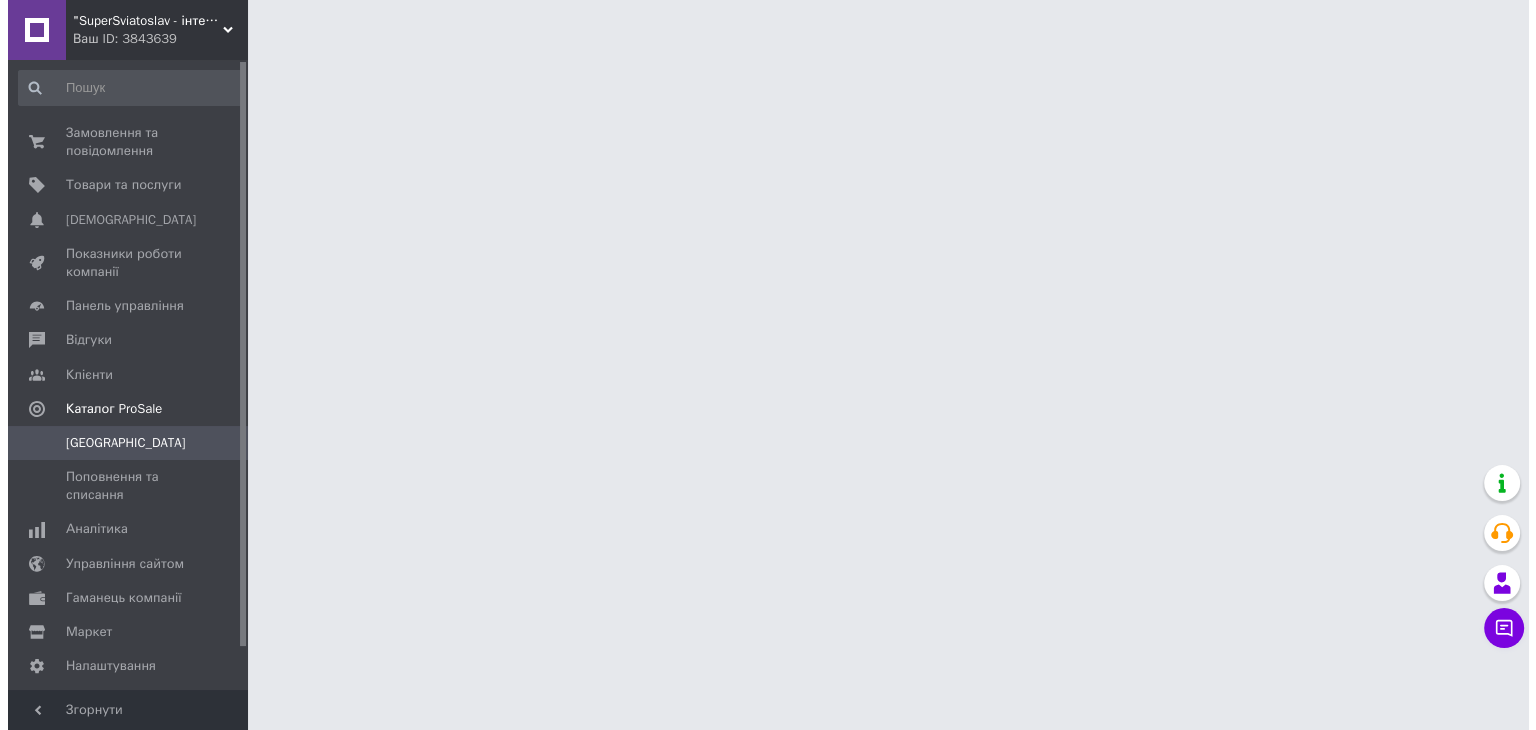 scroll, scrollTop: 0, scrollLeft: 0, axis: both 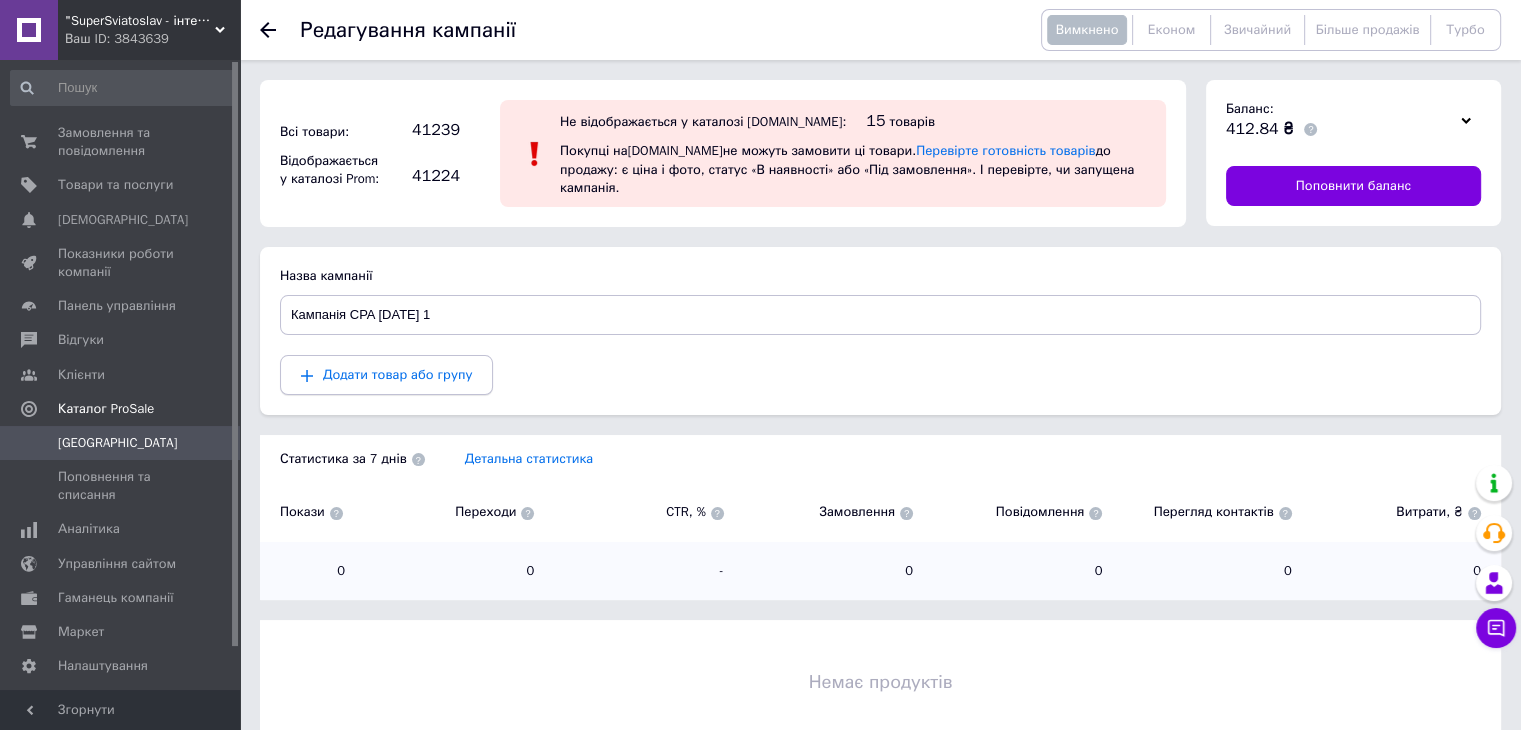 click on "Додати товар або групу" at bounding box center [397, 374] 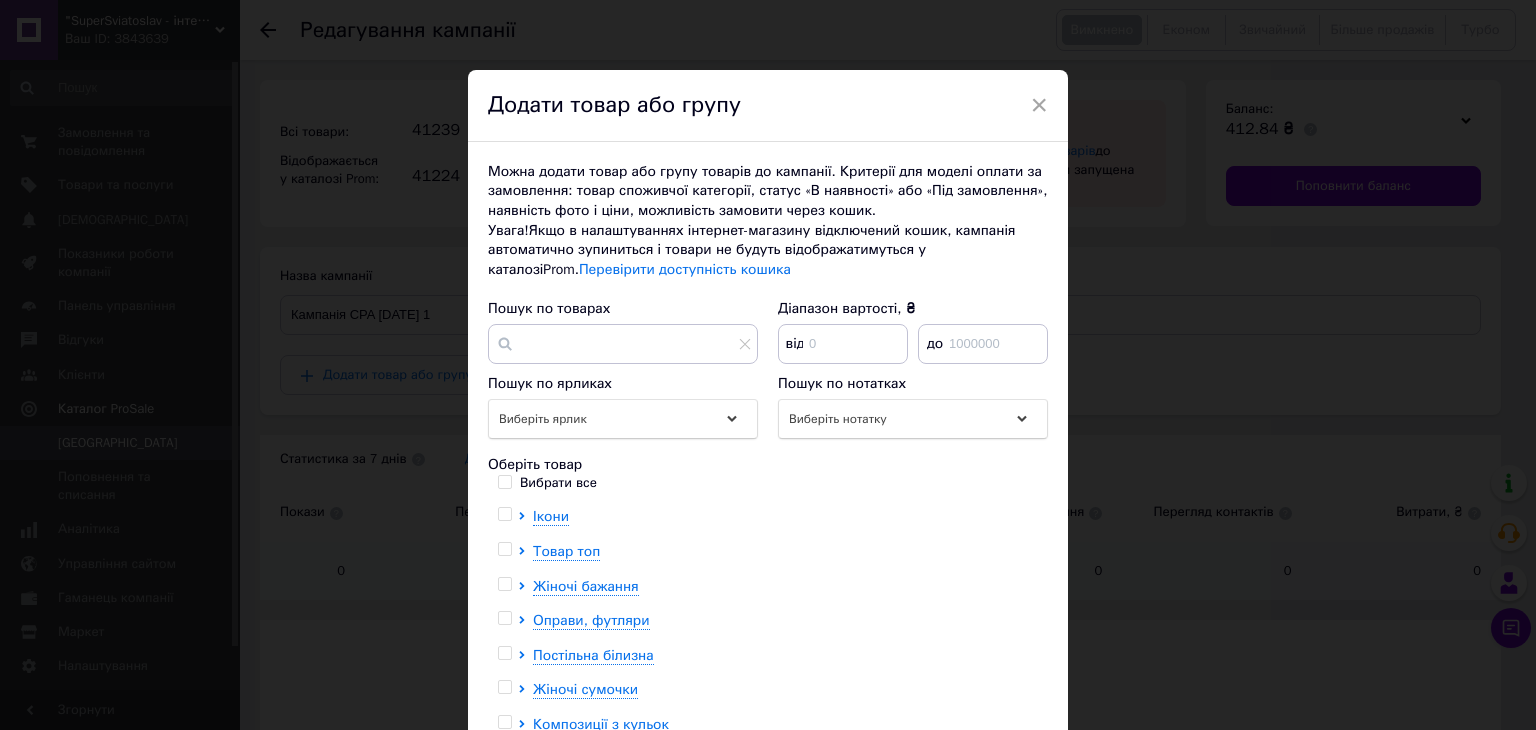 click at bounding box center (504, 514) 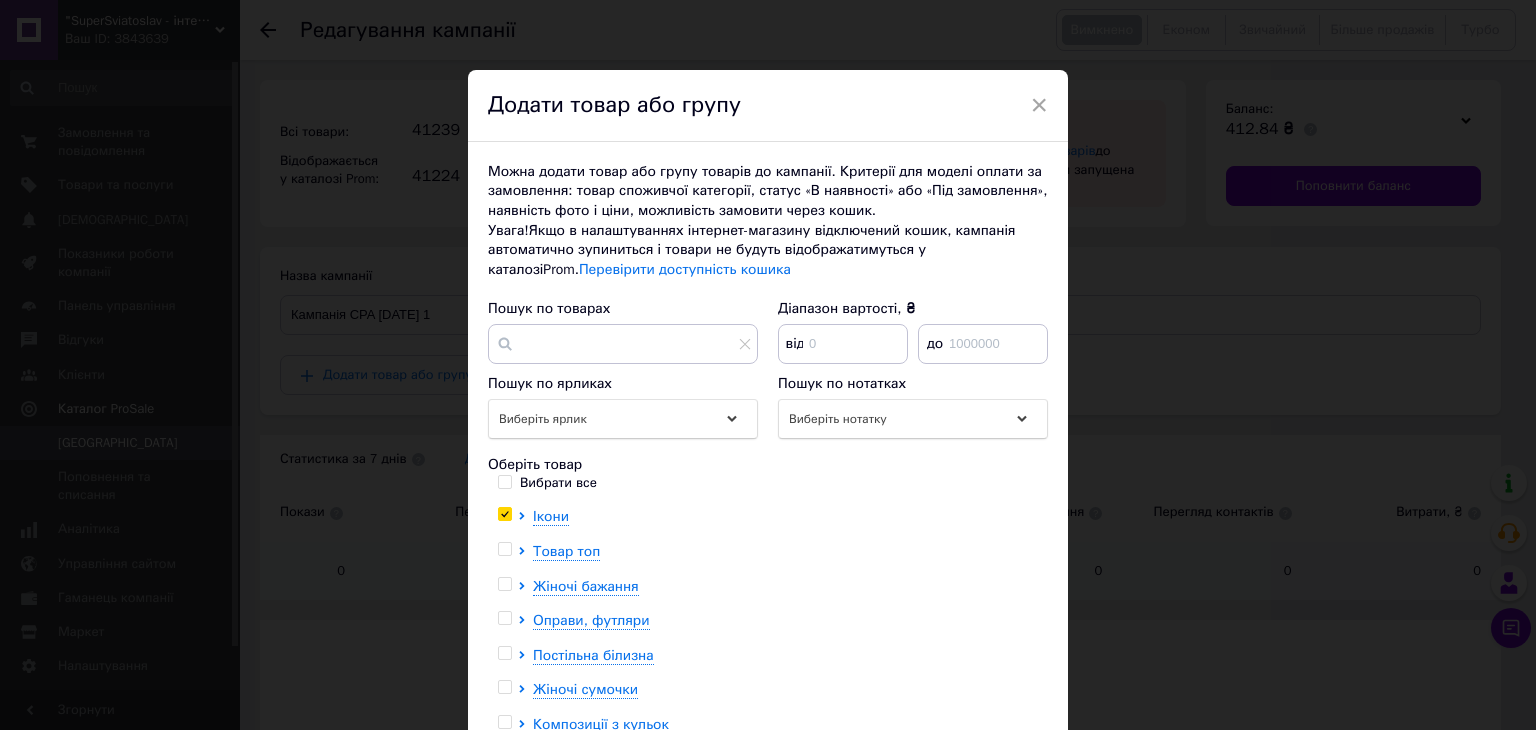 checkbox on "true" 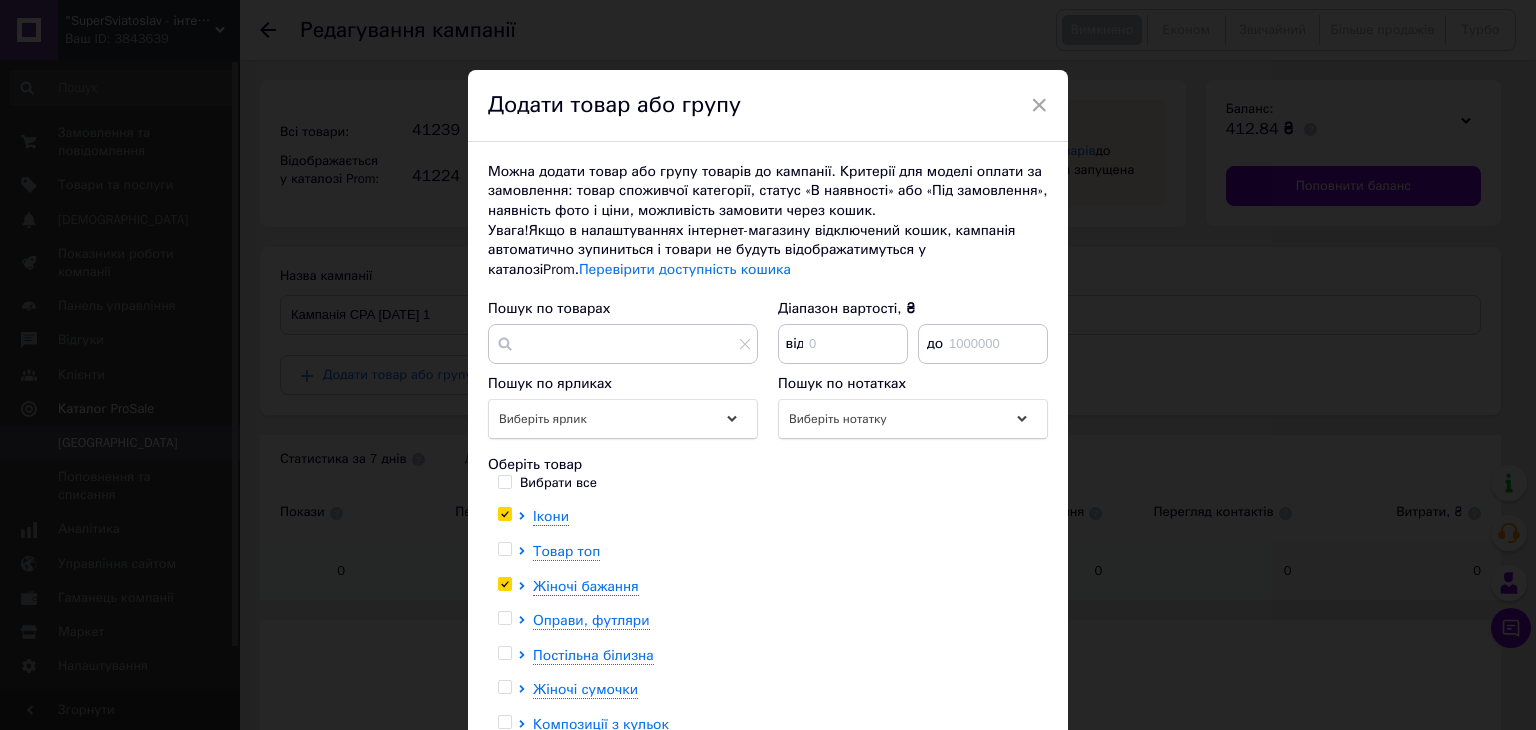 checkbox on "true" 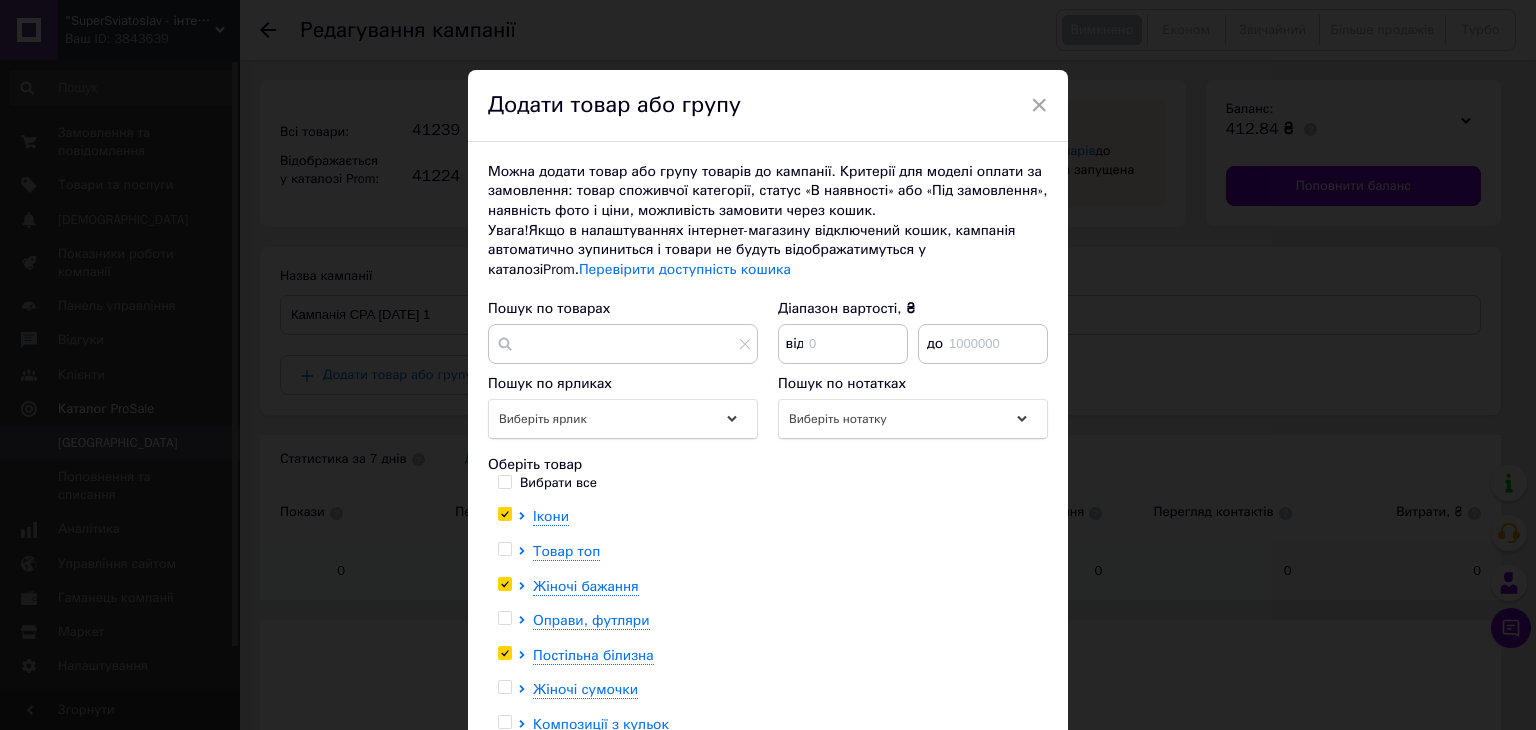 checkbox on "true" 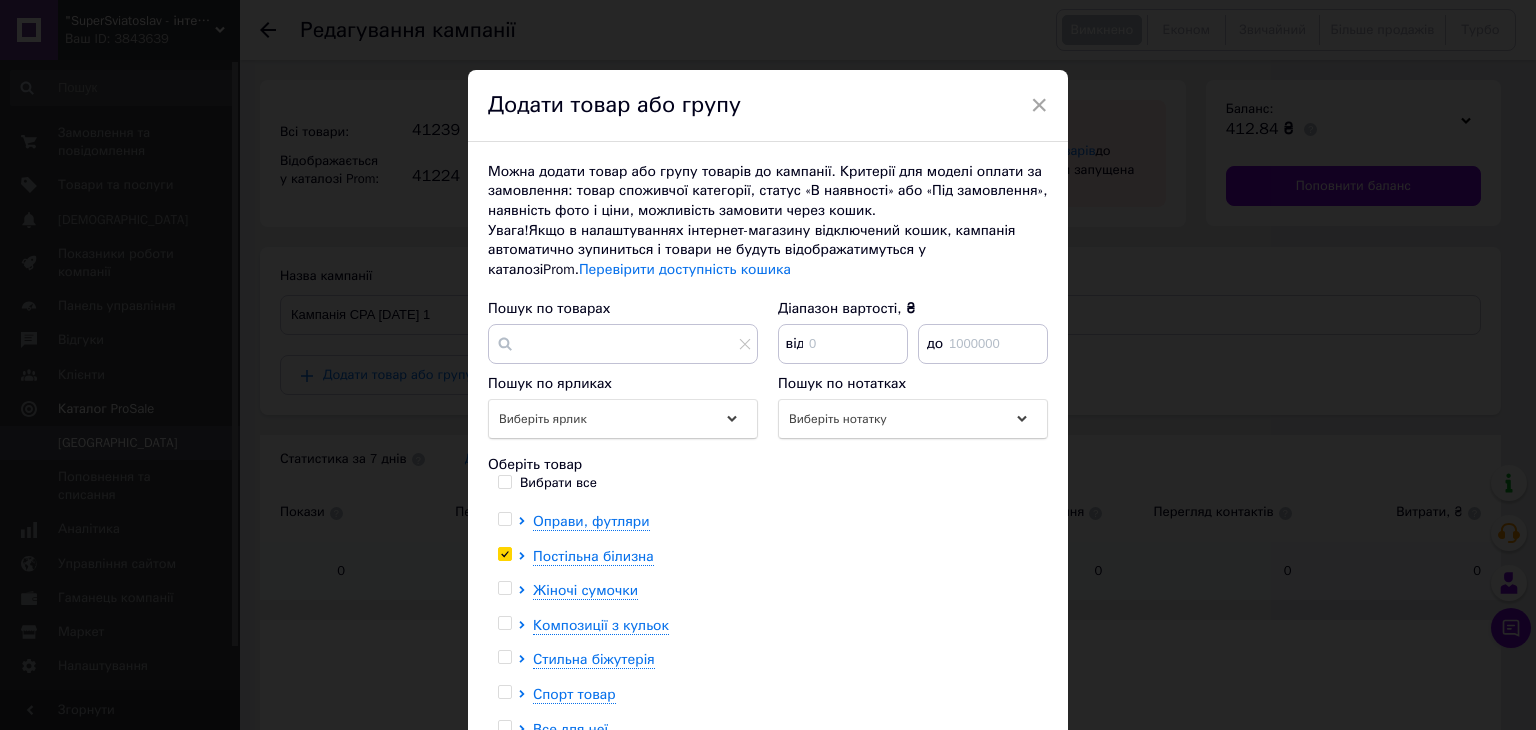 click at bounding box center [504, 623] 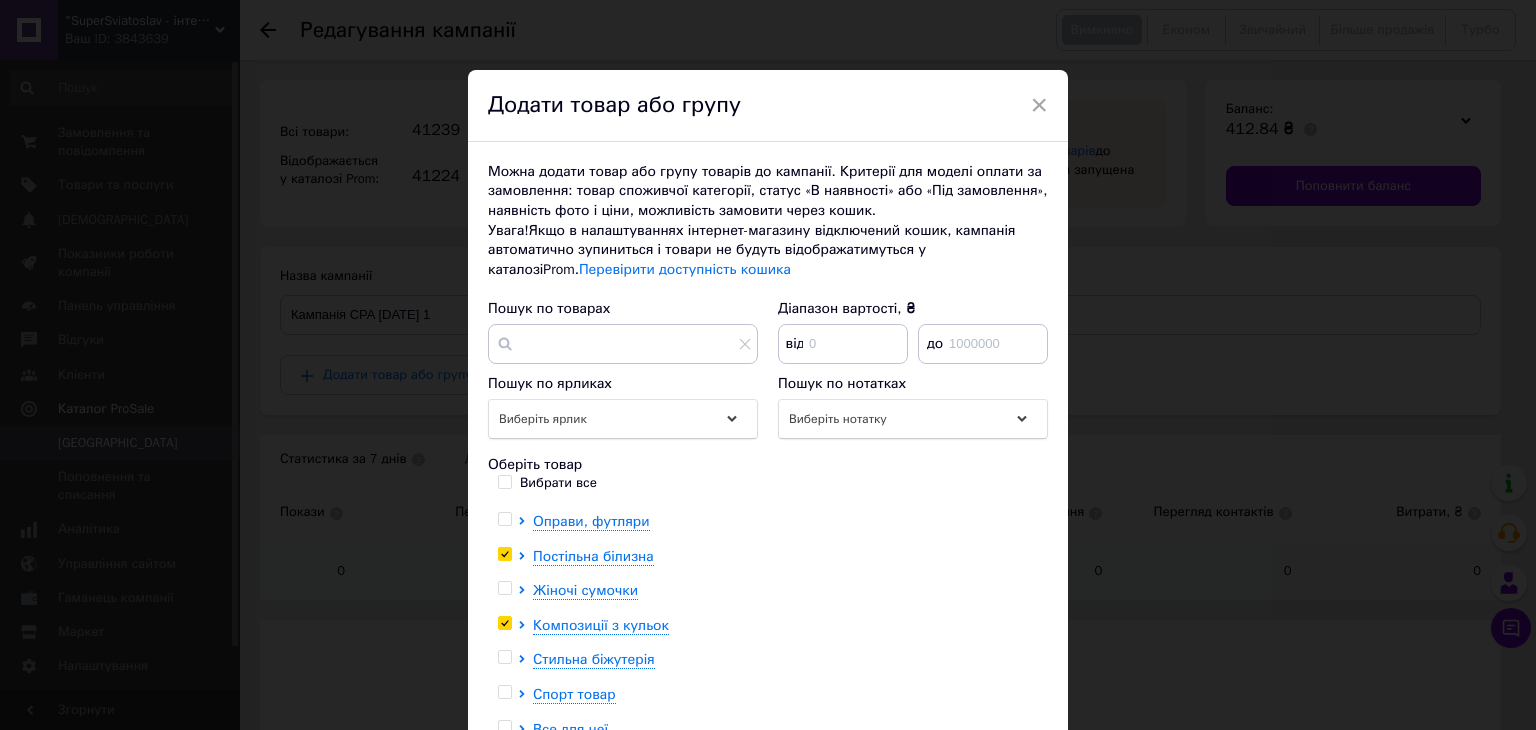 scroll, scrollTop: 100, scrollLeft: 0, axis: vertical 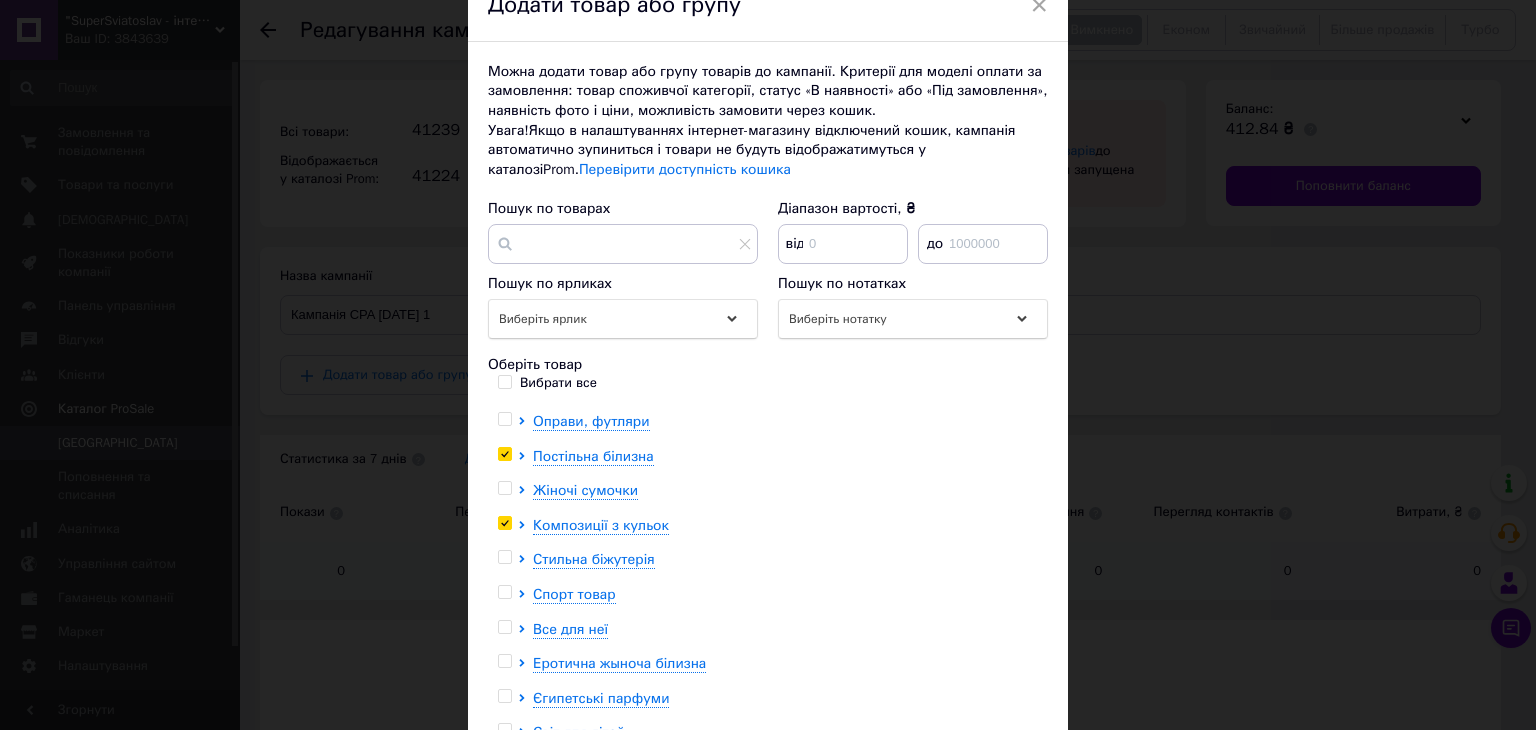 click at bounding box center (504, 592) 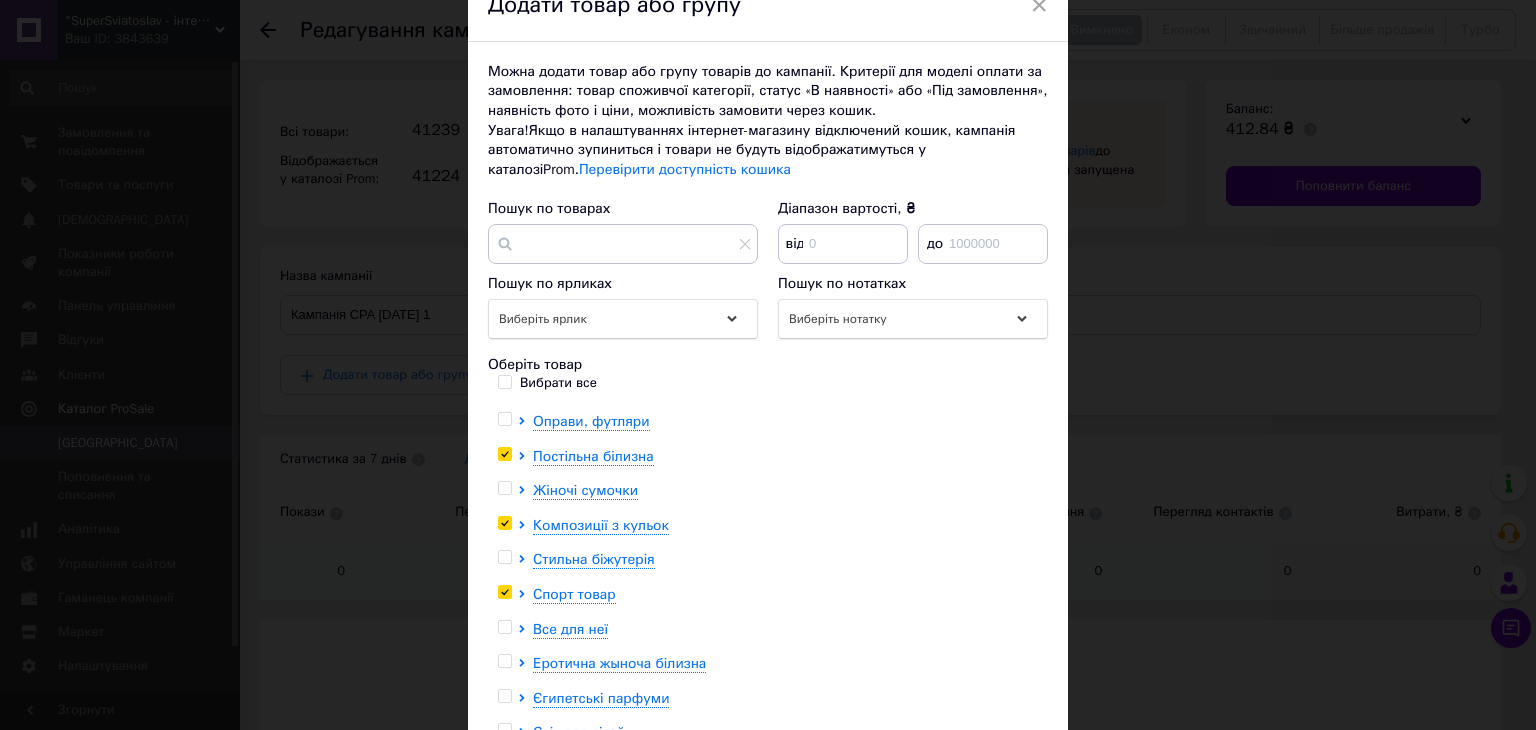 checkbox on "true" 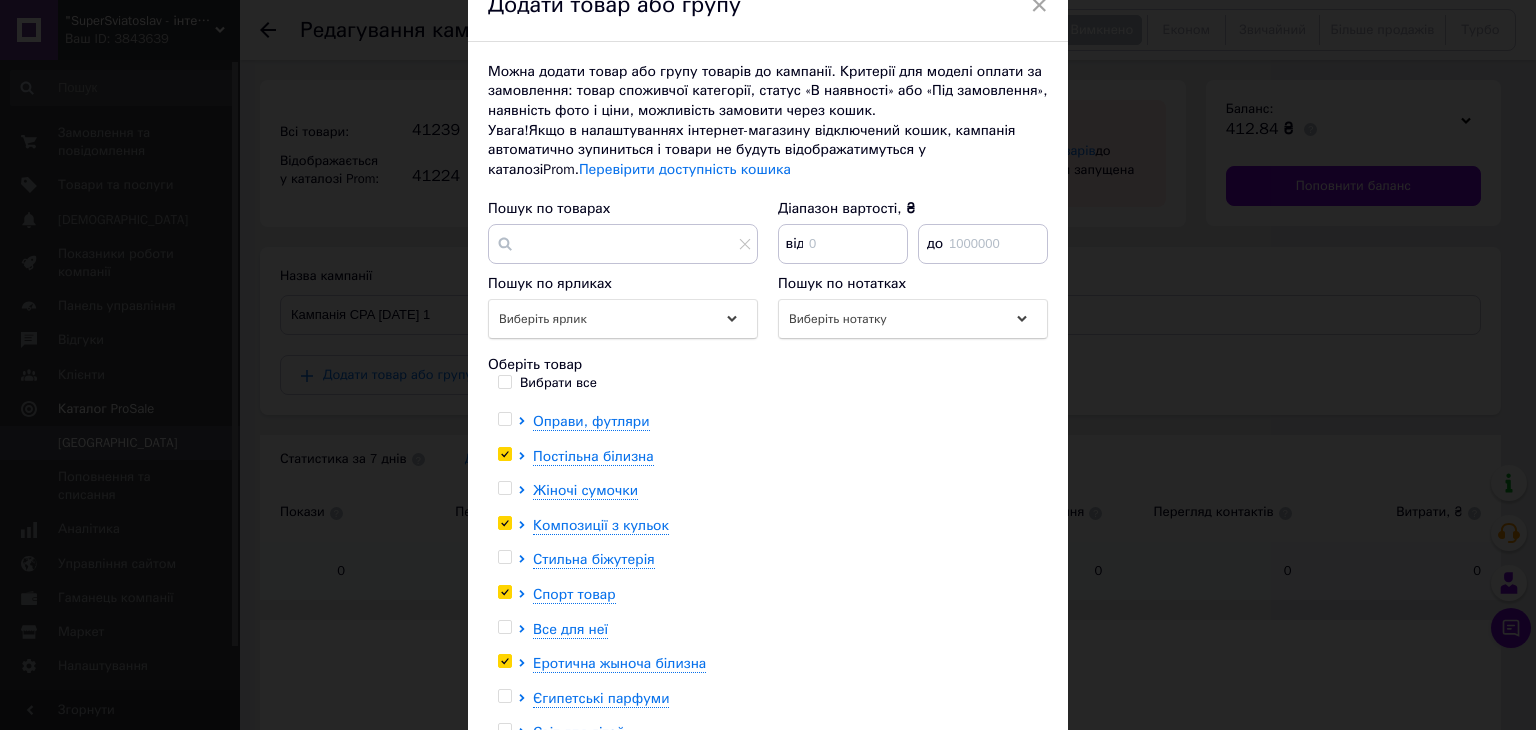 checkbox on "true" 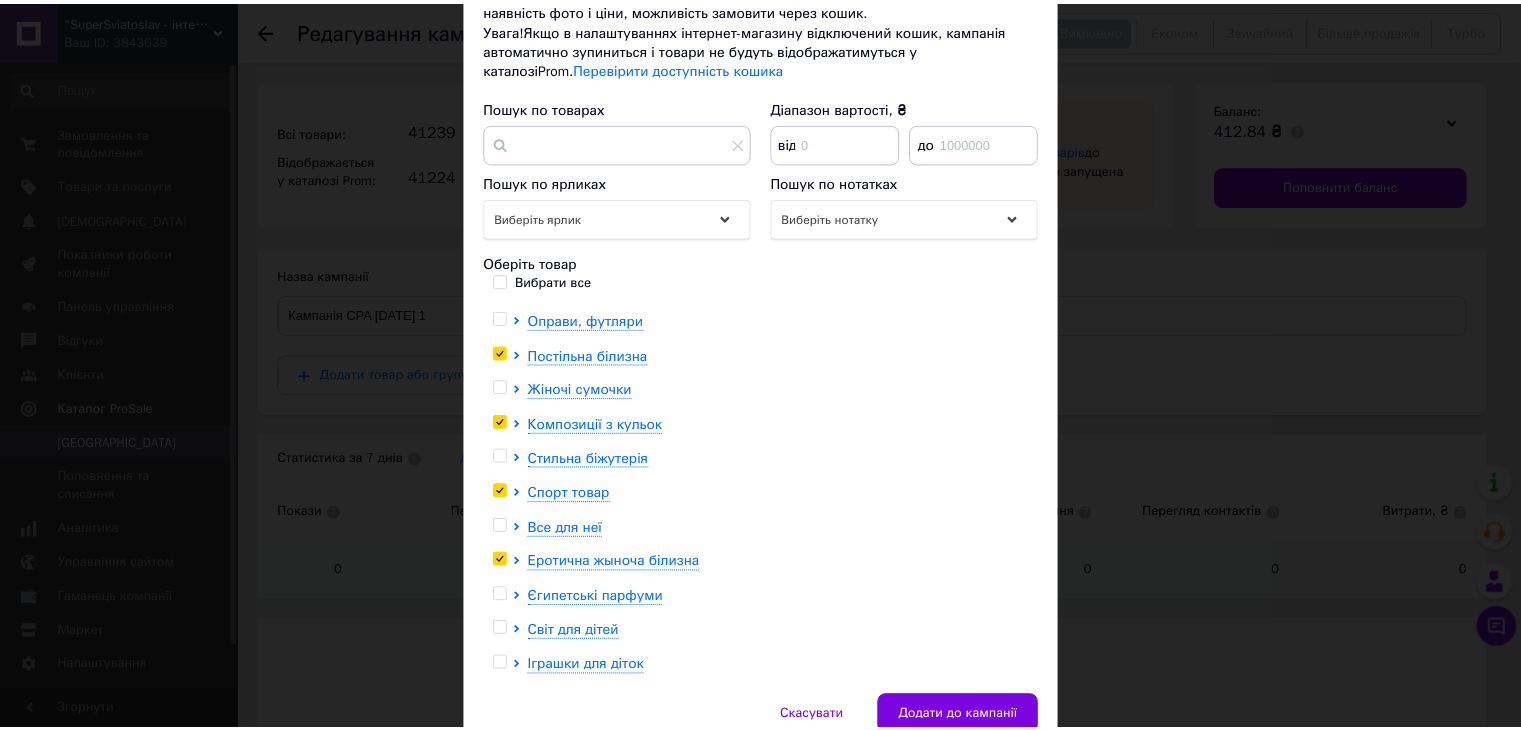 scroll, scrollTop: 296, scrollLeft: 0, axis: vertical 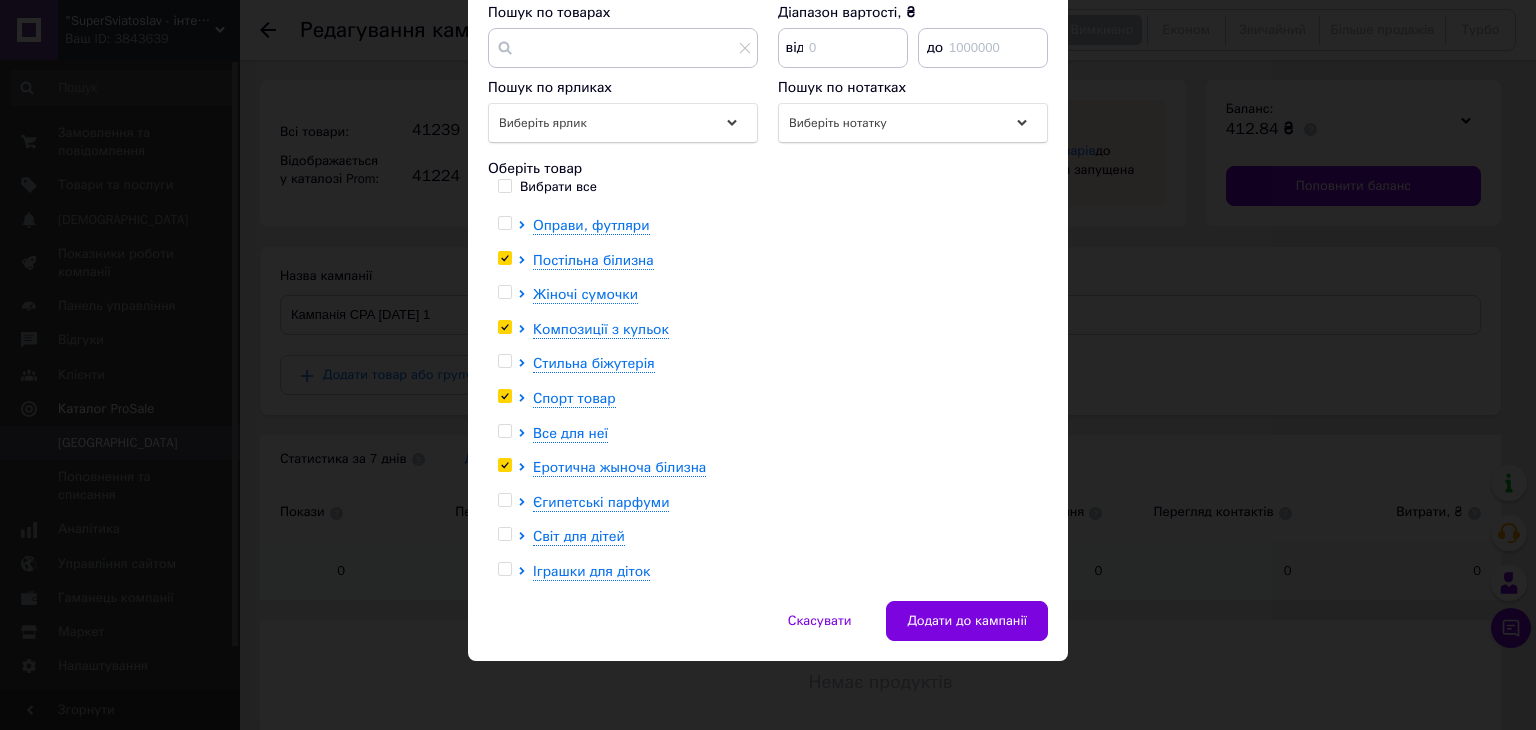 click at bounding box center (504, 534) 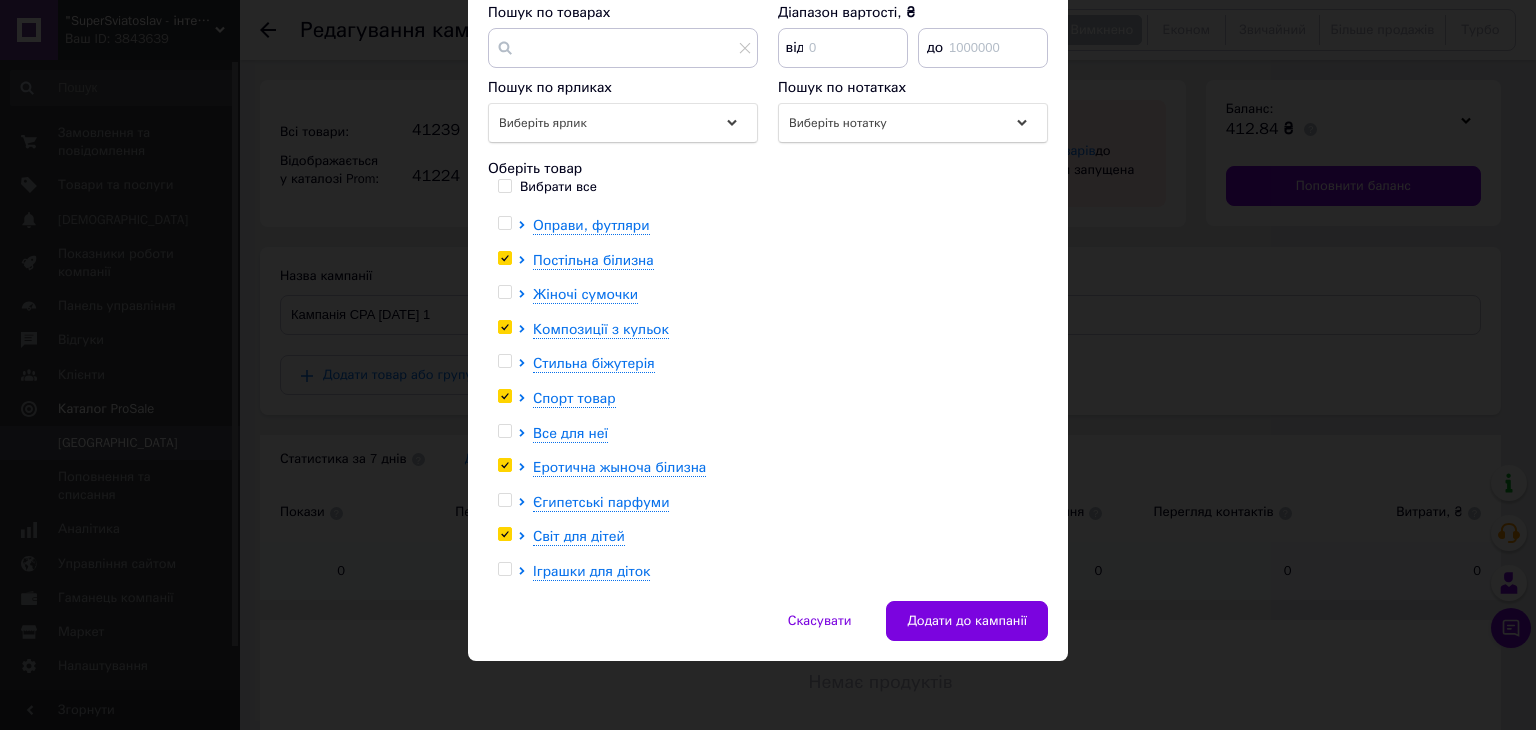 checkbox on "true" 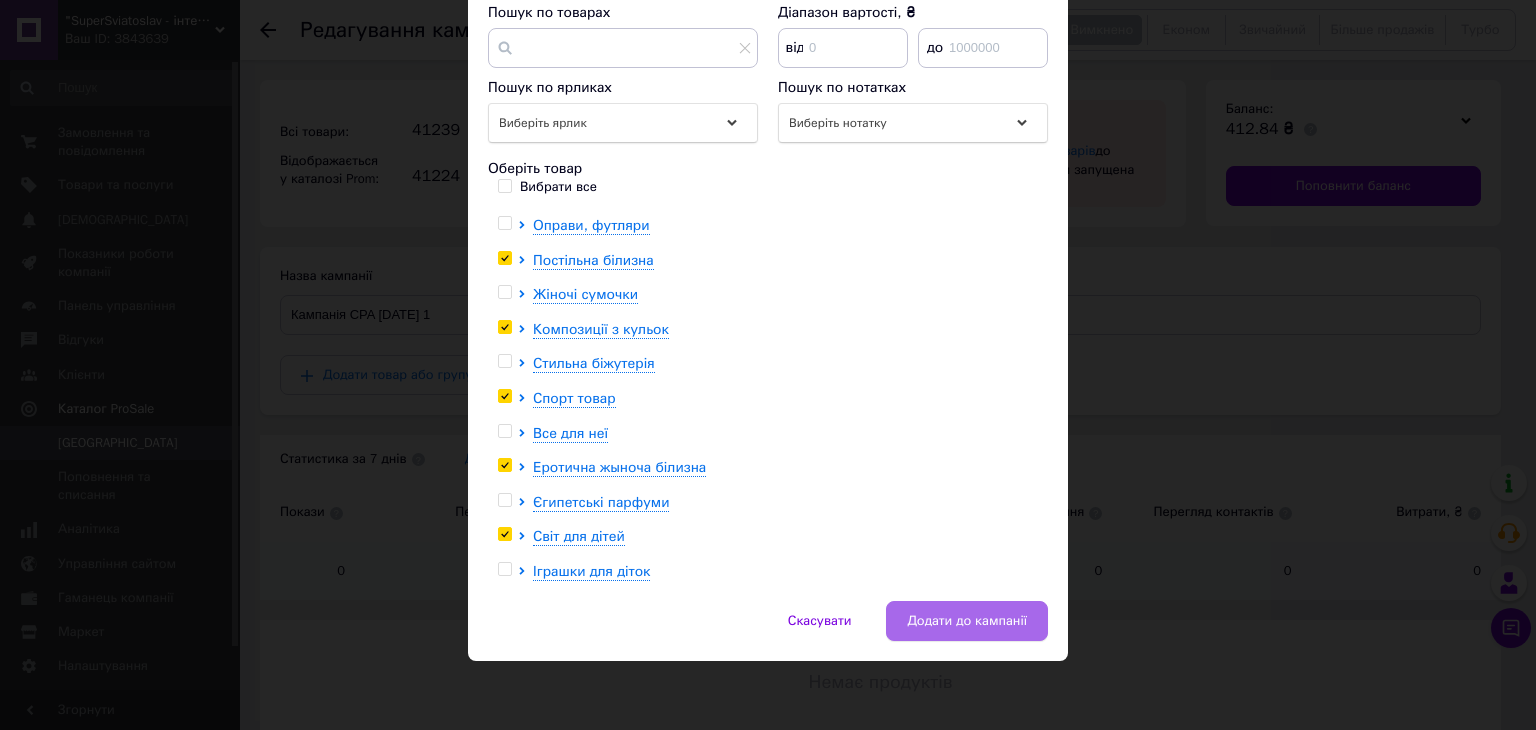 click on "Додати до кампанії" at bounding box center (967, 621) 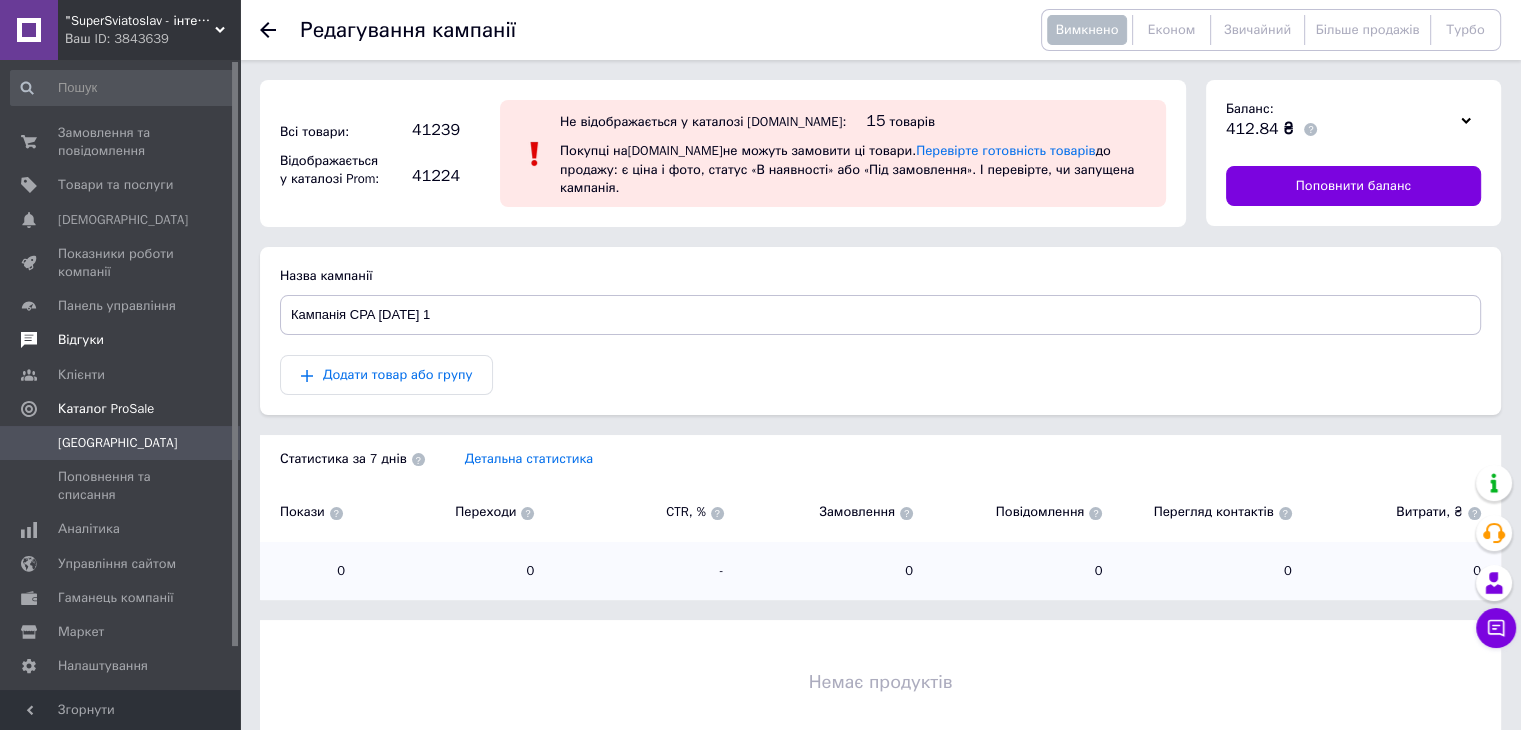 click on "Відгуки" at bounding box center [81, 340] 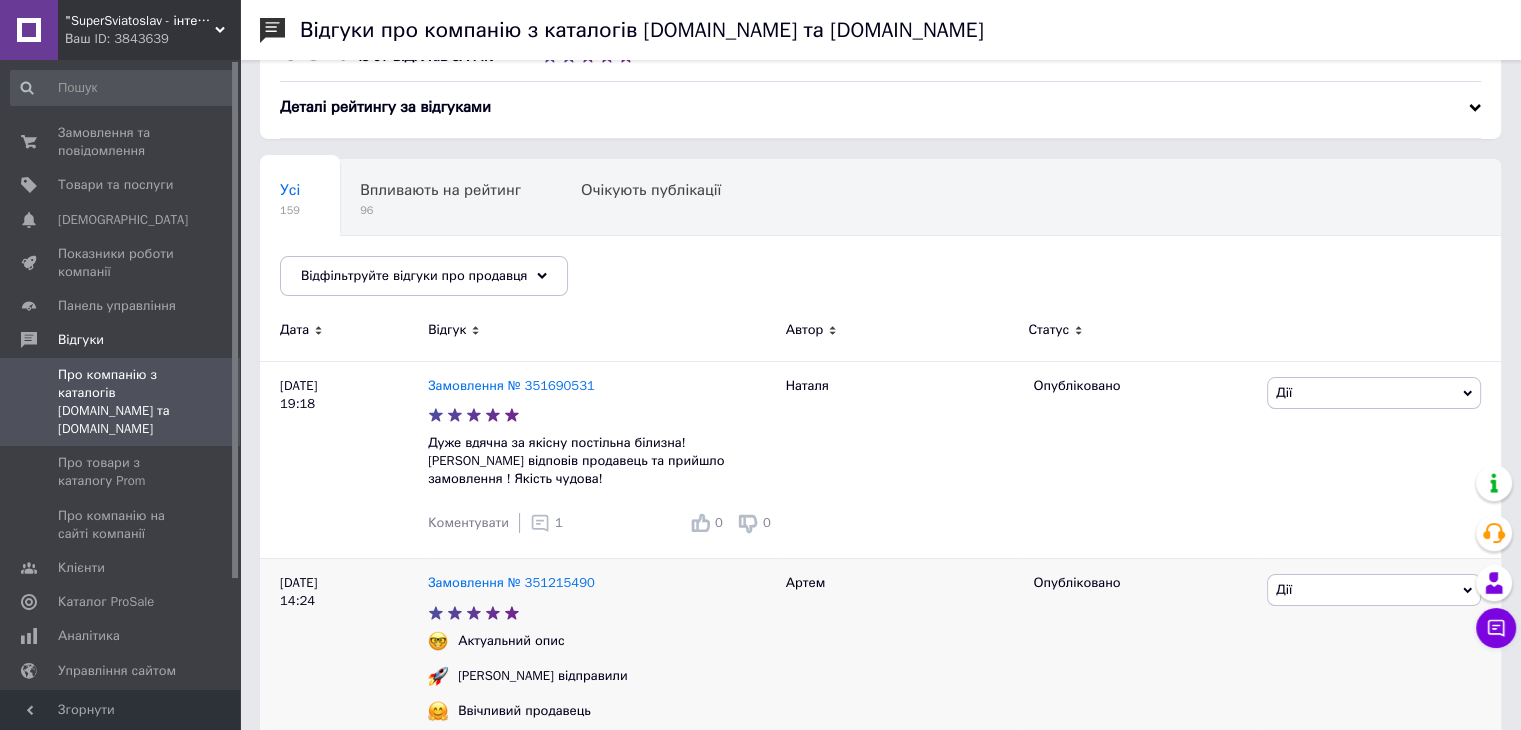 scroll, scrollTop: 300, scrollLeft: 0, axis: vertical 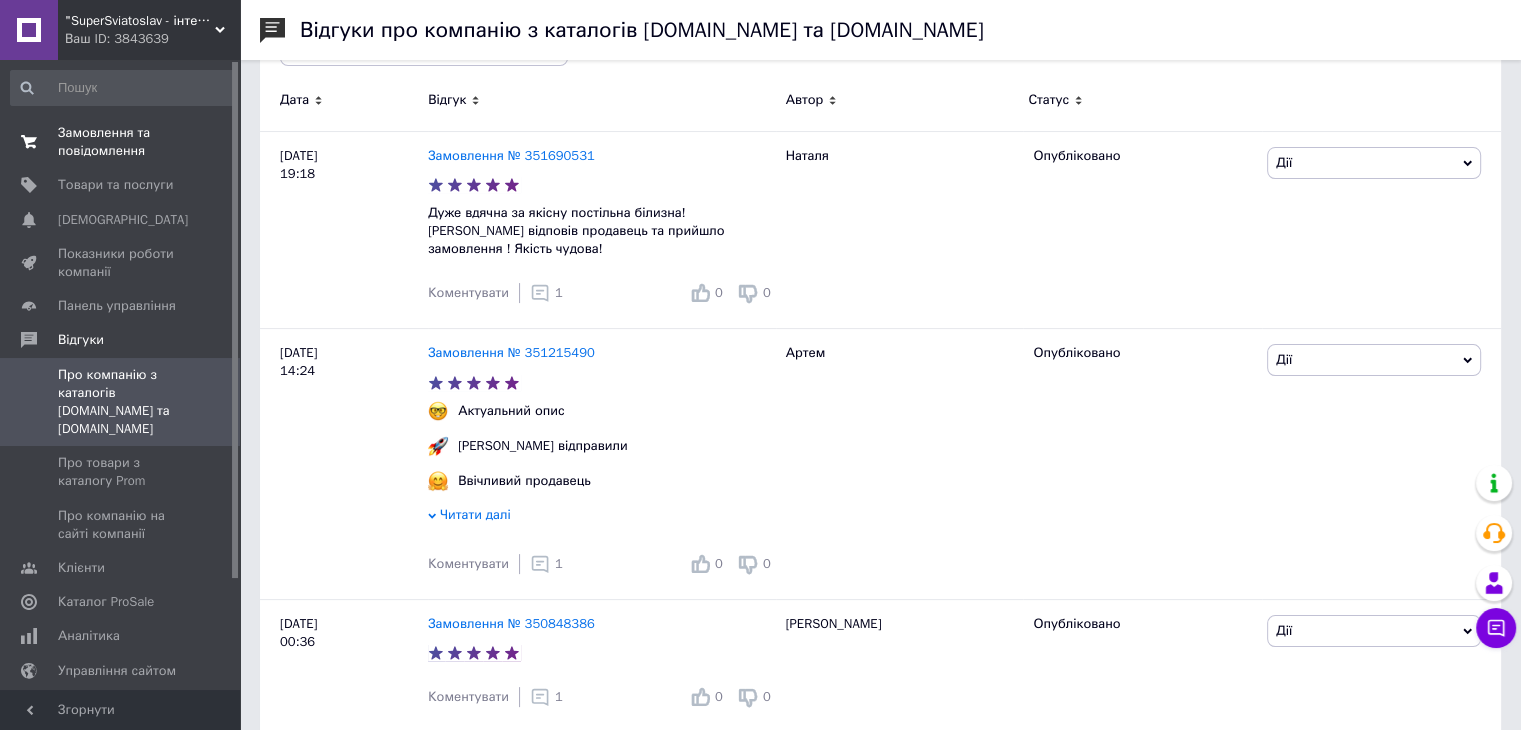 click on "Замовлення та повідомлення" at bounding box center [121, 142] 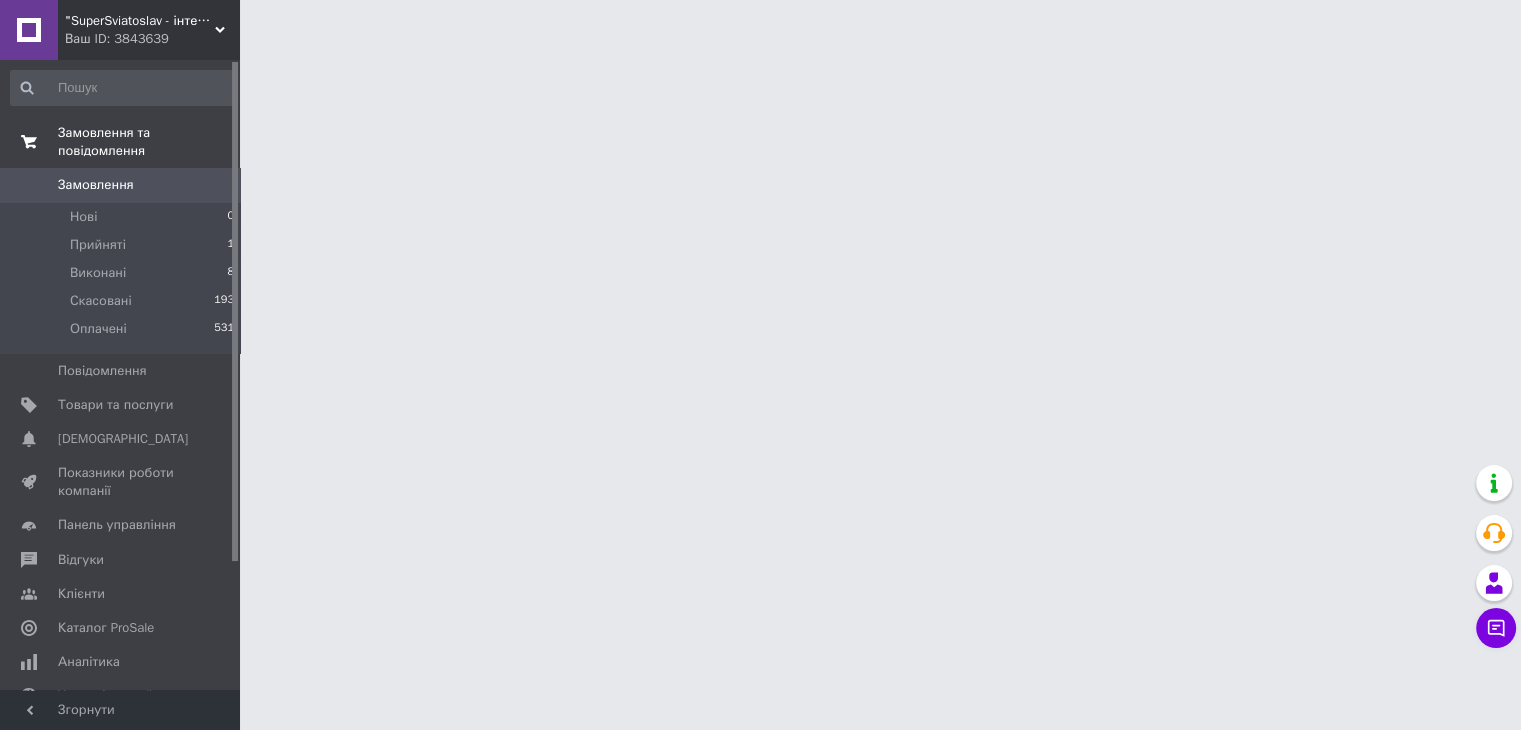scroll, scrollTop: 0, scrollLeft: 0, axis: both 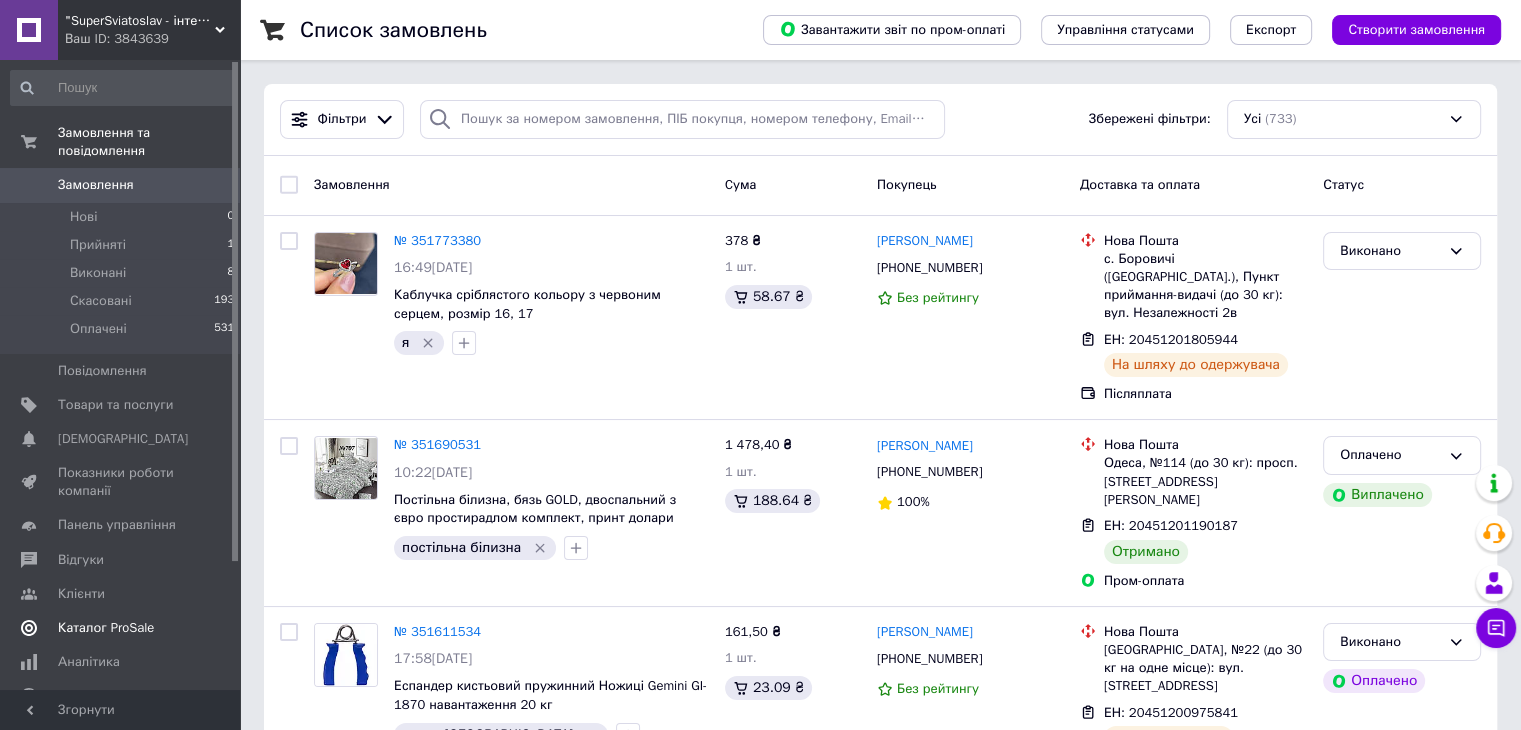 click on "Каталог ProSale" at bounding box center [106, 628] 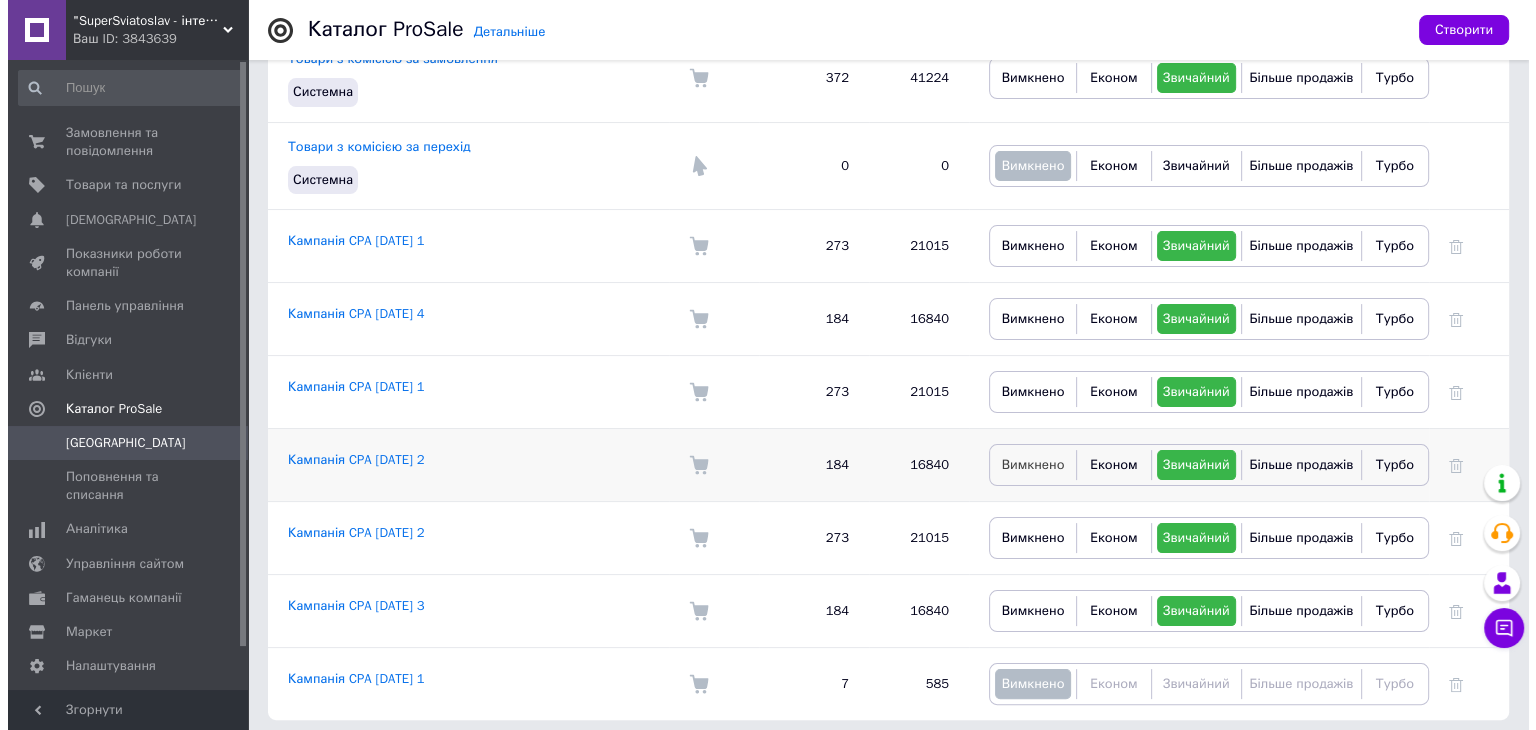 scroll, scrollTop: 264, scrollLeft: 0, axis: vertical 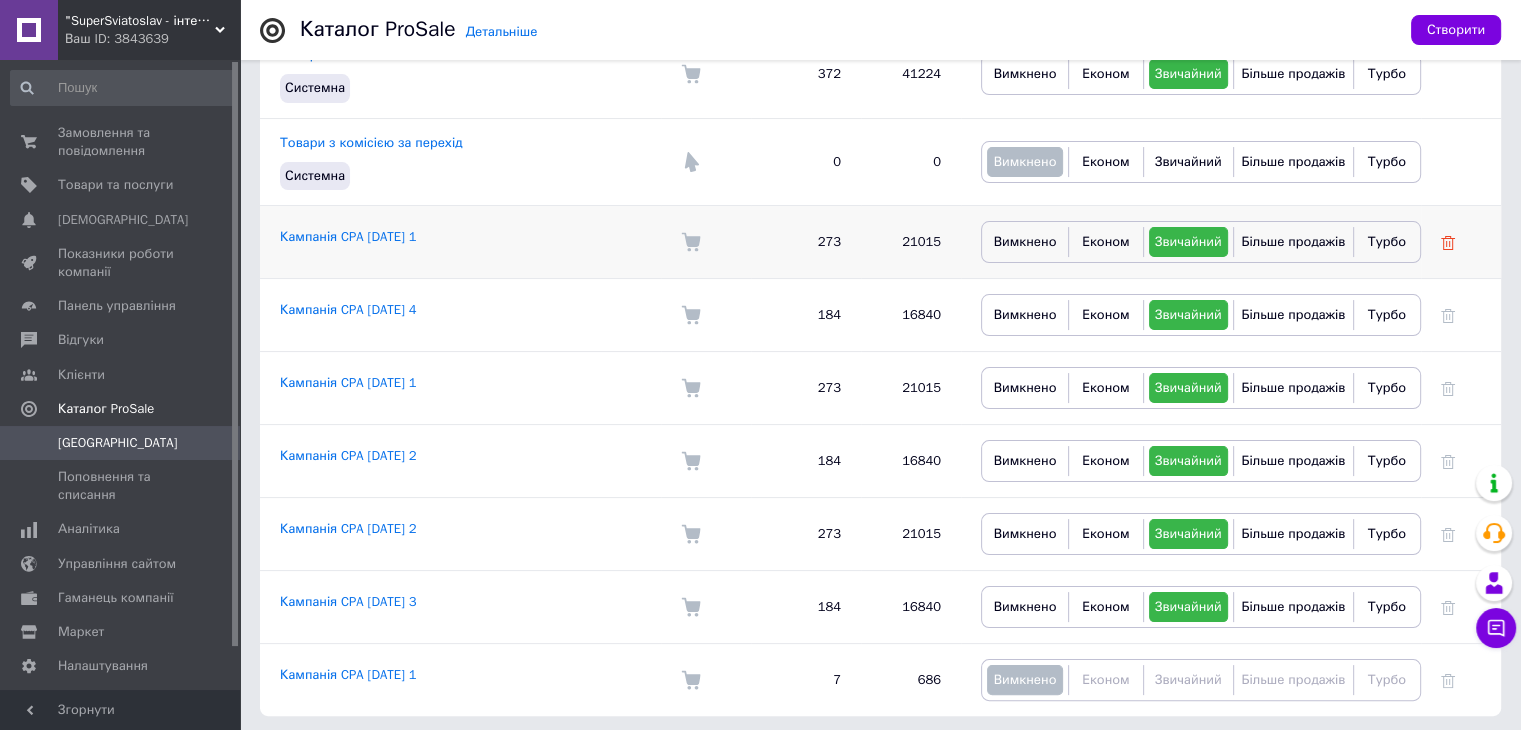 click 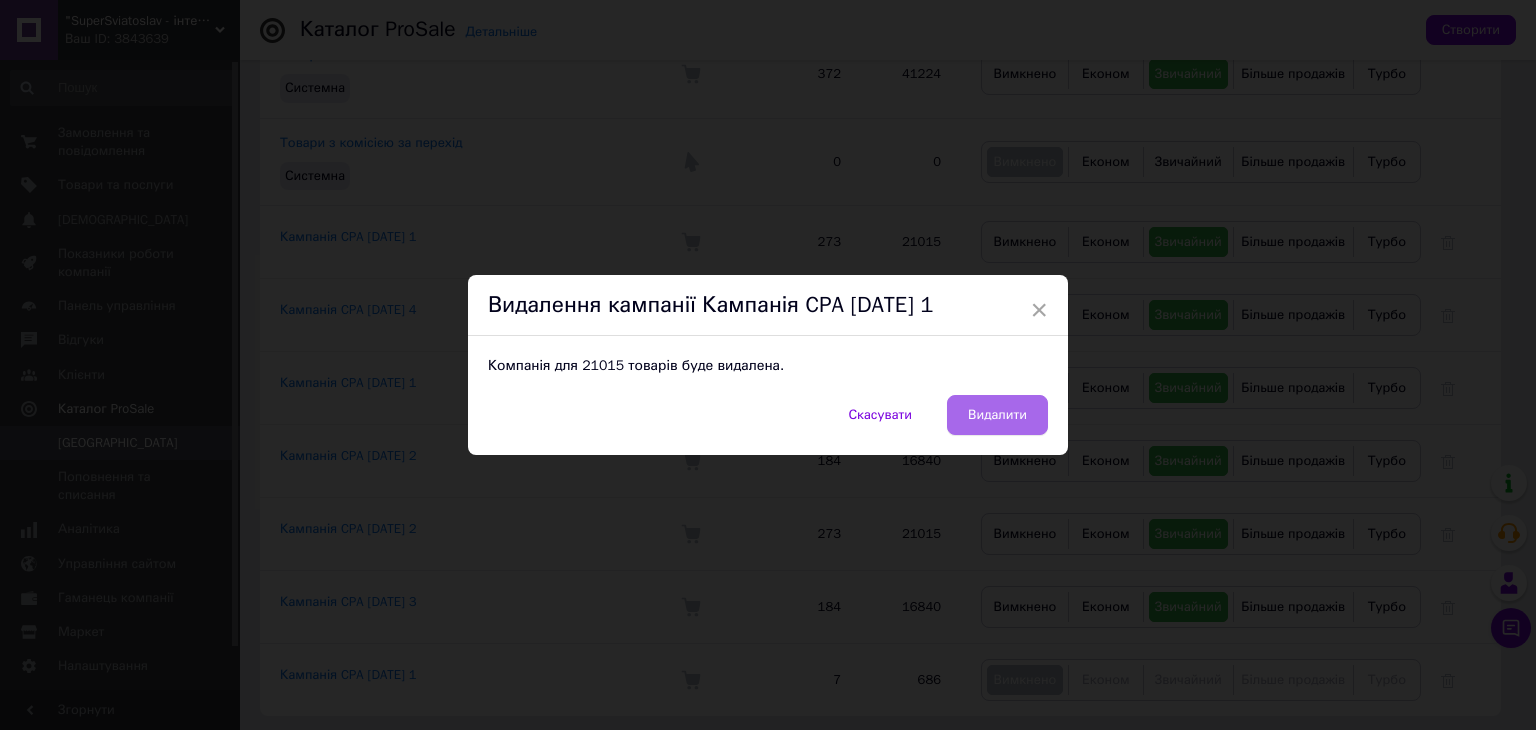 click on "Видалити" at bounding box center [997, 415] 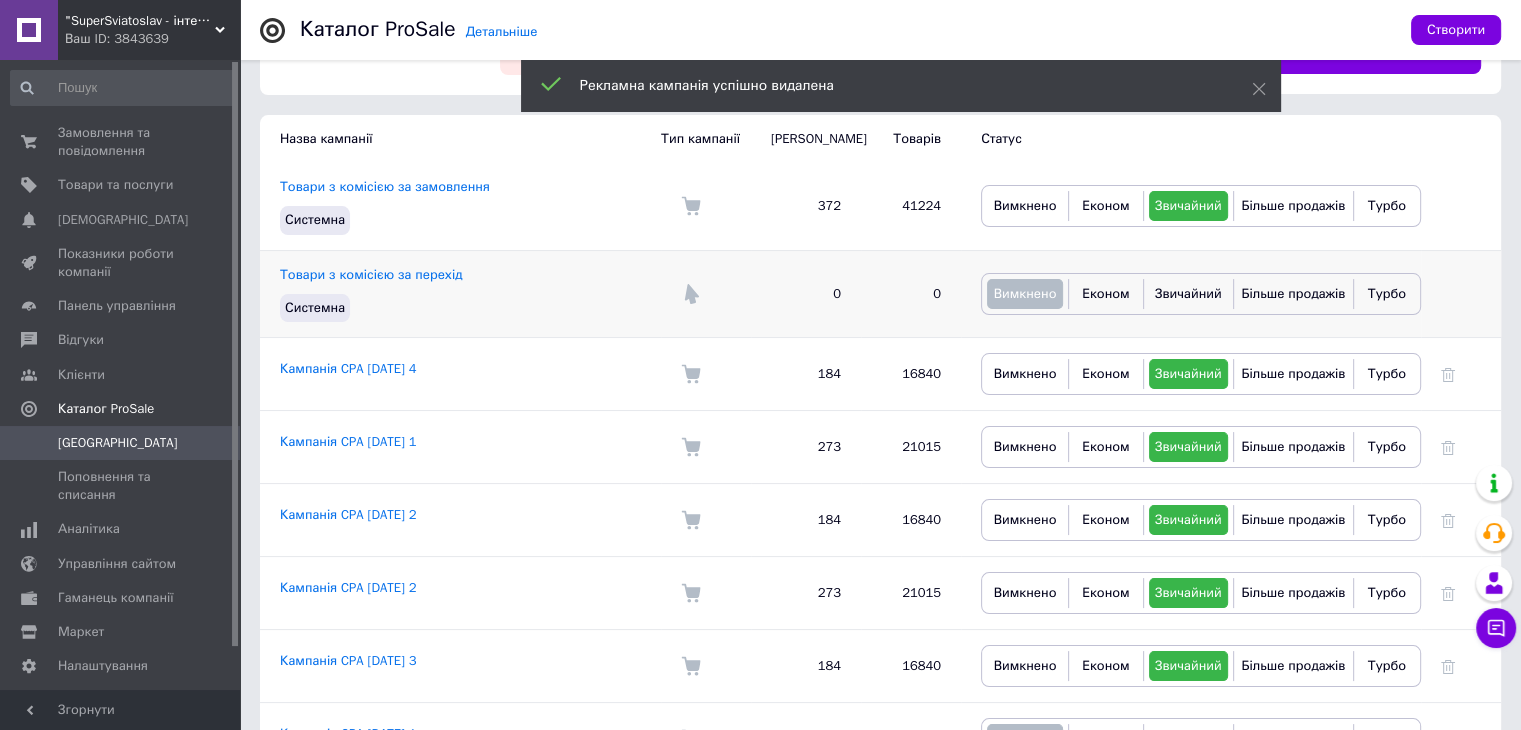 scroll, scrollTop: 0, scrollLeft: 0, axis: both 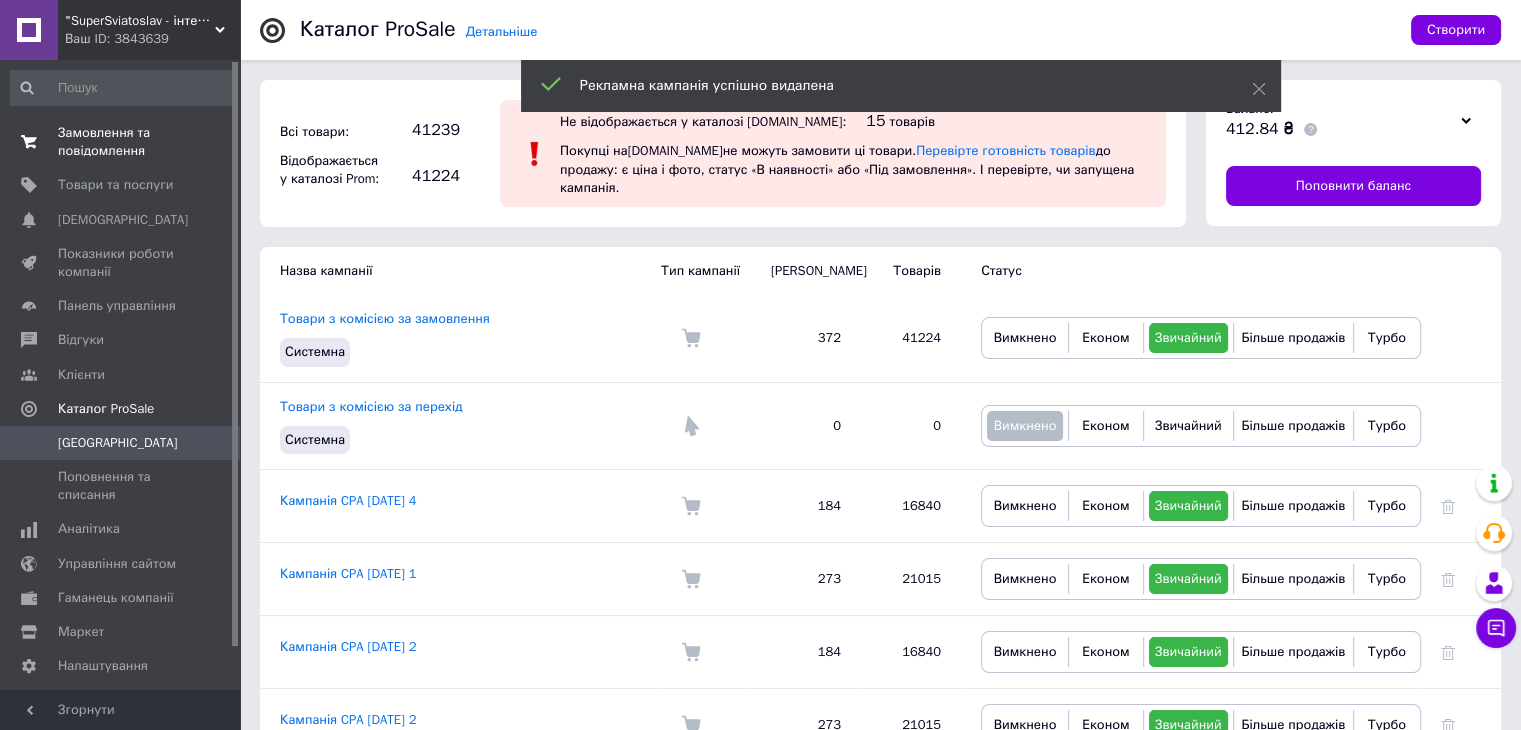 click on "Замовлення та повідомлення" at bounding box center (121, 142) 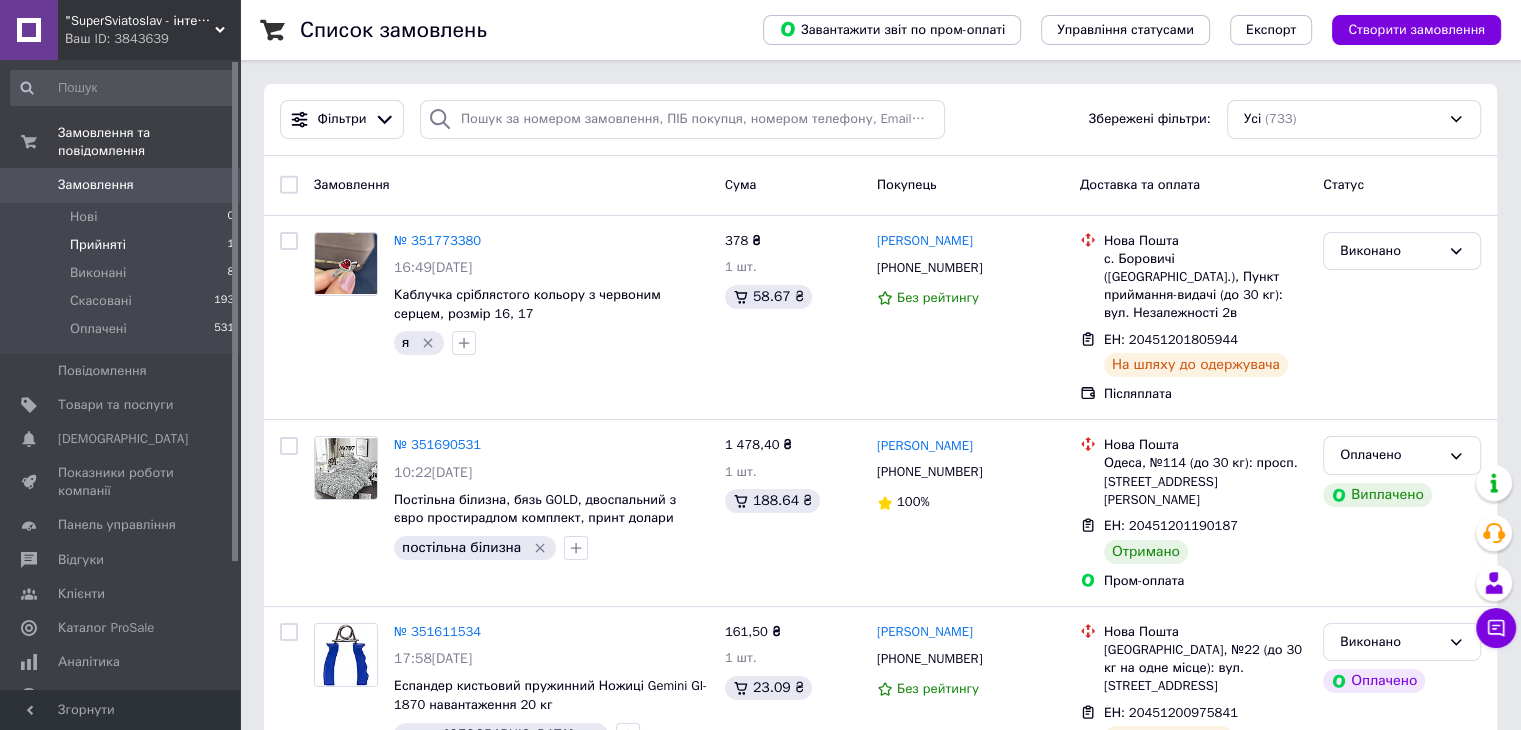 click on "Прийняті 1" at bounding box center (123, 245) 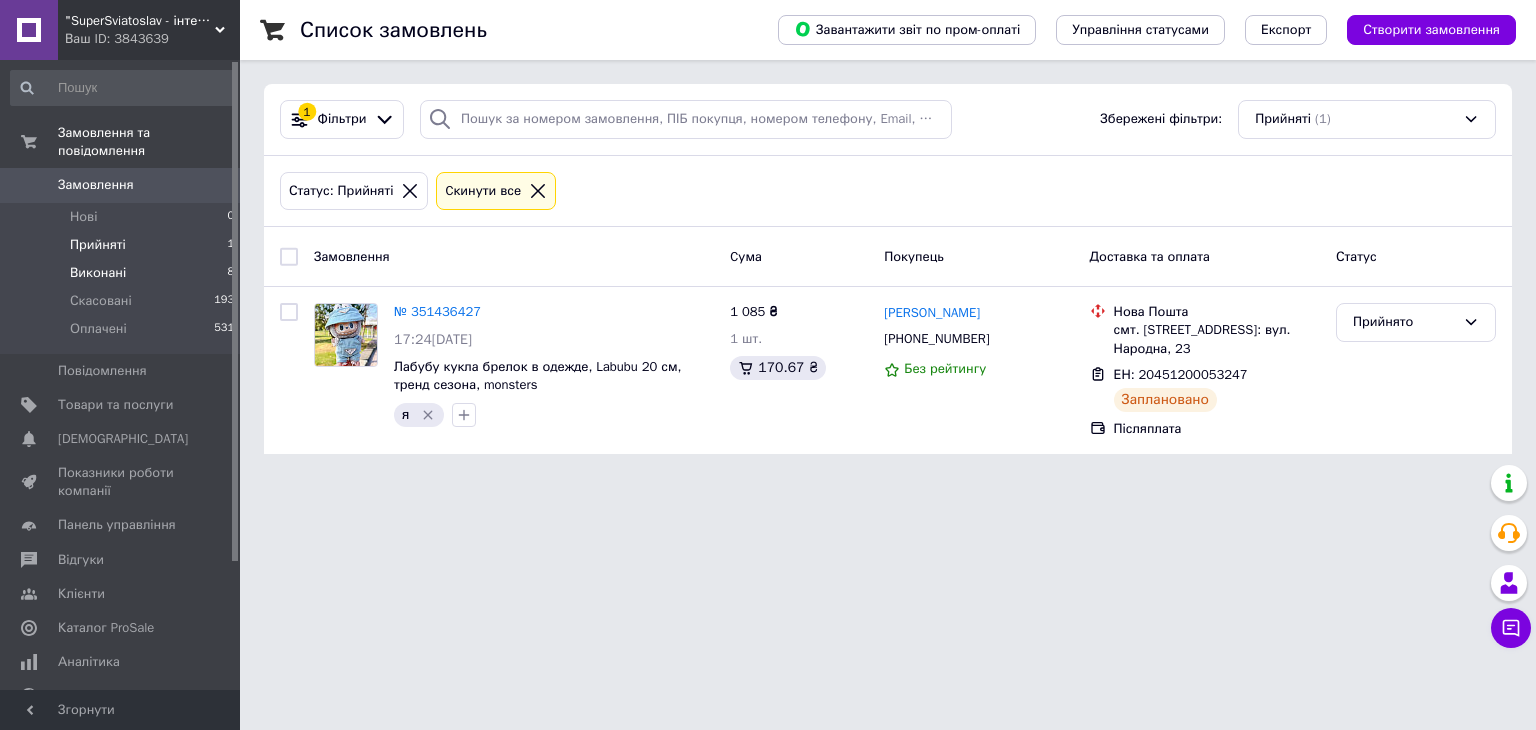 click on "Виконані" at bounding box center (98, 273) 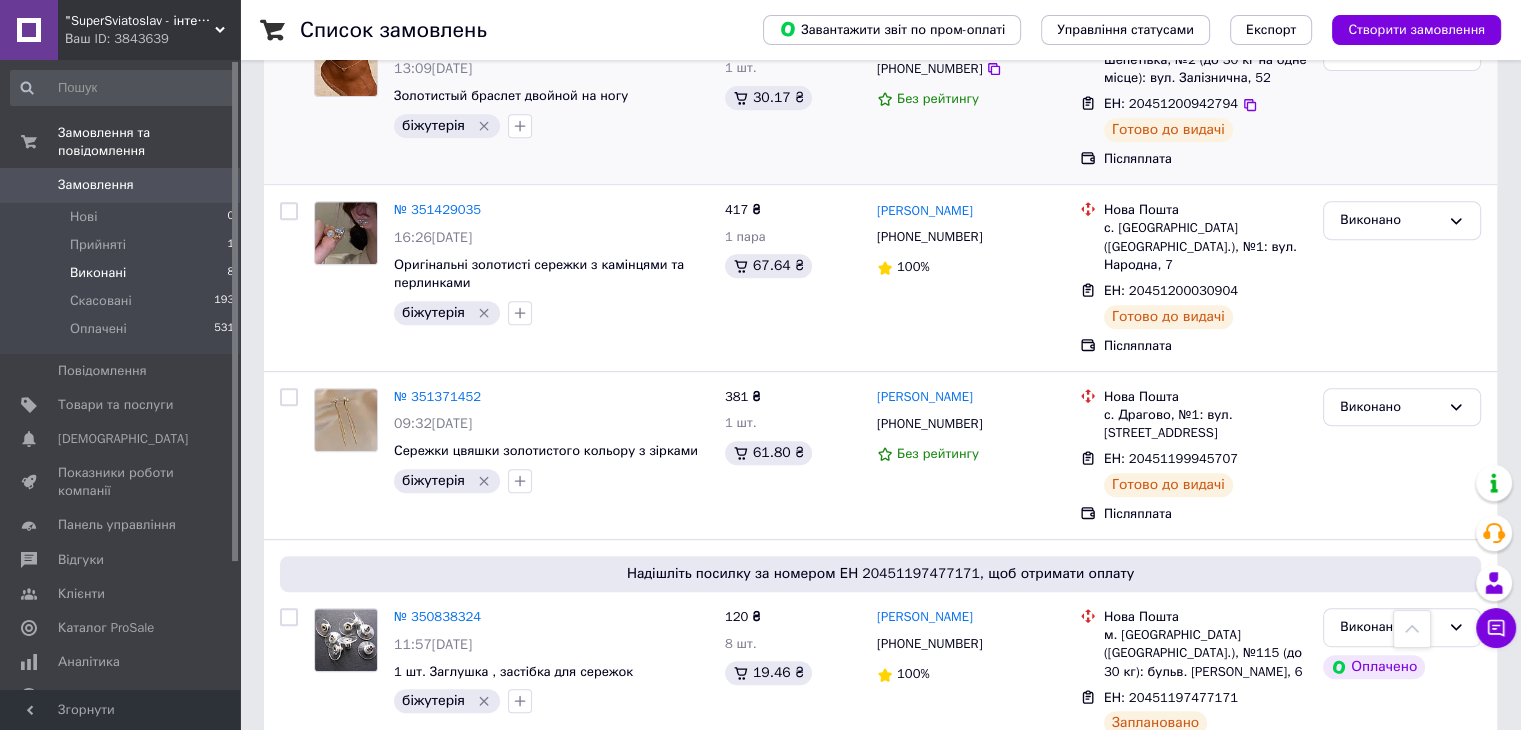 scroll, scrollTop: 995, scrollLeft: 0, axis: vertical 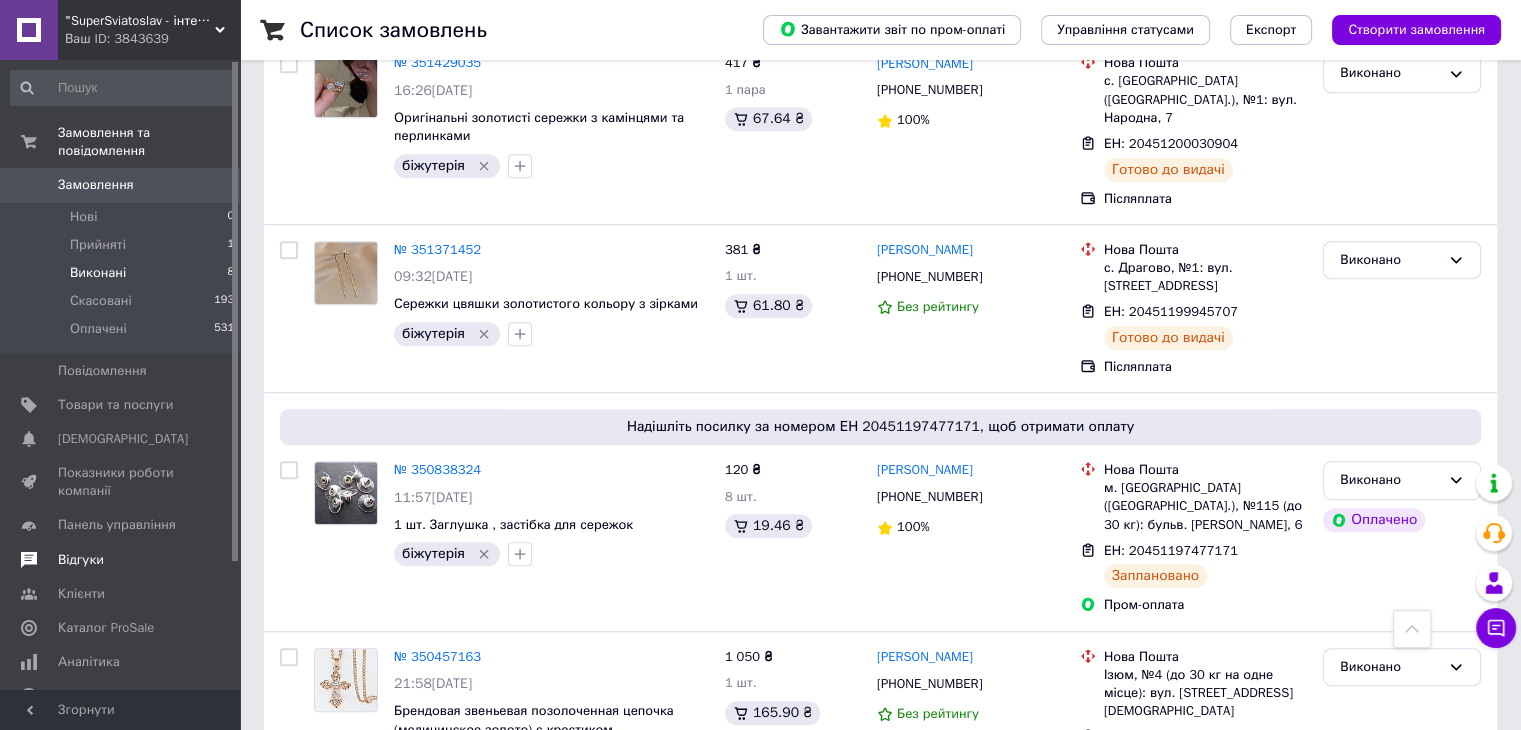 click on "Відгуки" at bounding box center [81, 560] 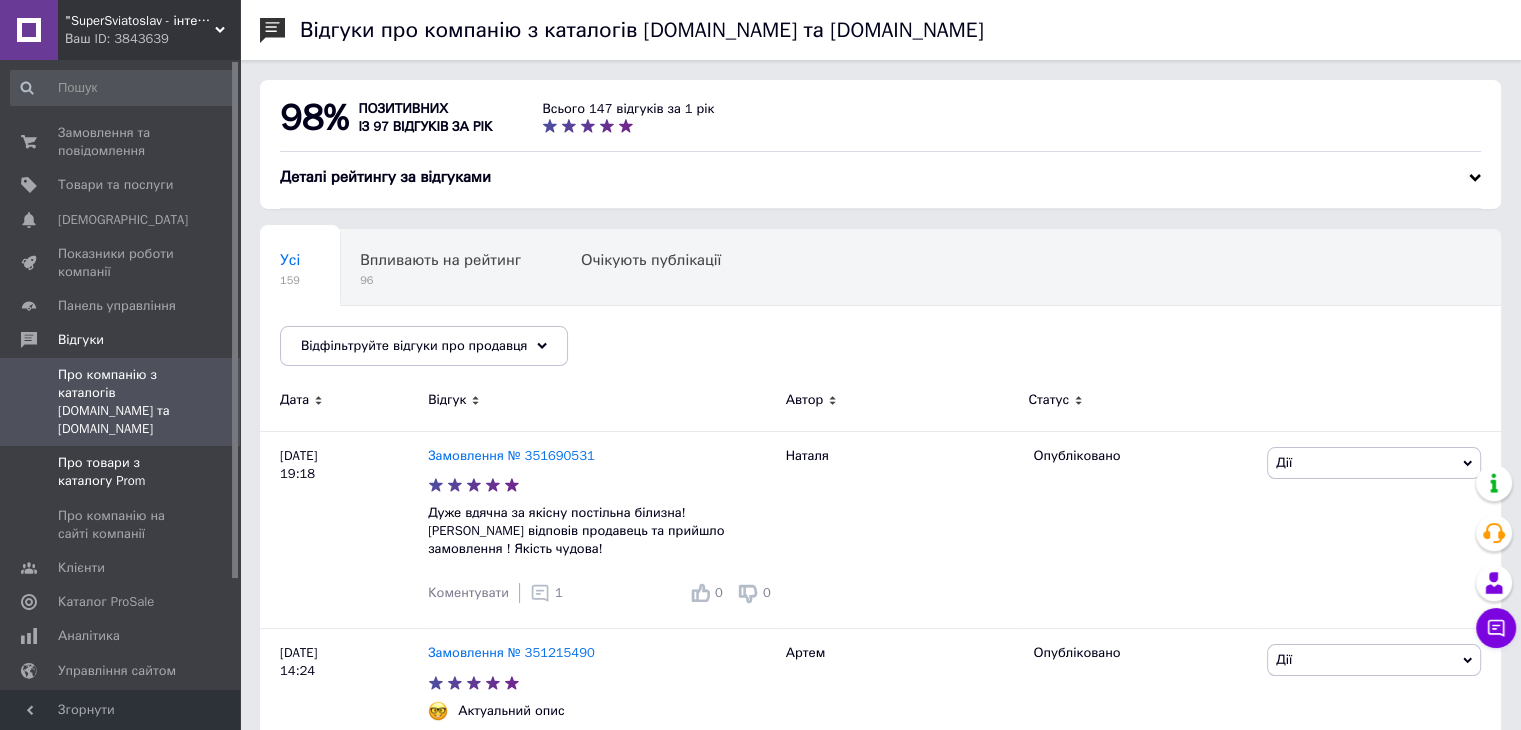 click on "Про товари з каталогу Prom" at bounding box center (121, 472) 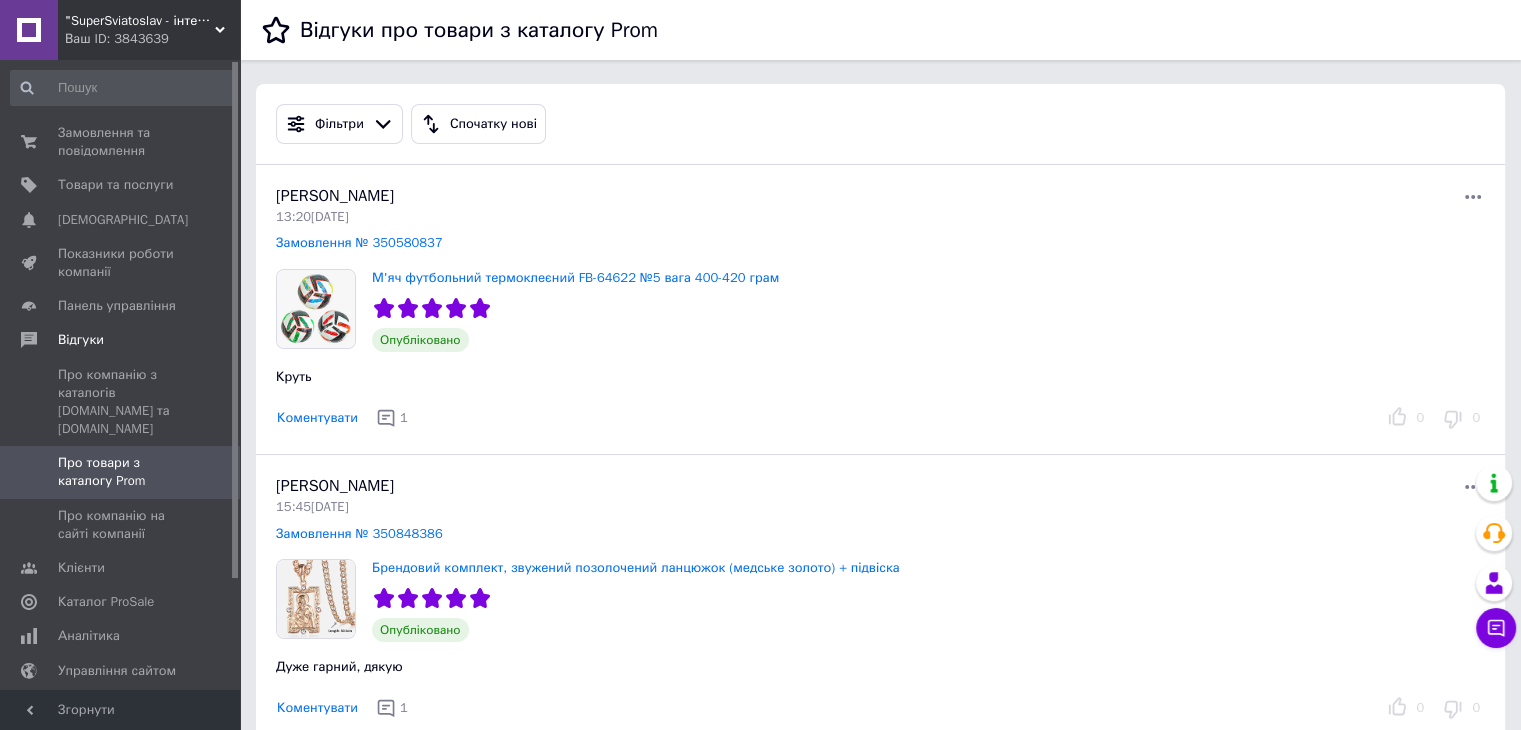 click on ""SuperSviatoslav - інтернет магазин суперових подарунків"" at bounding box center (140, 21) 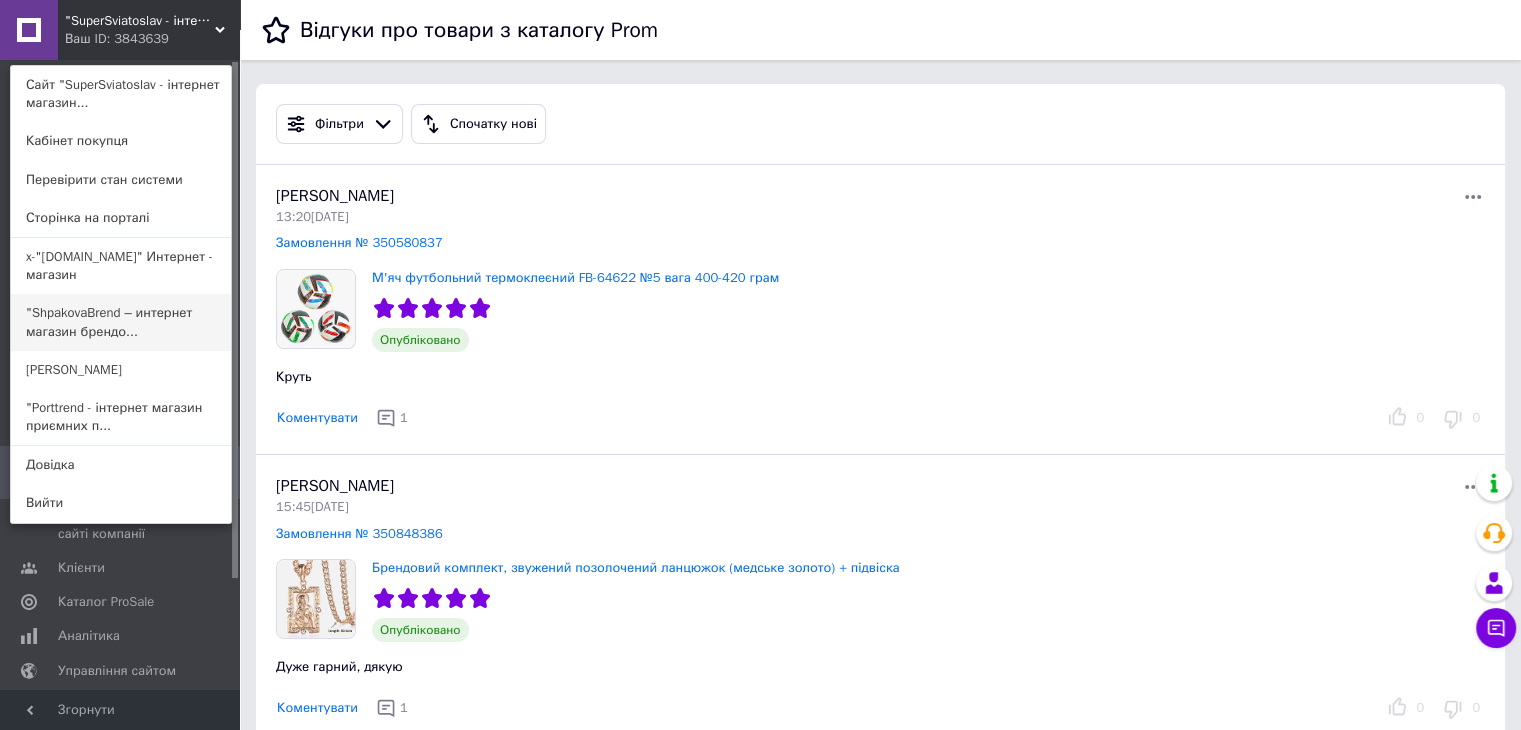 click on ""ShpakovaBrend – интернет магазин брендо..." at bounding box center (121, 322) 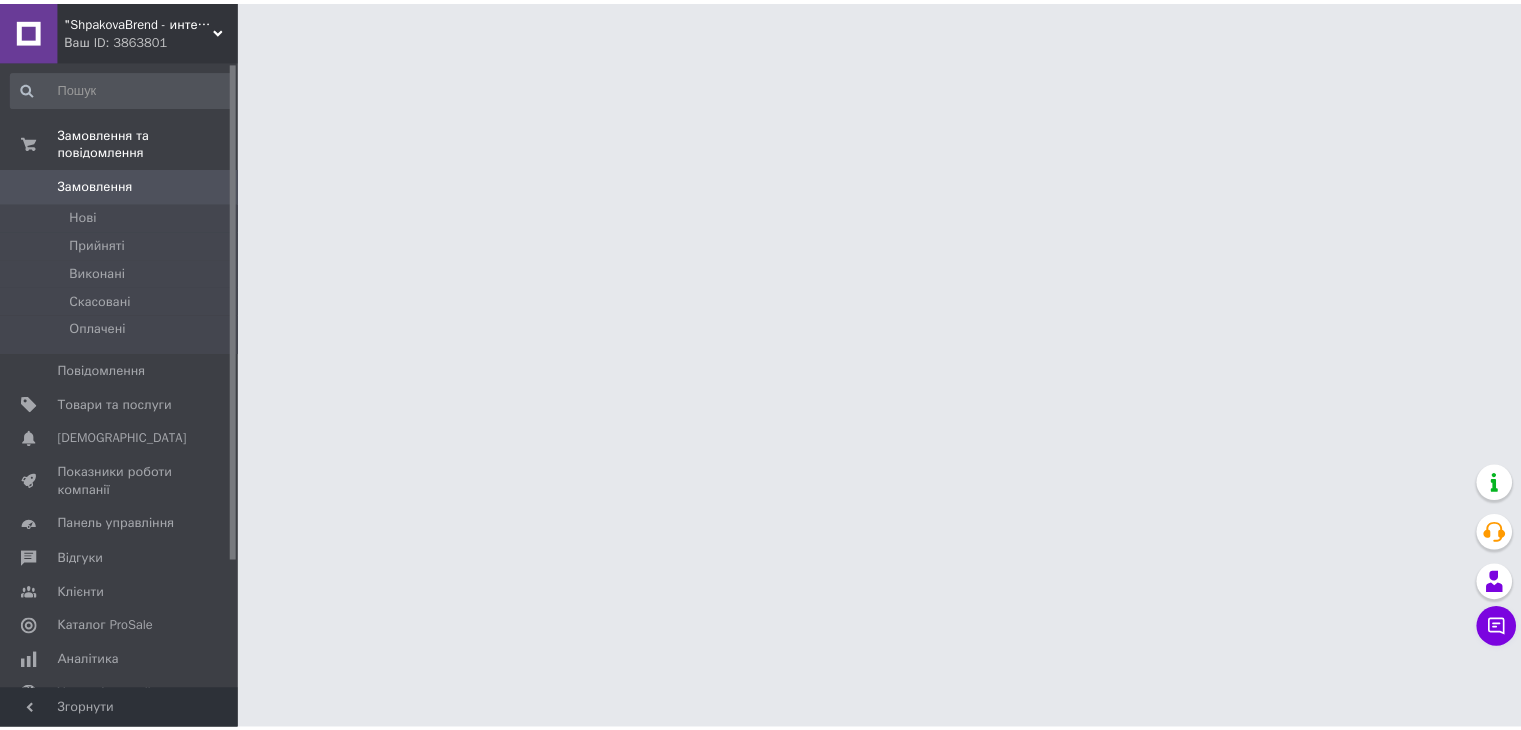 scroll, scrollTop: 0, scrollLeft: 0, axis: both 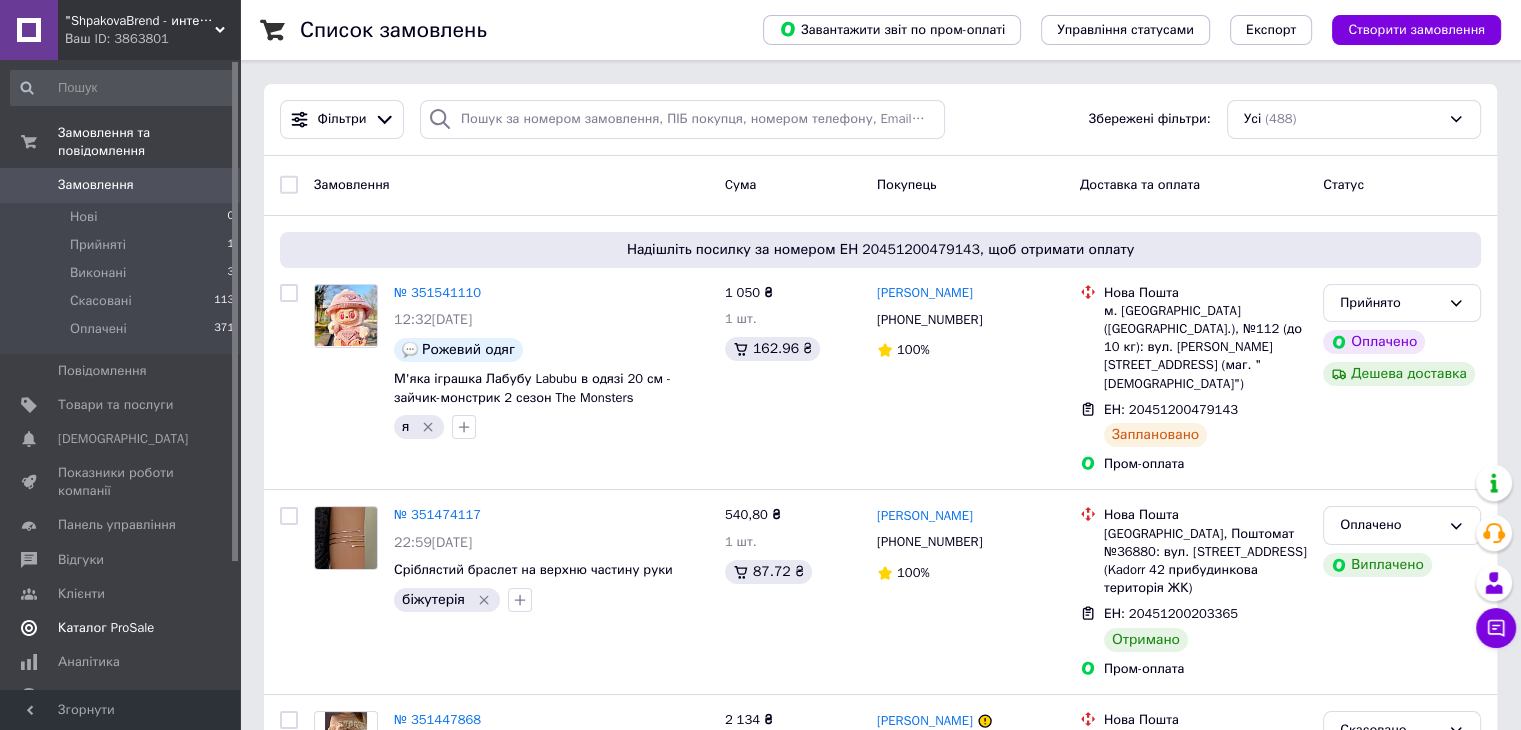 click on "Каталог ProSale" at bounding box center (106, 628) 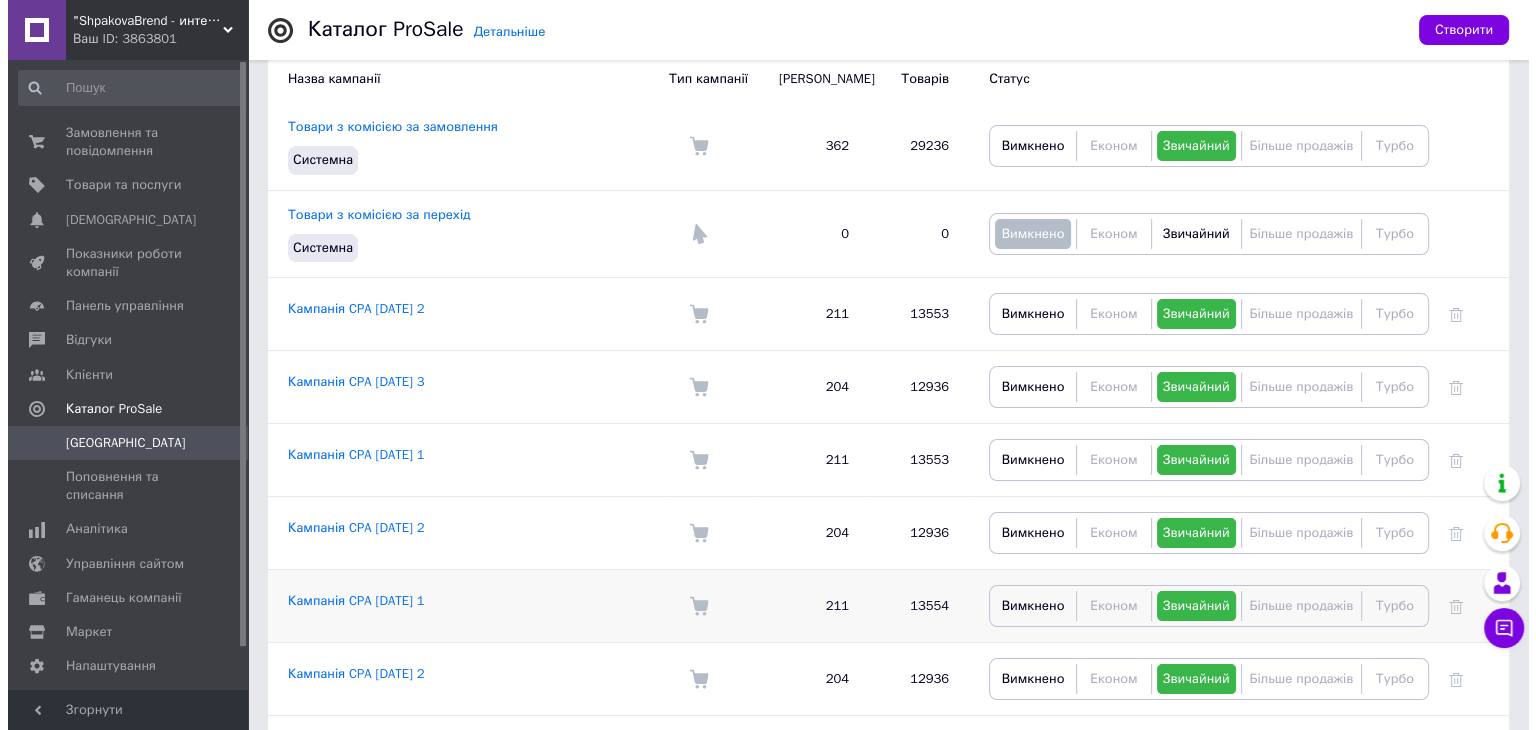 scroll, scrollTop: 264, scrollLeft: 0, axis: vertical 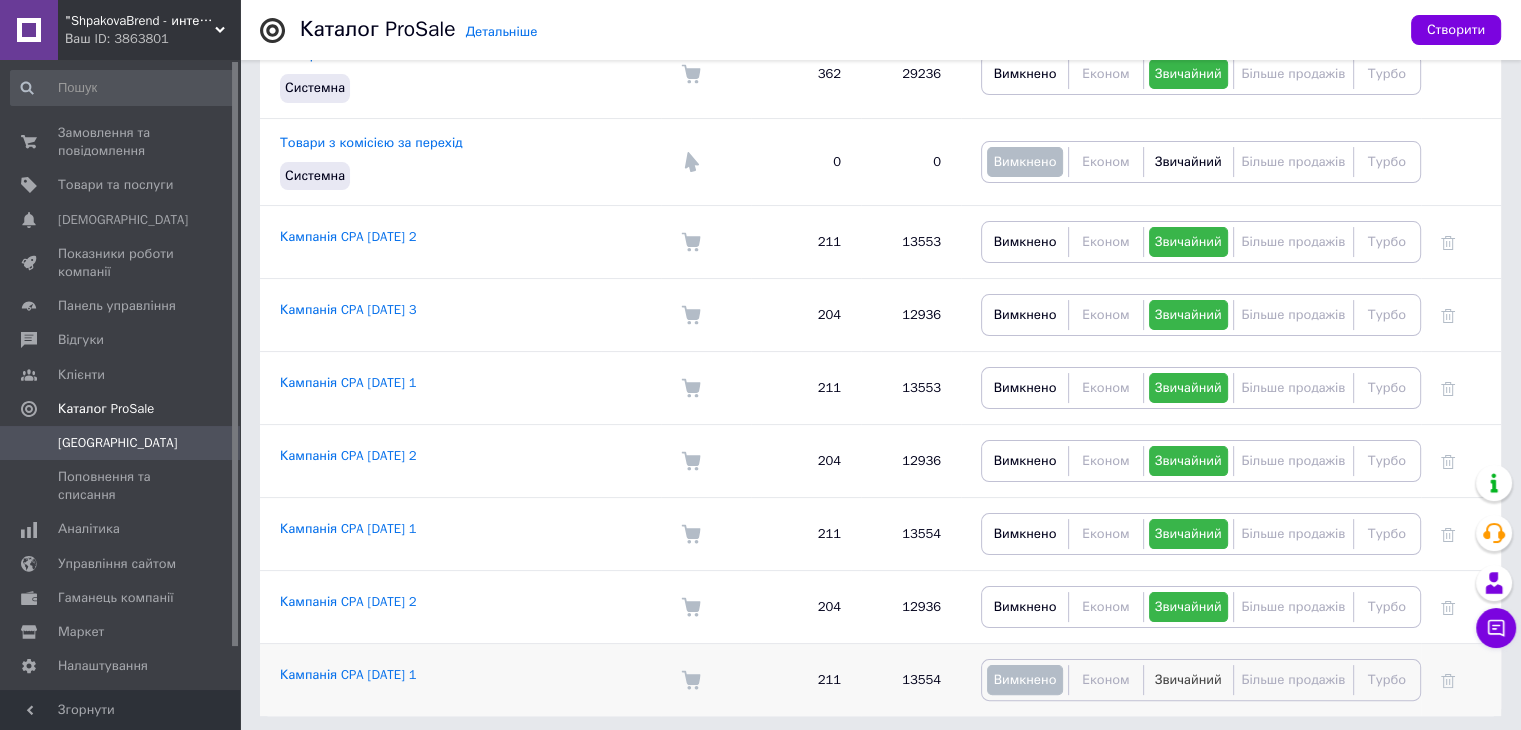click on "Звичайний" at bounding box center [1188, 679] 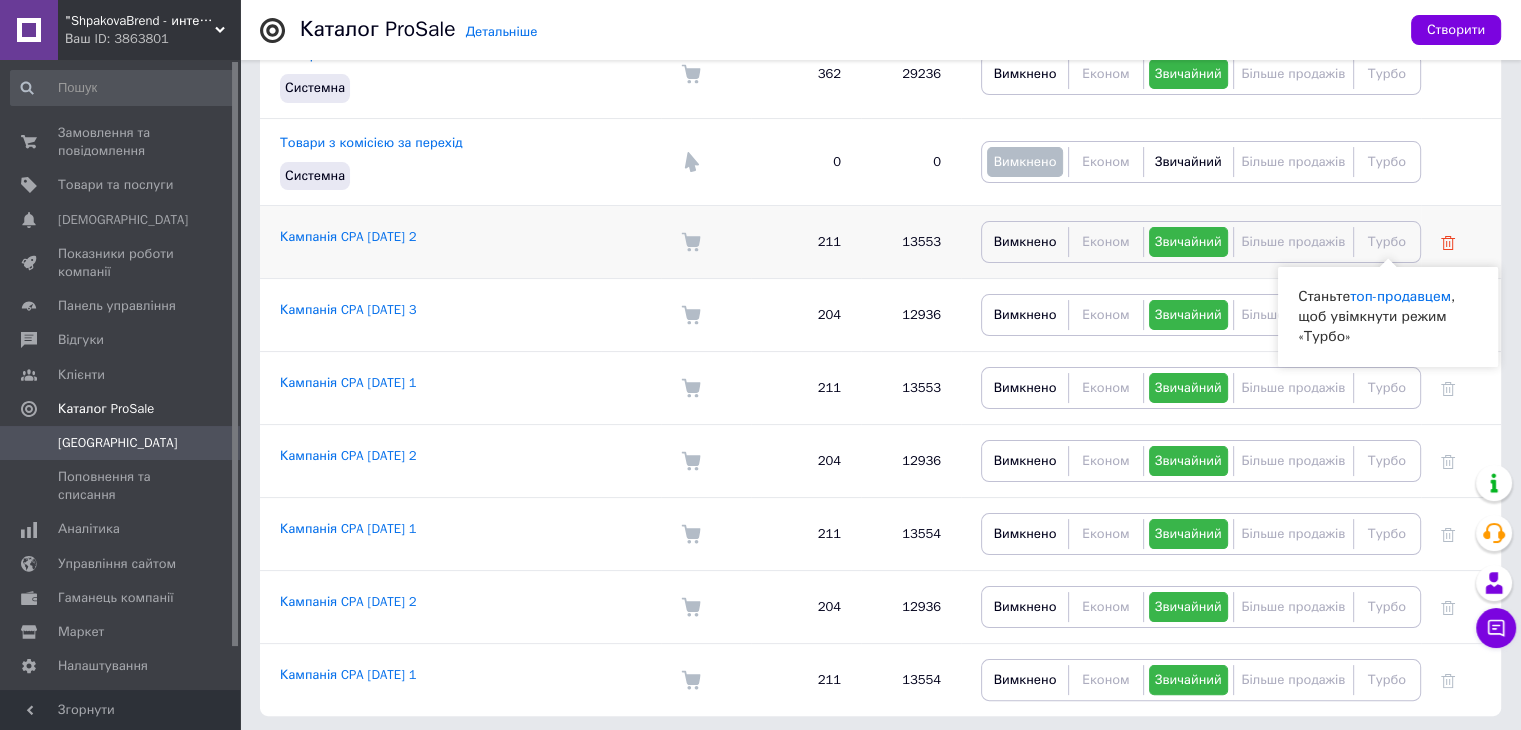 click 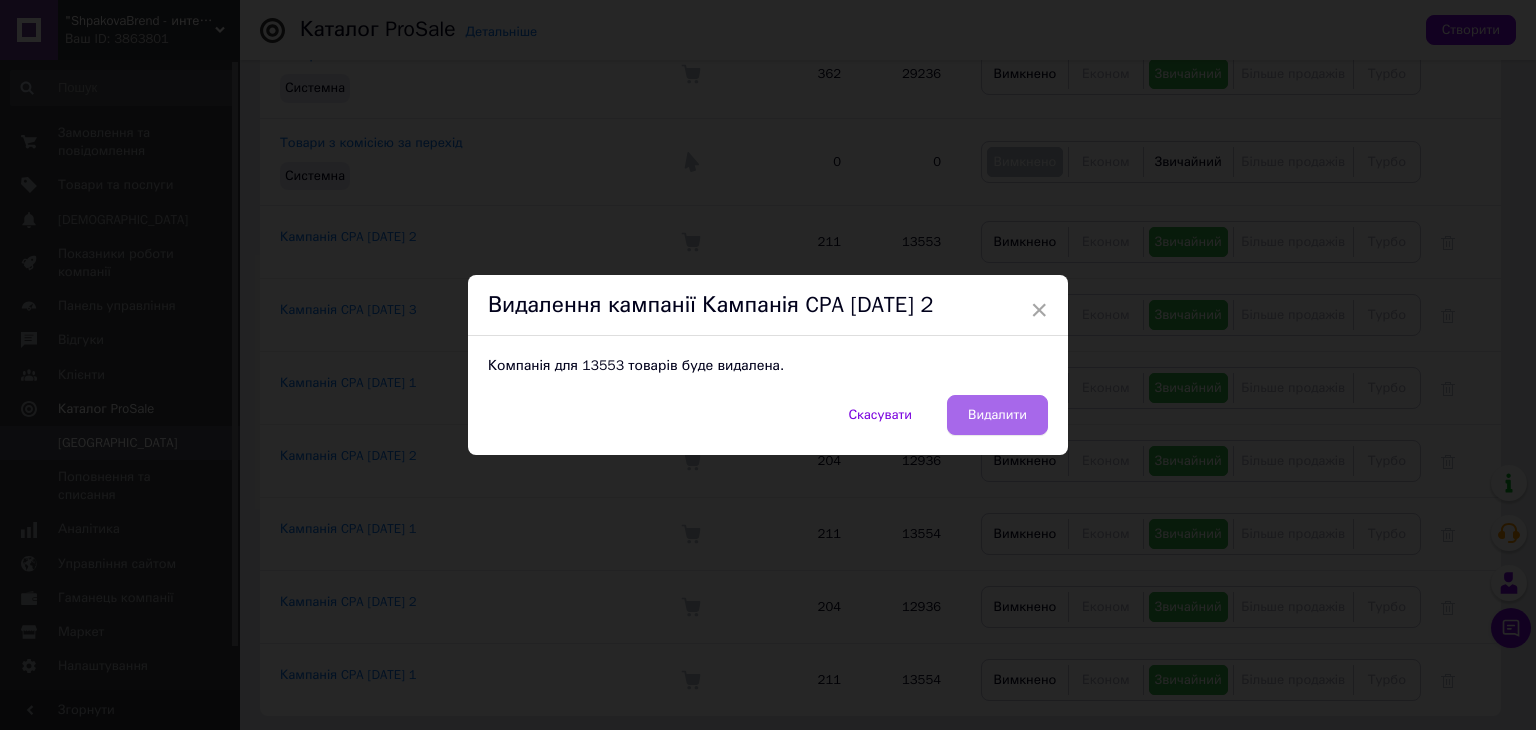 click on "Видалити" at bounding box center (997, 415) 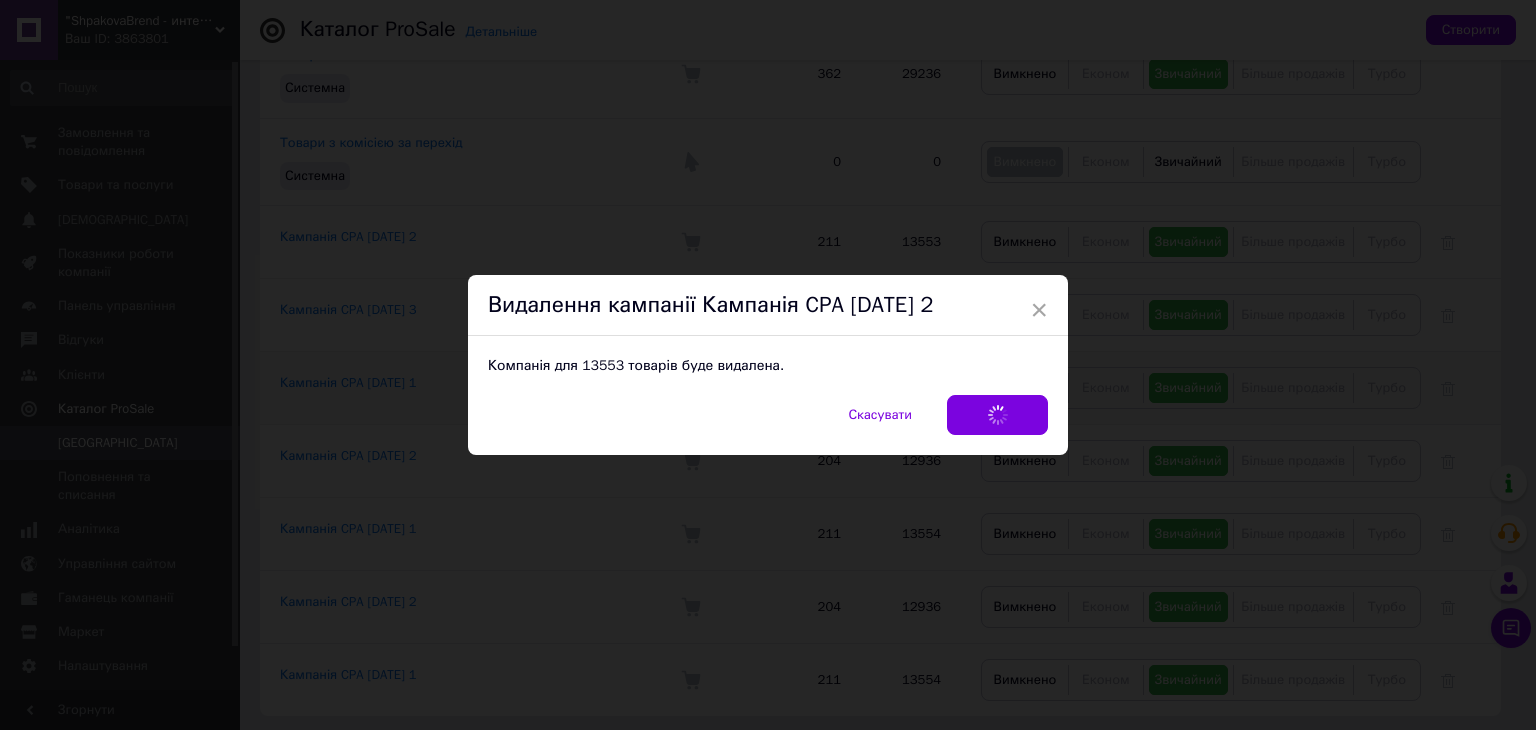 scroll, scrollTop: 192, scrollLeft: 0, axis: vertical 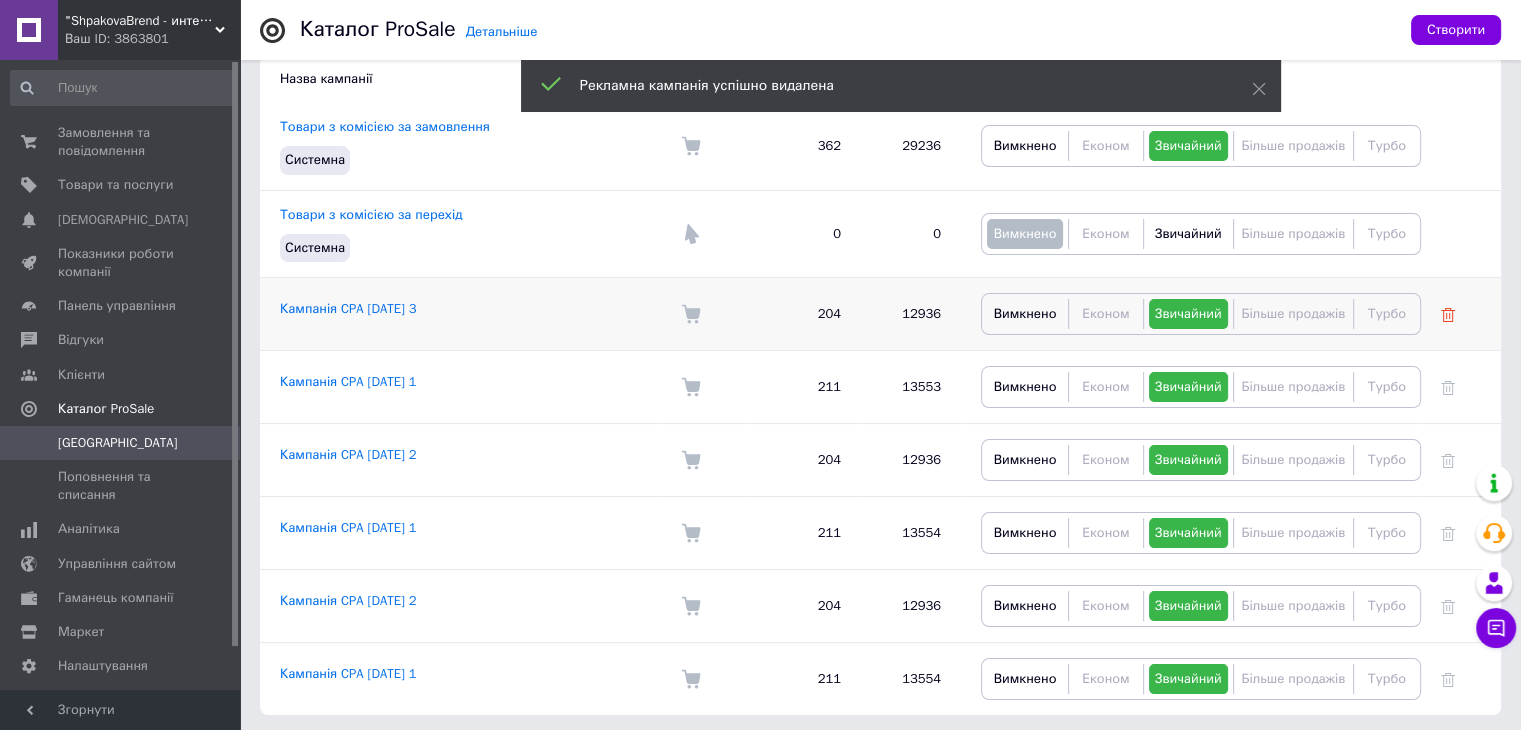click 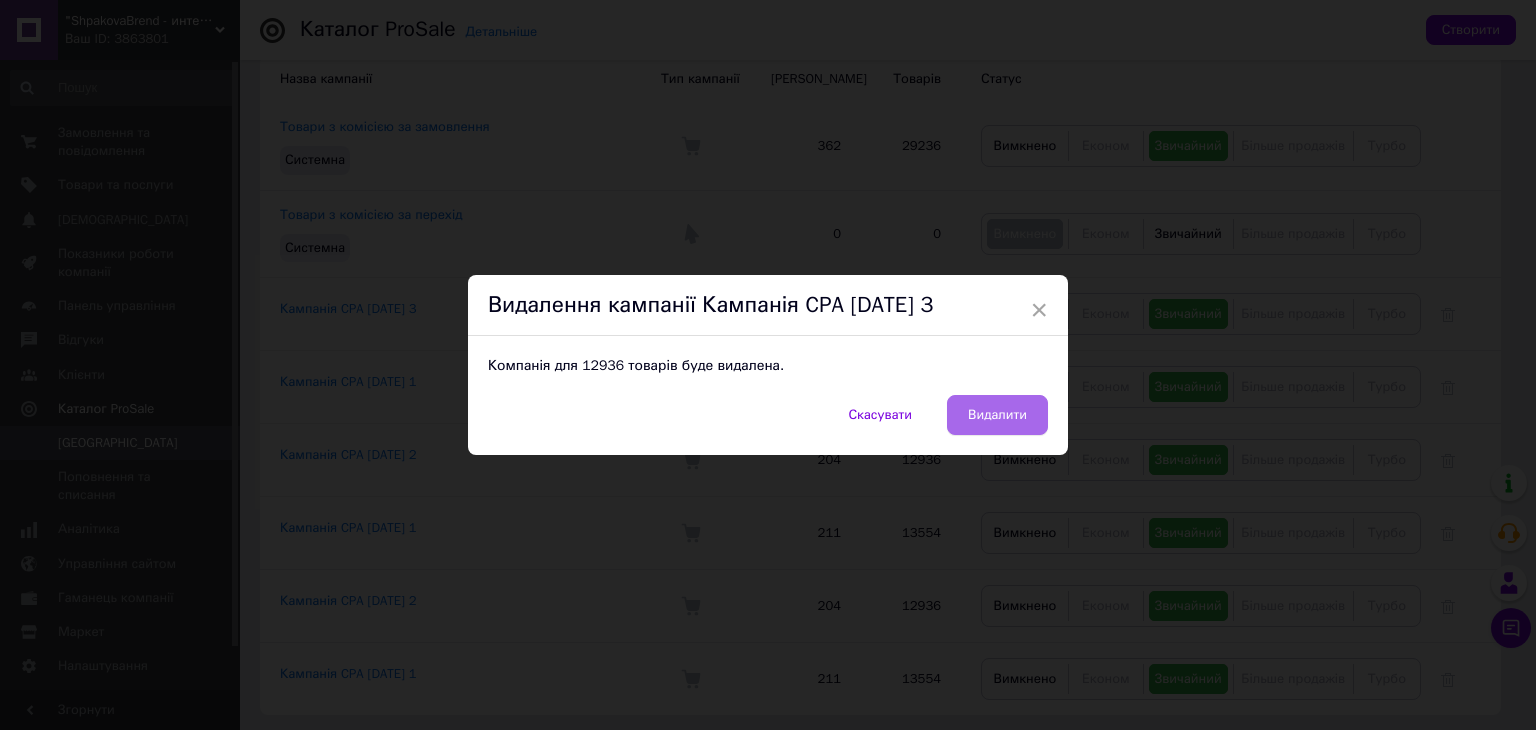 click on "Видалити" at bounding box center (997, 415) 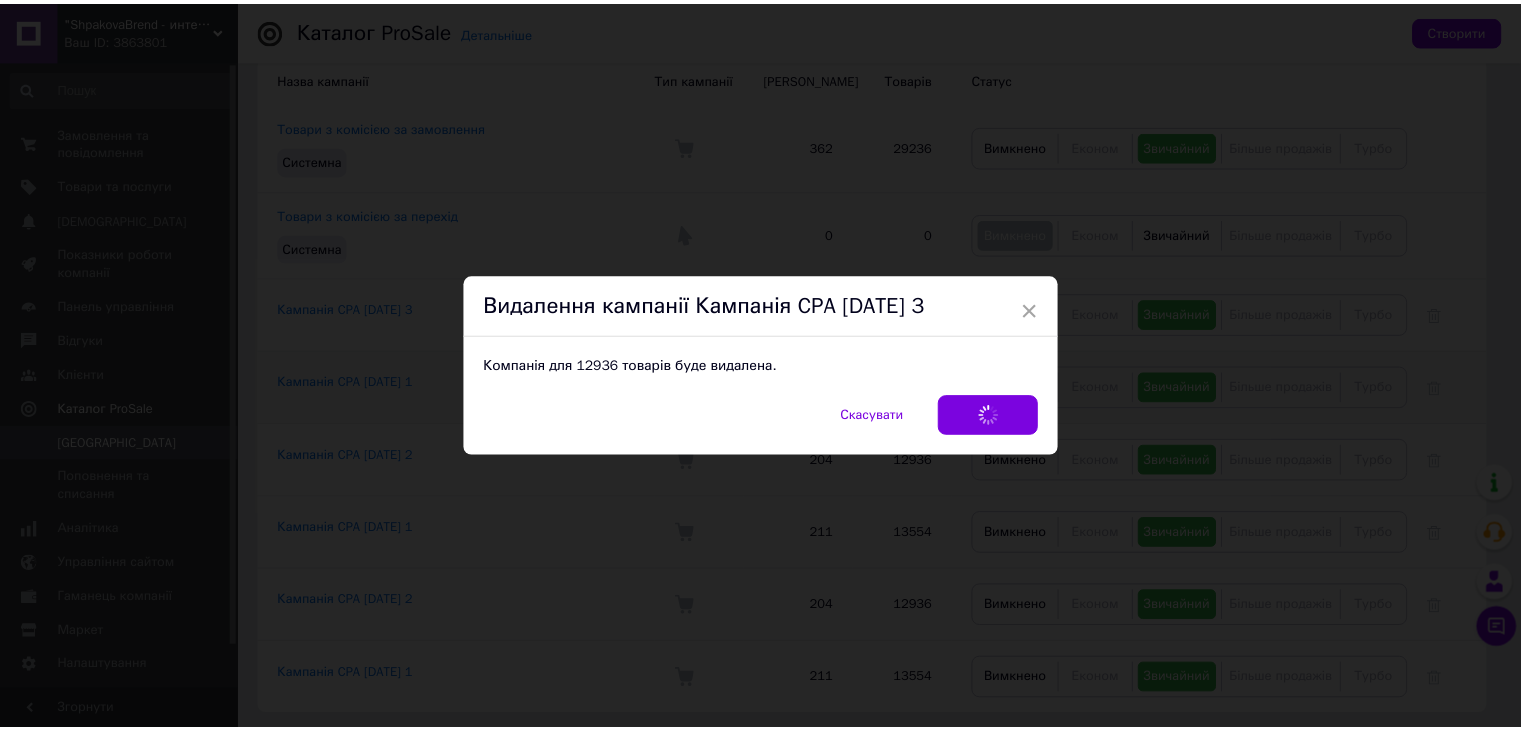 scroll, scrollTop: 120, scrollLeft: 0, axis: vertical 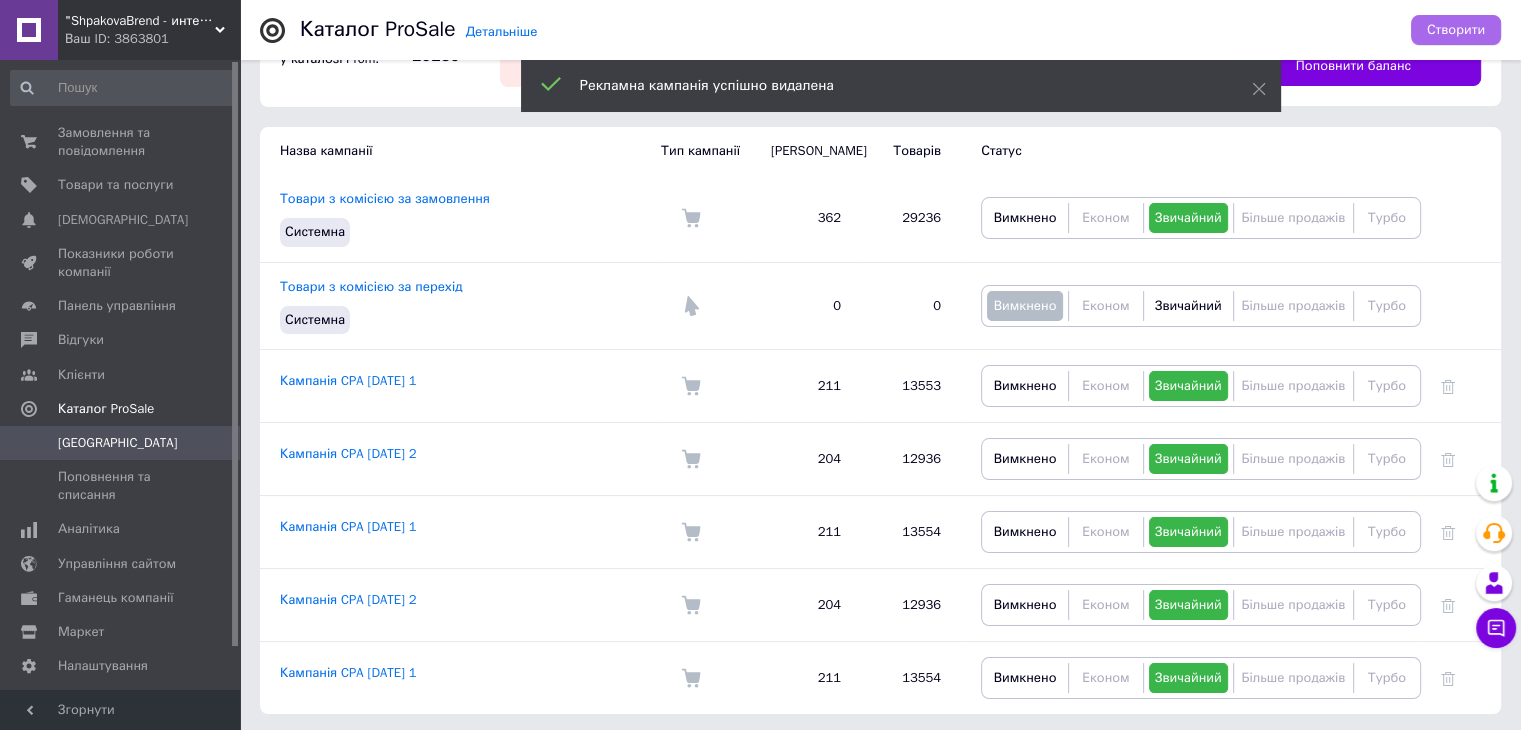 click on "Створити" at bounding box center (1456, 30) 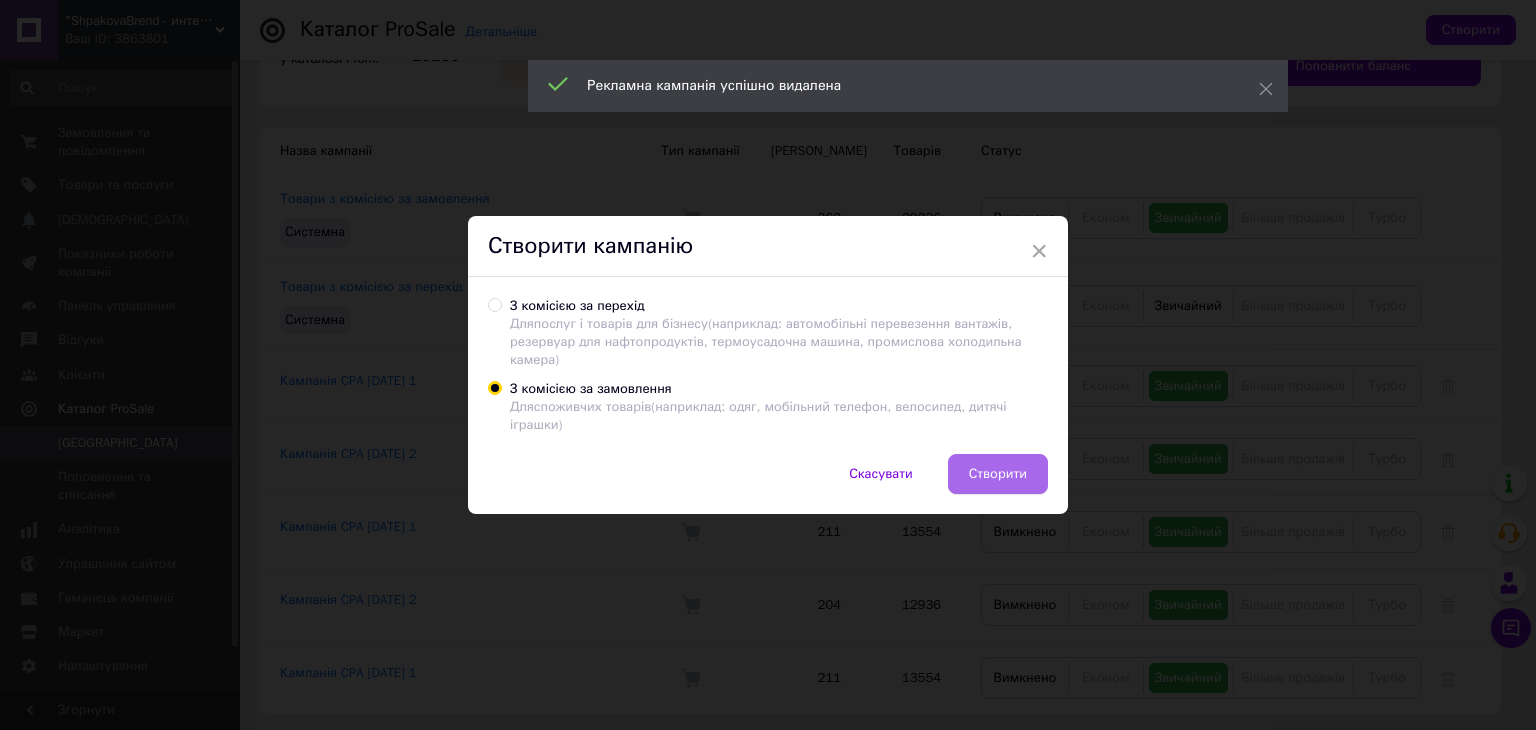 click on "Створити" at bounding box center [998, 474] 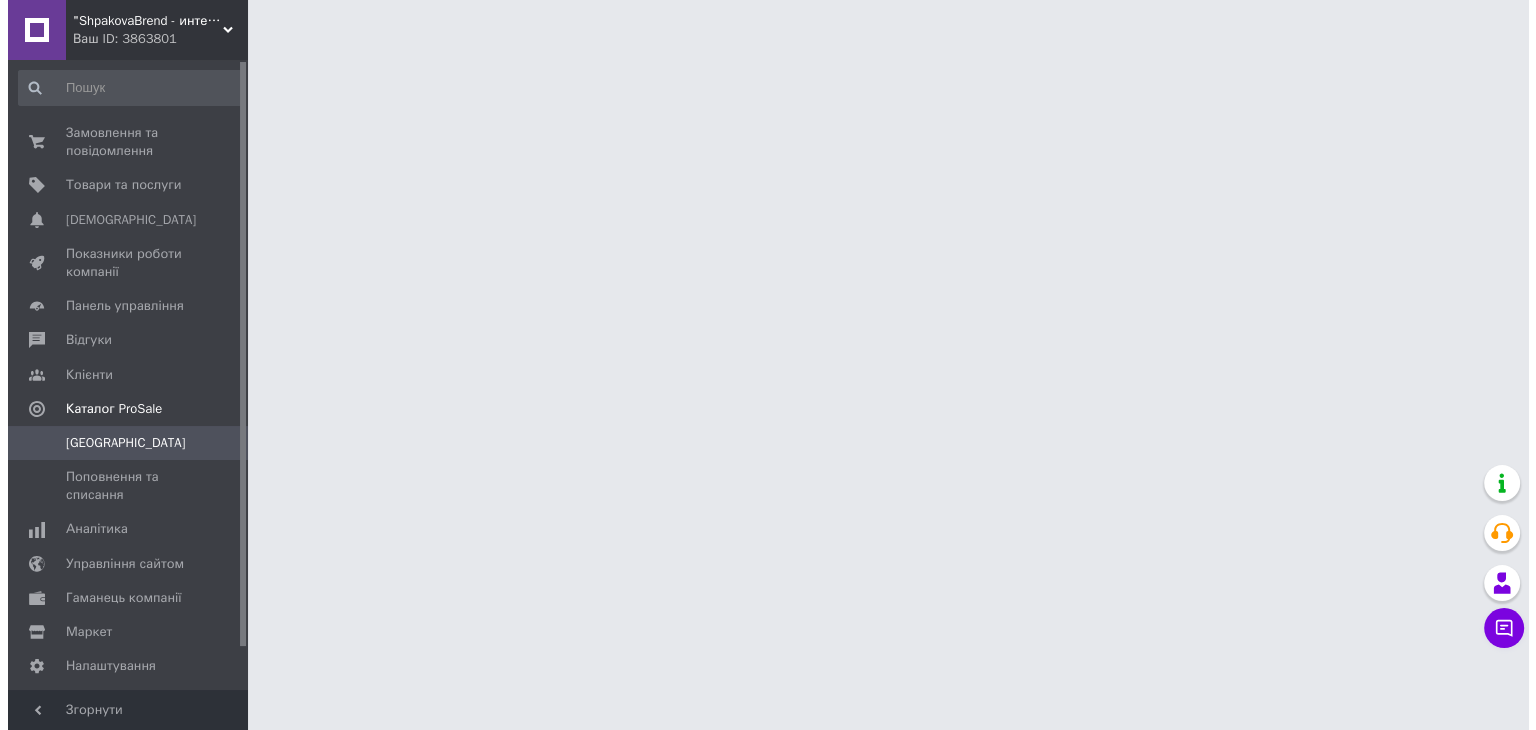 scroll, scrollTop: 0, scrollLeft: 0, axis: both 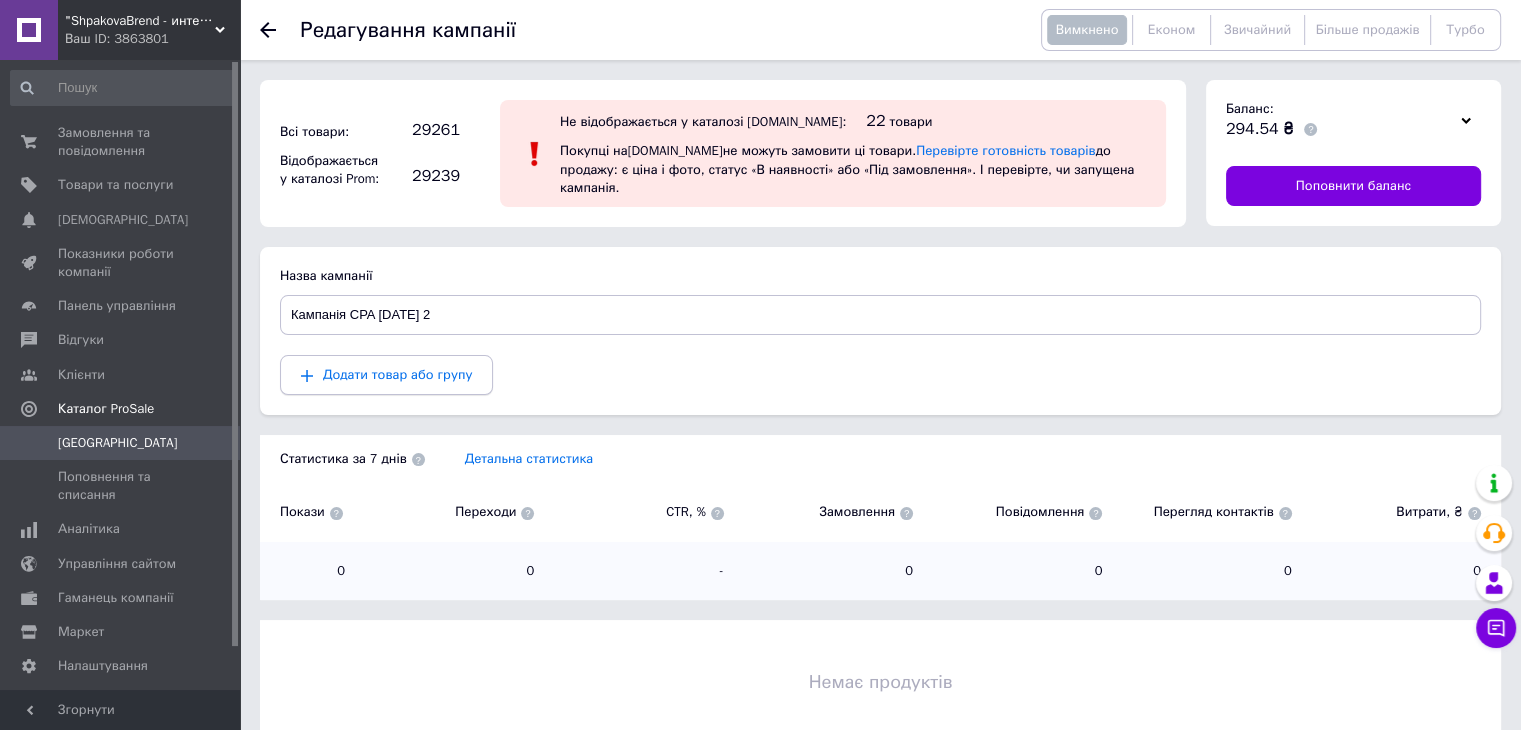 click on "Додати товар або групу" at bounding box center [386, 375] 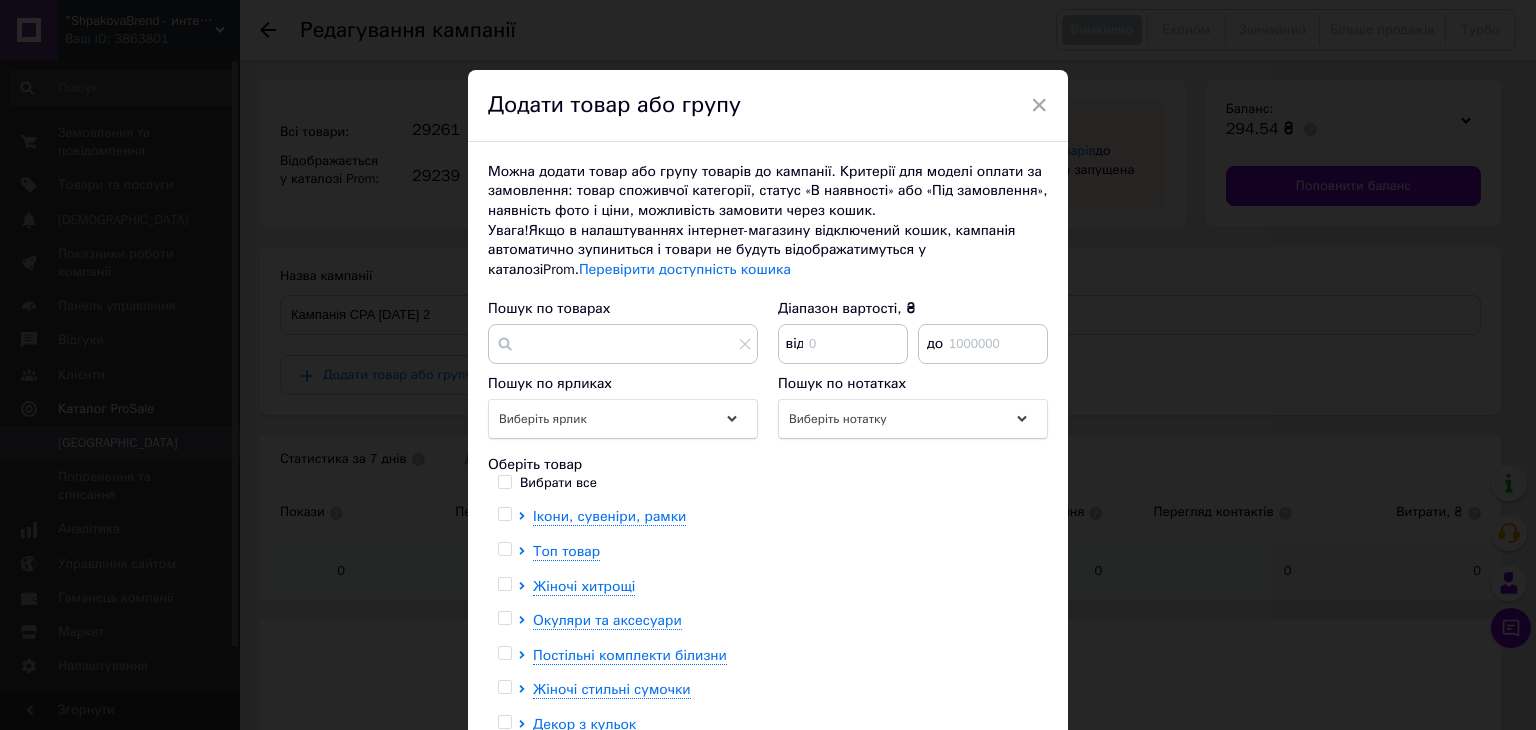 click at bounding box center [504, 549] 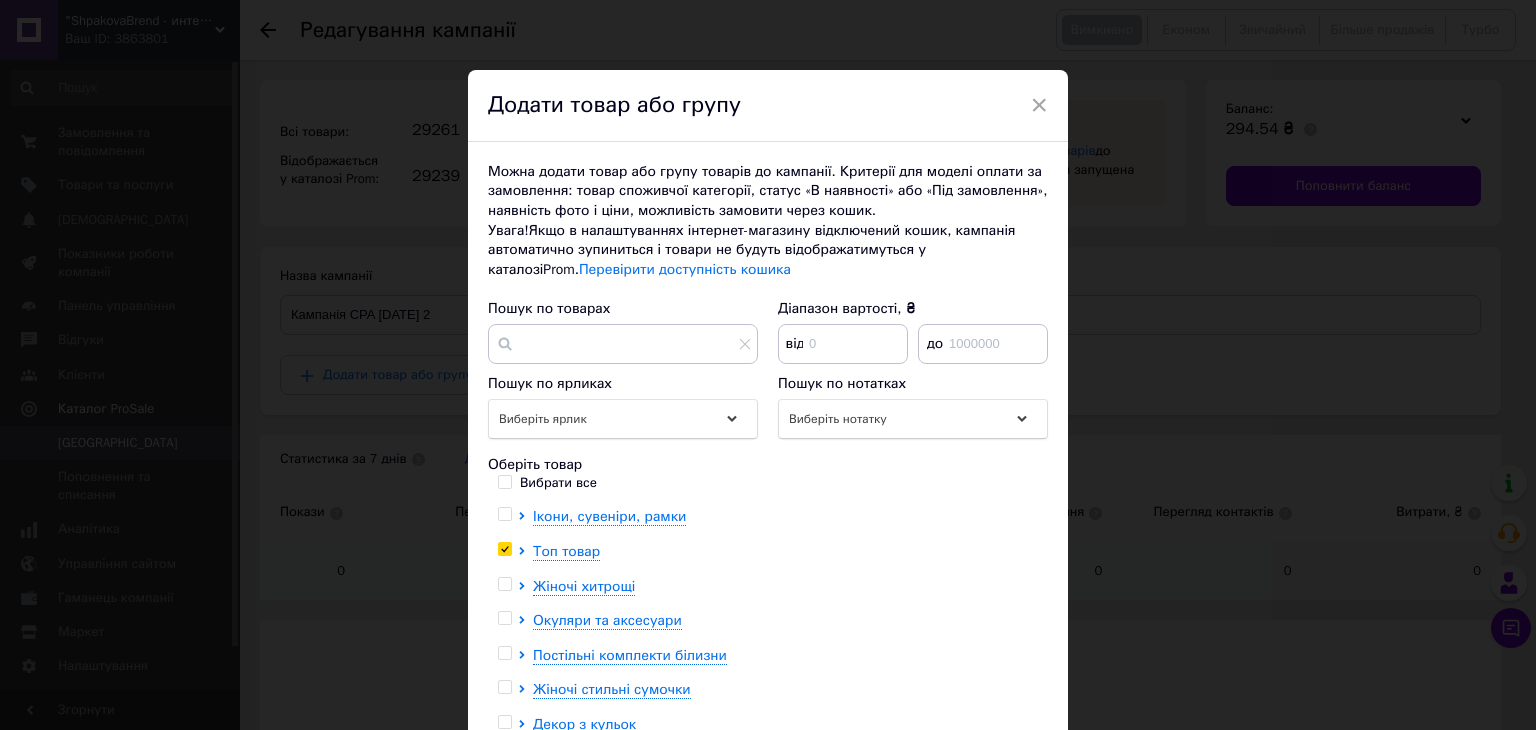 checkbox on "true" 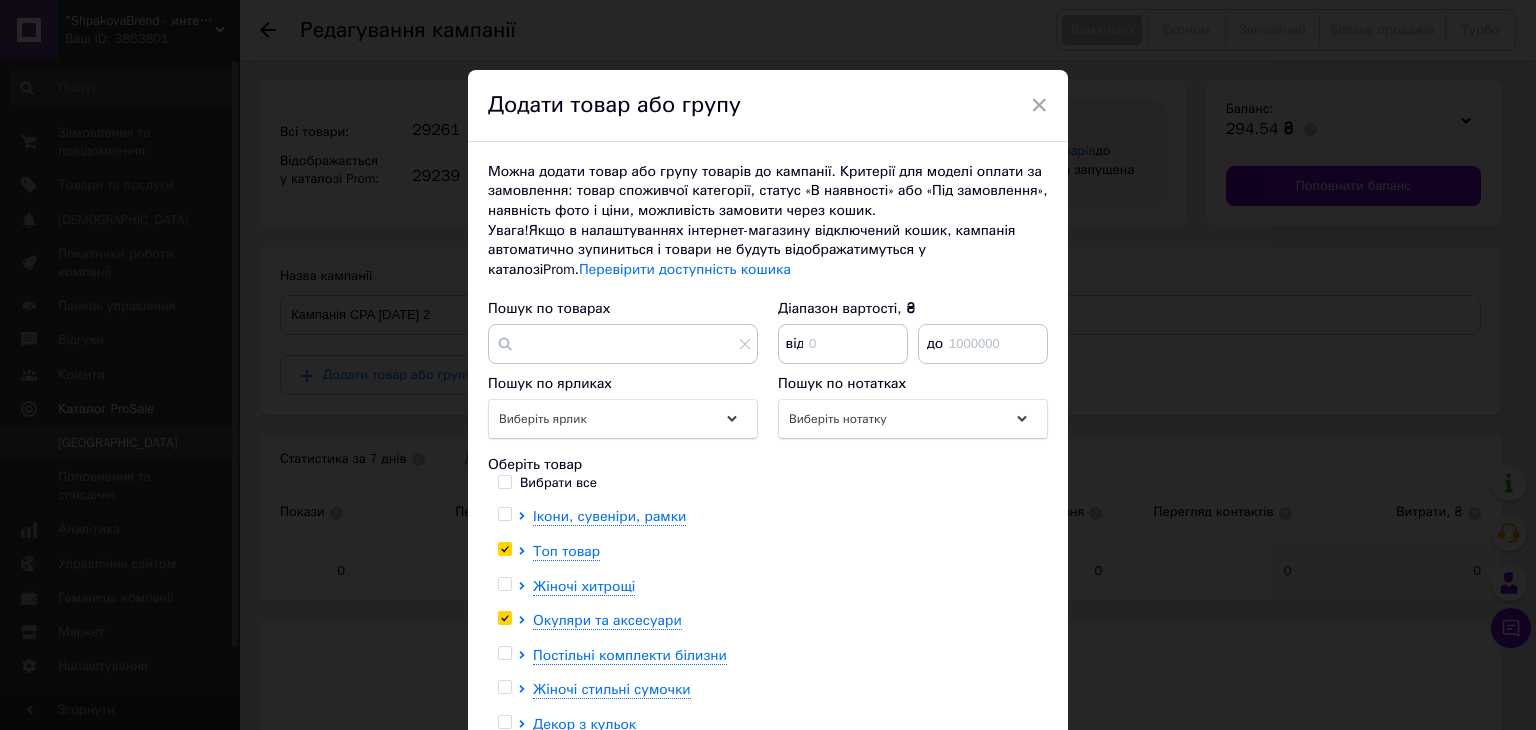 checkbox on "true" 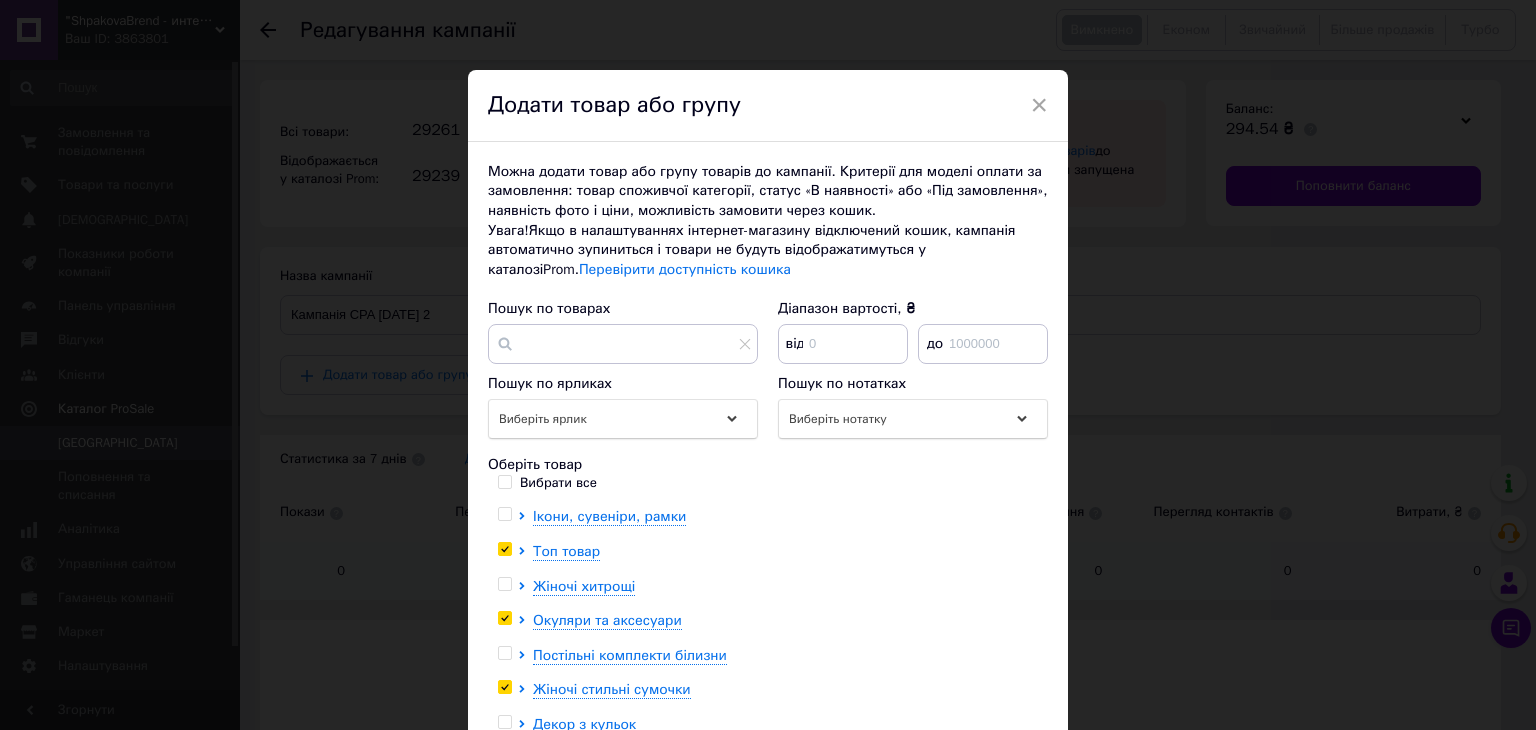 checkbox on "true" 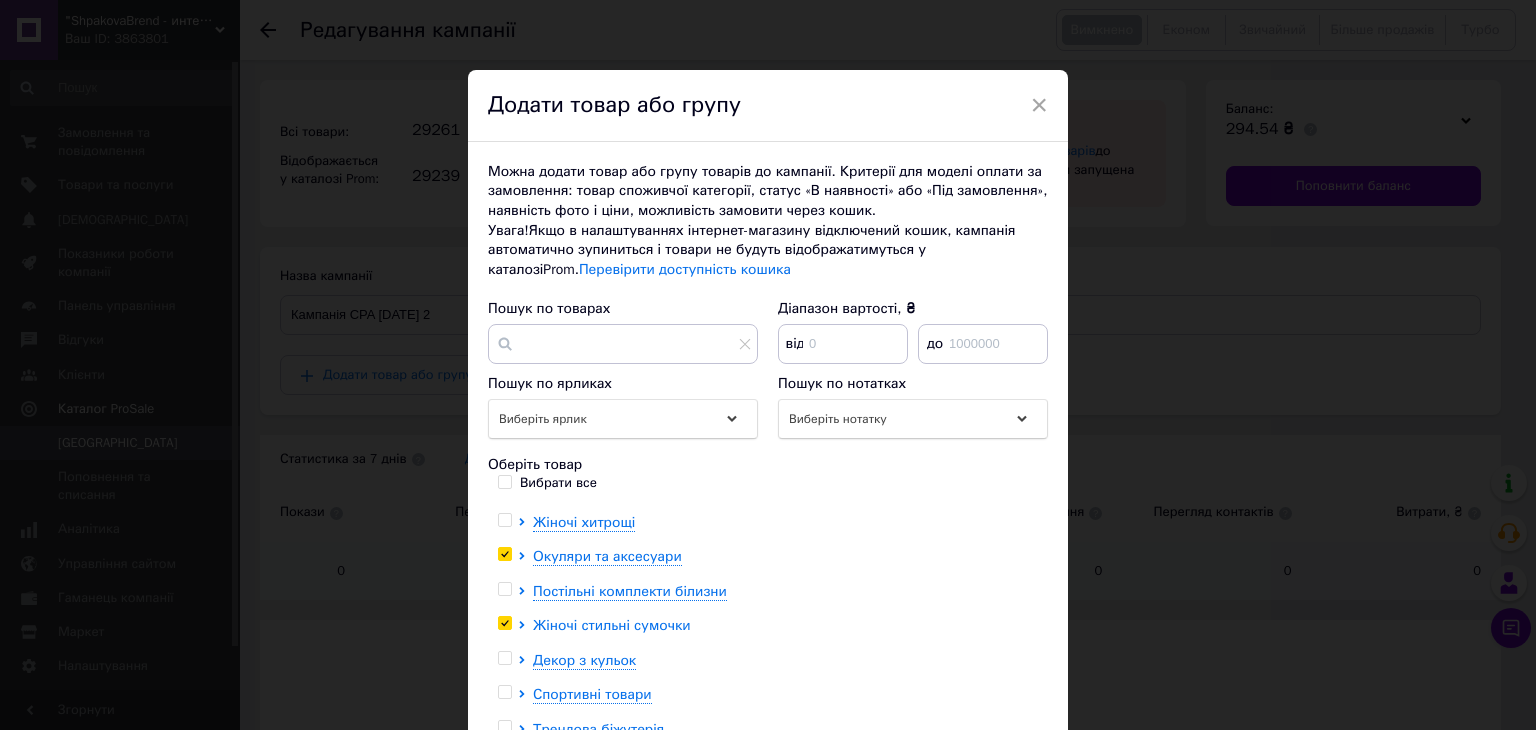 scroll, scrollTop: 99, scrollLeft: 0, axis: vertical 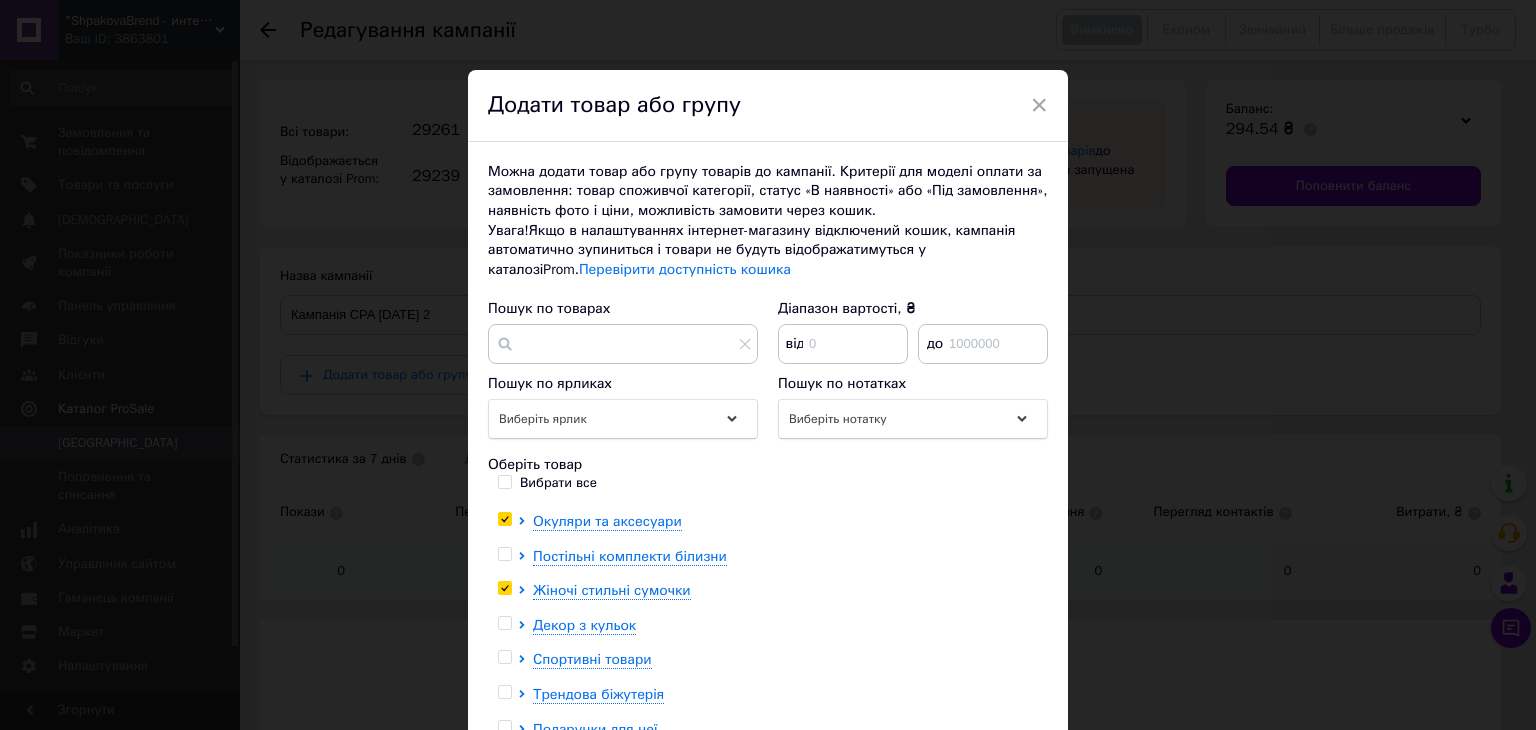 click at bounding box center (504, 657) 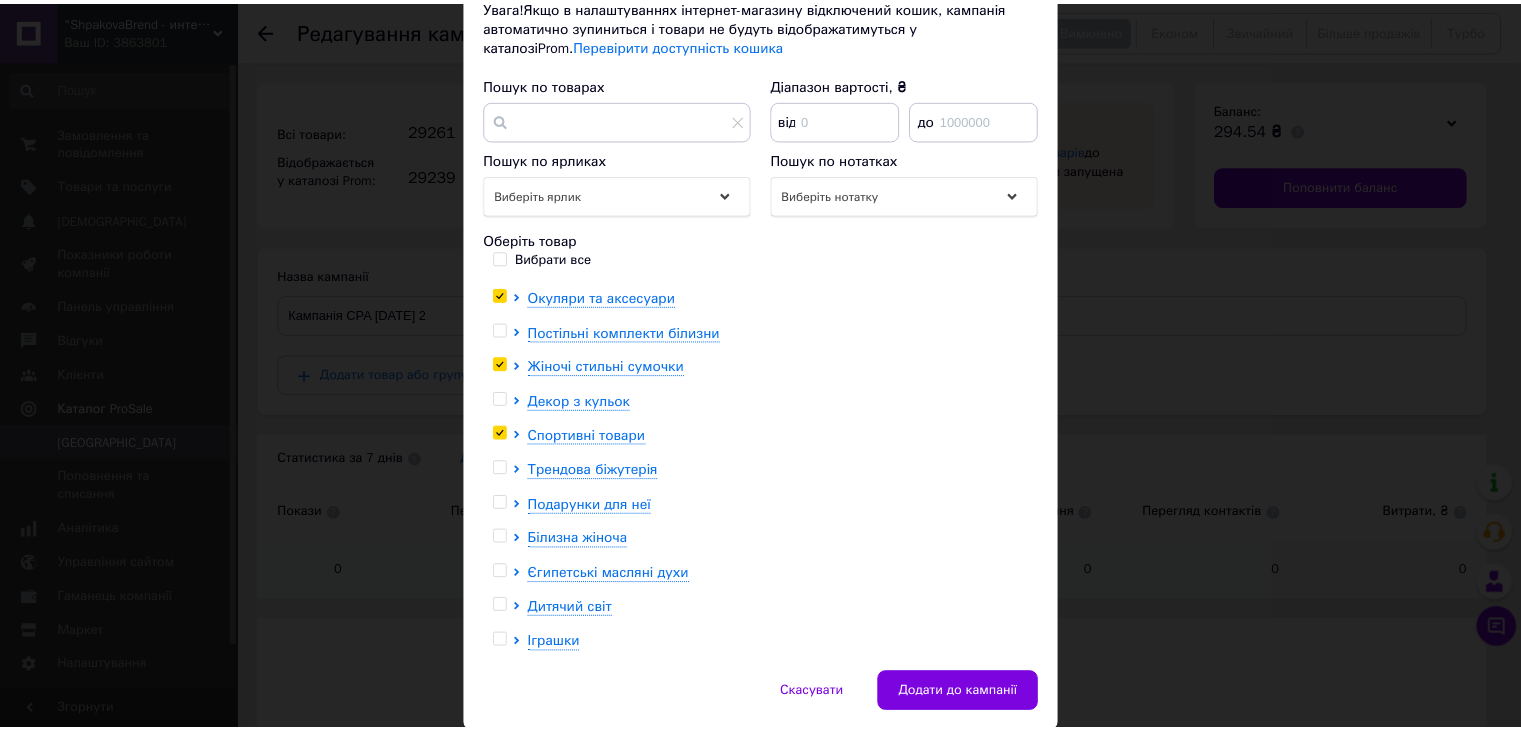 scroll, scrollTop: 296, scrollLeft: 0, axis: vertical 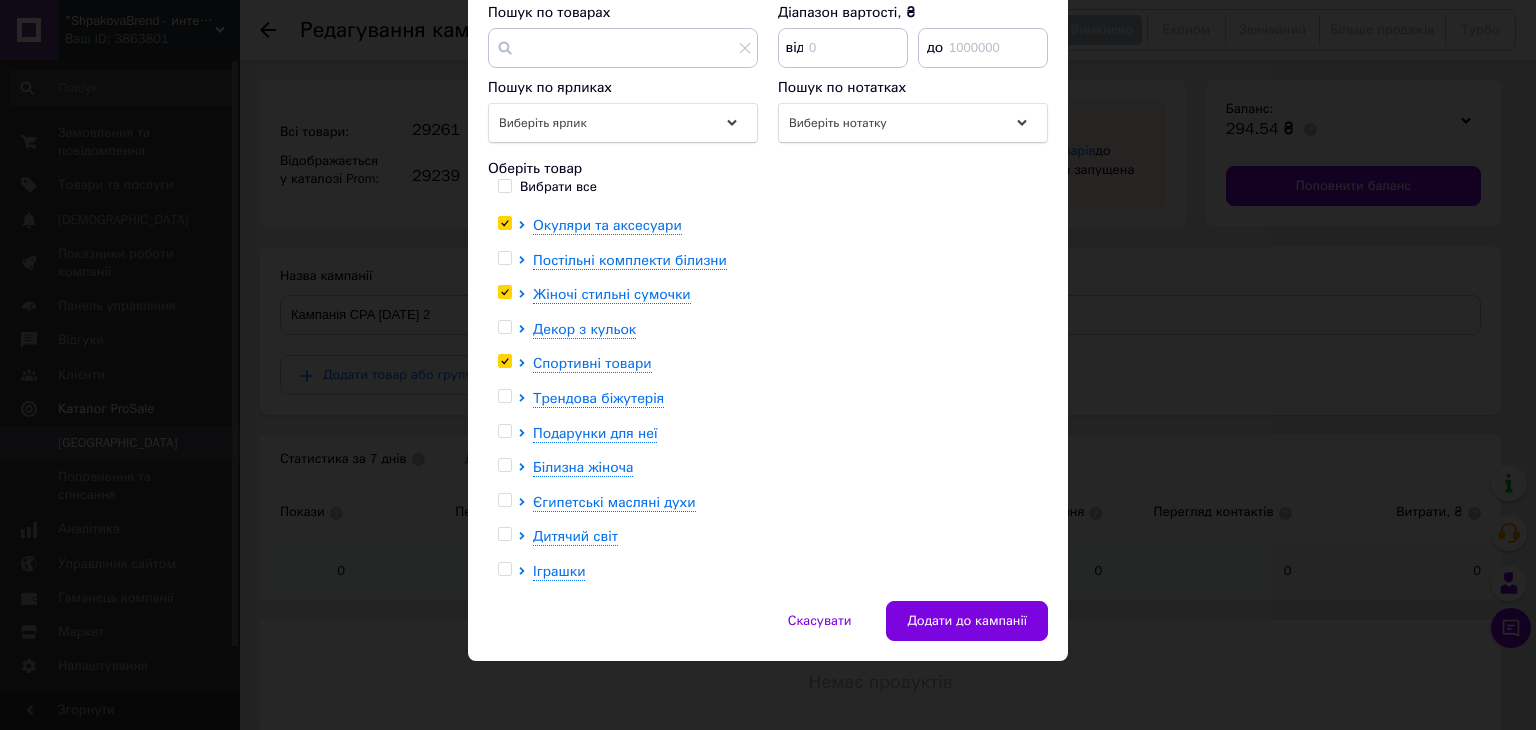 click at bounding box center [504, 431] 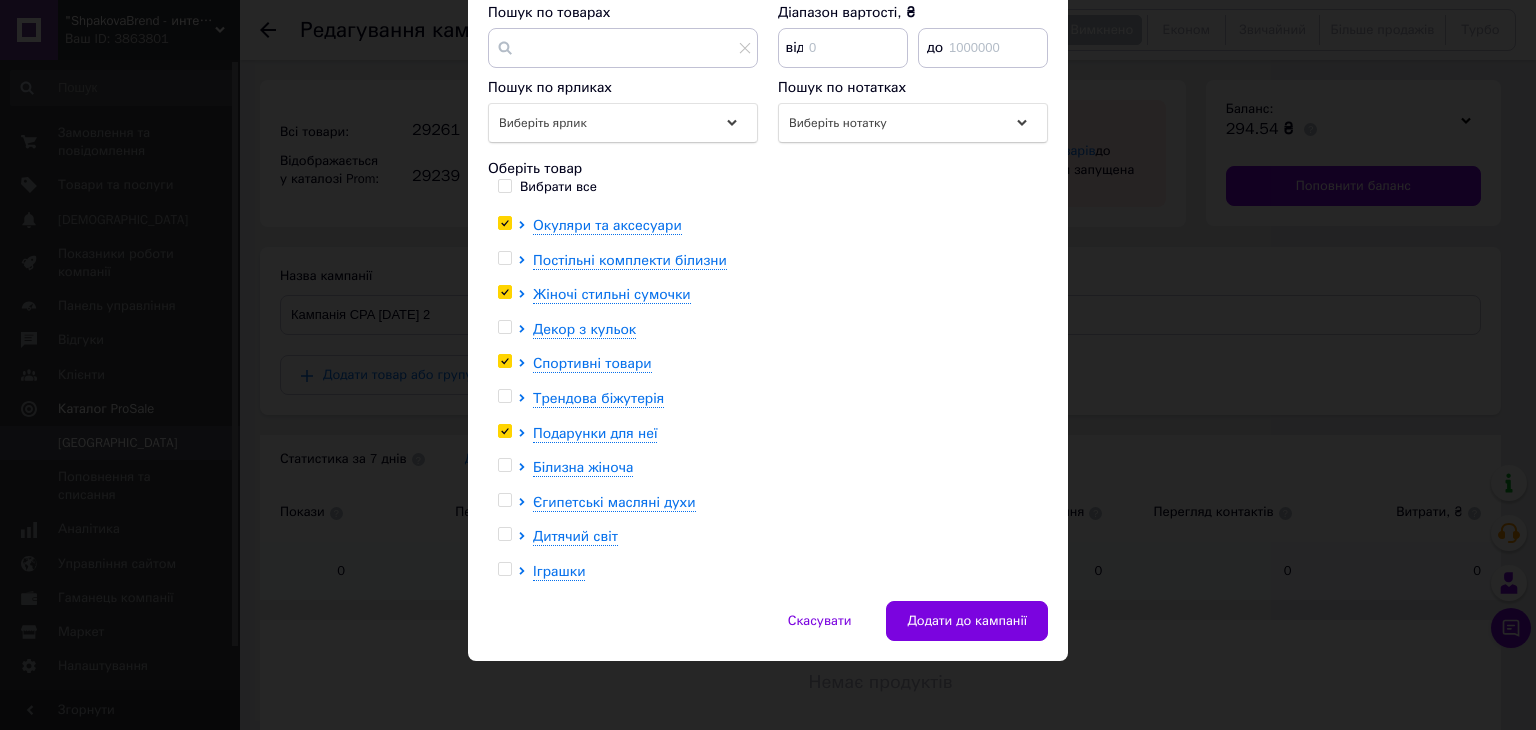 checkbox on "true" 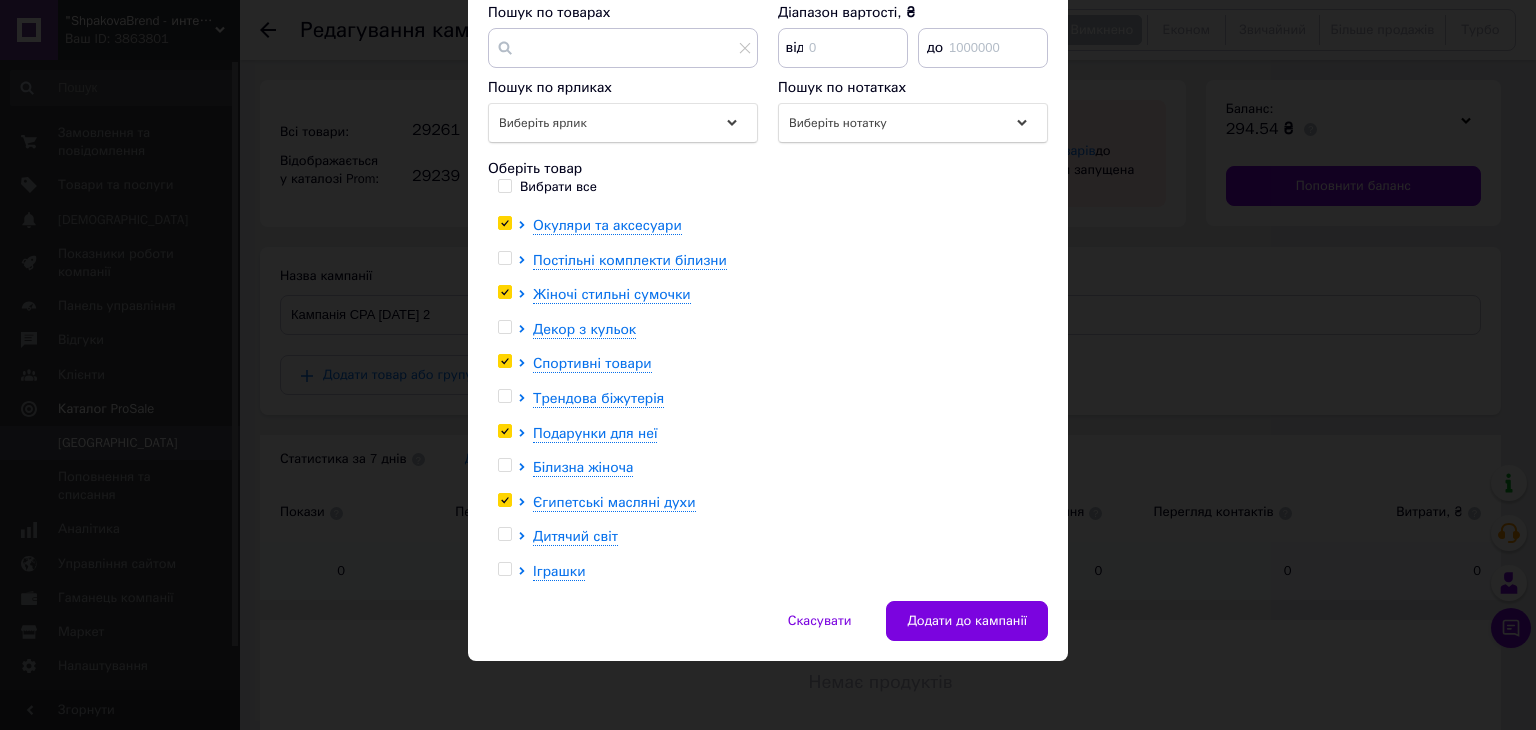 checkbox on "true" 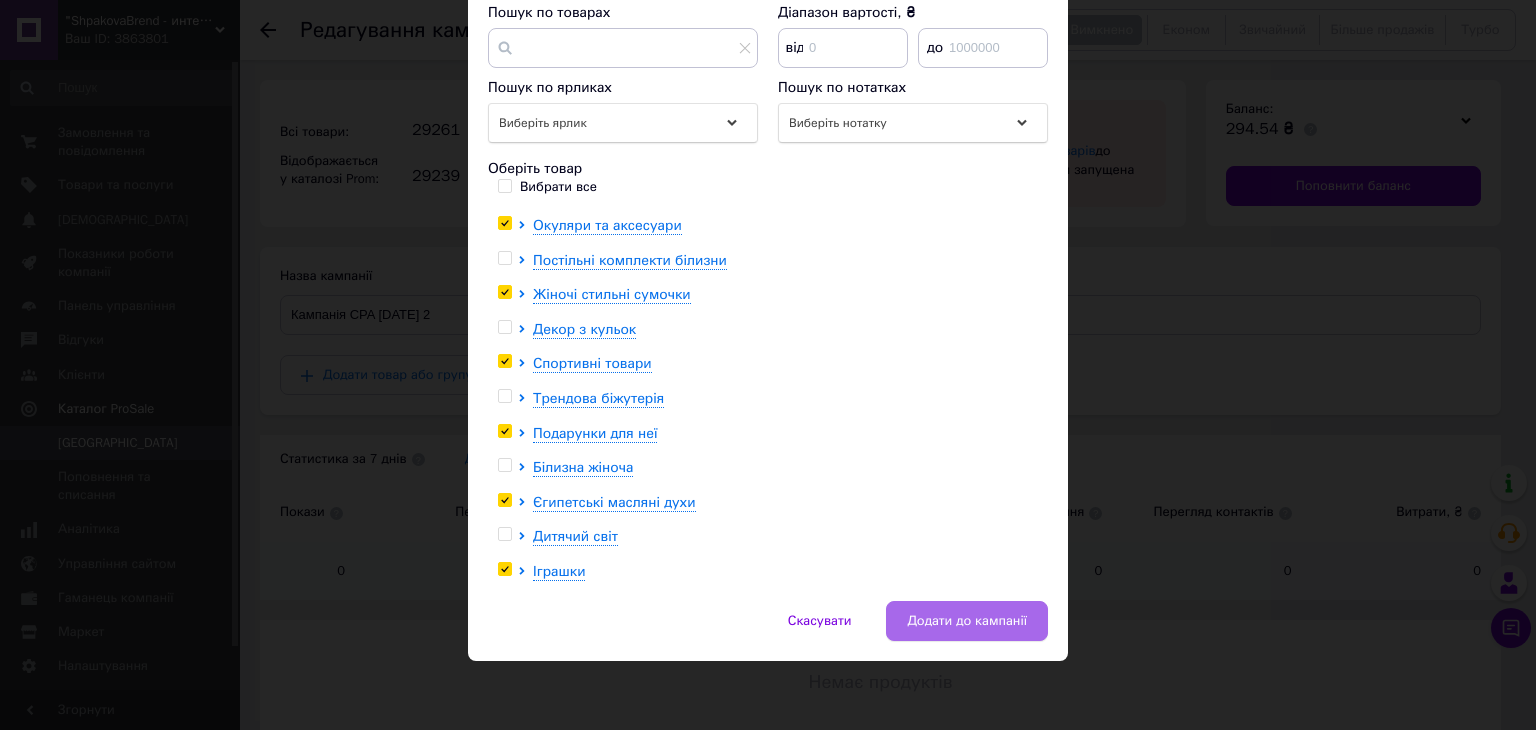 click on "Додати до кампанії" at bounding box center [967, 621] 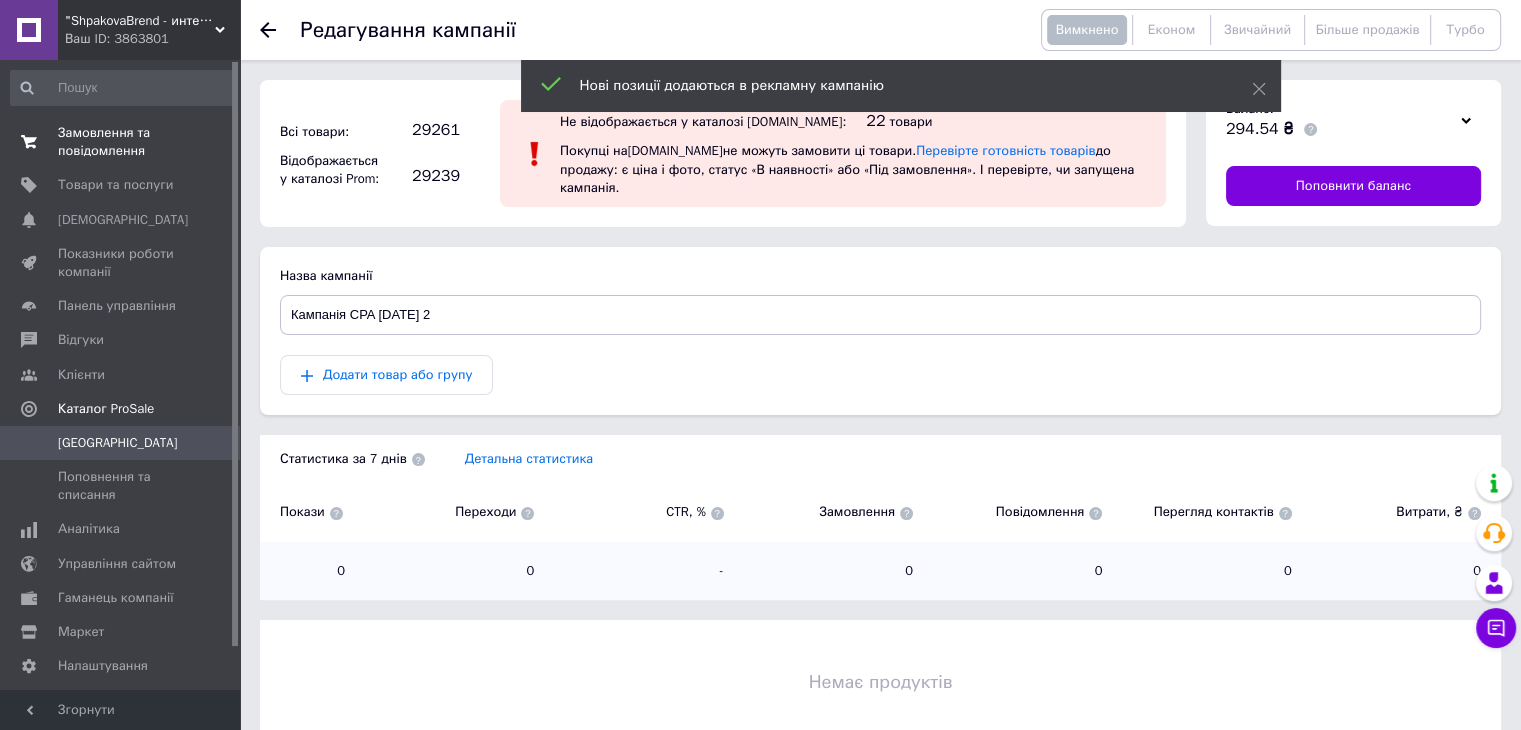 click on "Замовлення та повідомлення" at bounding box center (121, 142) 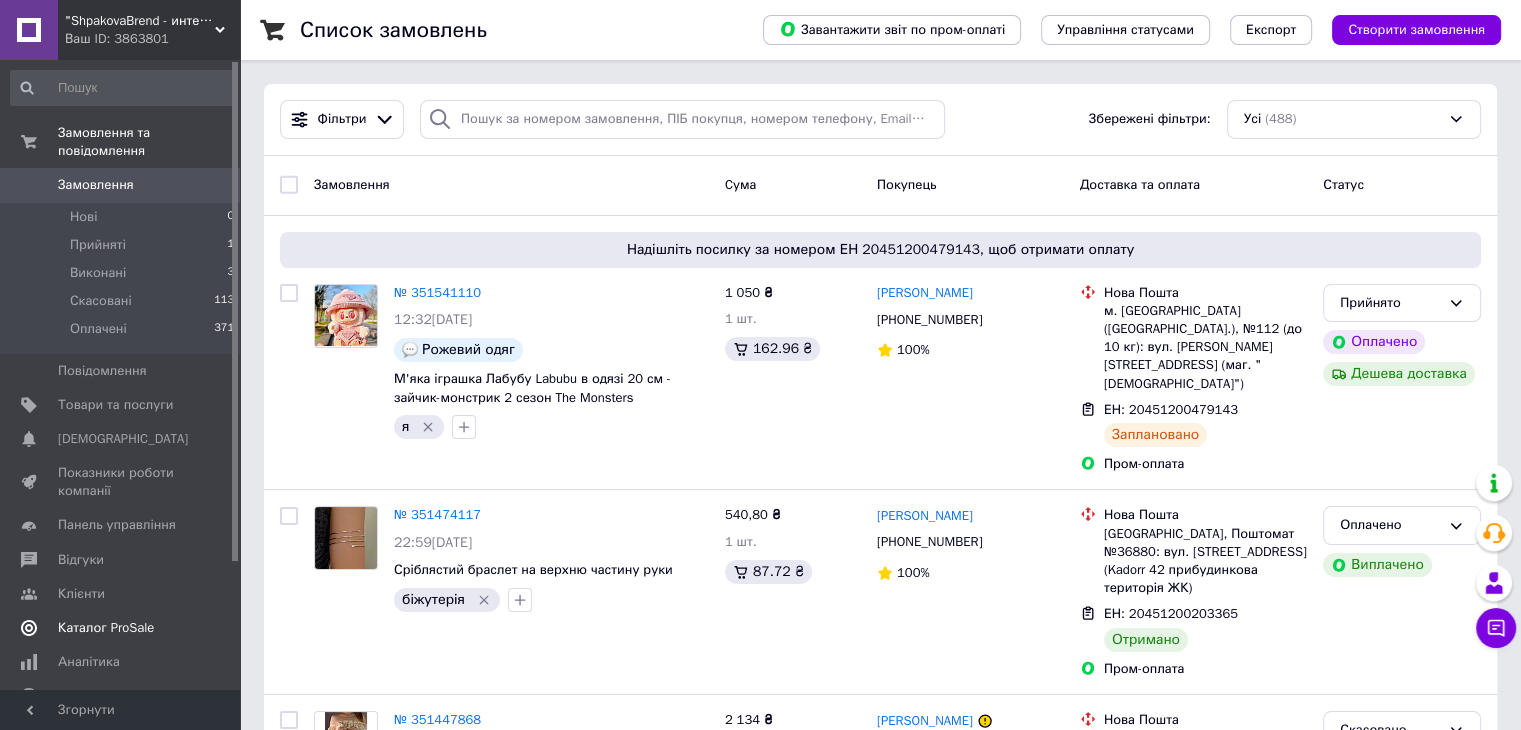 click on "Каталог ProSale" at bounding box center [106, 628] 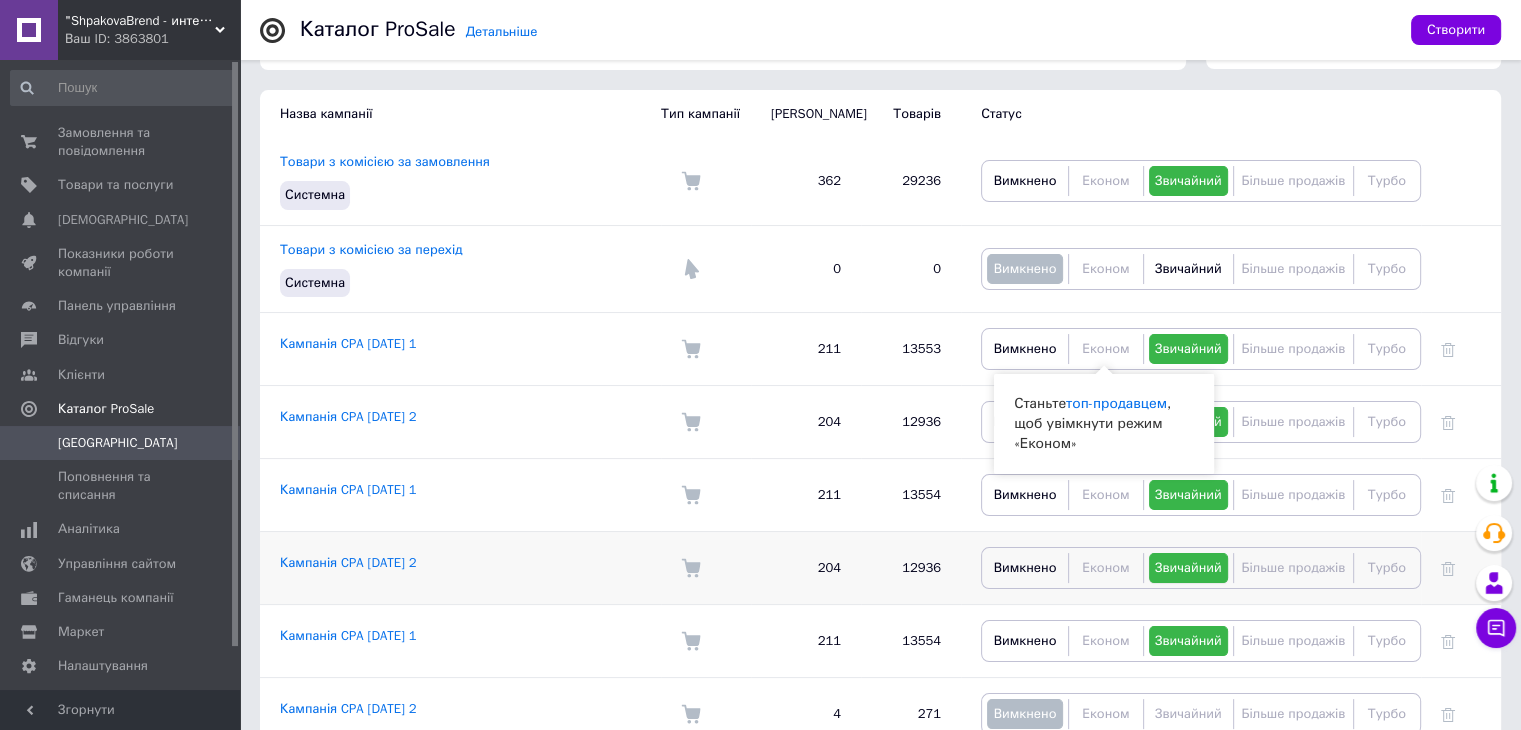 scroll, scrollTop: 192, scrollLeft: 0, axis: vertical 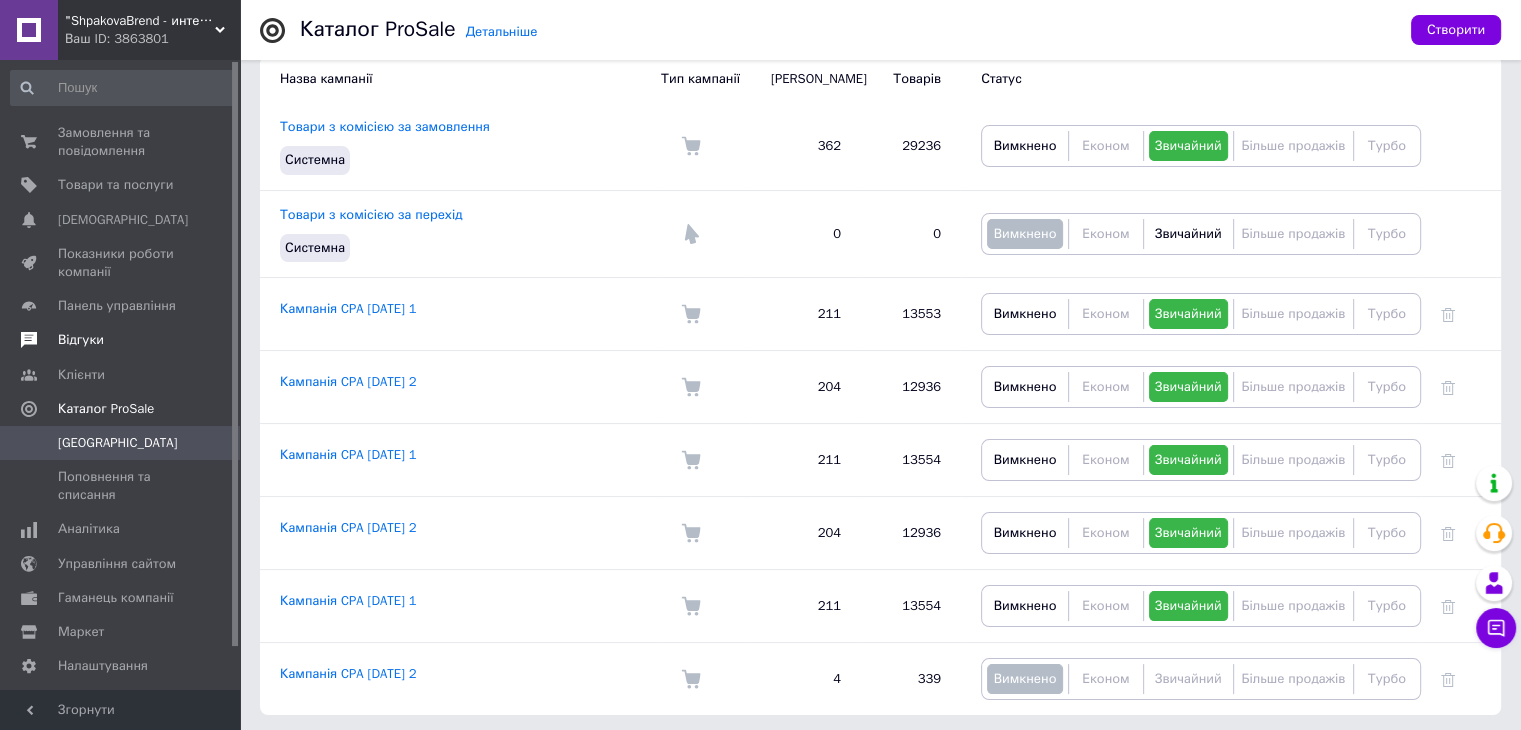 click on "Відгуки" at bounding box center (81, 340) 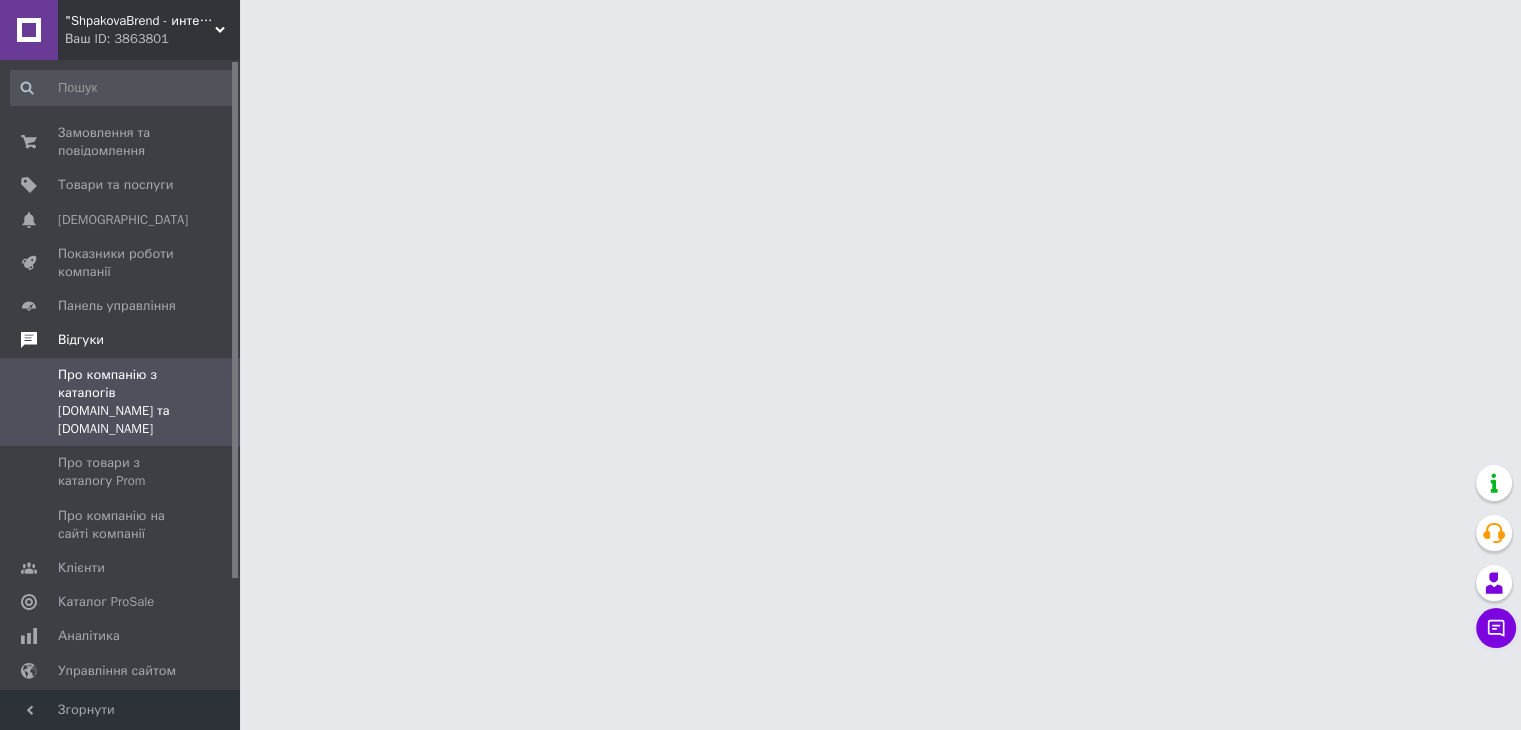 scroll, scrollTop: 0, scrollLeft: 0, axis: both 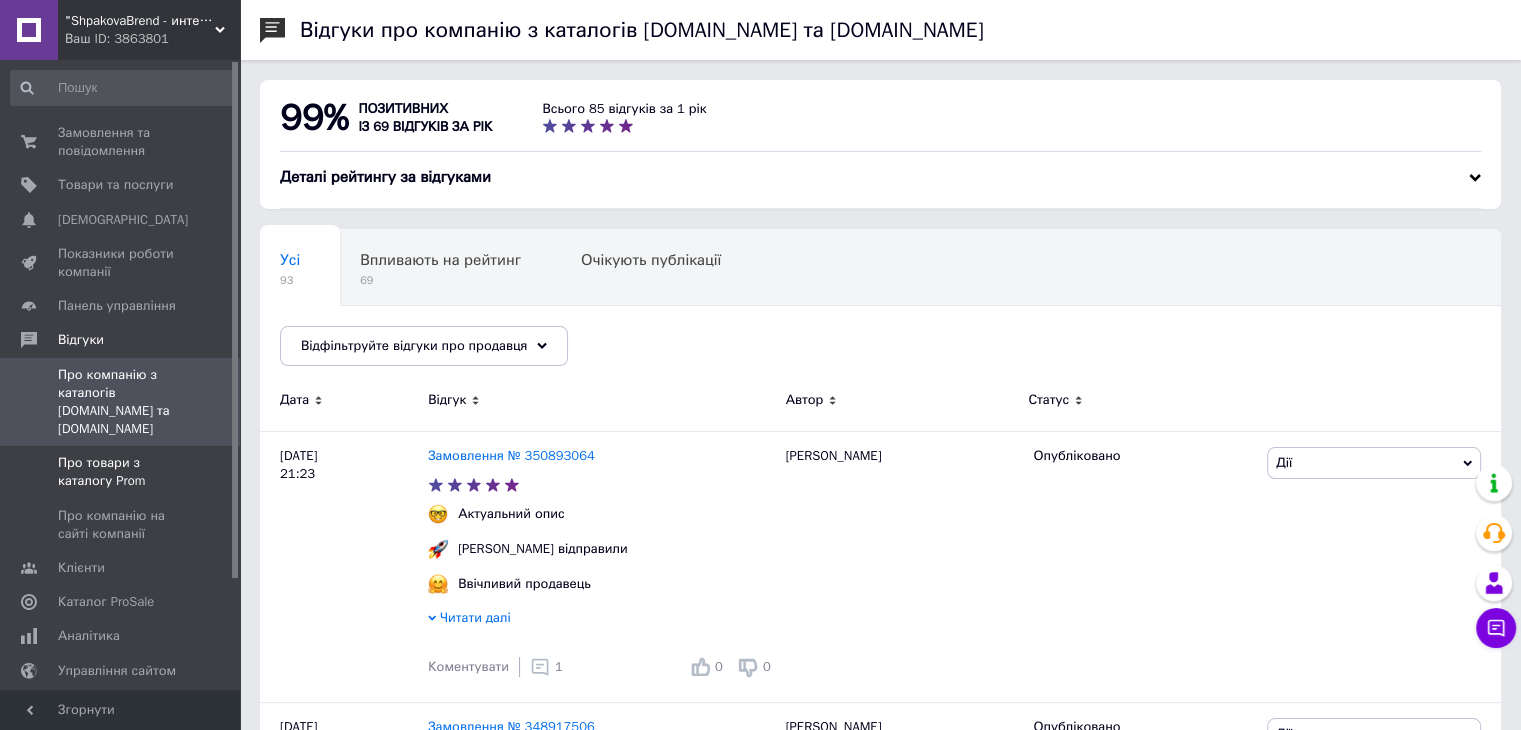 click on "Про товари з каталогу Prom" at bounding box center (121, 472) 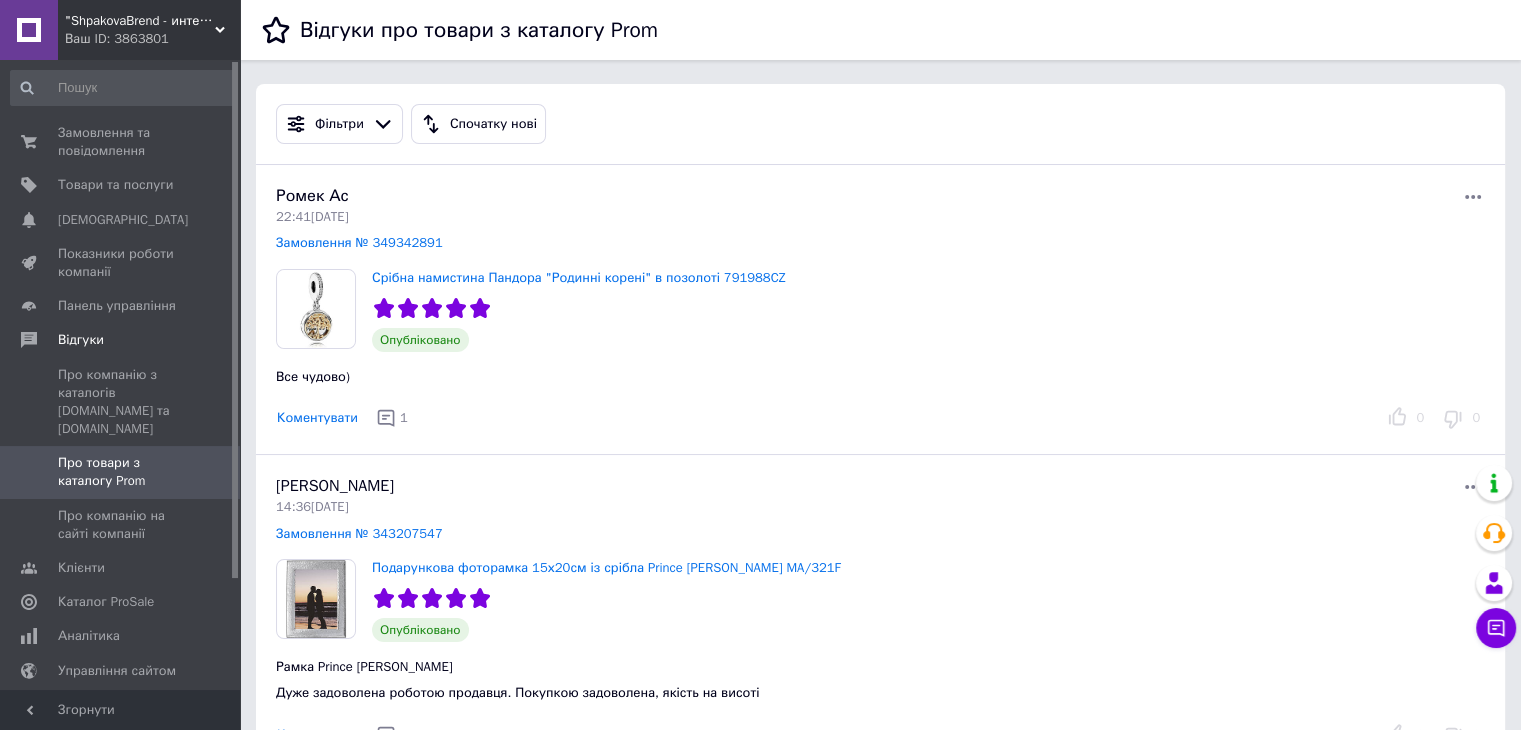 click on ""ShpakovaBrend - интернет магазин брендовых подарков"" at bounding box center (140, 21) 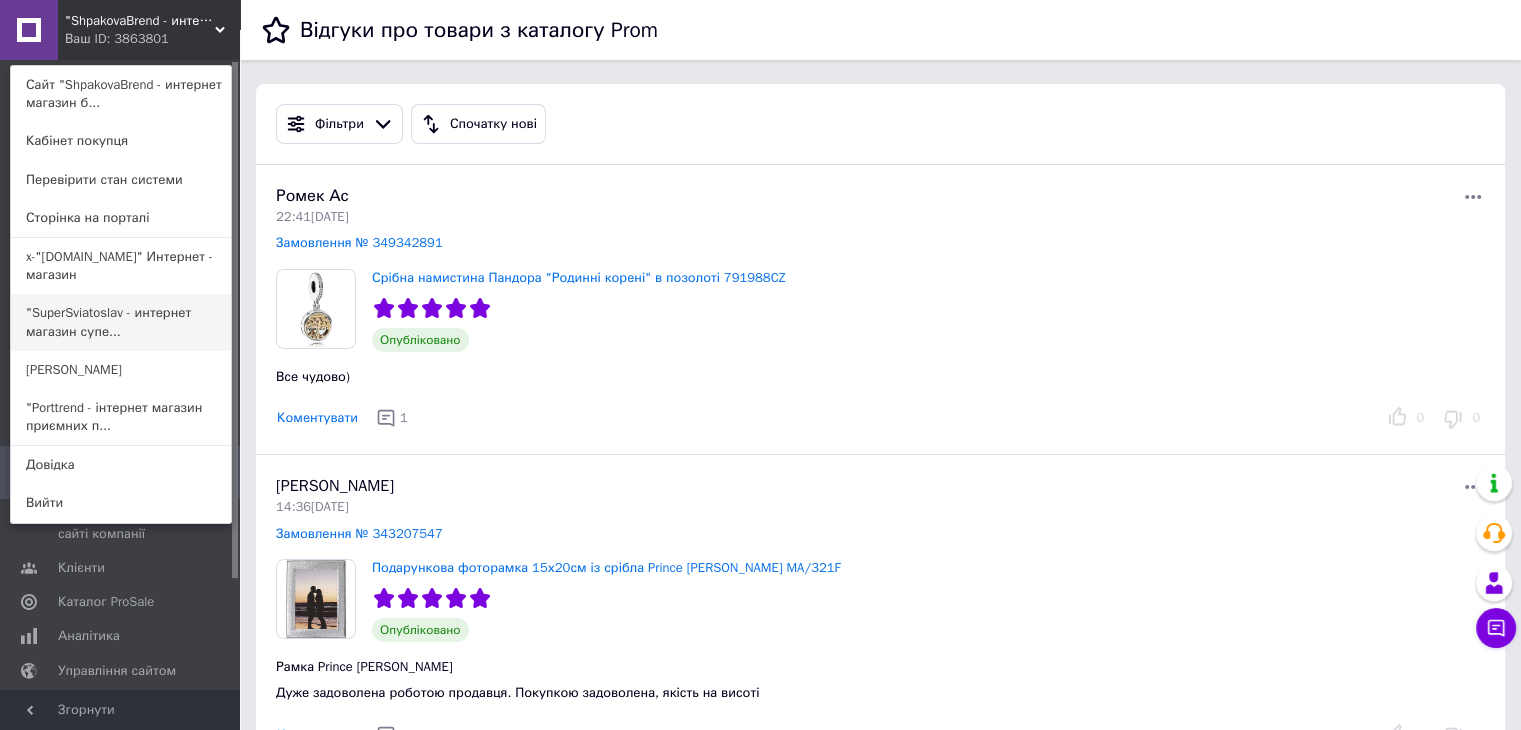 click on ""SuperSviatoslav - интернет магазин супе..." at bounding box center (121, 322) 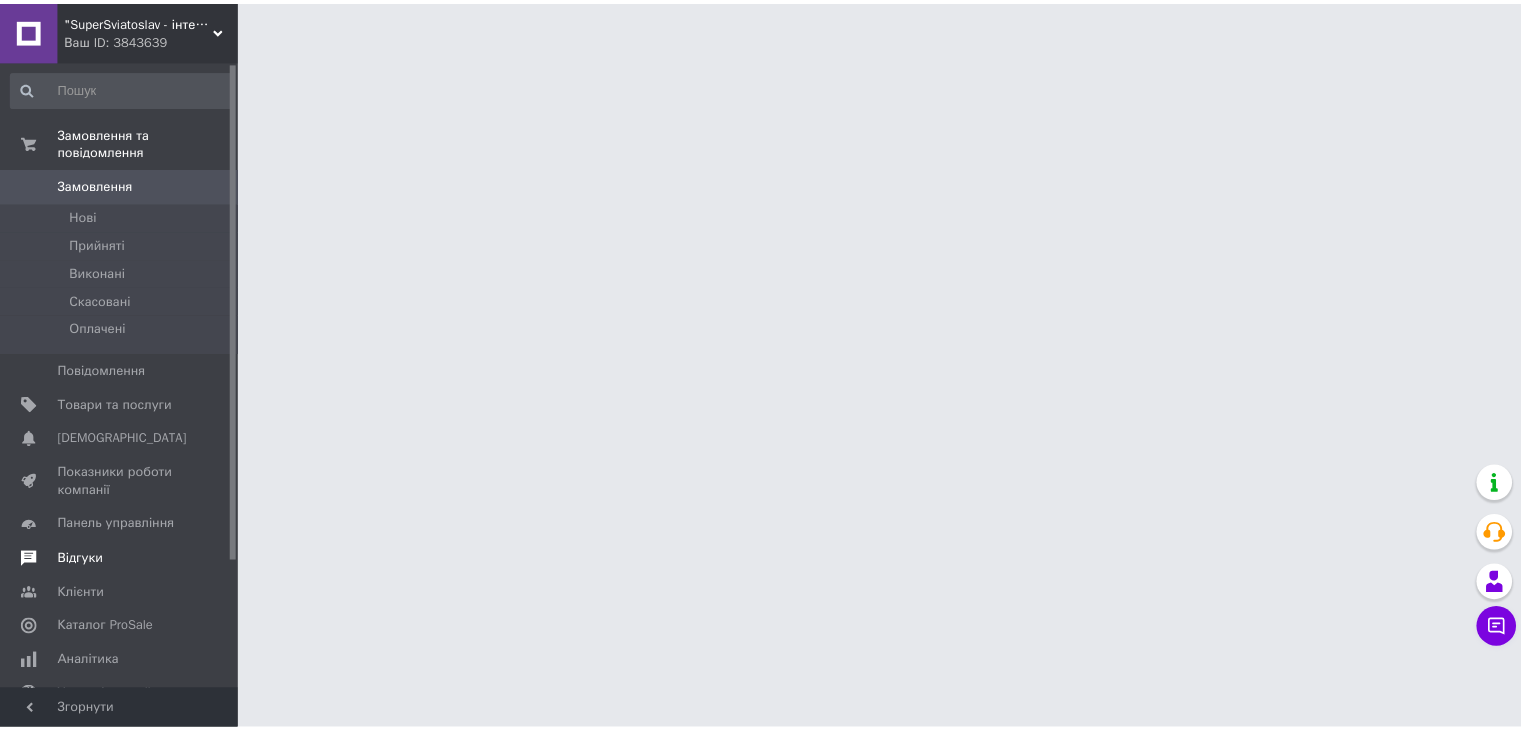 scroll, scrollTop: 0, scrollLeft: 0, axis: both 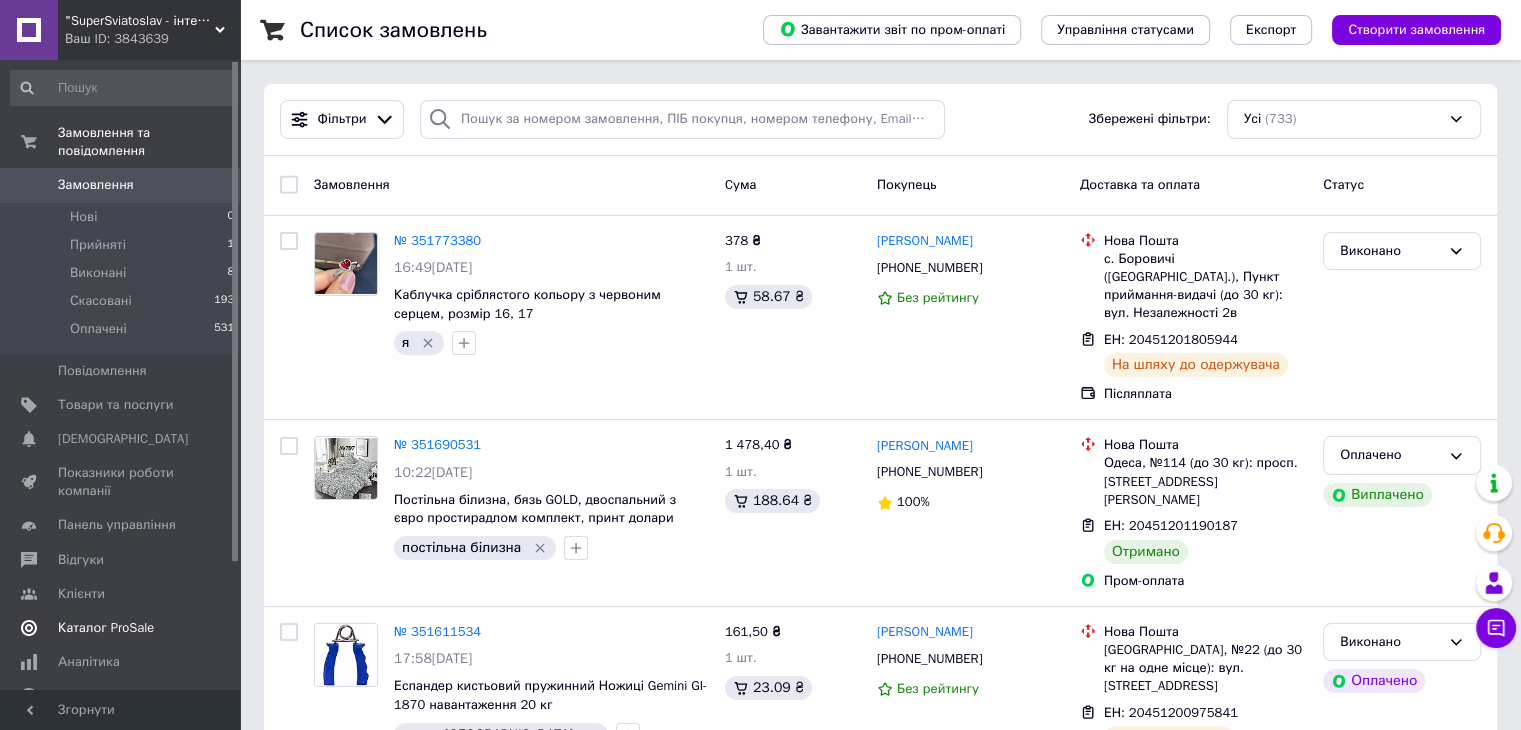 click on "Каталог ProSale" at bounding box center [106, 628] 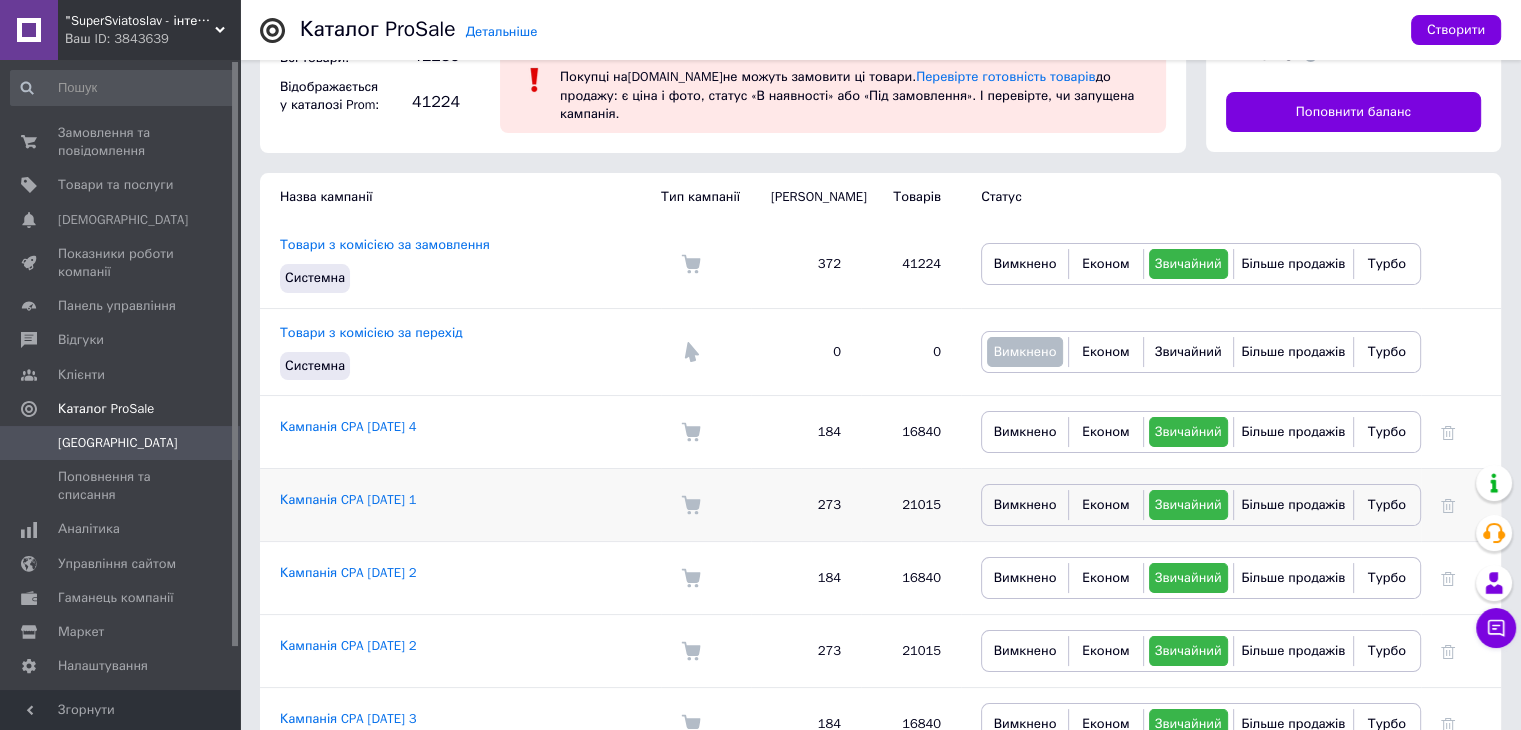 scroll, scrollTop: 192, scrollLeft: 0, axis: vertical 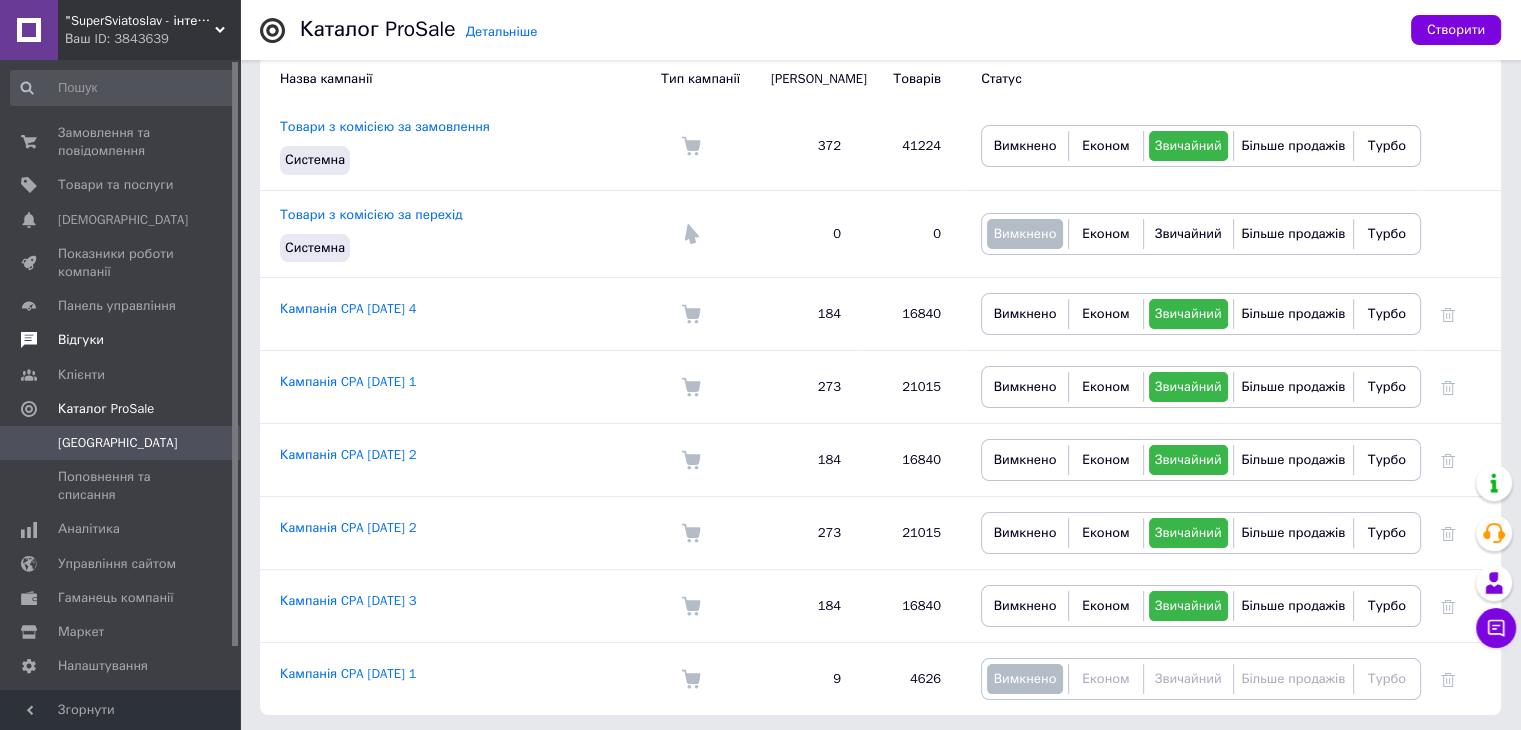 click on "Відгуки" at bounding box center [81, 340] 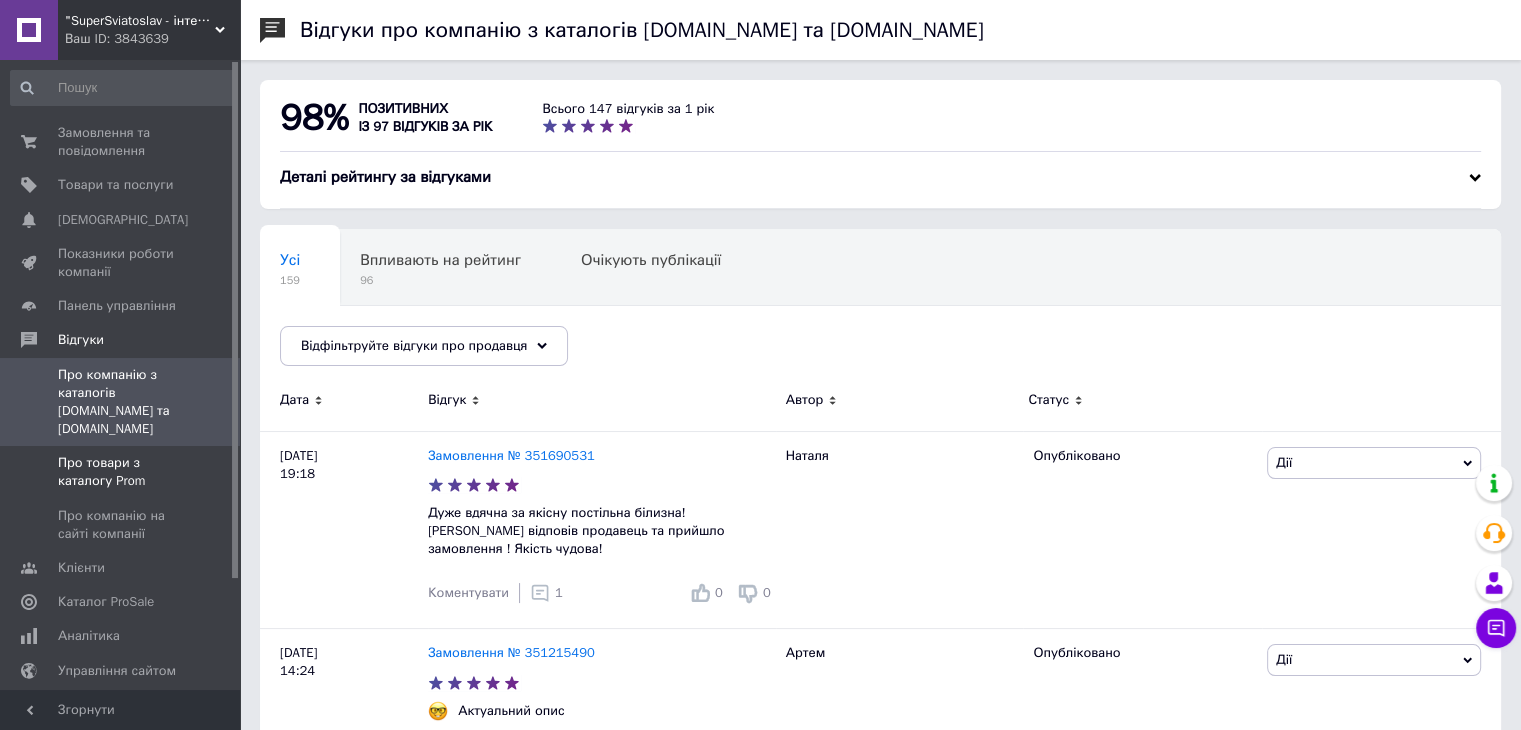 click on "Про товари з каталогу Prom" at bounding box center [121, 472] 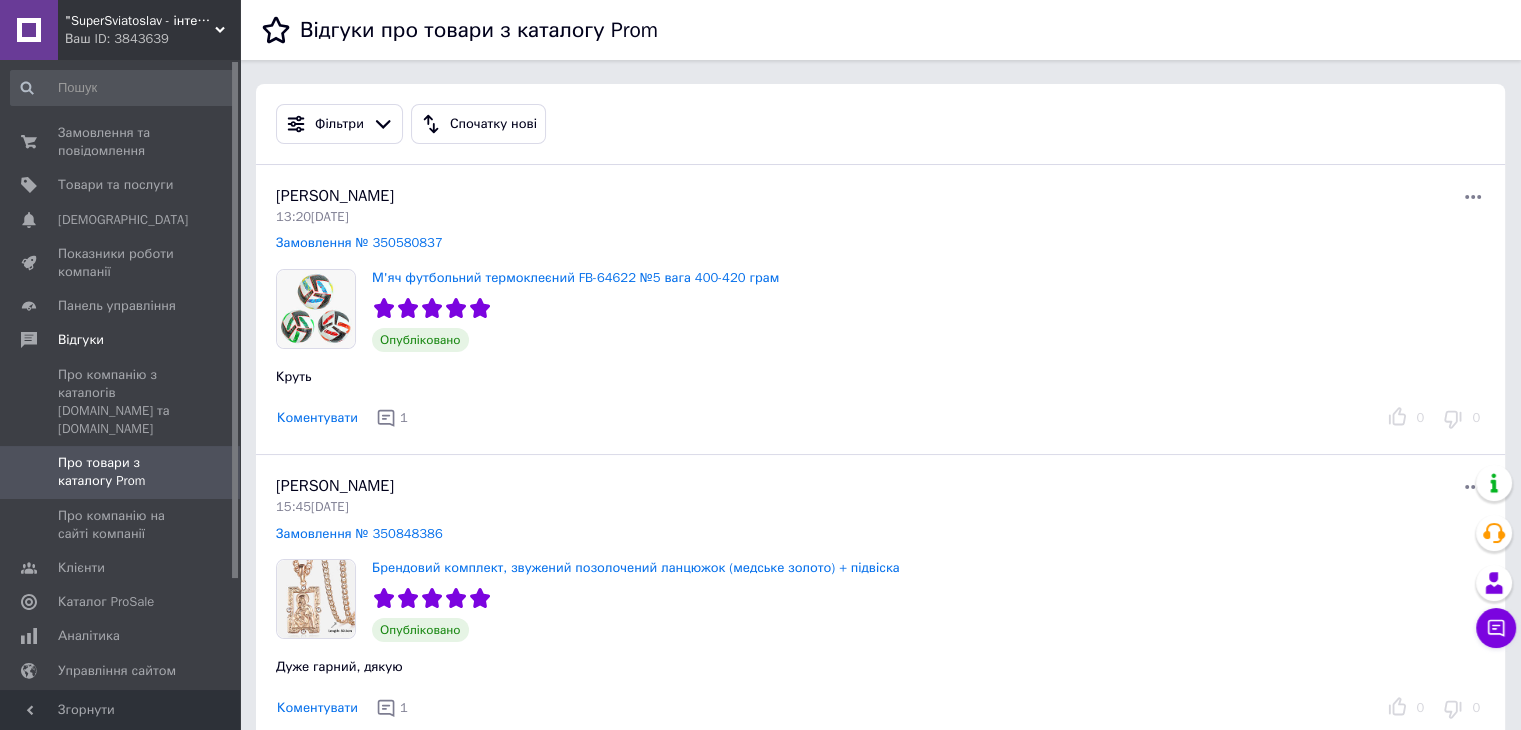 click on "Ваш ID: 3843639" at bounding box center (152, 39) 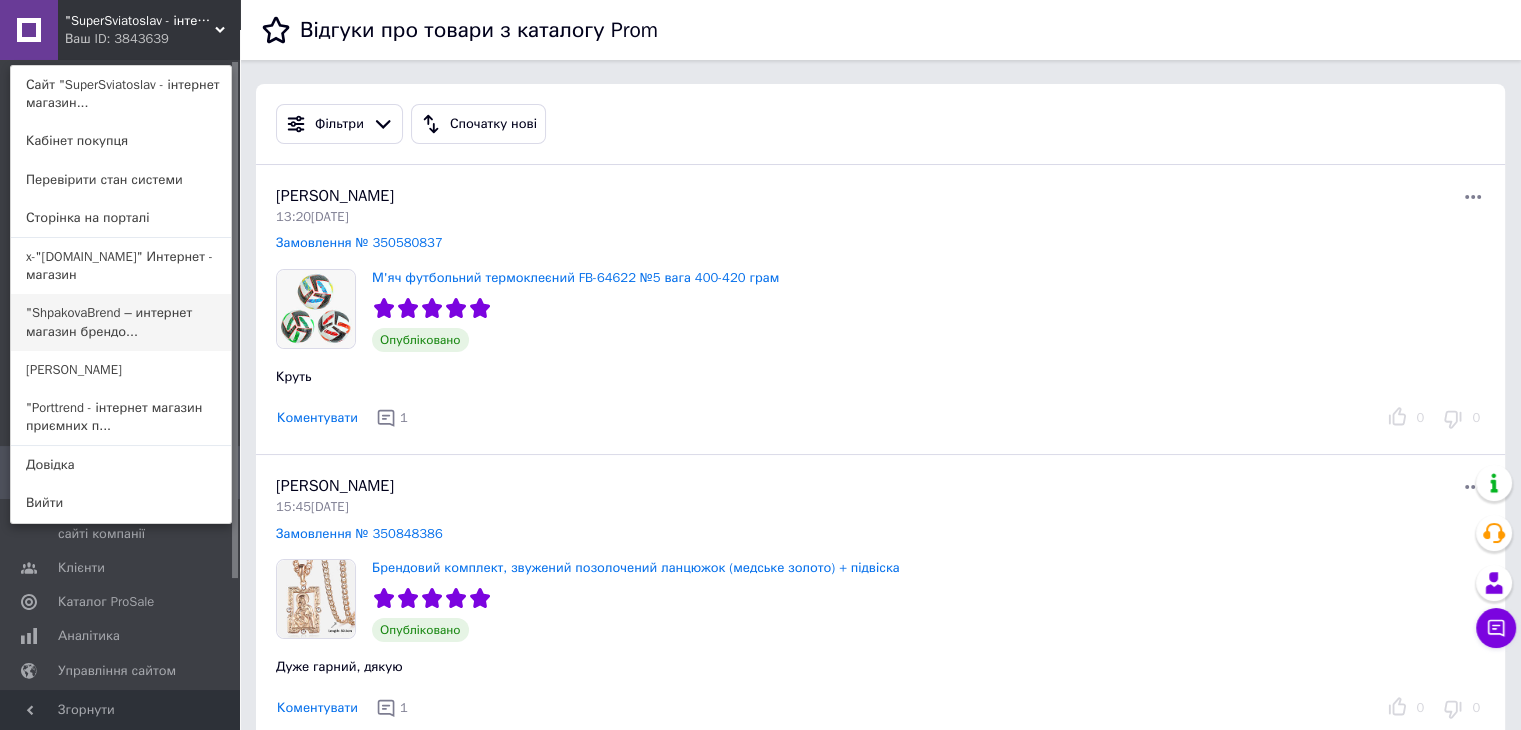 click on ""ShpakovaBrend – интернет магазин брендо..." at bounding box center [121, 322] 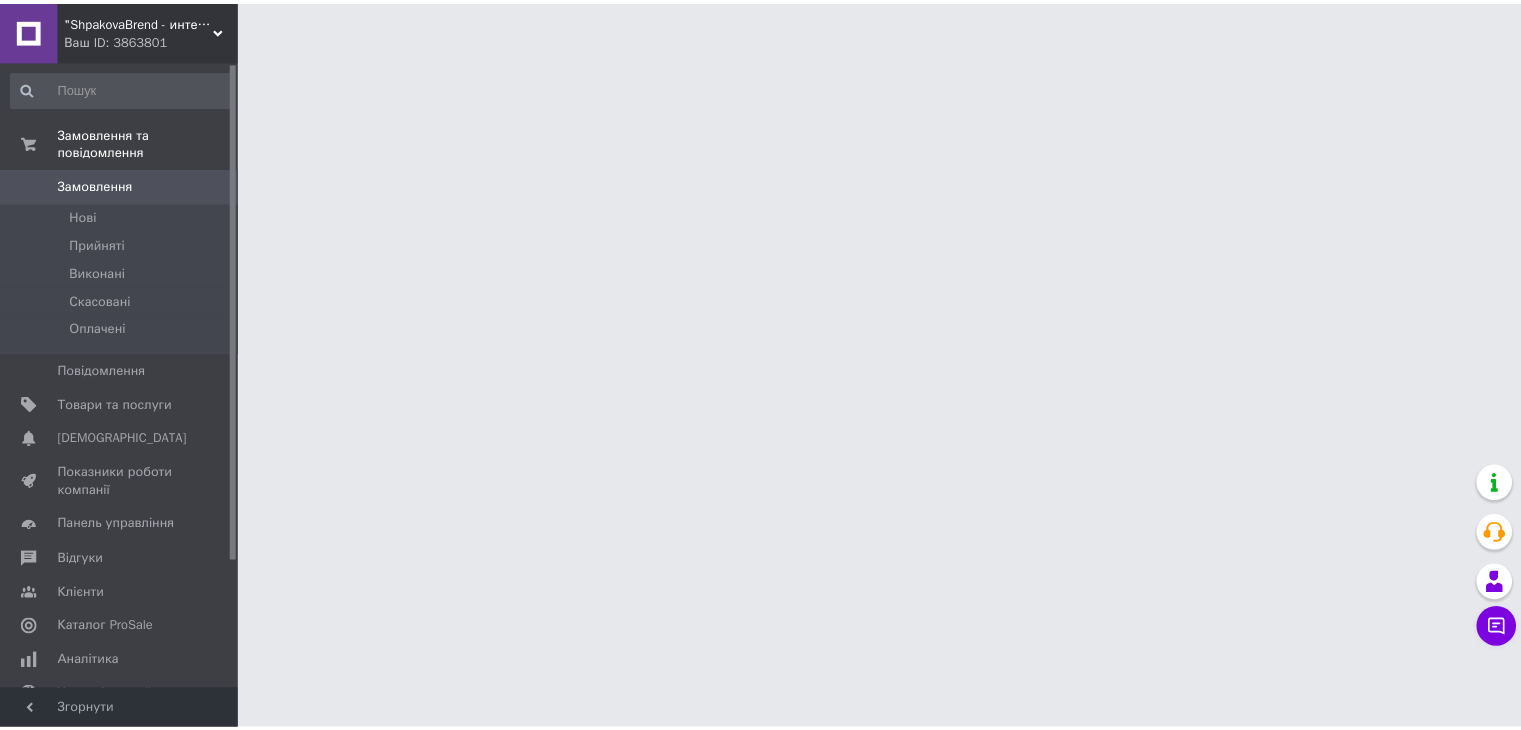 scroll, scrollTop: 0, scrollLeft: 0, axis: both 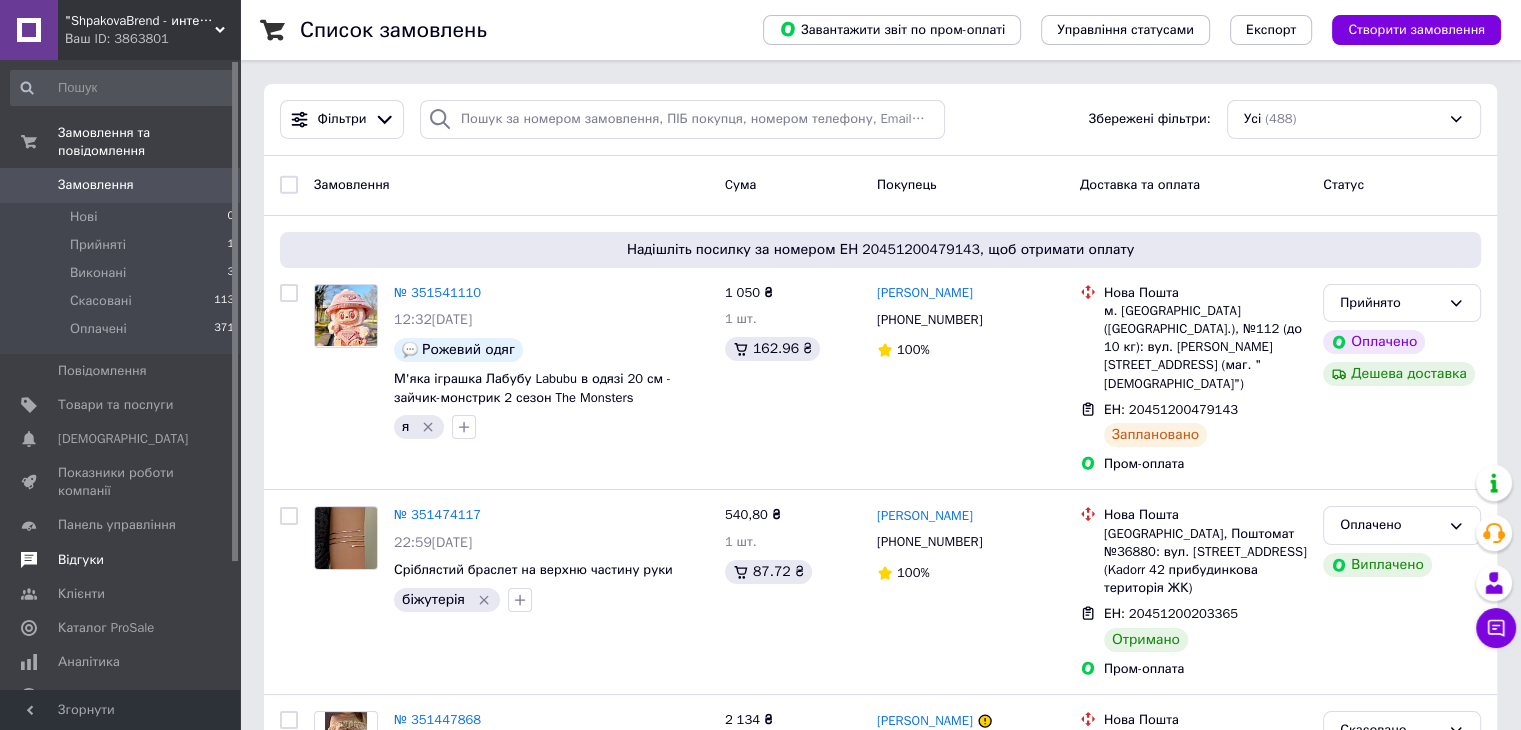 click on "Відгуки" at bounding box center [81, 560] 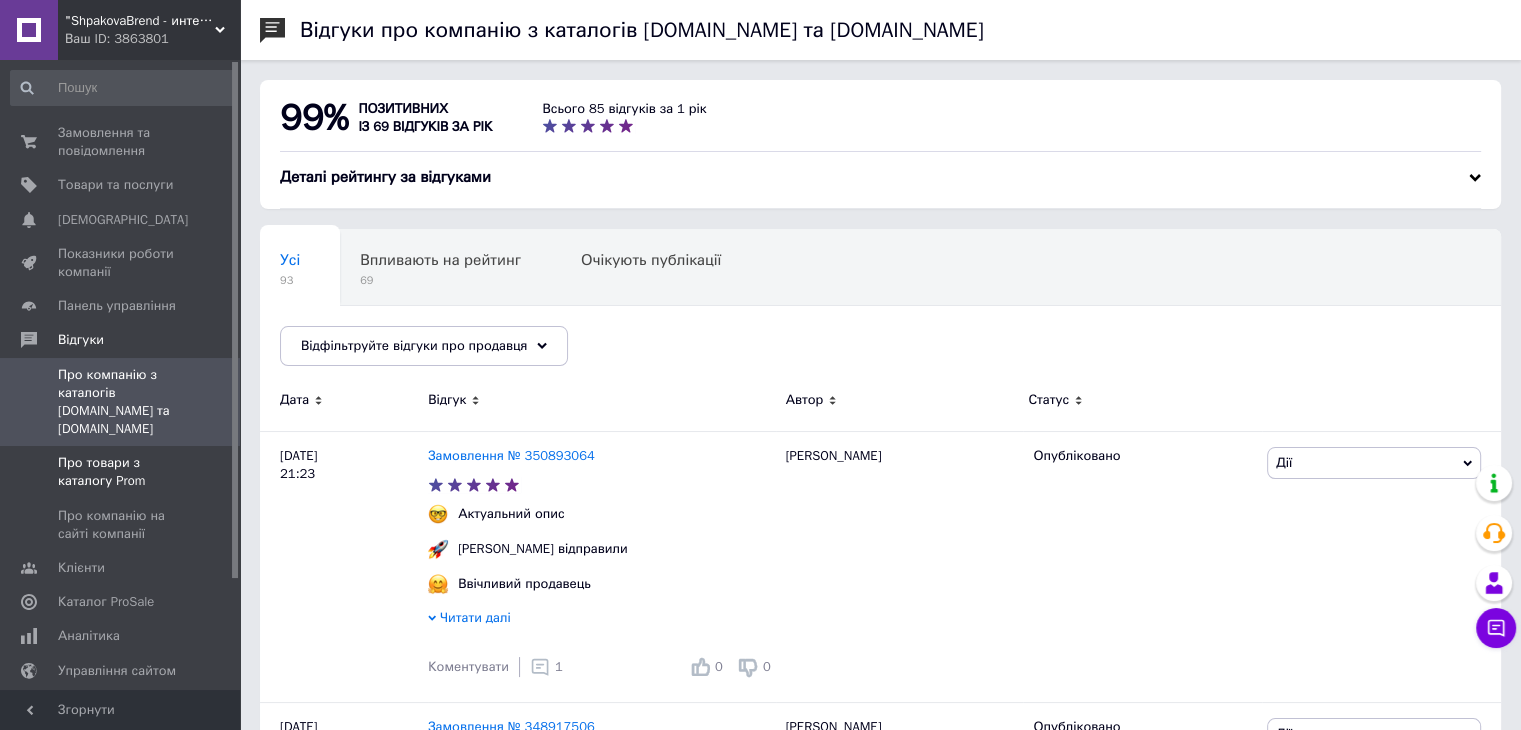 click on "Про товари з каталогу Prom" at bounding box center [121, 472] 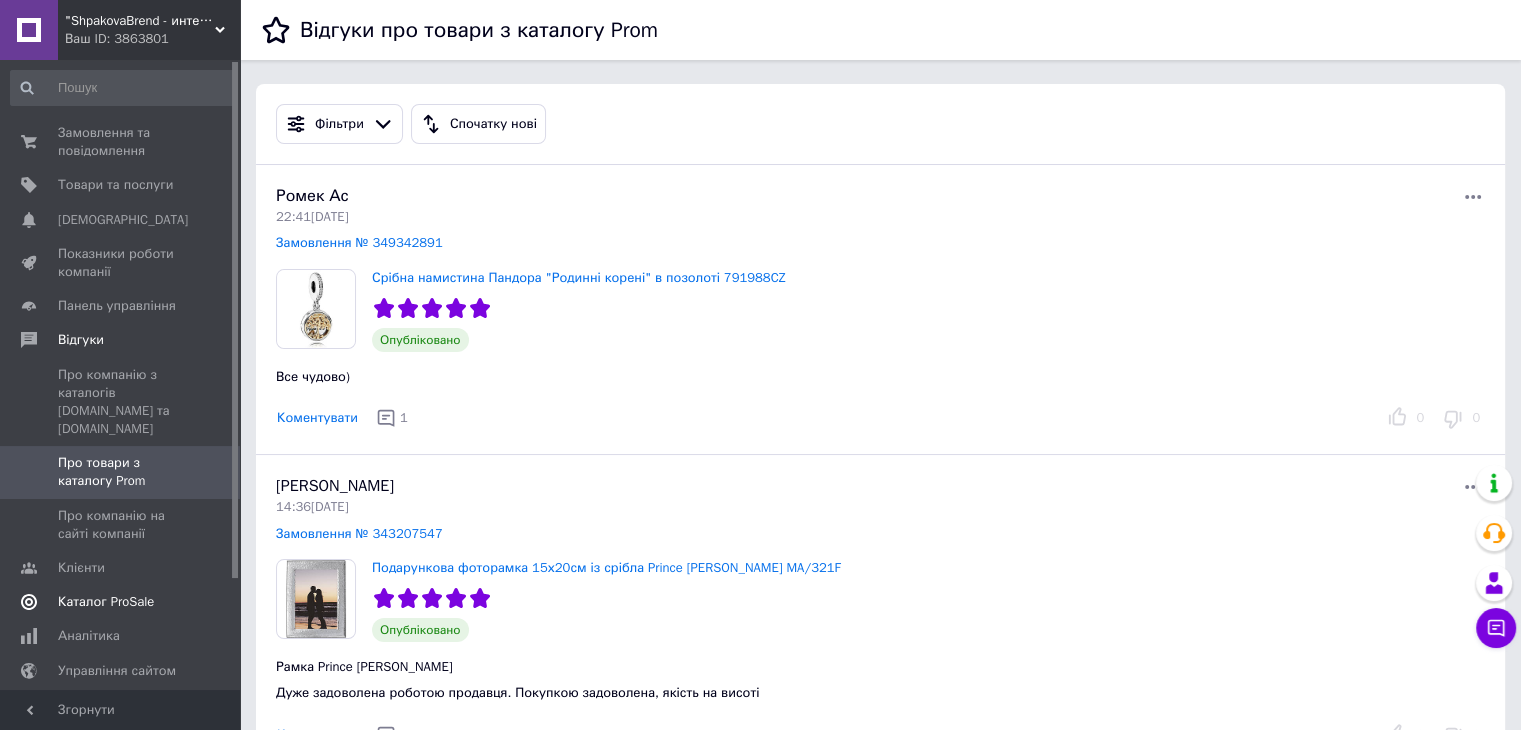 click on "Каталог ProSale" at bounding box center (106, 602) 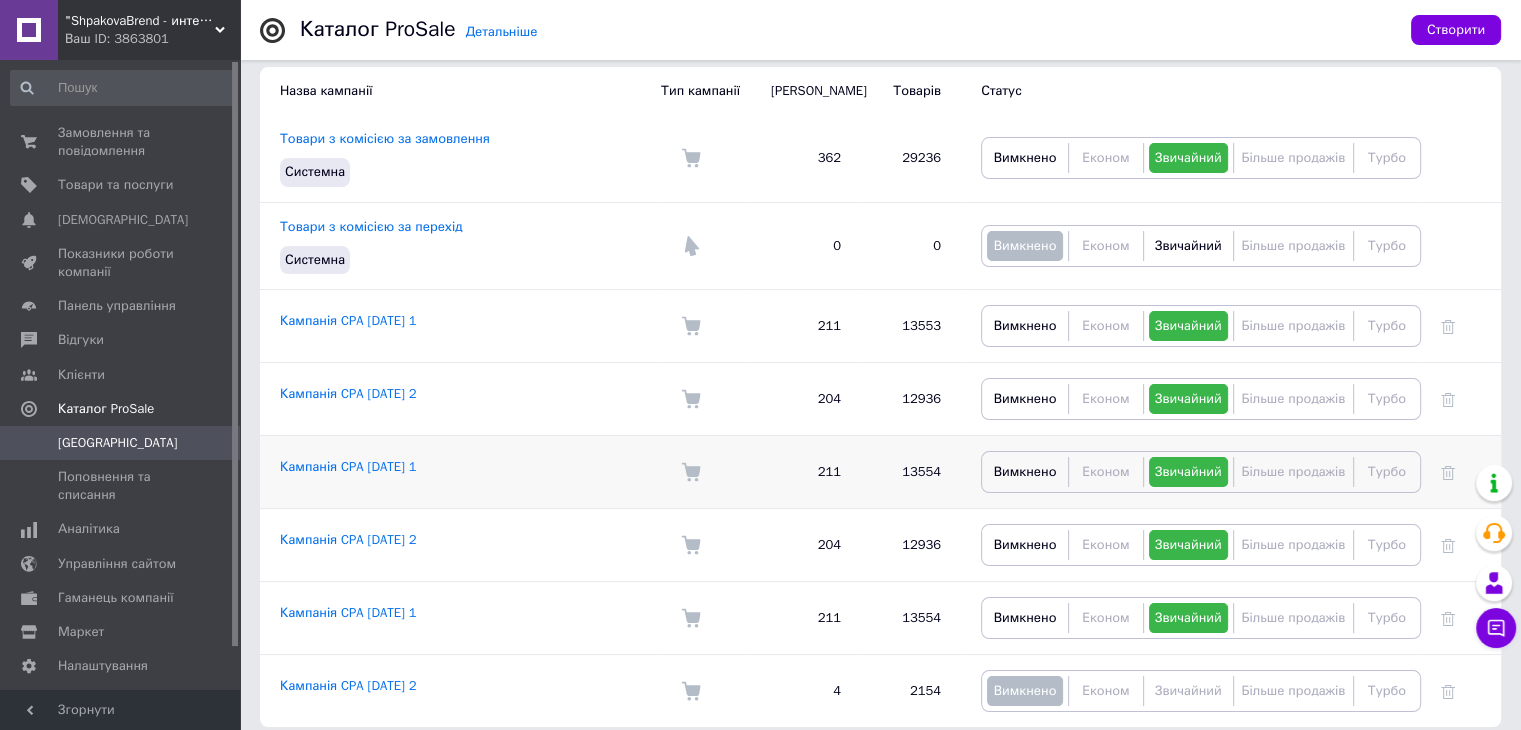scroll, scrollTop: 192, scrollLeft: 0, axis: vertical 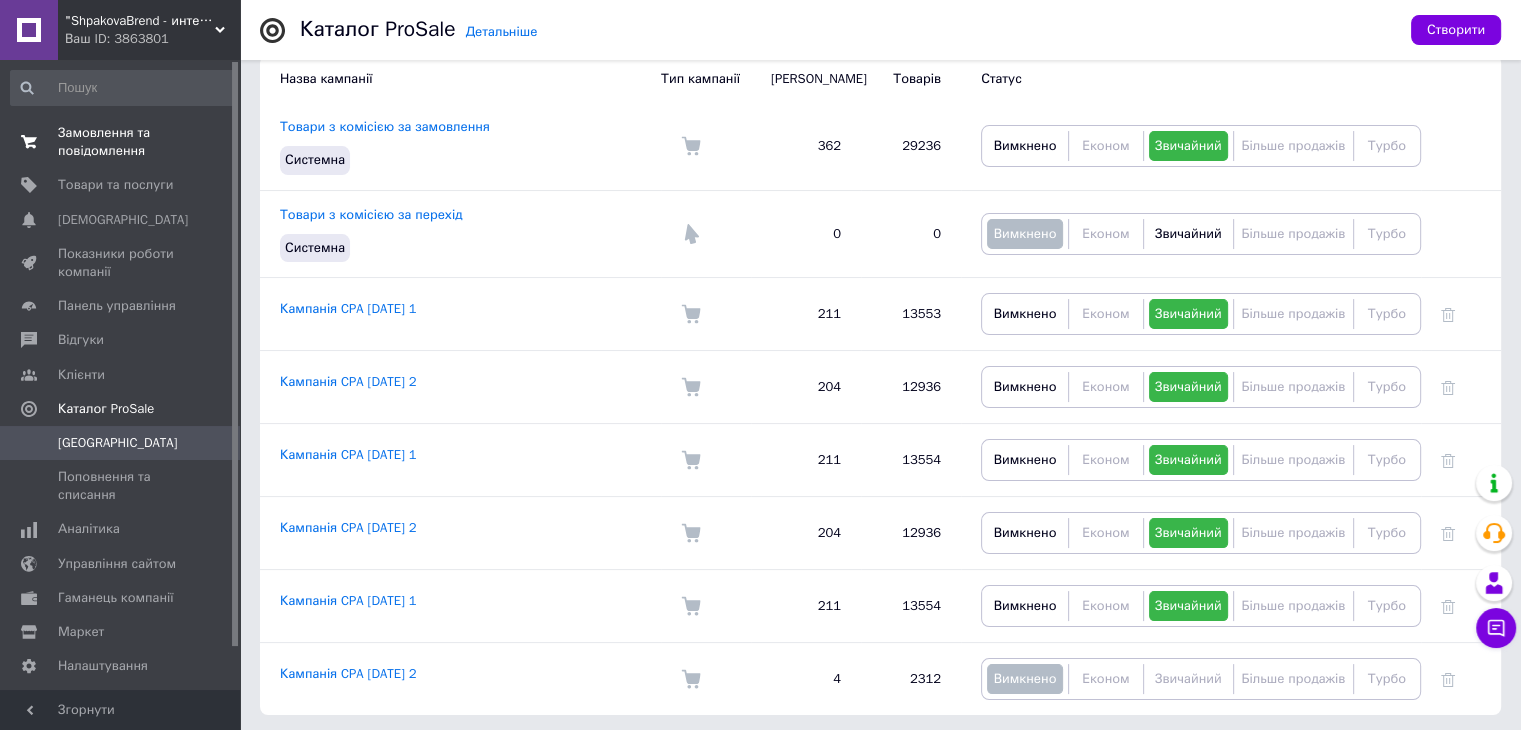 click on "Замовлення та повідомлення" at bounding box center (121, 142) 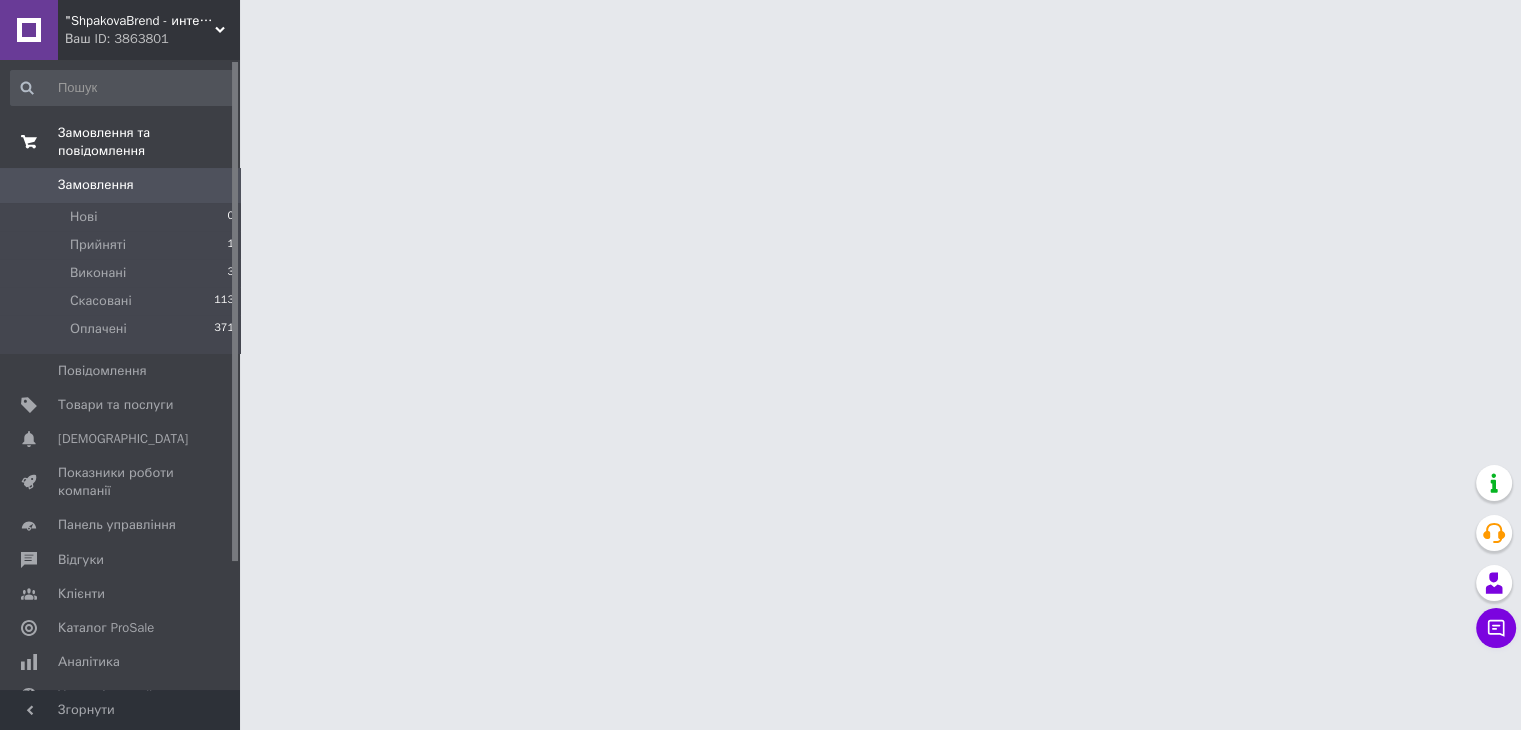 scroll, scrollTop: 0, scrollLeft: 0, axis: both 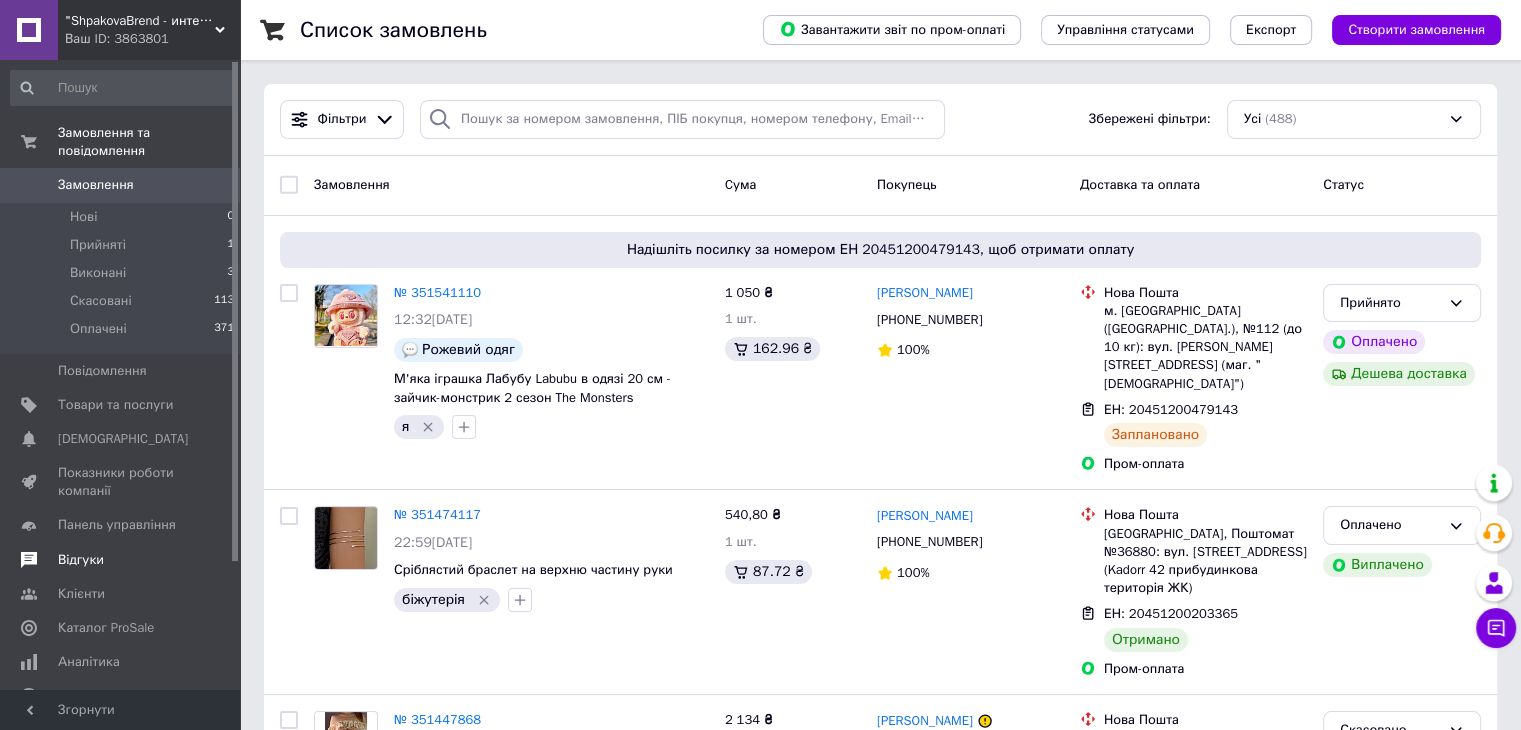 click on "Відгуки" at bounding box center (123, 560) 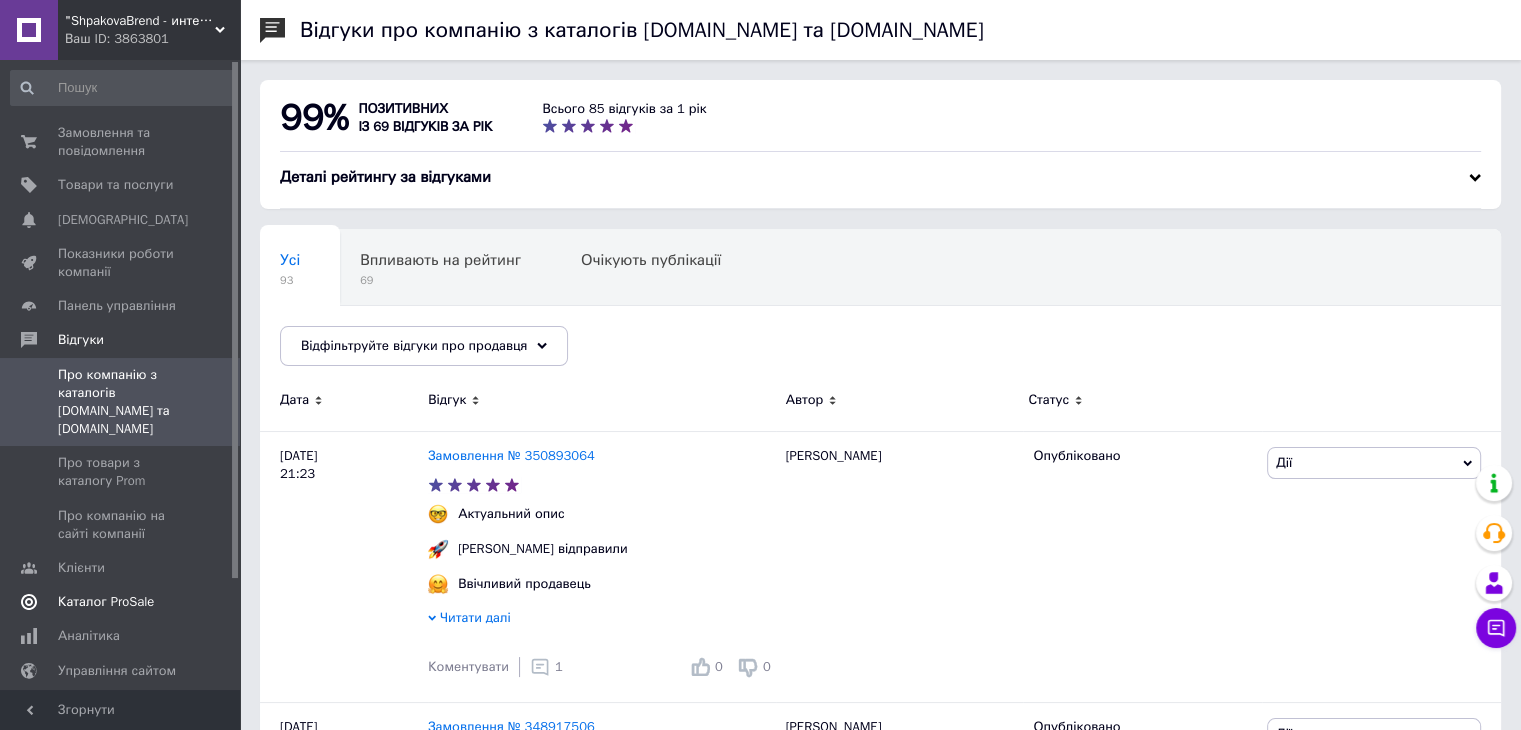 click on "Каталог ProSale" at bounding box center [106, 602] 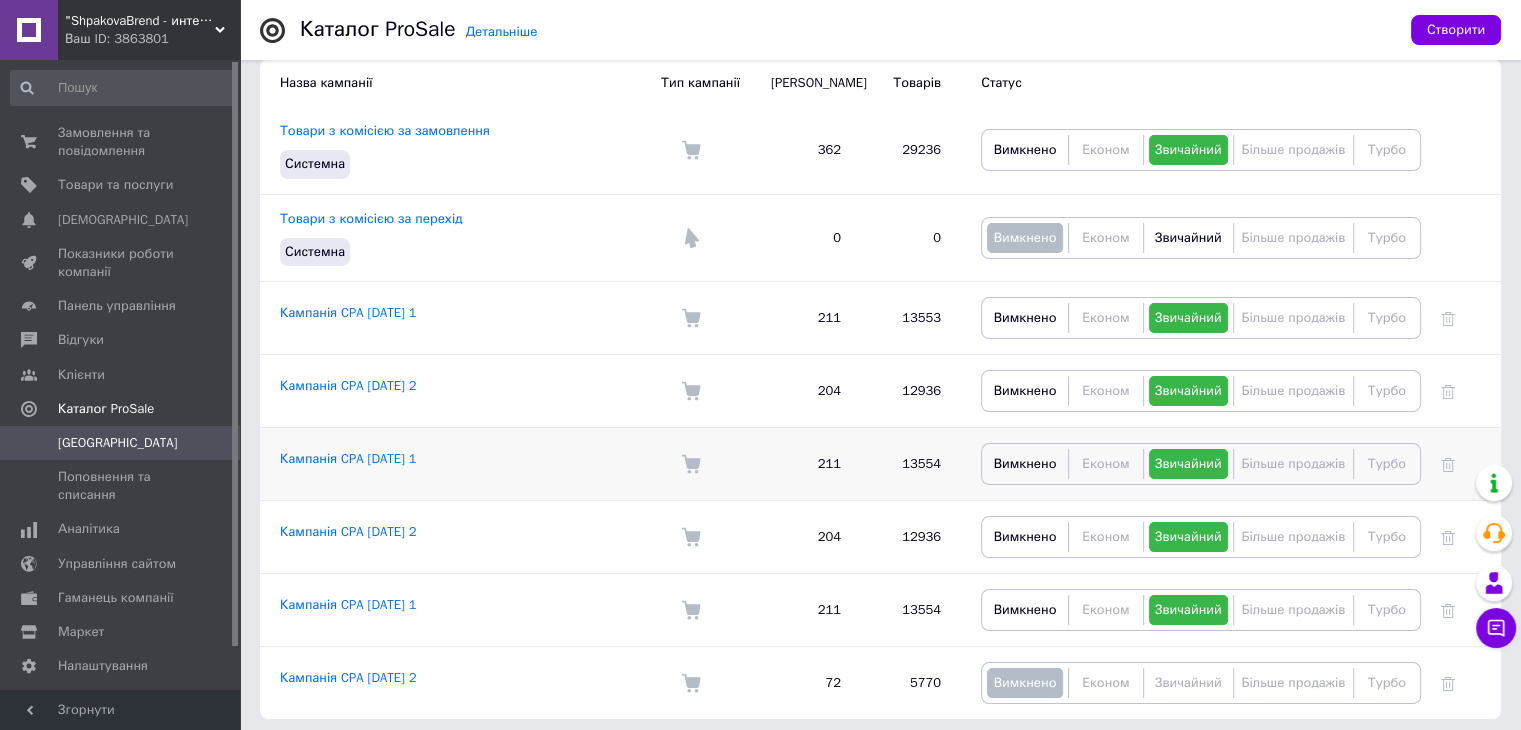 scroll, scrollTop: 192, scrollLeft: 0, axis: vertical 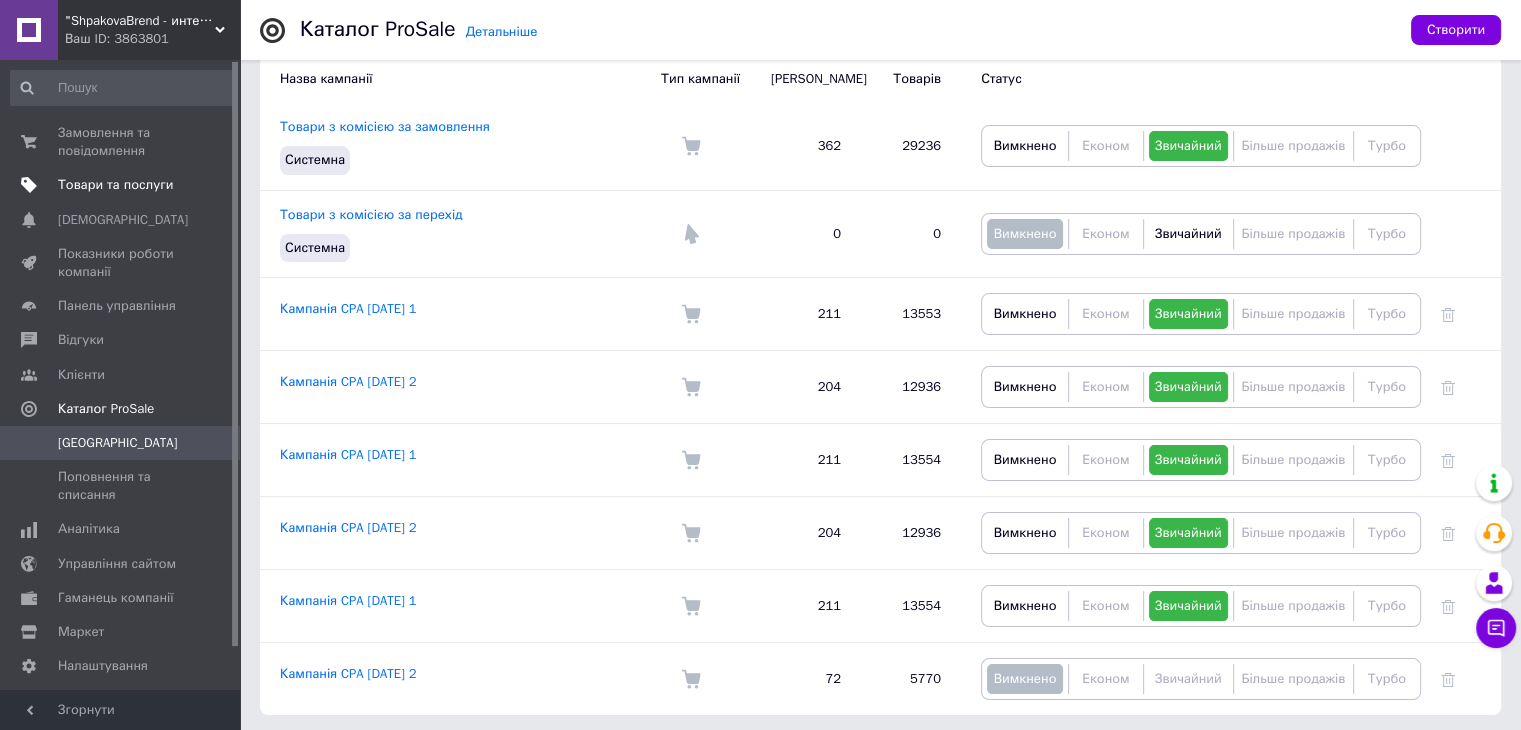 click on "Товари та послуги" at bounding box center (115, 185) 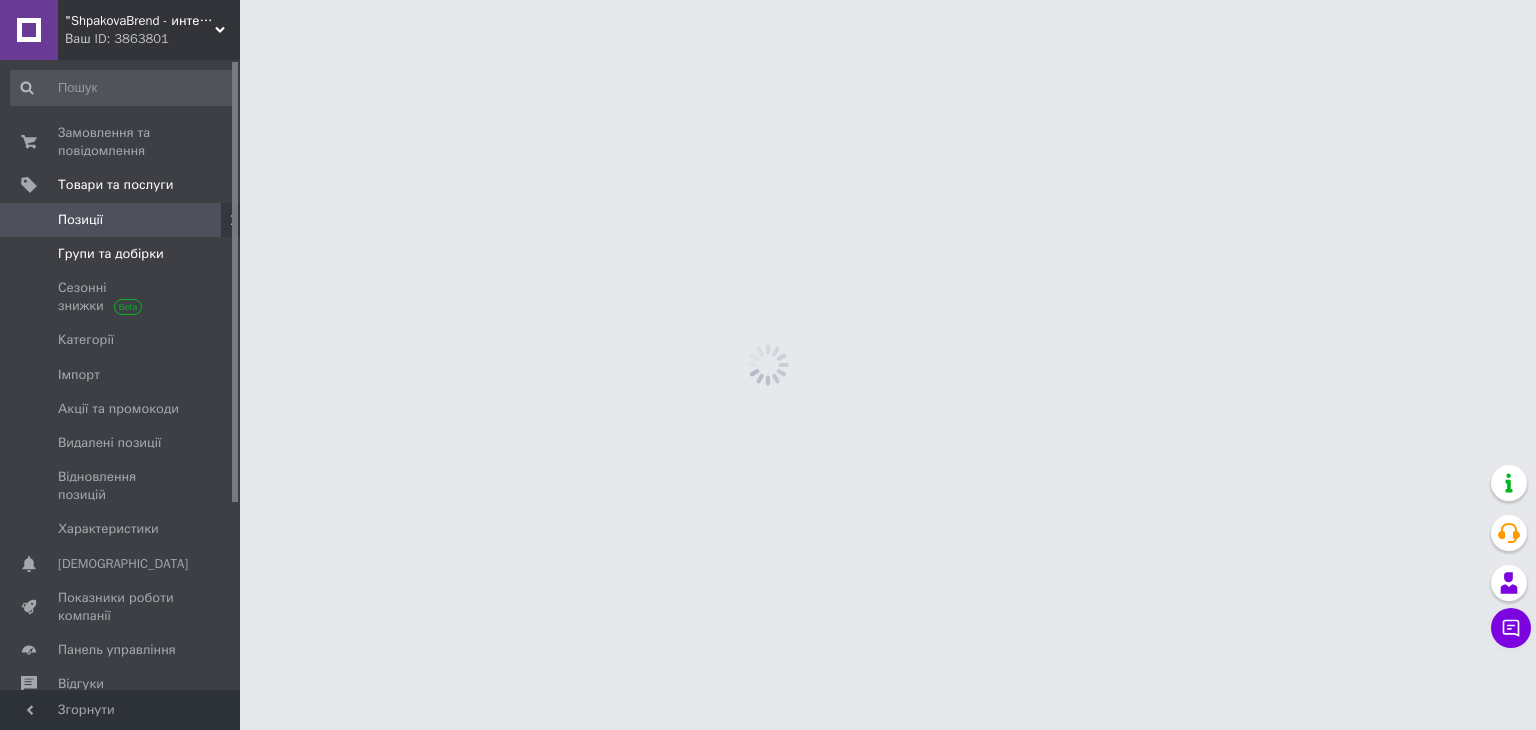 click on "Групи та добірки" at bounding box center [111, 254] 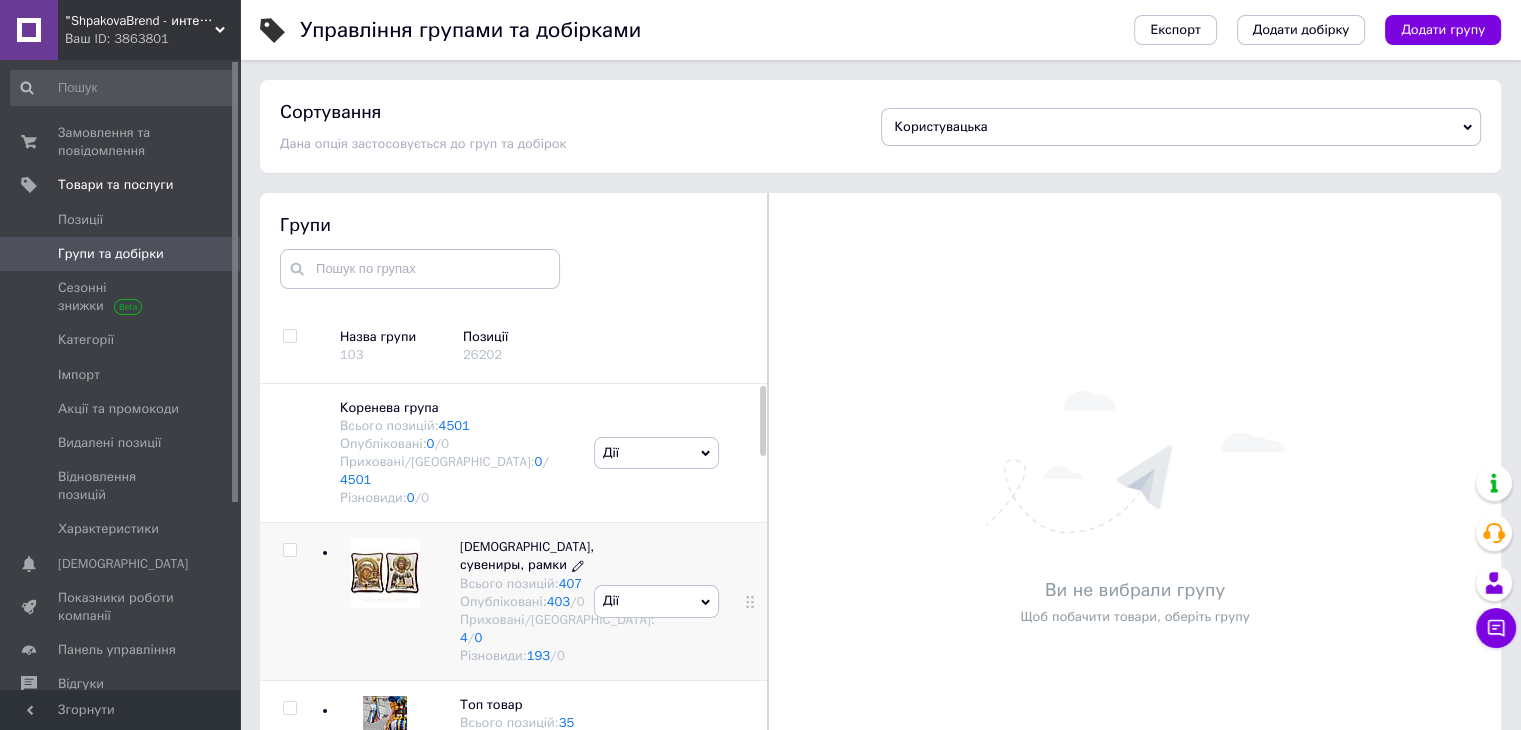 click on "Иконы, сувениры, рамки" at bounding box center (527, 555) 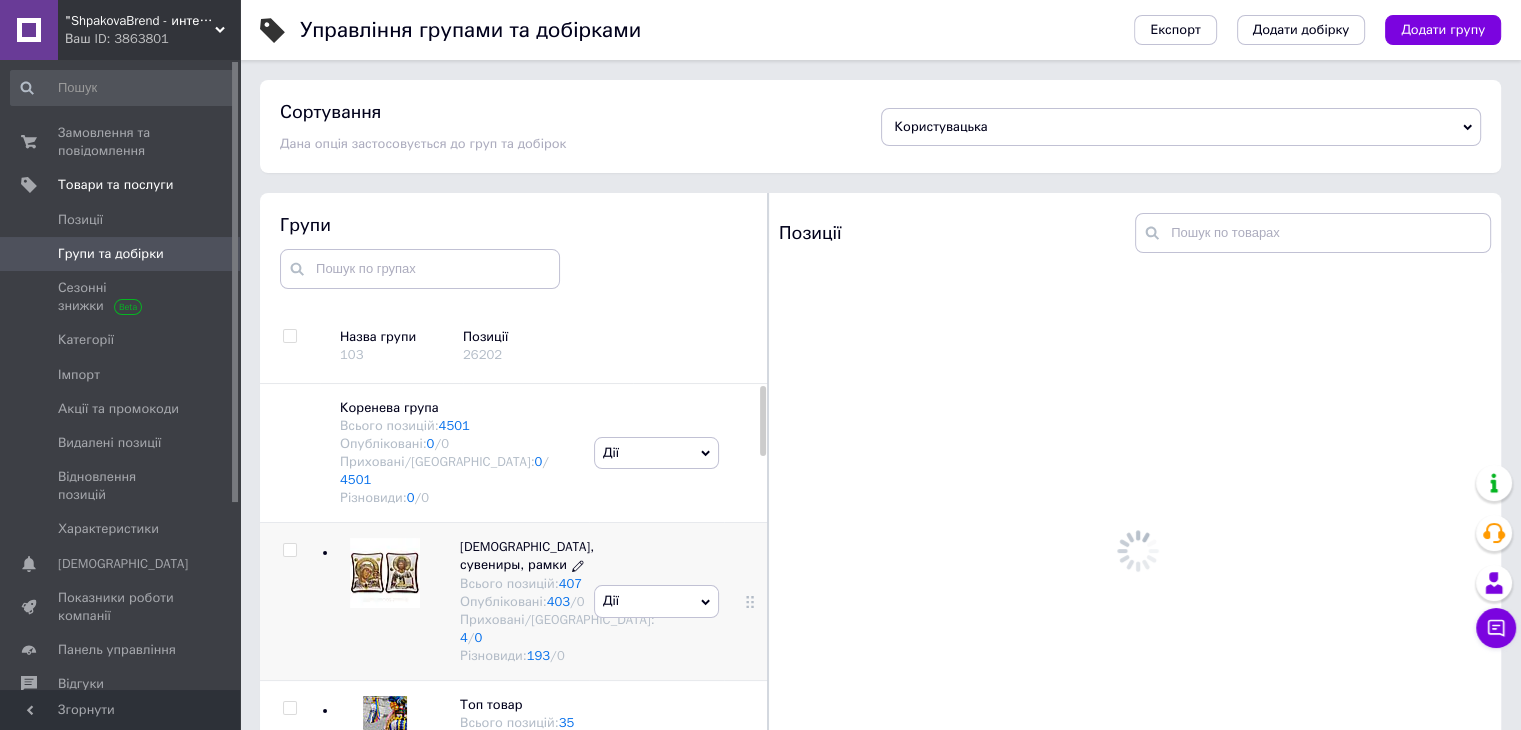scroll, scrollTop: 100, scrollLeft: 0, axis: vertical 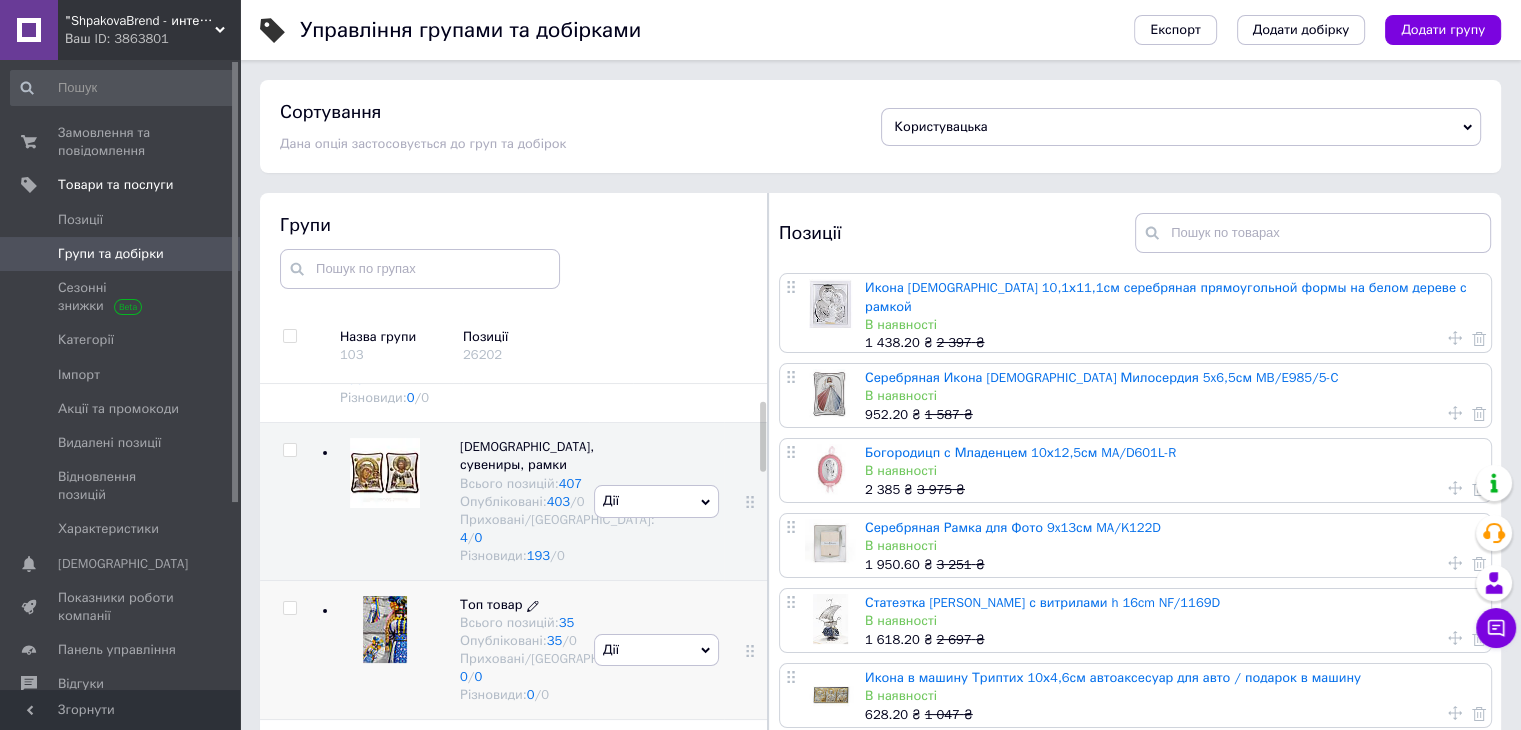 click on "Топ товар" at bounding box center (491, 604) 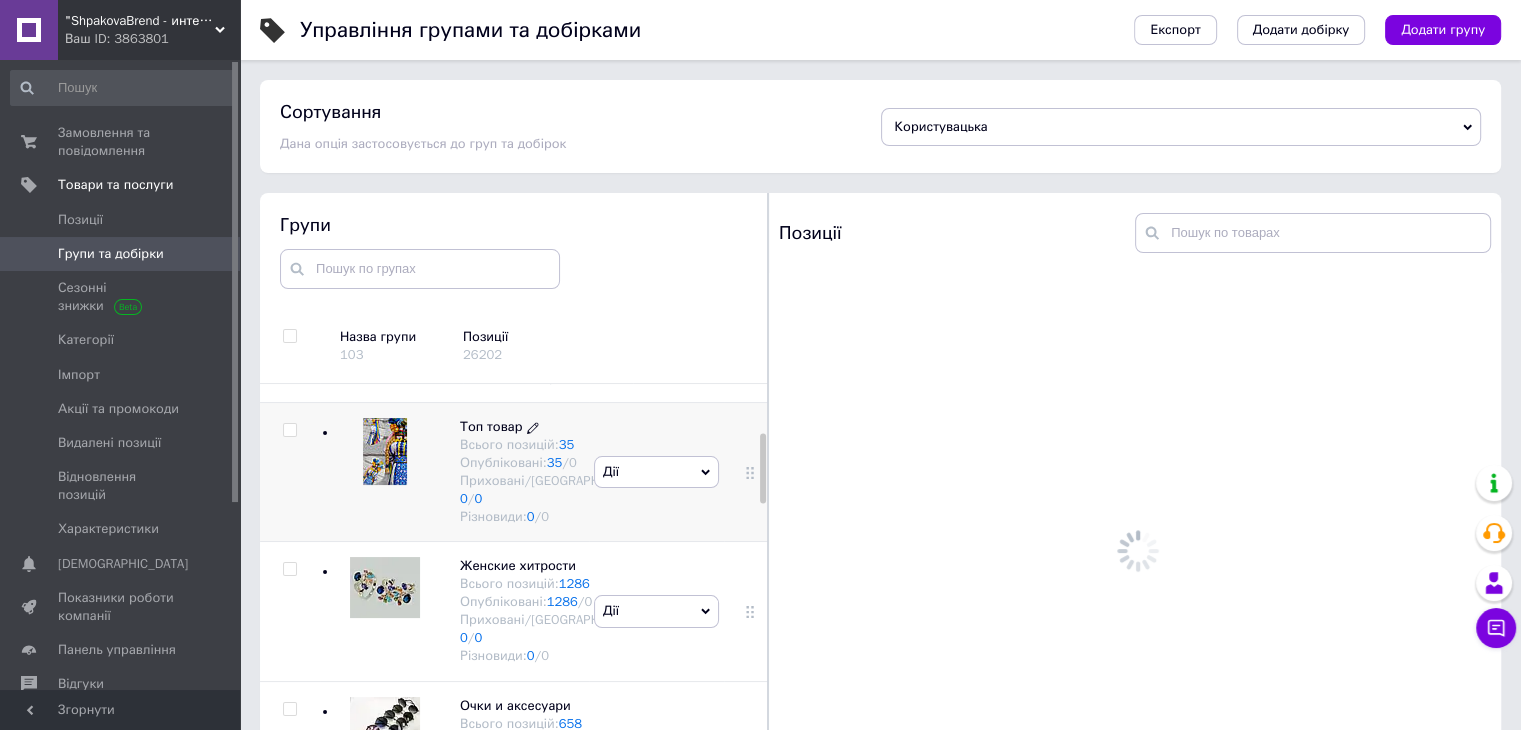 scroll, scrollTop: 300, scrollLeft: 0, axis: vertical 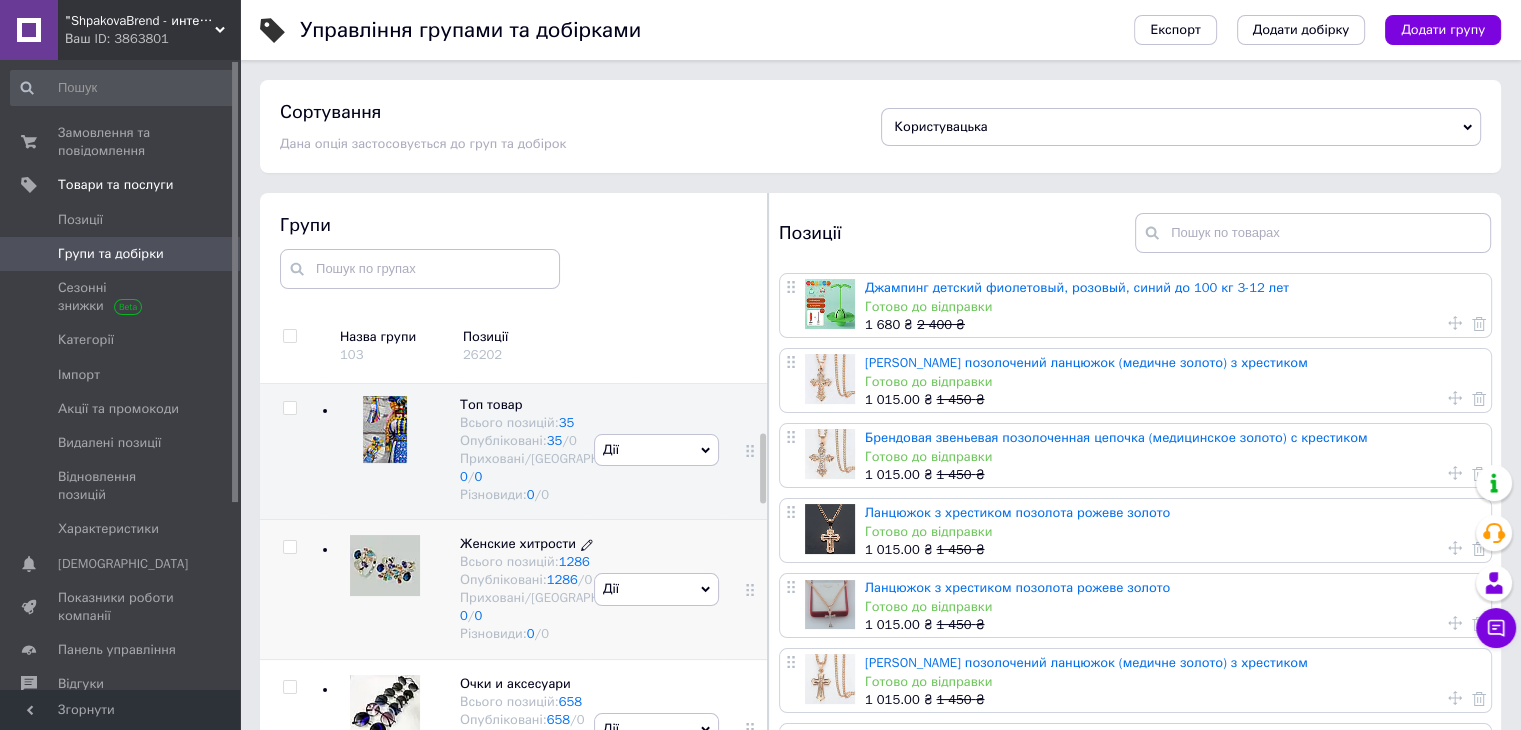 click on "Женские хитрости" at bounding box center [518, 543] 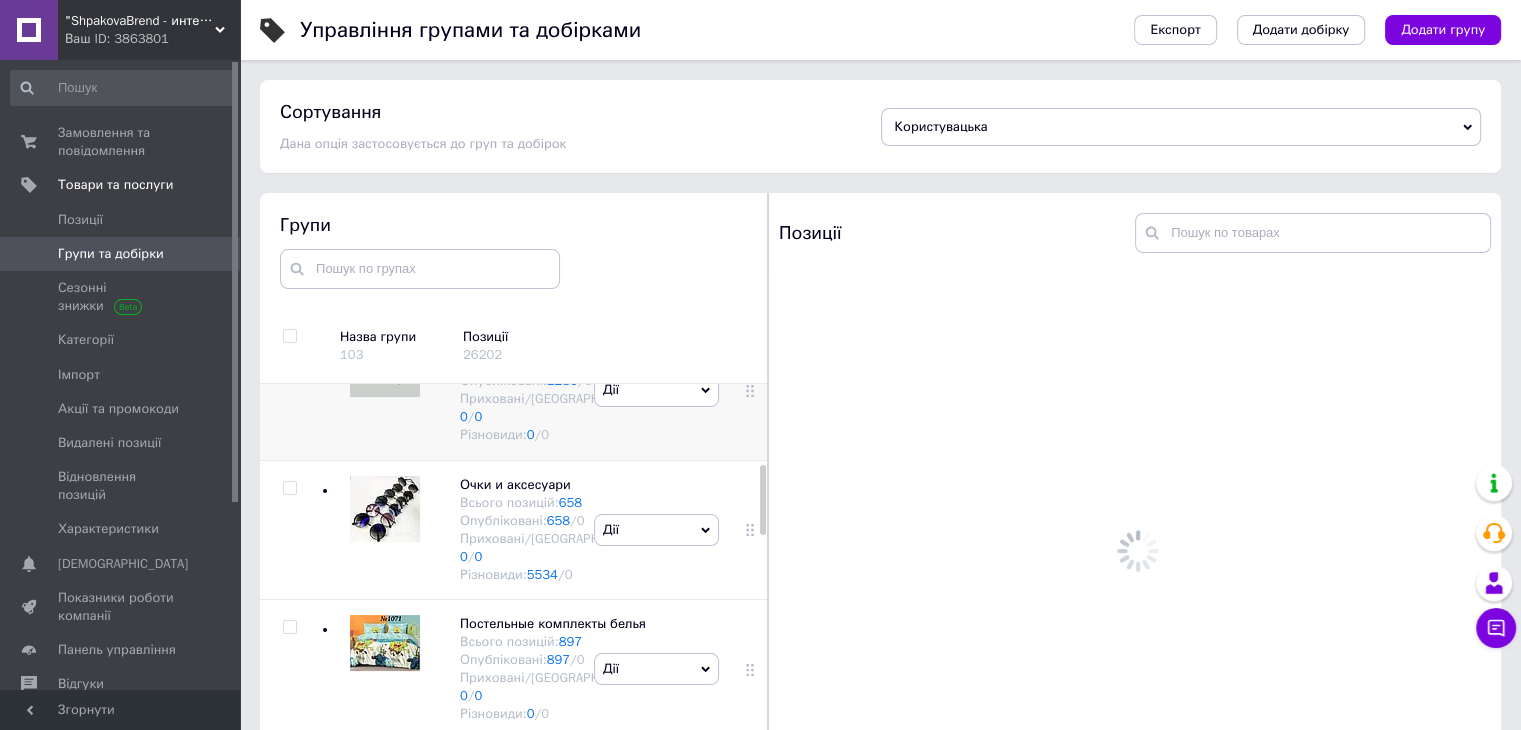 scroll, scrollTop: 500, scrollLeft: 0, axis: vertical 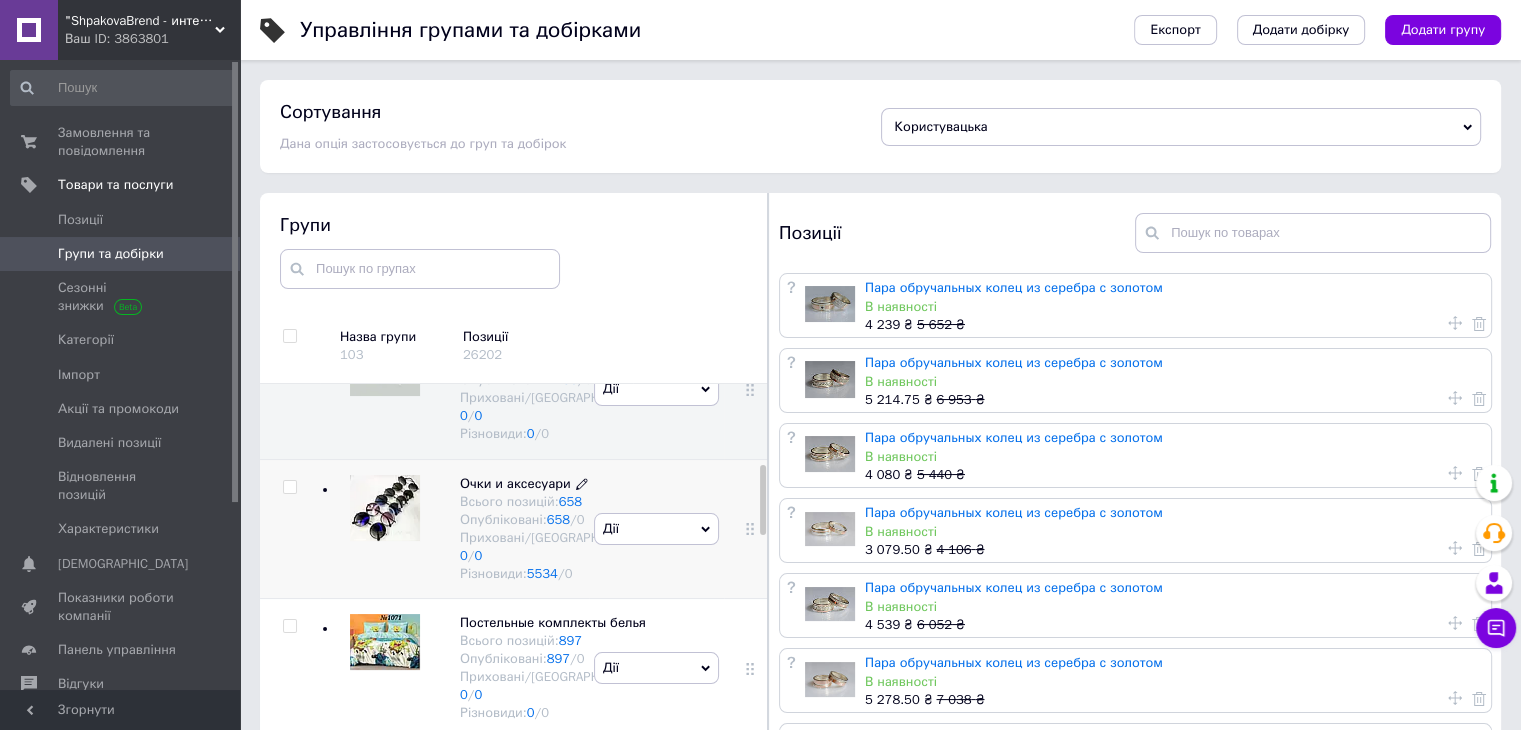 click on "Очки и аксесуари" at bounding box center (515, 483) 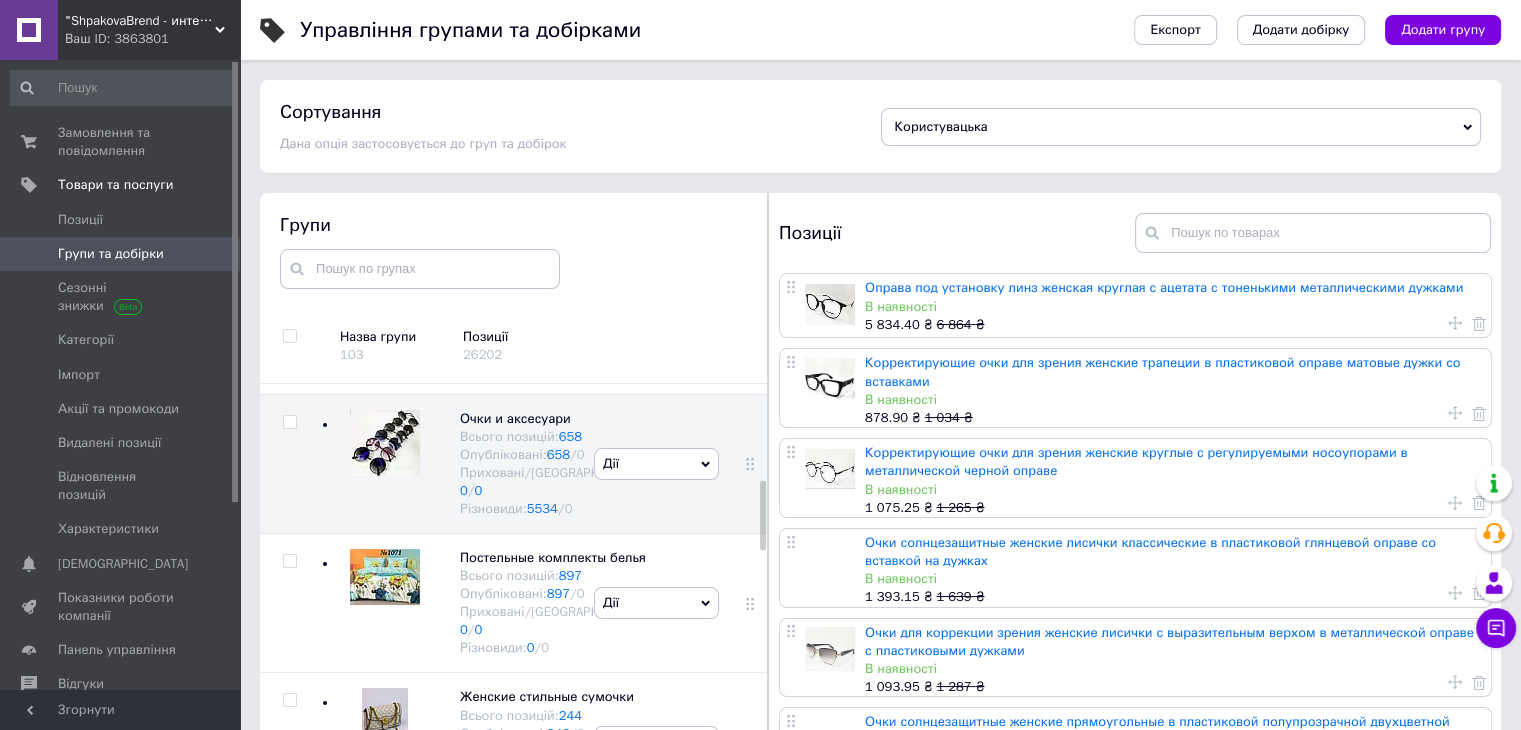 scroll, scrollTop: 600, scrollLeft: 0, axis: vertical 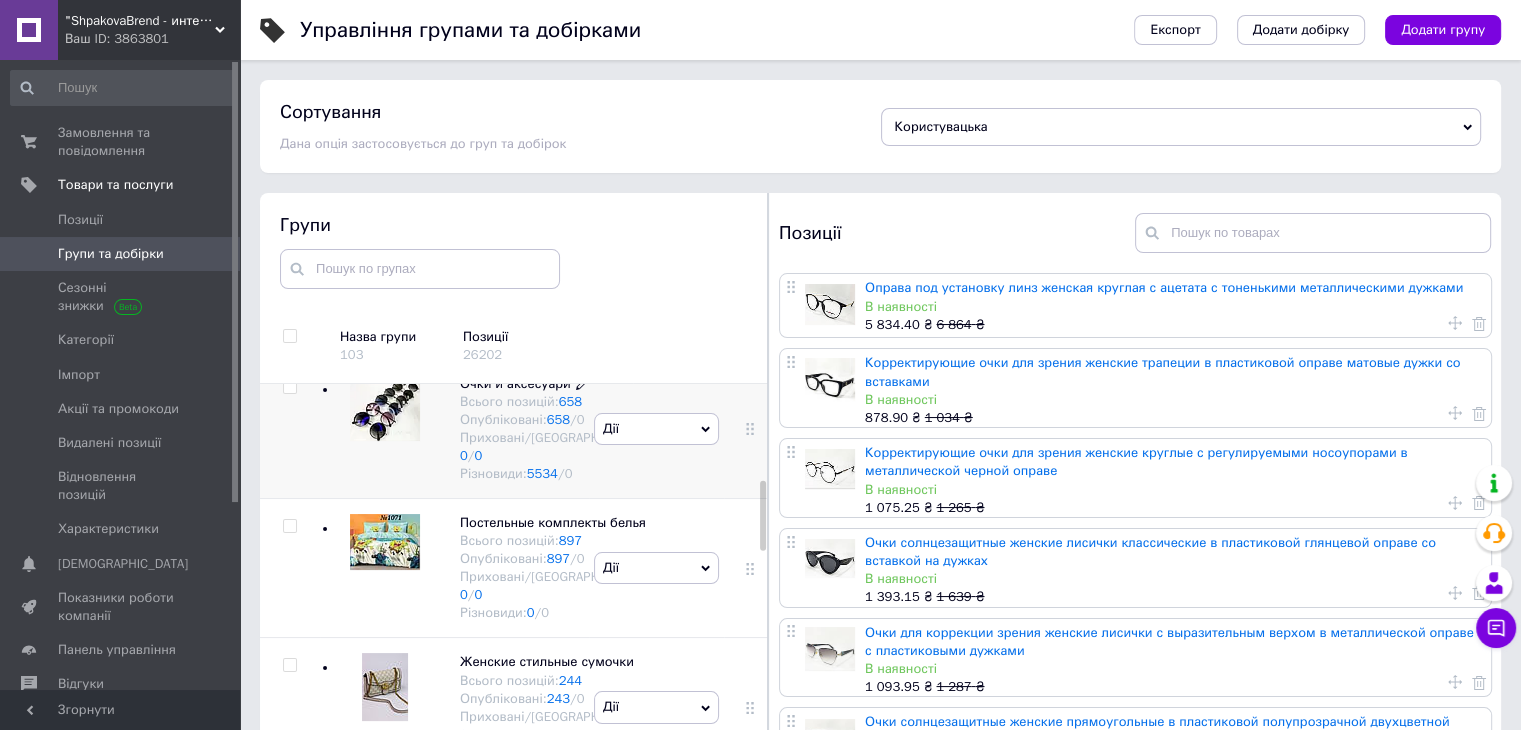 click on "Всього позицій:  658" at bounding box center (557, 402) 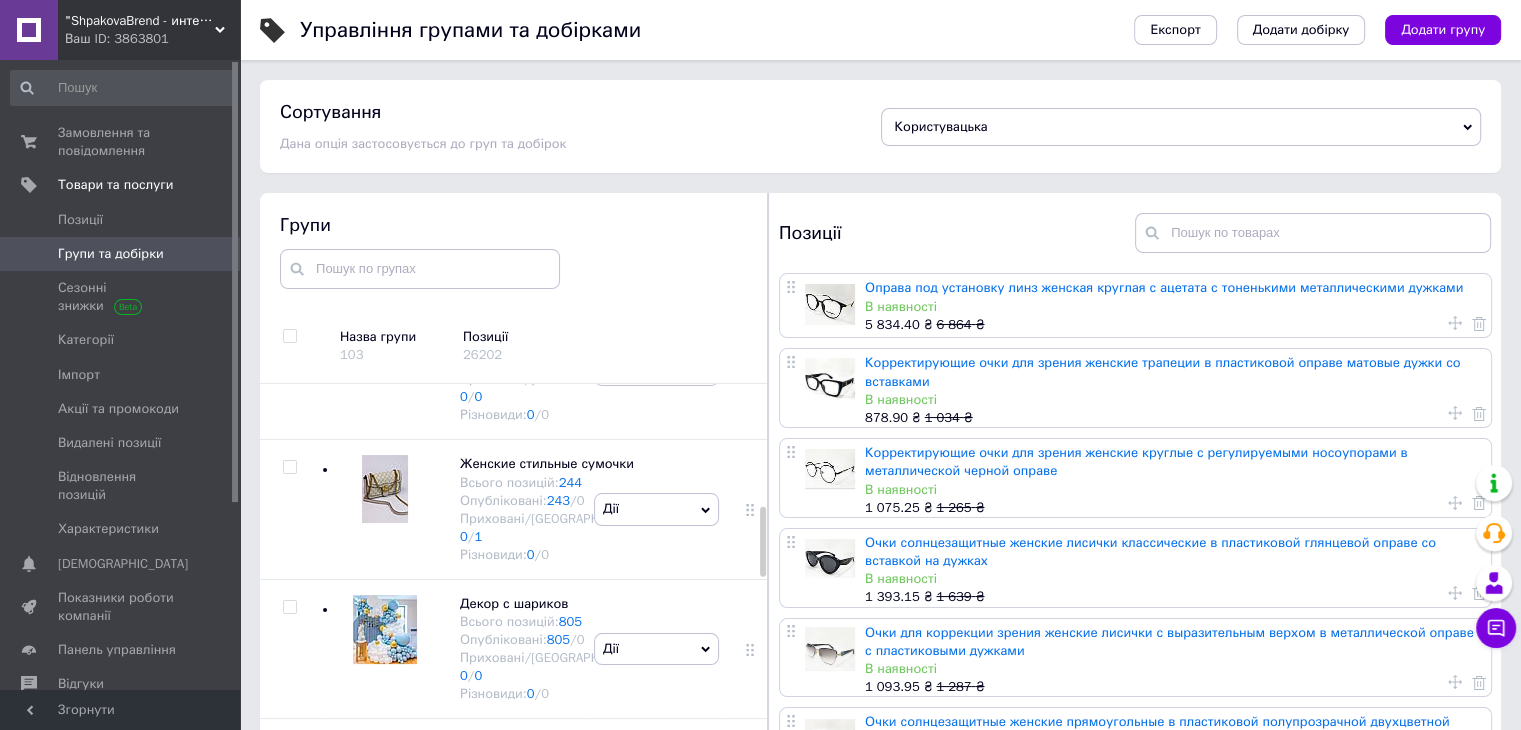 scroll, scrollTop: 800, scrollLeft: 0, axis: vertical 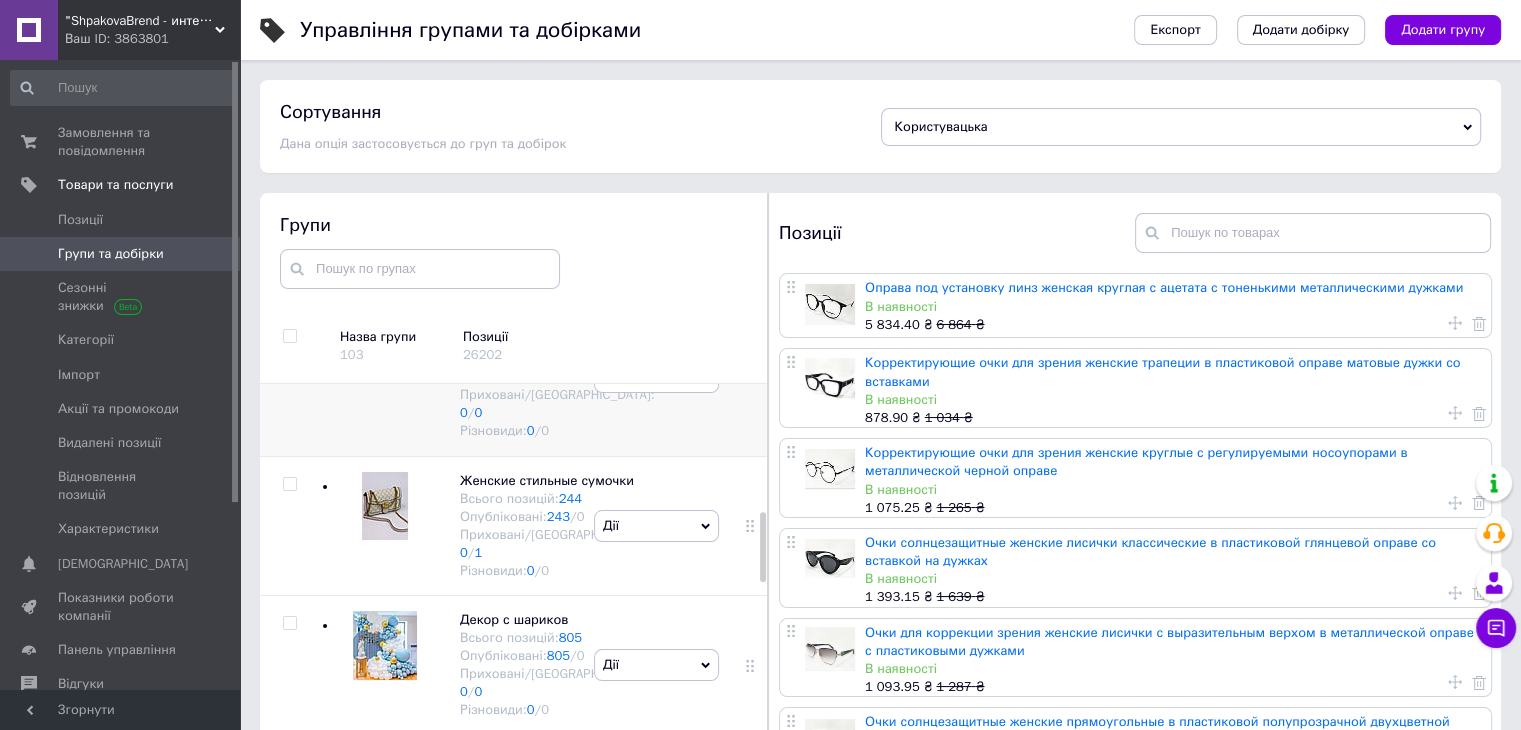 click on "Постельные комплекты белья" at bounding box center (553, 322) 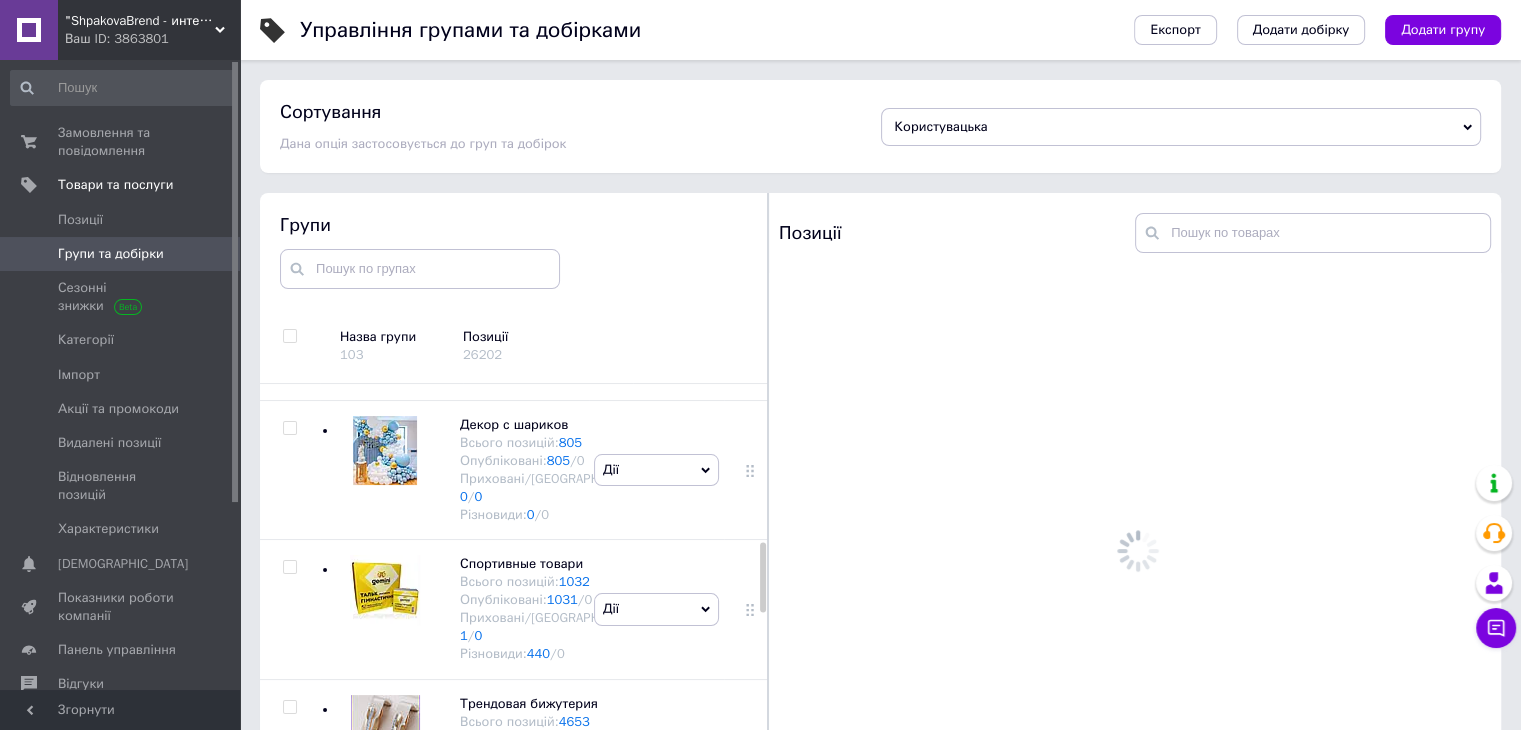 scroll, scrollTop: 1000, scrollLeft: 0, axis: vertical 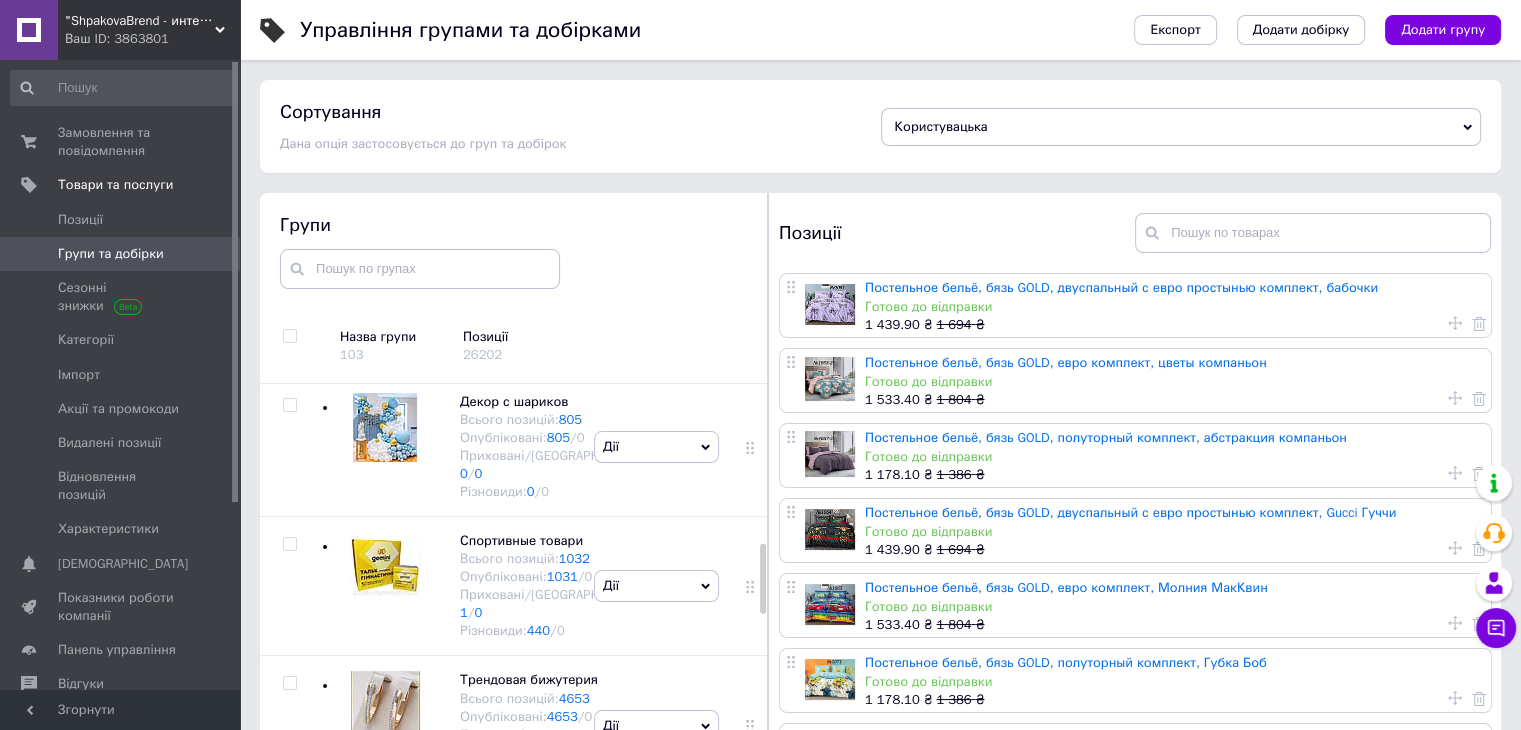 click on "Женские стильные сумочки" at bounding box center [547, 261] 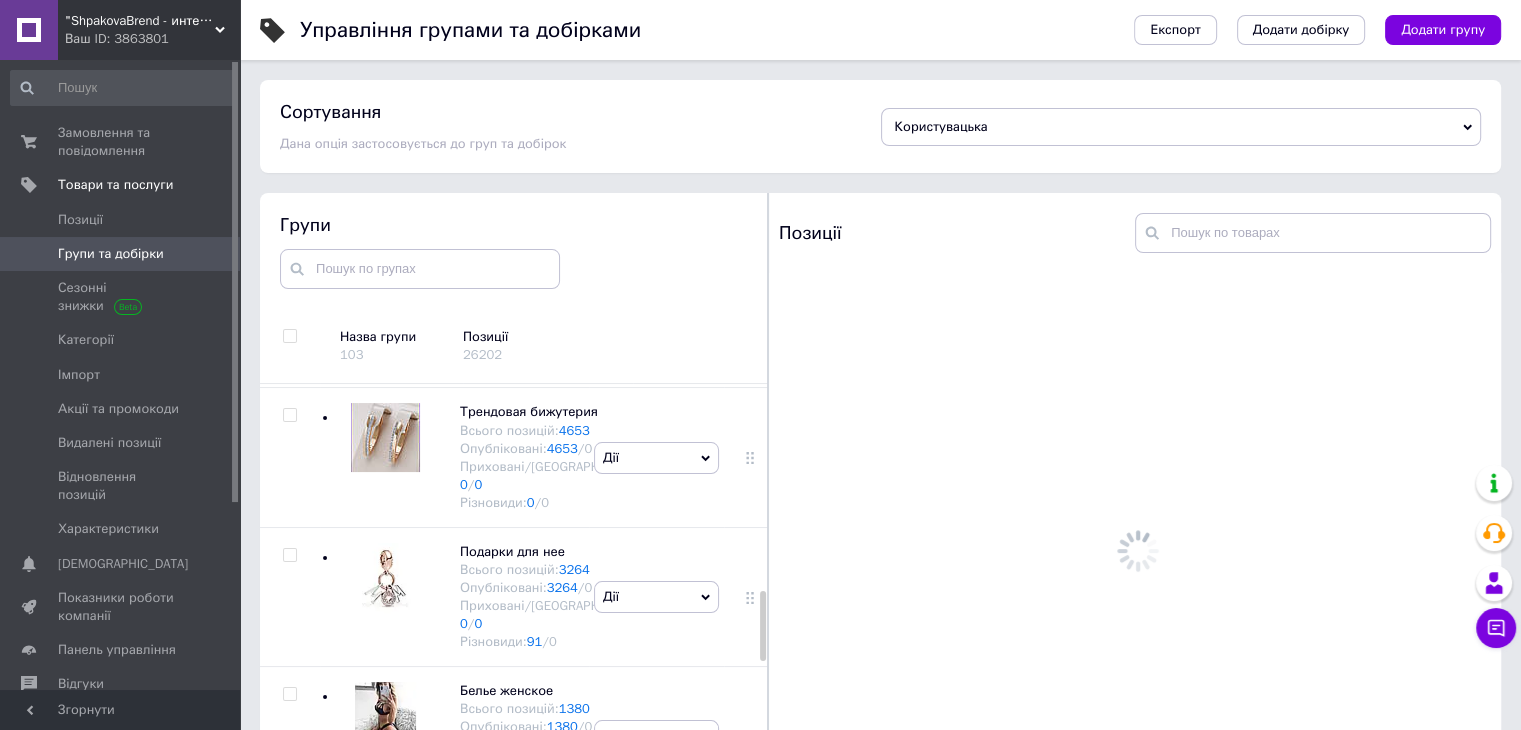 scroll, scrollTop: 1300, scrollLeft: 0, axis: vertical 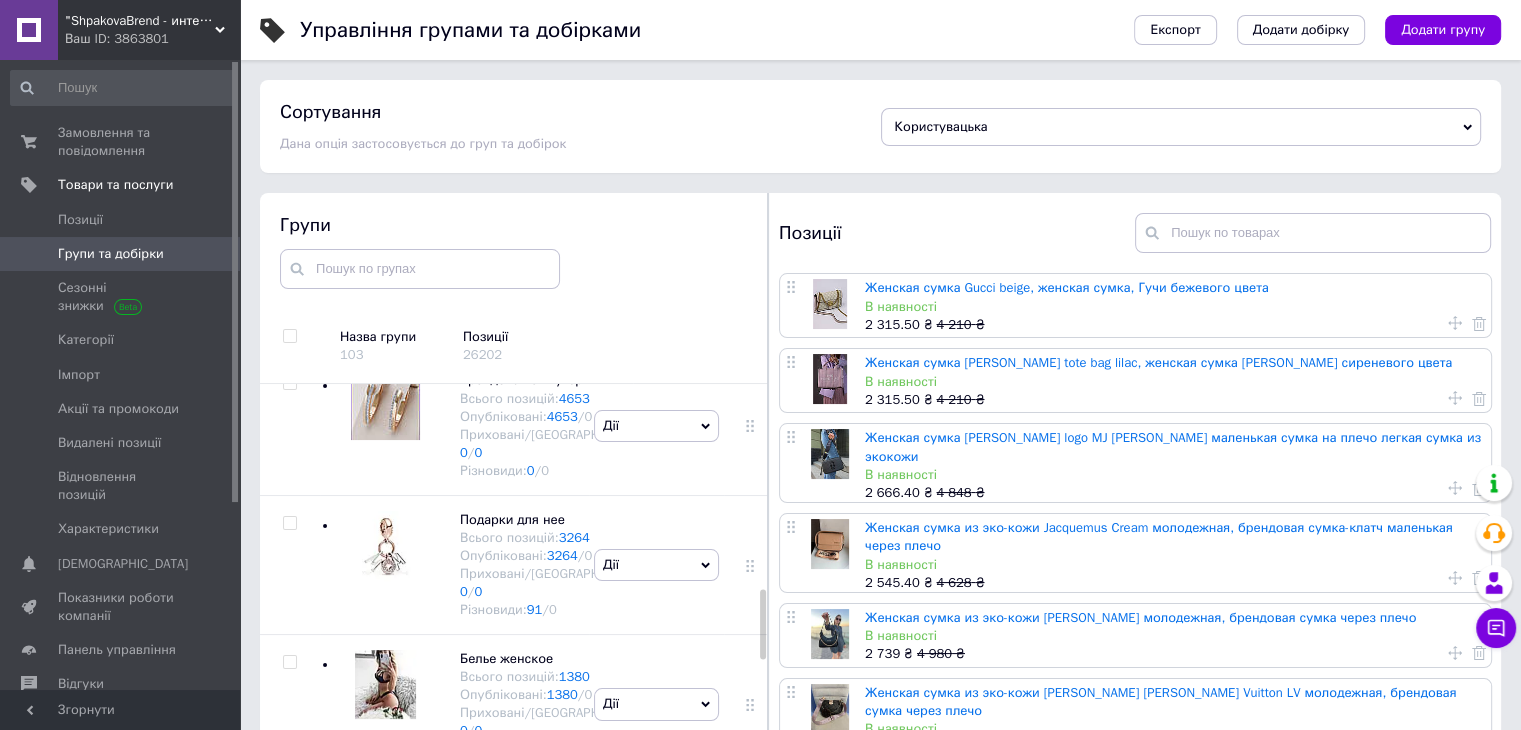 click on "Декор с шариков" at bounding box center [514, 101] 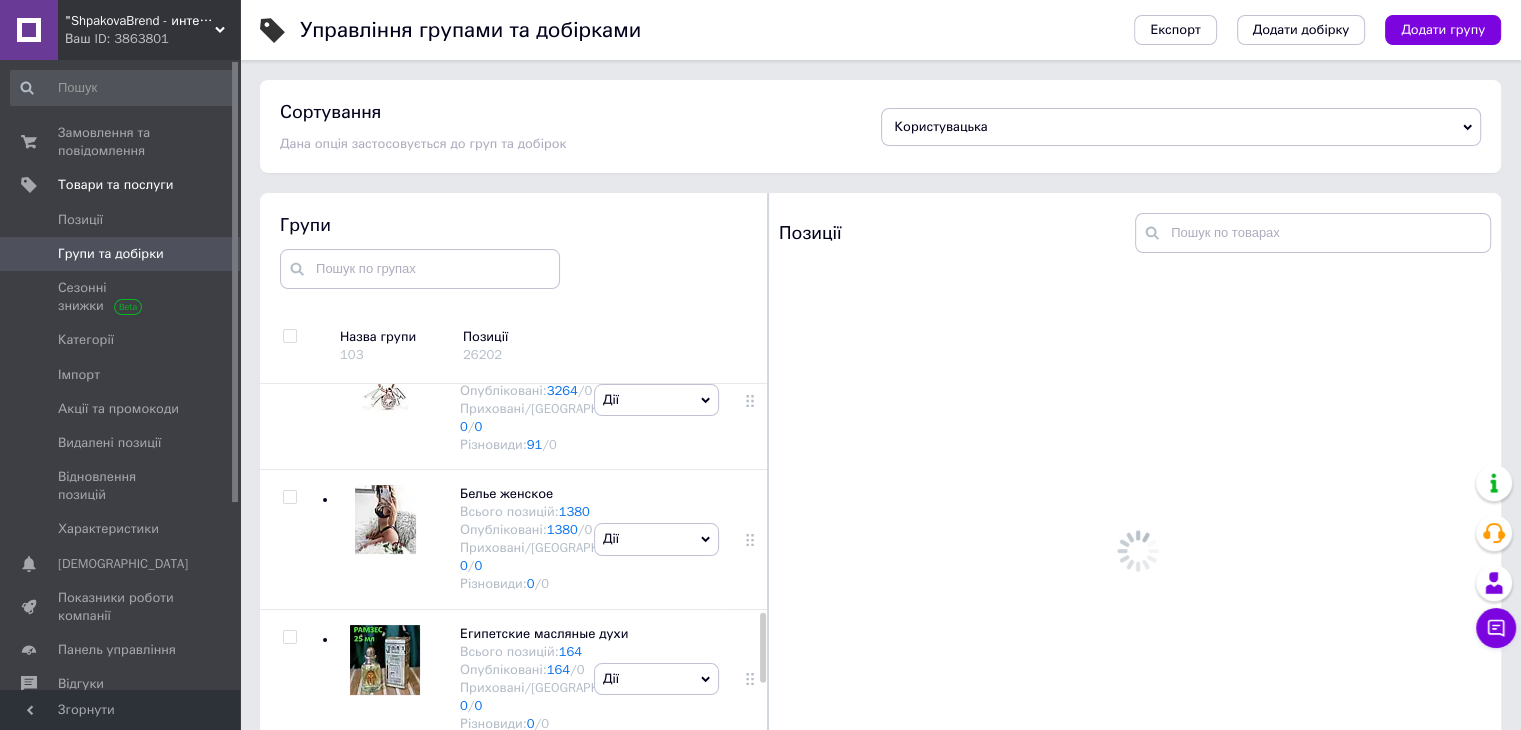 scroll, scrollTop: 1500, scrollLeft: 0, axis: vertical 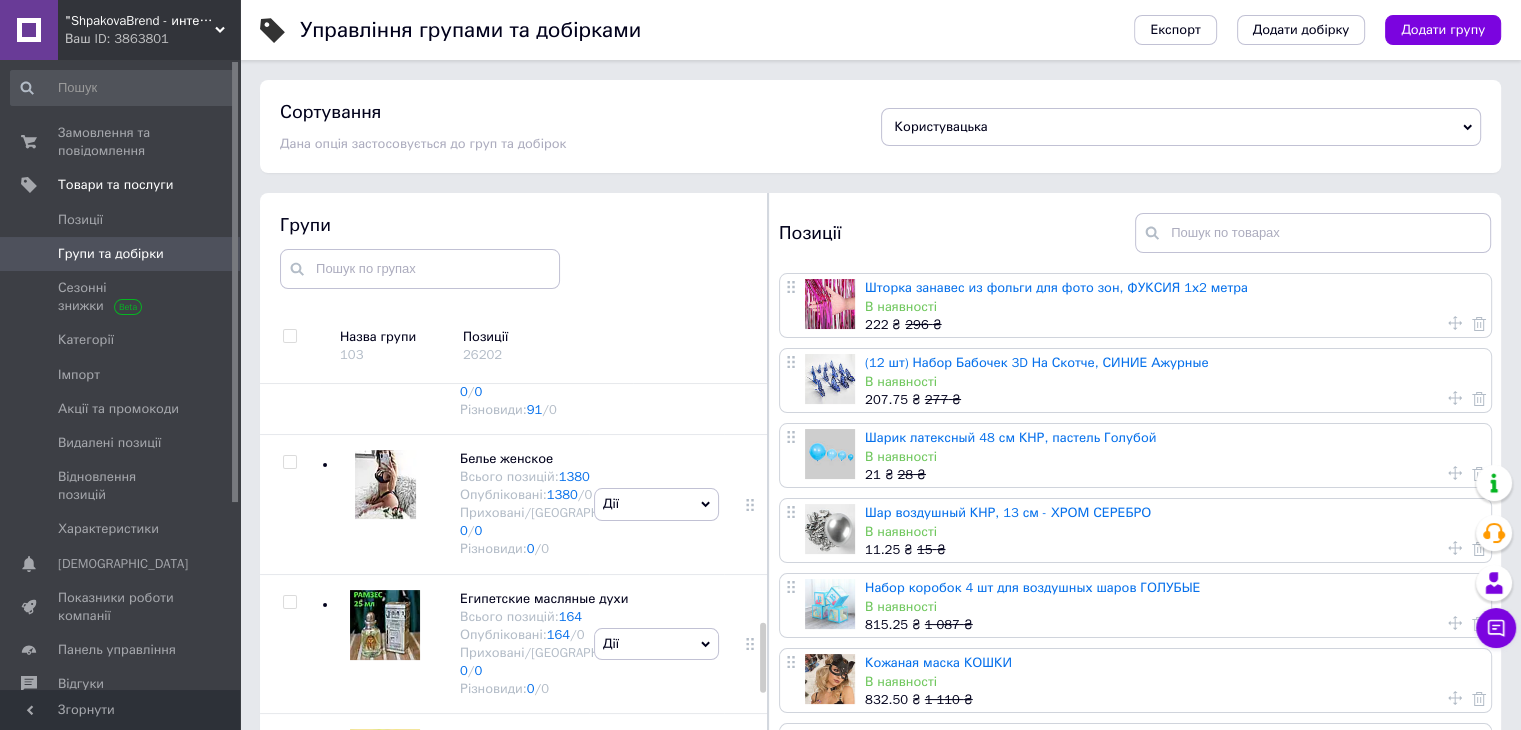 click on "Спортивные товари" at bounding box center [521, 40] 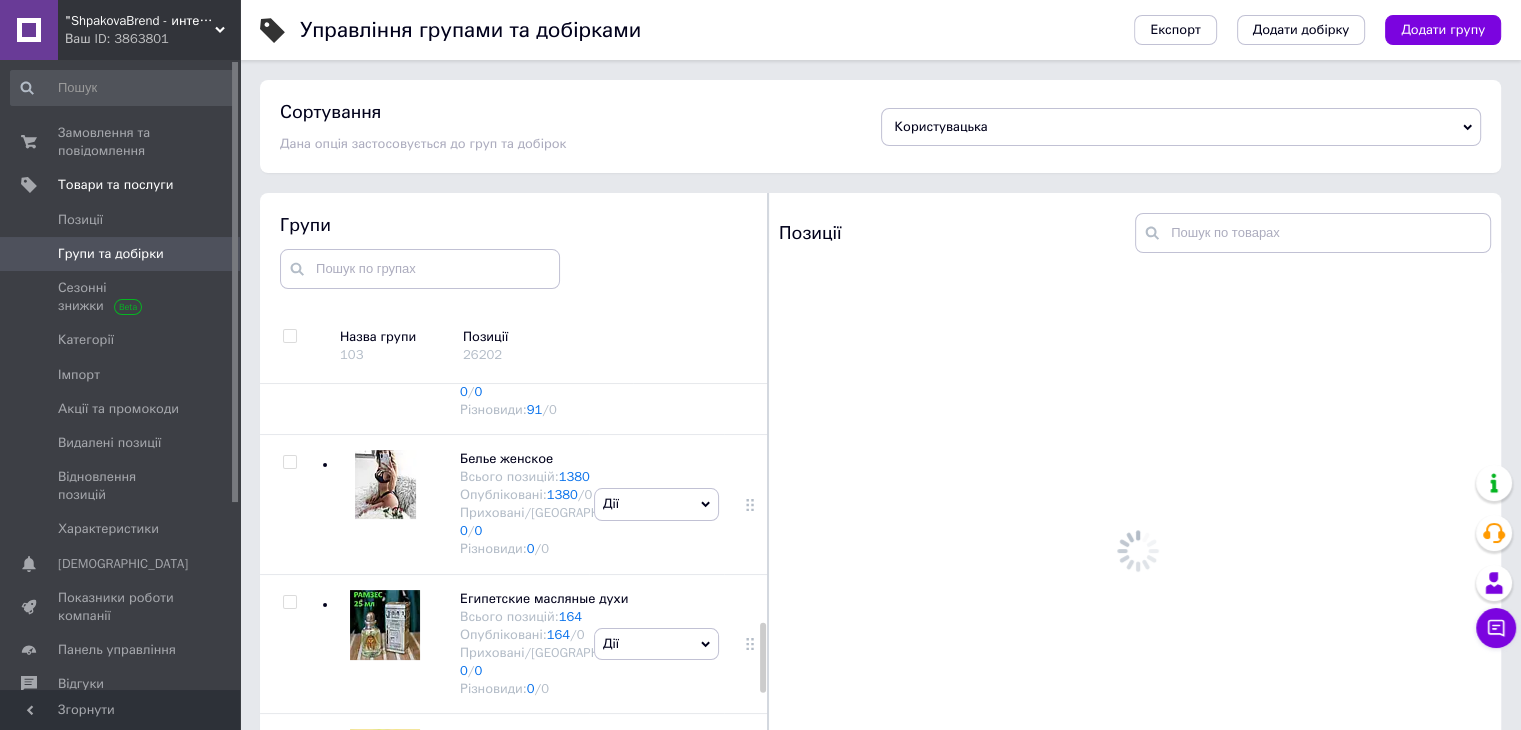 scroll, scrollTop: 1600, scrollLeft: 0, axis: vertical 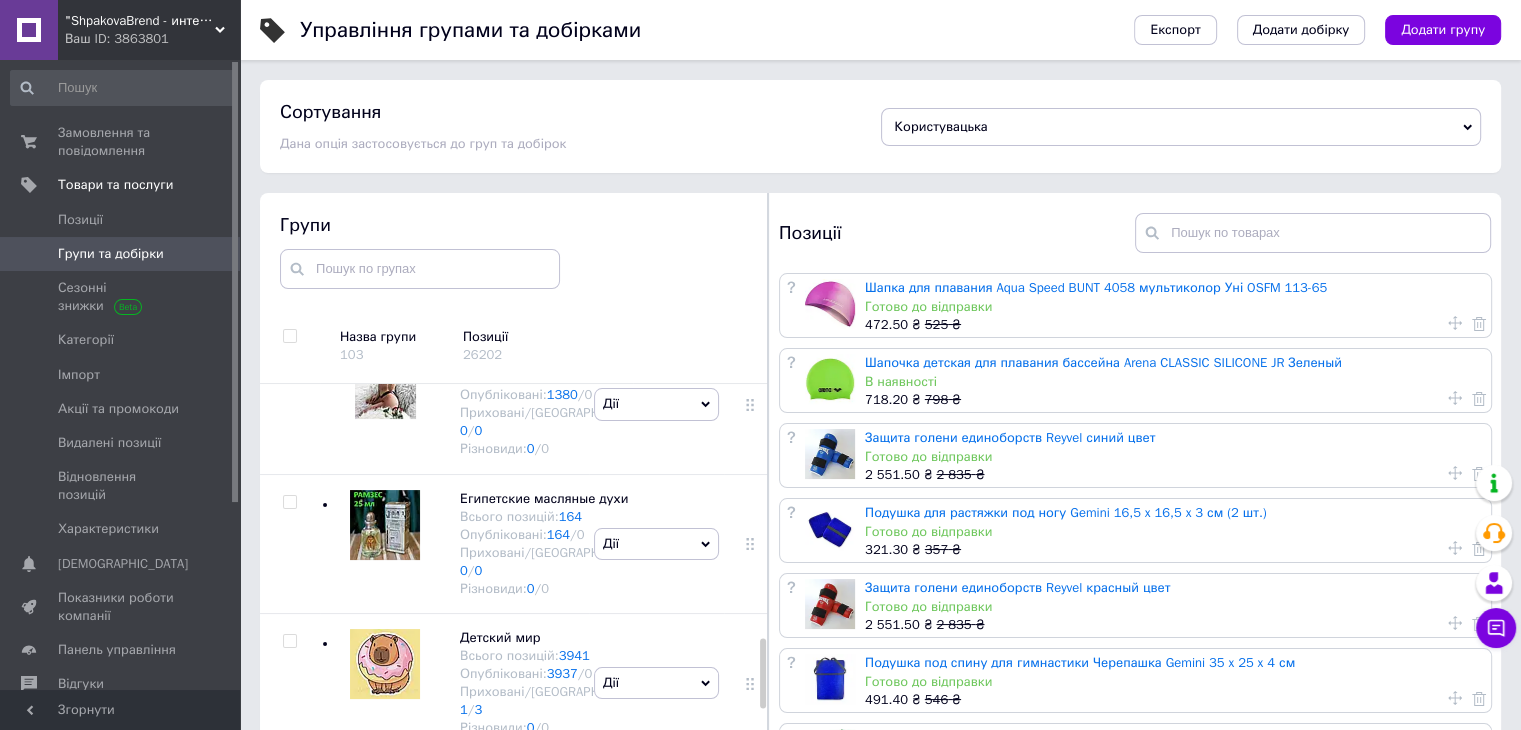 click on "Трендовая бижутерия" at bounding box center [529, 79] 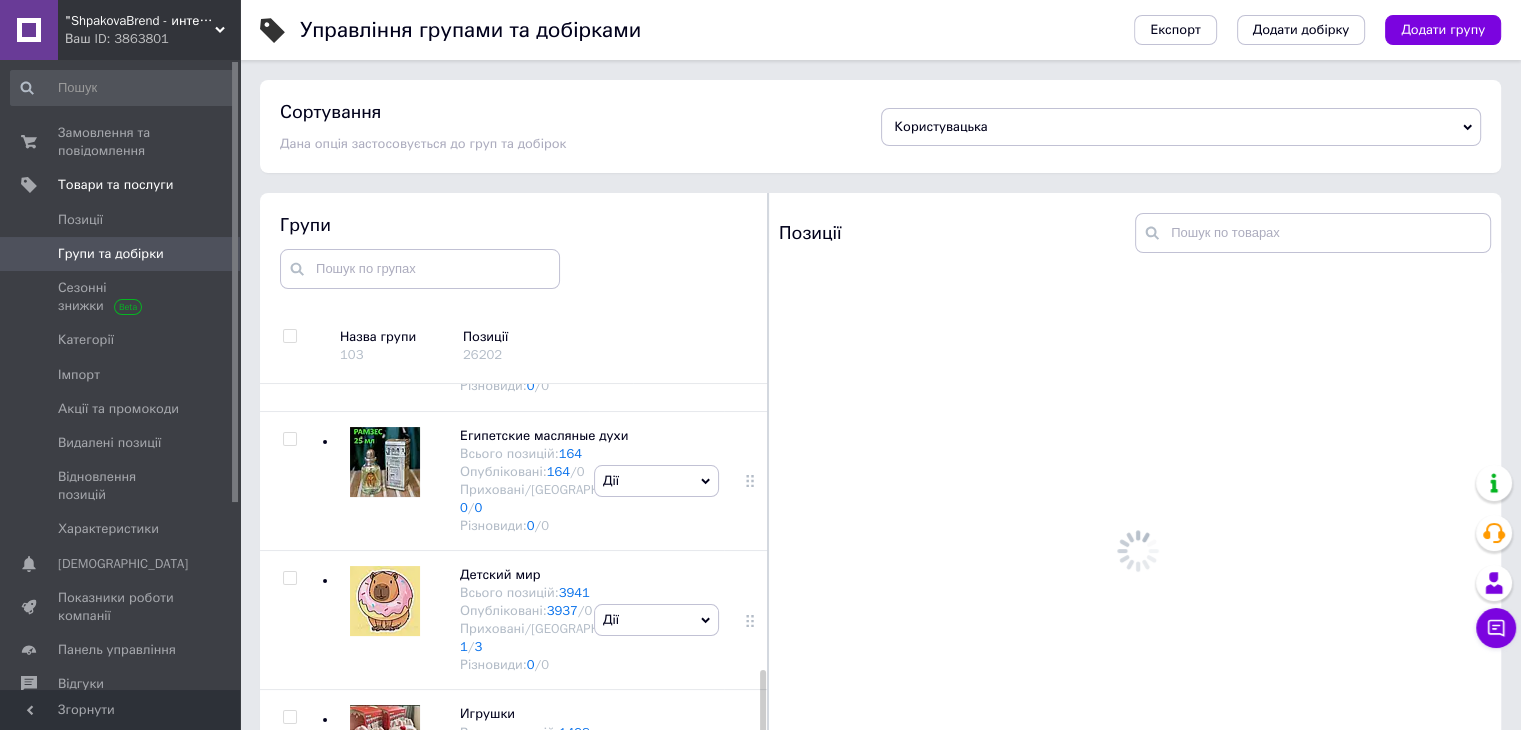 scroll, scrollTop: 1800, scrollLeft: 0, axis: vertical 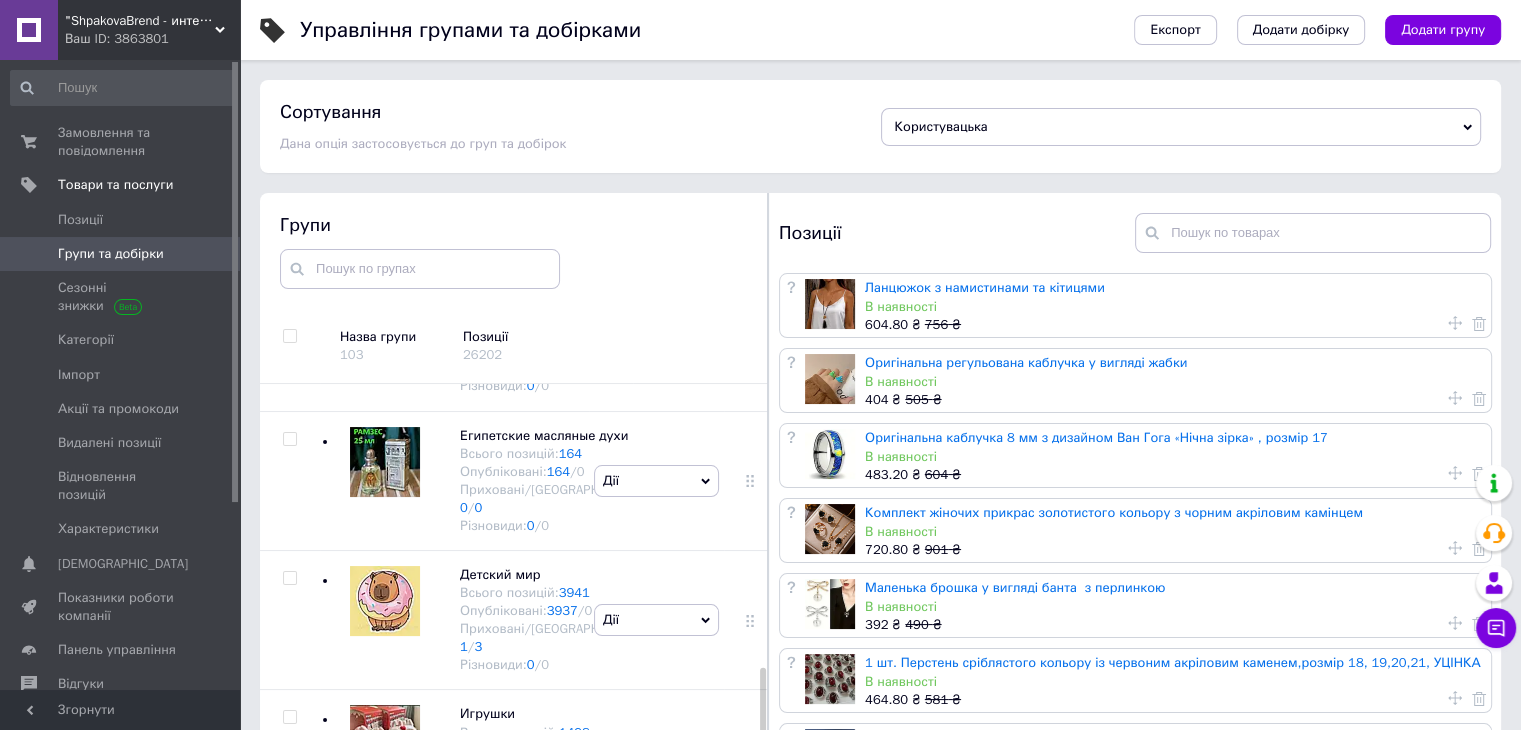 click on "Подарки для нее" at bounding box center [512, 156] 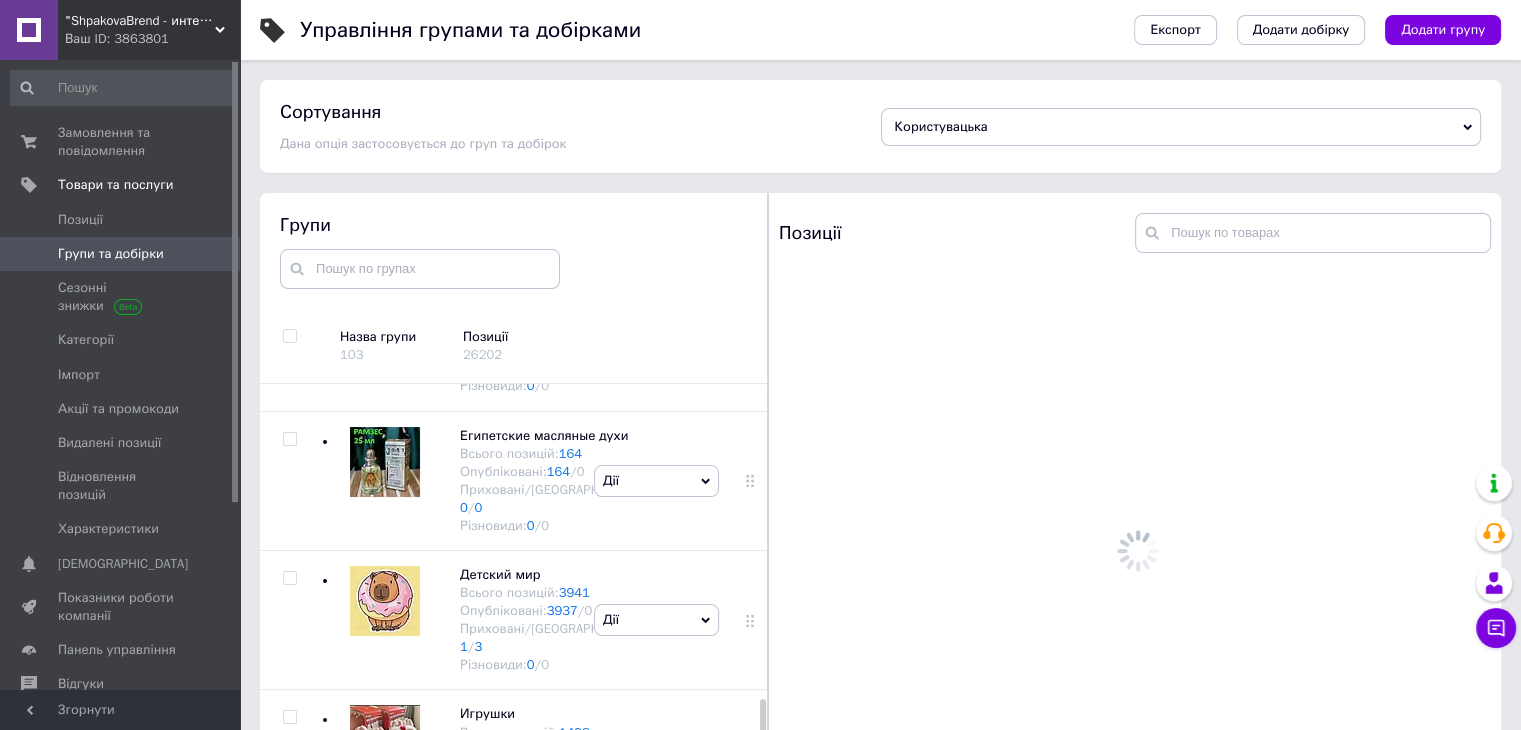 scroll, scrollTop: 2000, scrollLeft: 0, axis: vertical 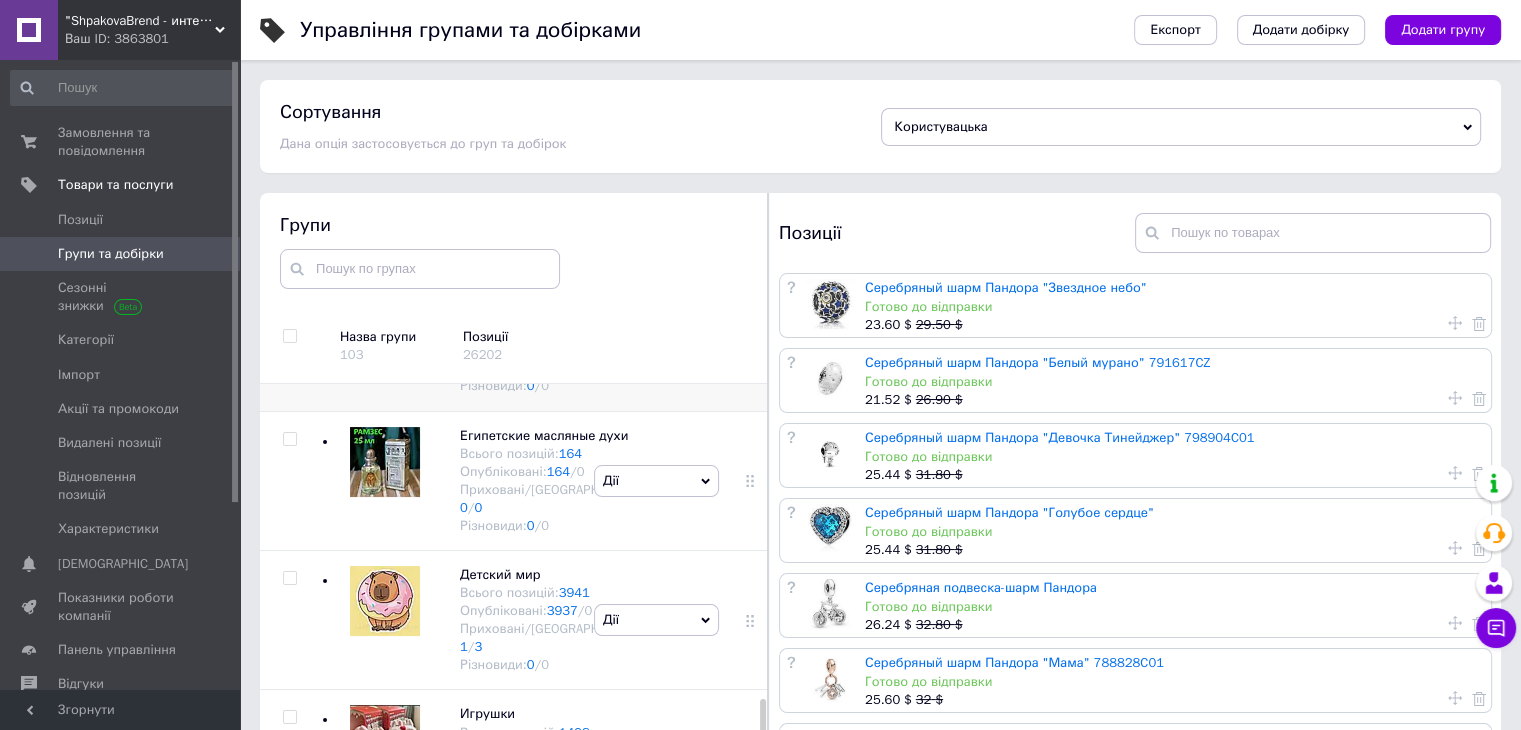 click on "Белье женское" at bounding box center [506, 295] 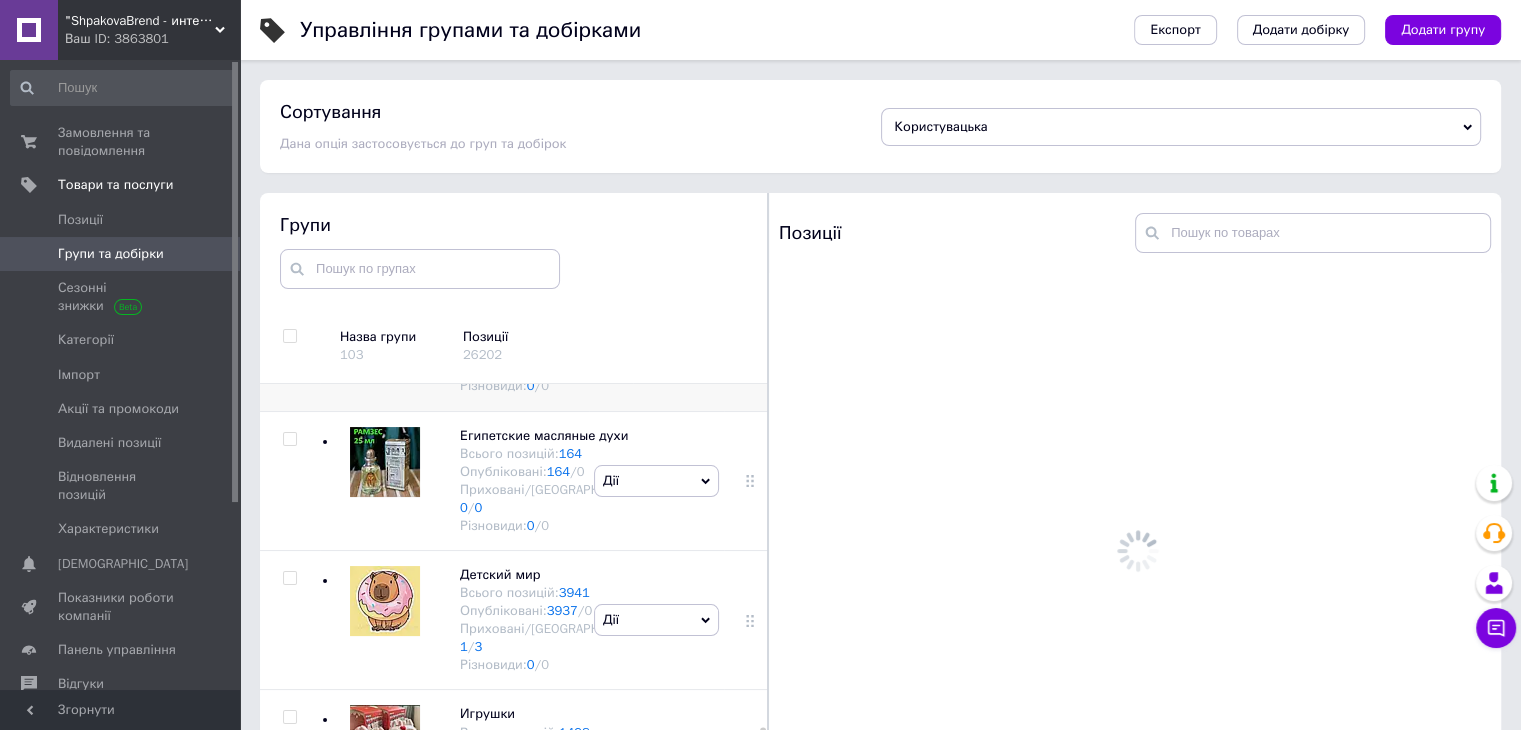 scroll, scrollTop: 2181, scrollLeft: 0, axis: vertical 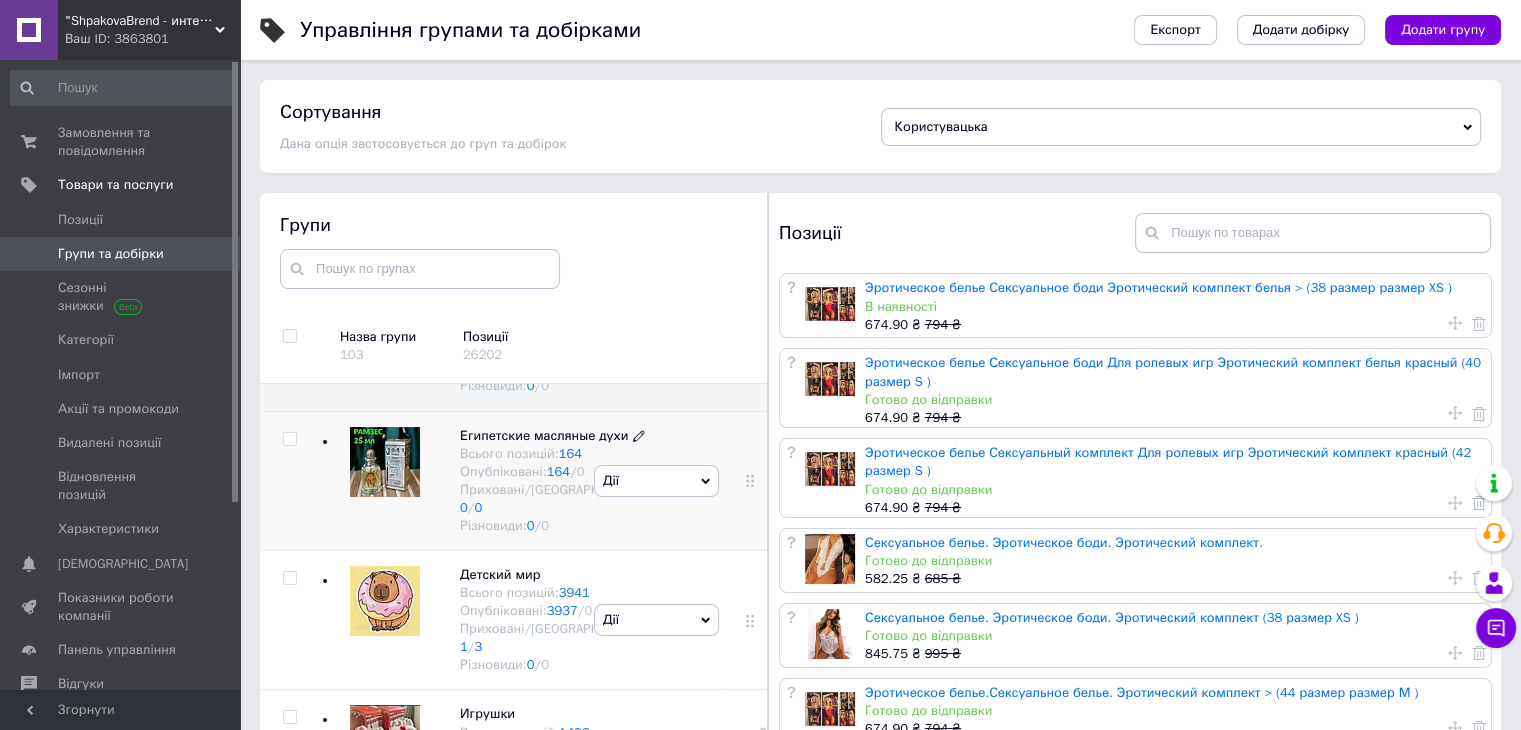 click on "Египетские масляные духи" at bounding box center [544, 435] 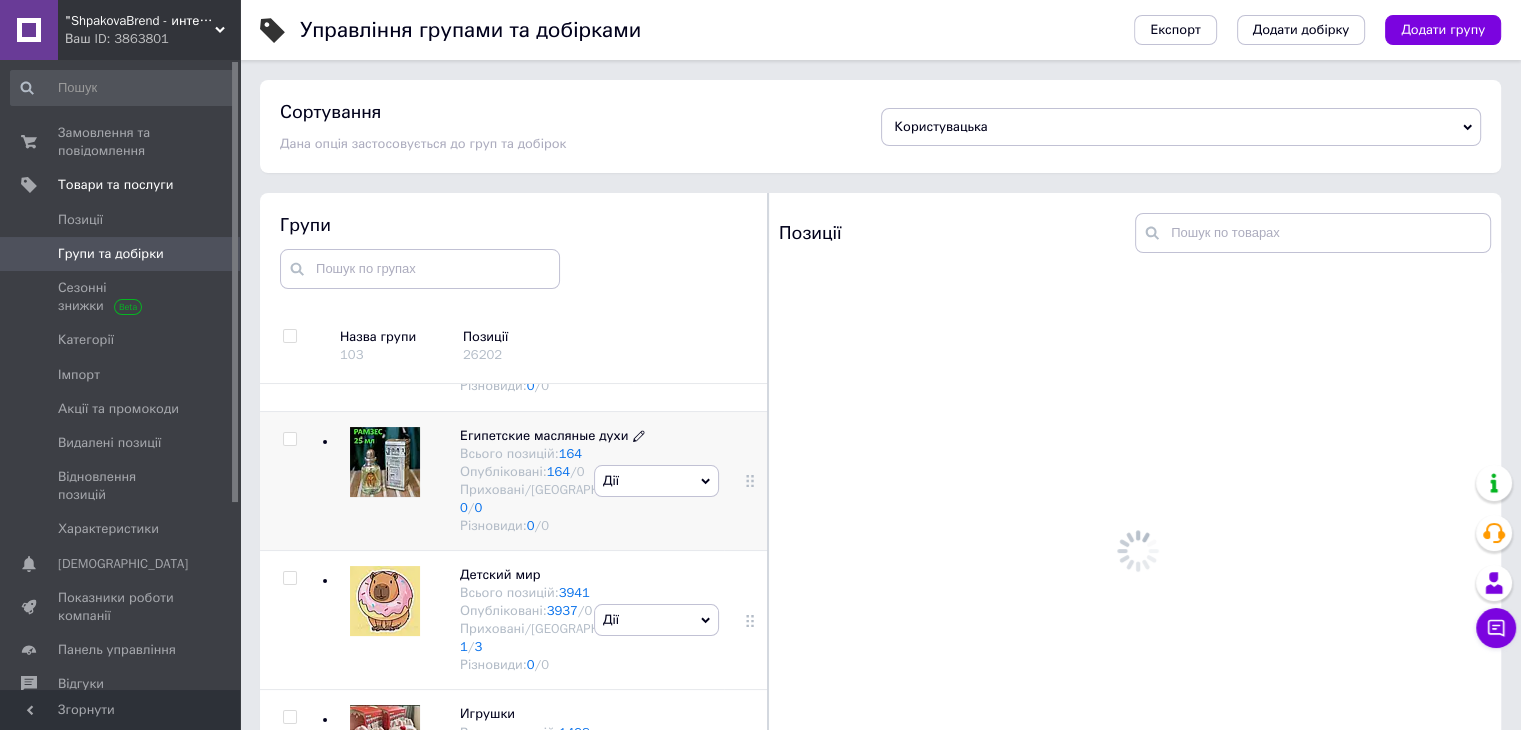 scroll, scrollTop: 2281, scrollLeft: 0, axis: vertical 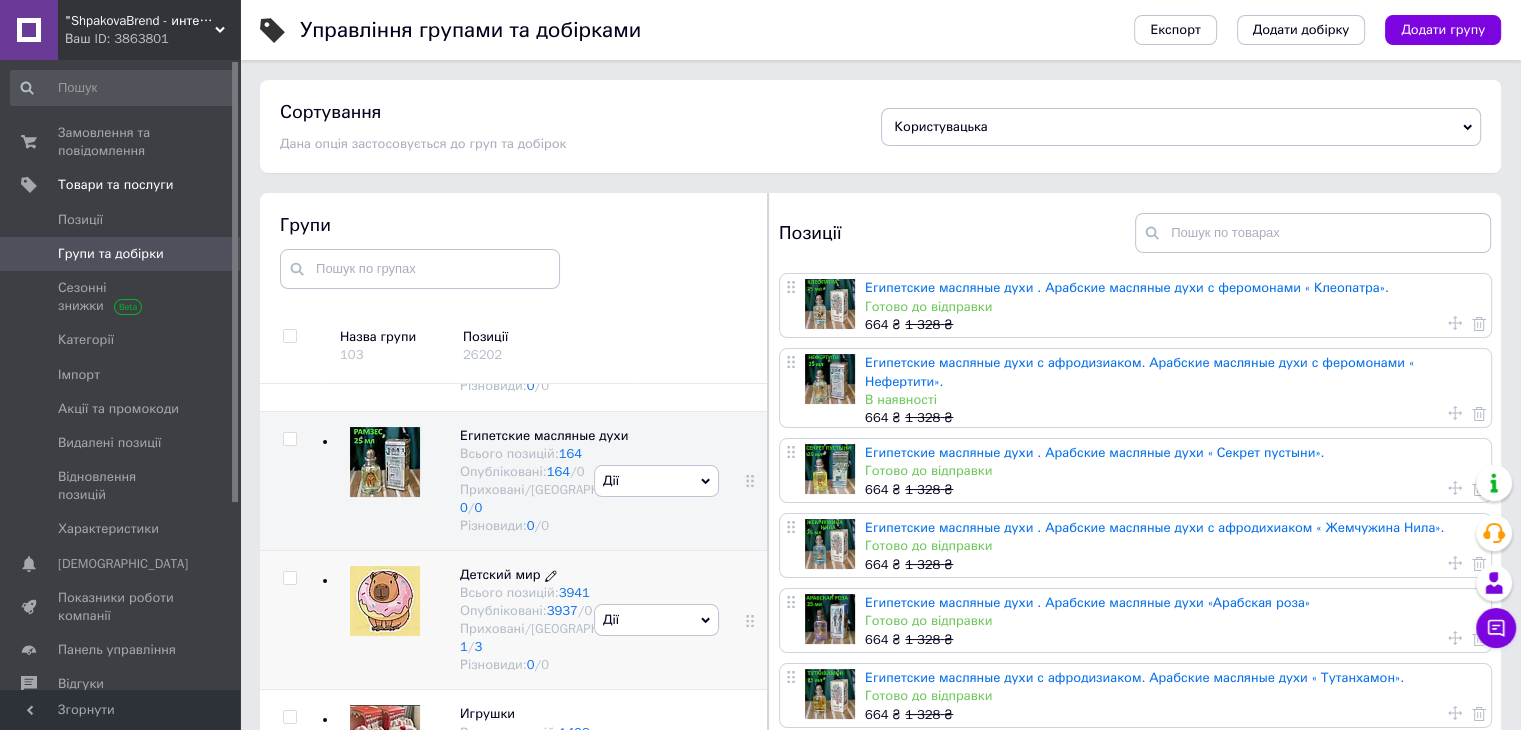 click on "Детский мир" at bounding box center (500, 574) 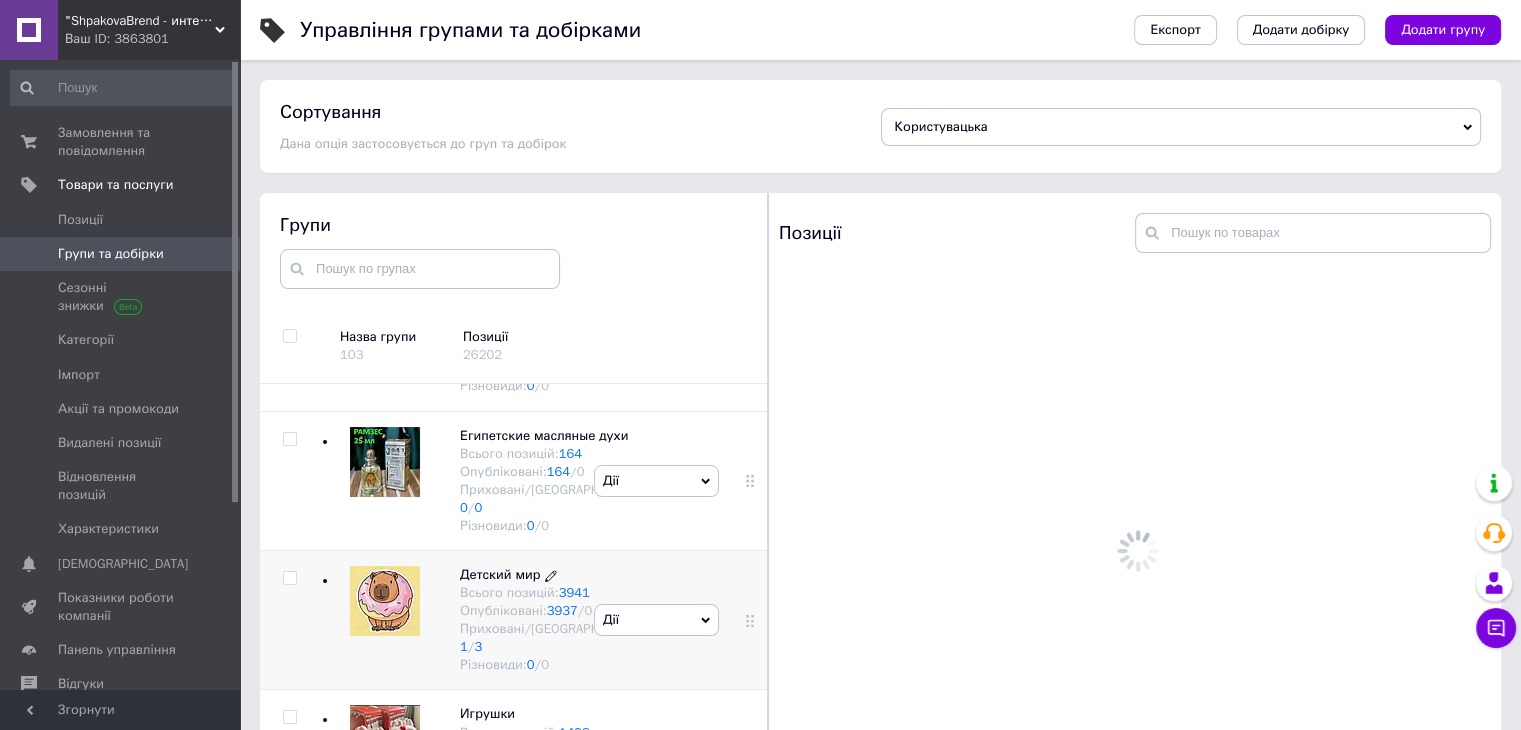 scroll, scrollTop: 2314, scrollLeft: 0, axis: vertical 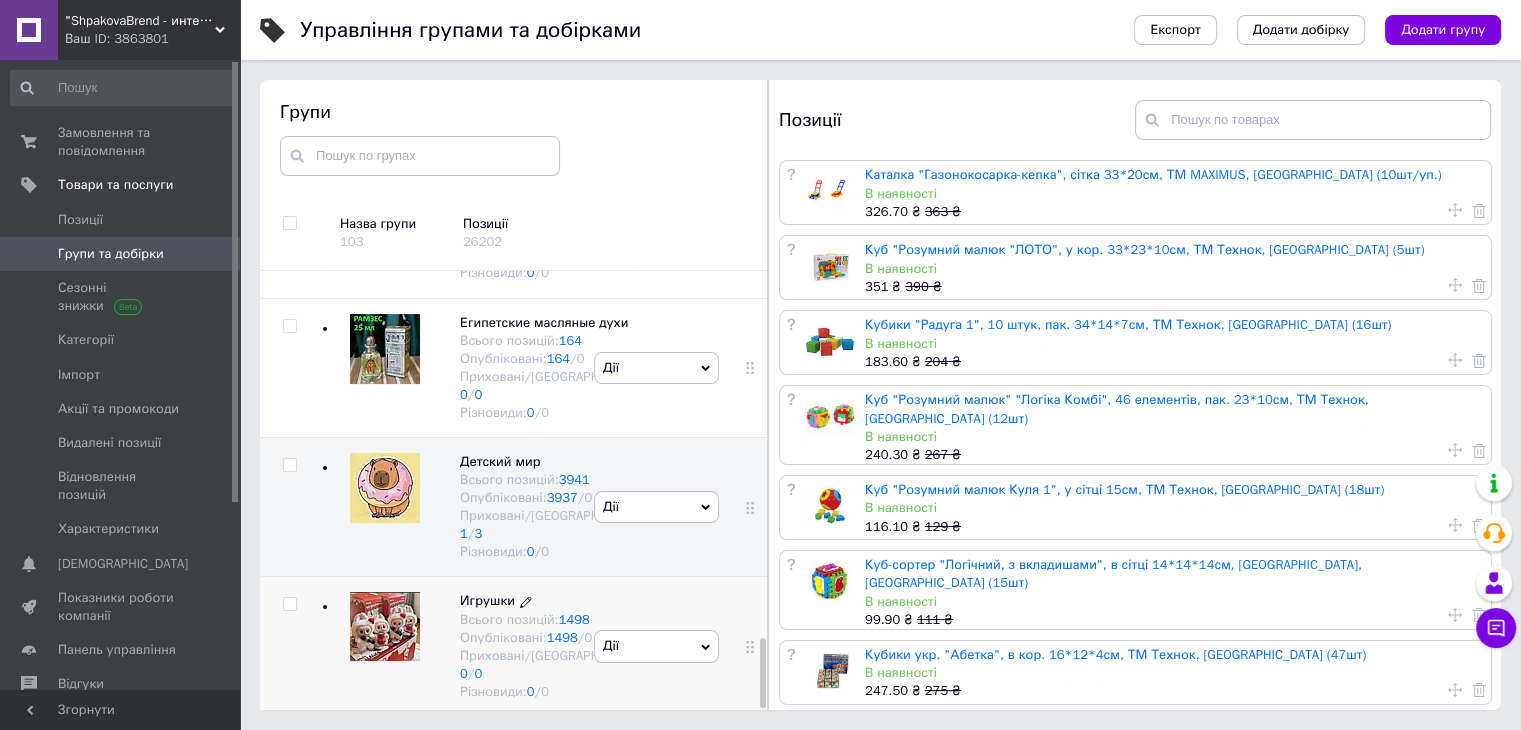 click on "Игрушки" at bounding box center (487, 600) 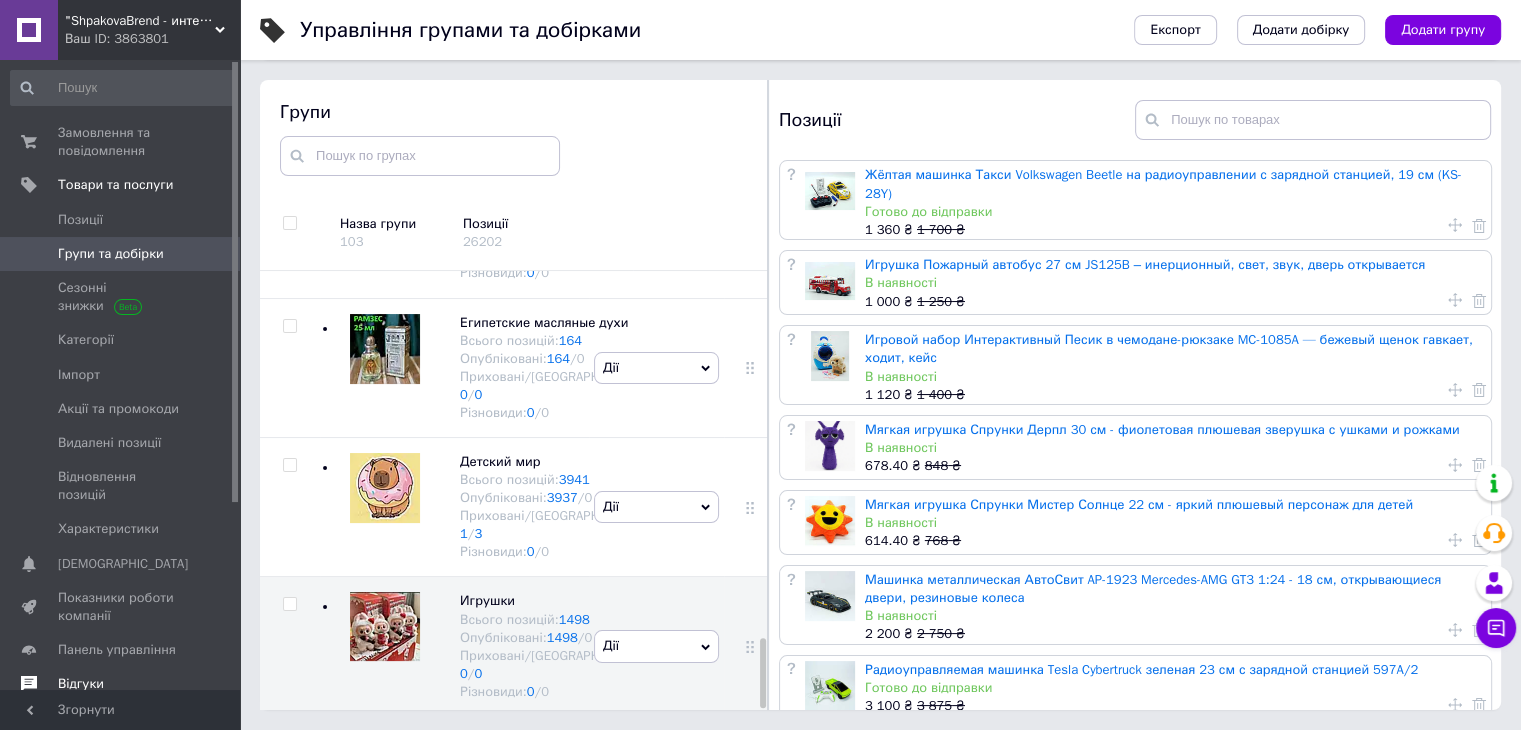 click on "Відгуки" at bounding box center [81, 684] 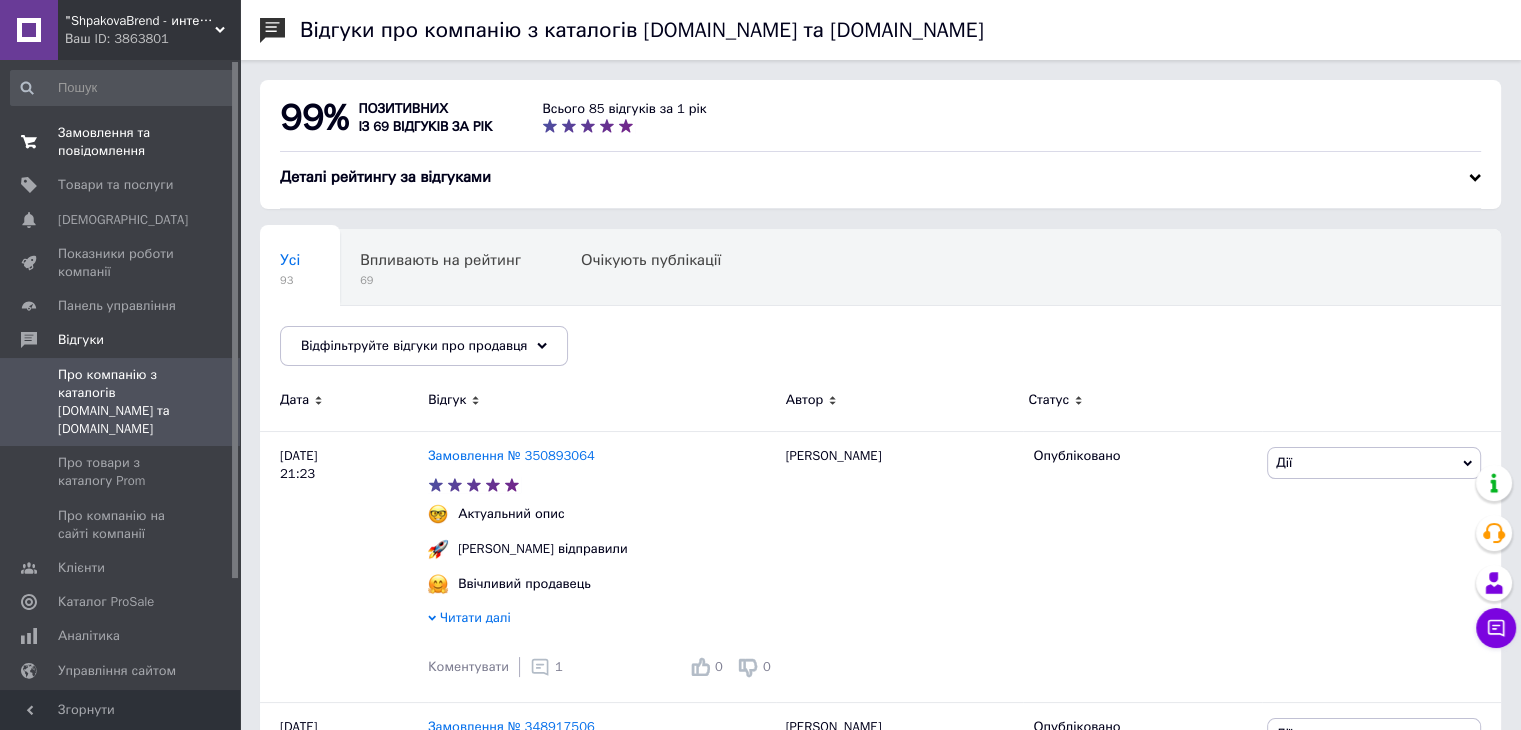 click on "Замовлення та повідомлення 0 0" at bounding box center (123, 142) 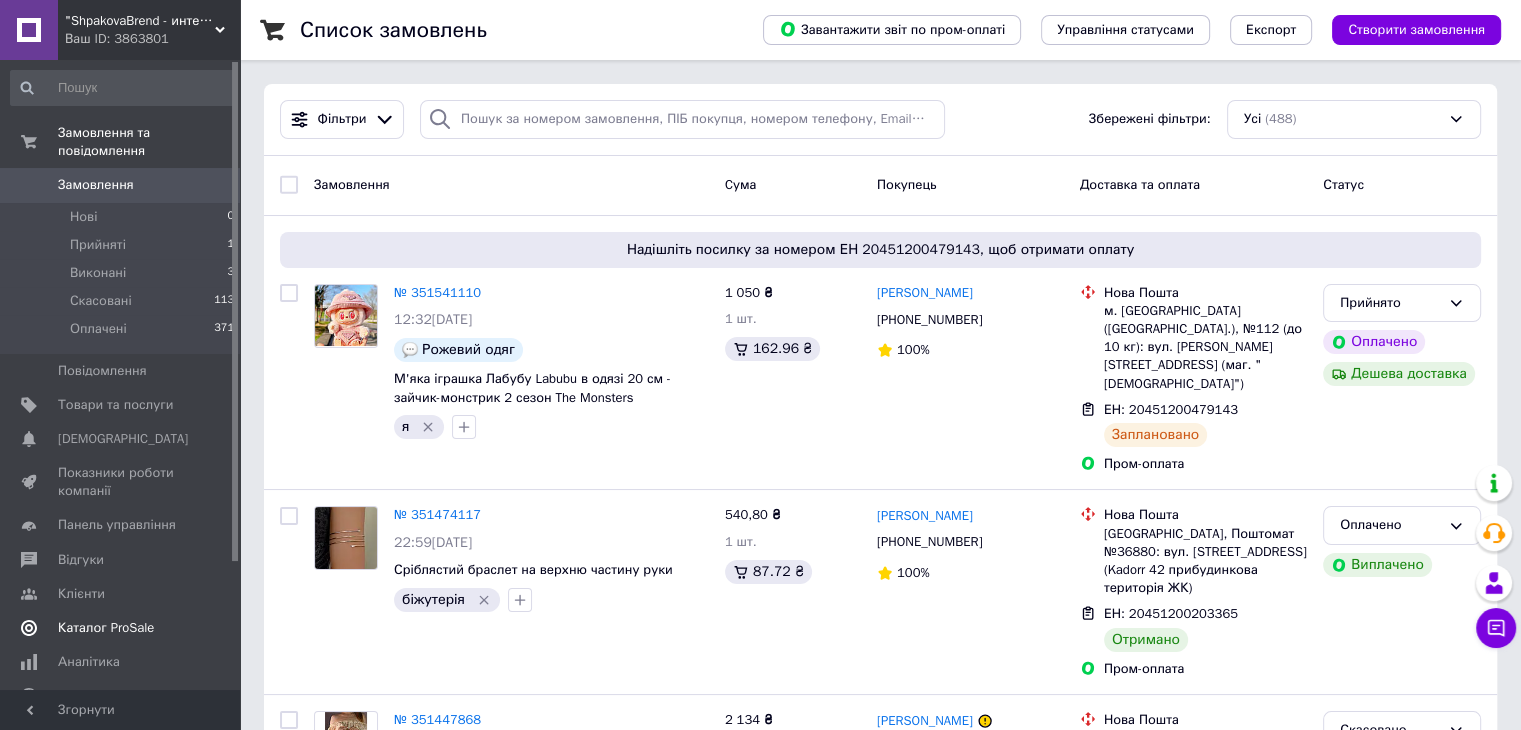 click on "Каталог ProSale" at bounding box center (106, 628) 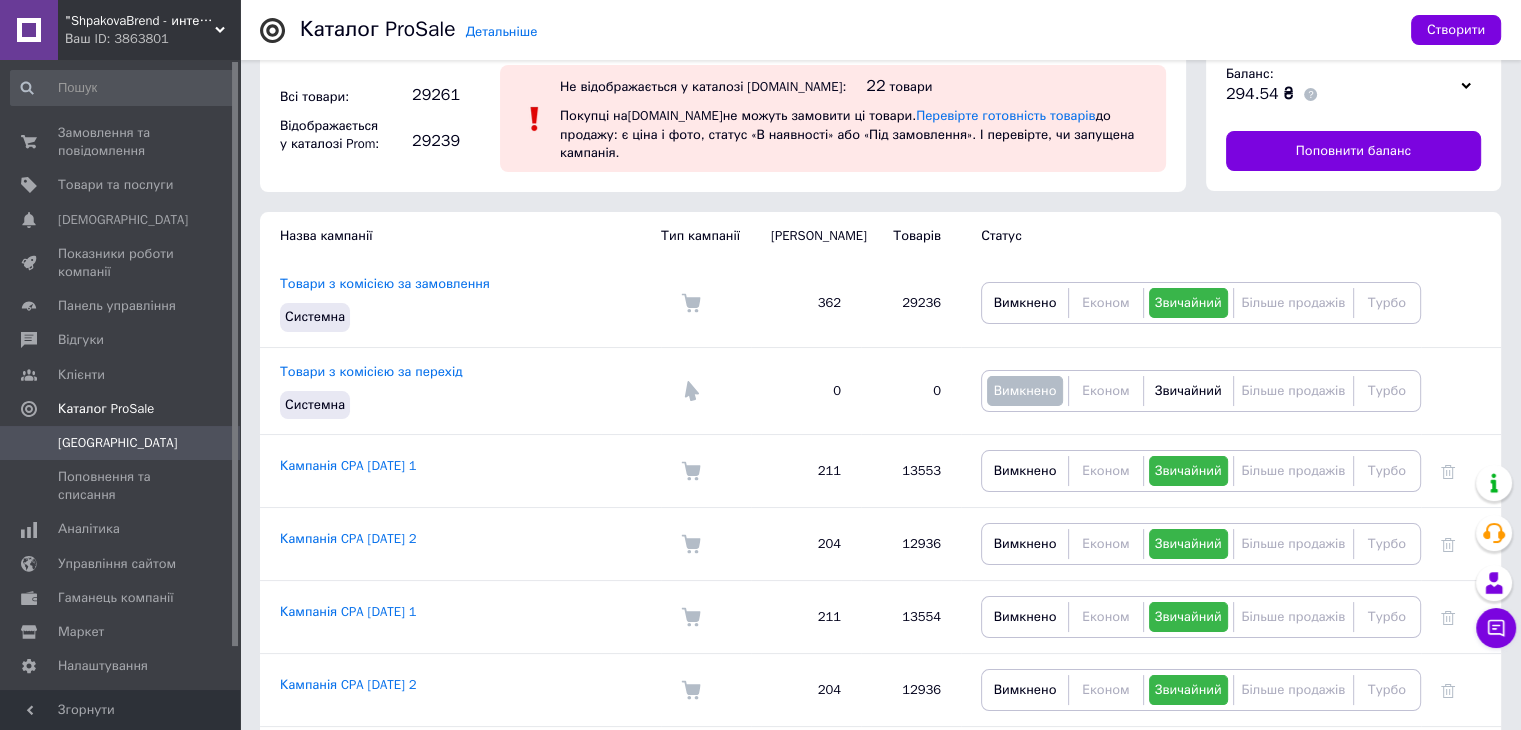 scroll, scrollTop: 0, scrollLeft: 0, axis: both 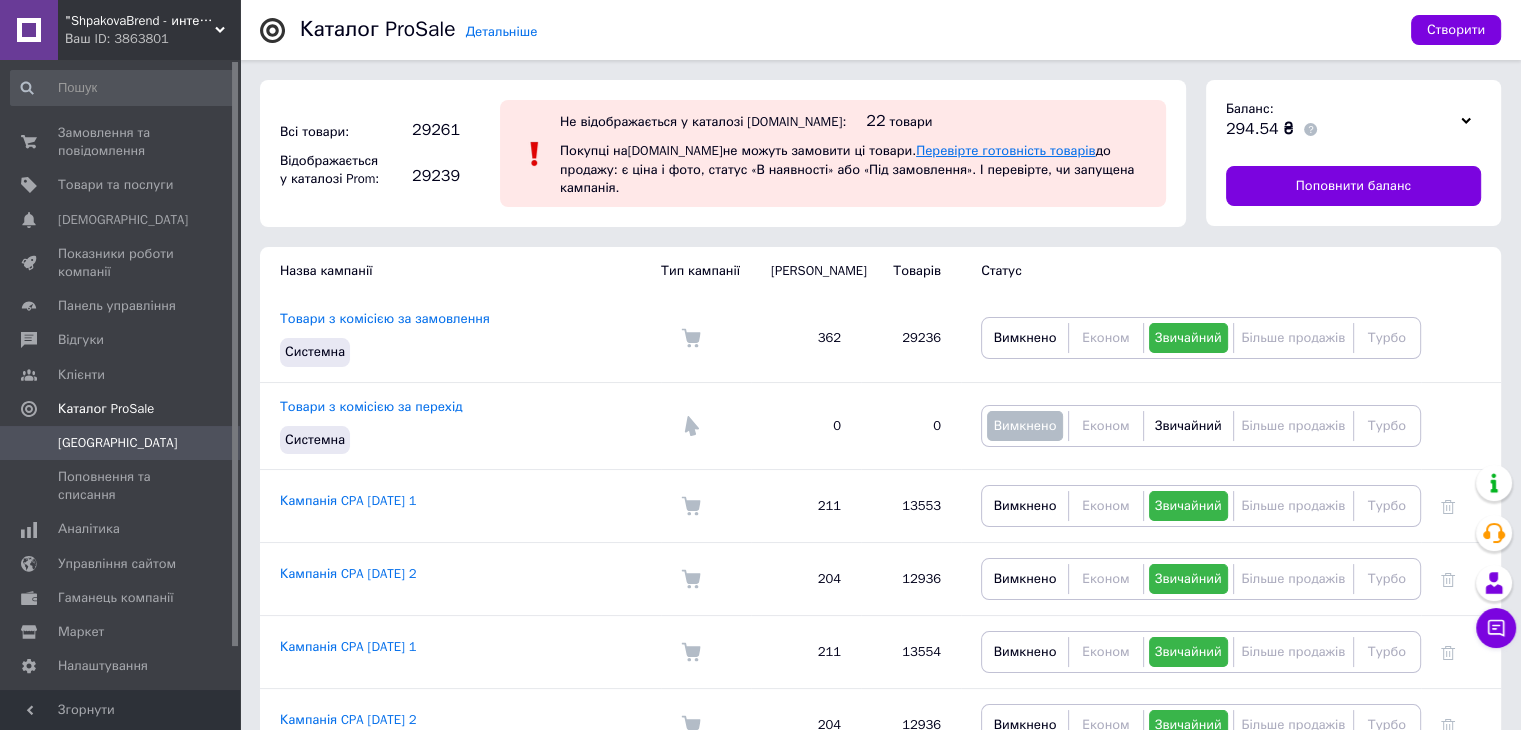 click on "Перевірте готовність товарів" at bounding box center (1005, 150) 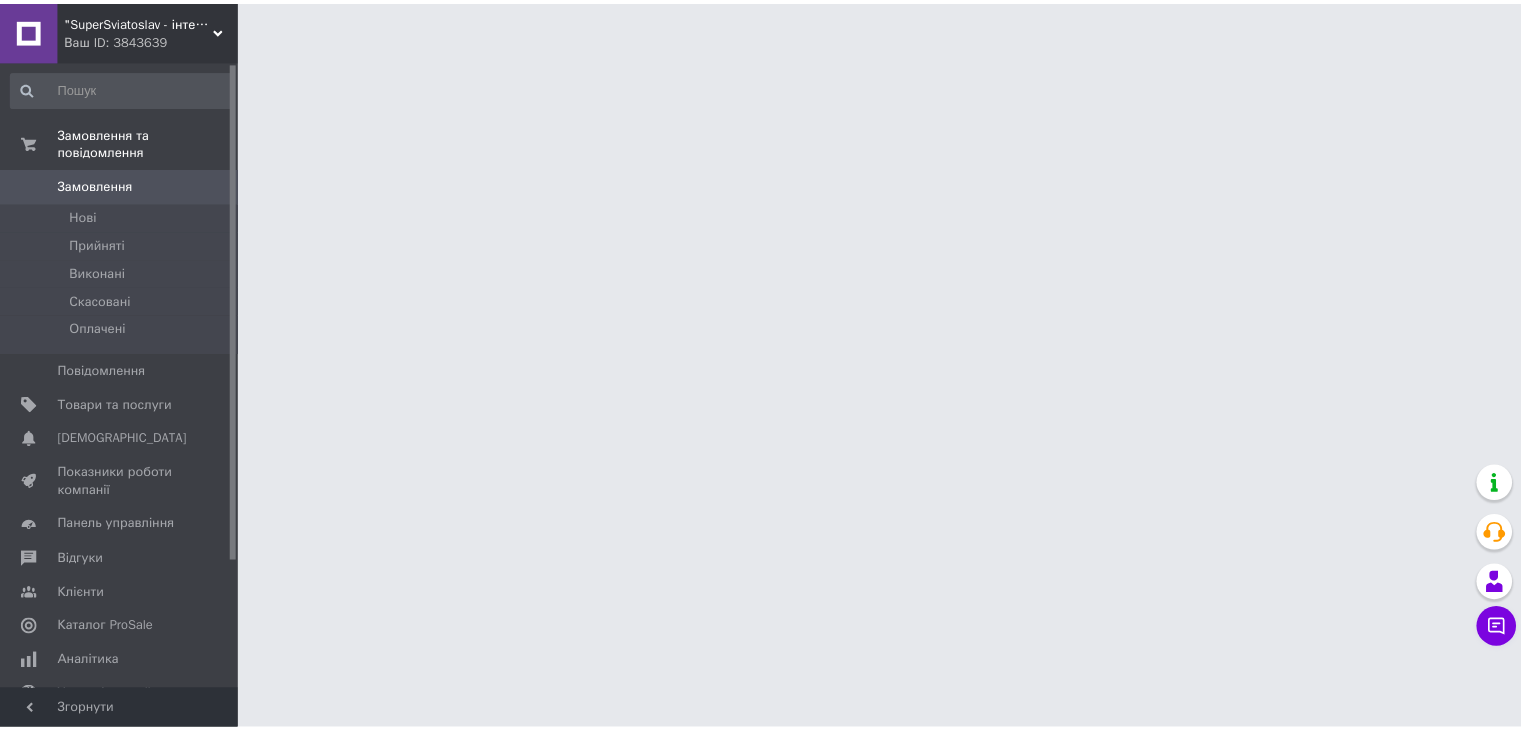 scroll, scrollTop: 0, scrollLeft: 0, axis: both 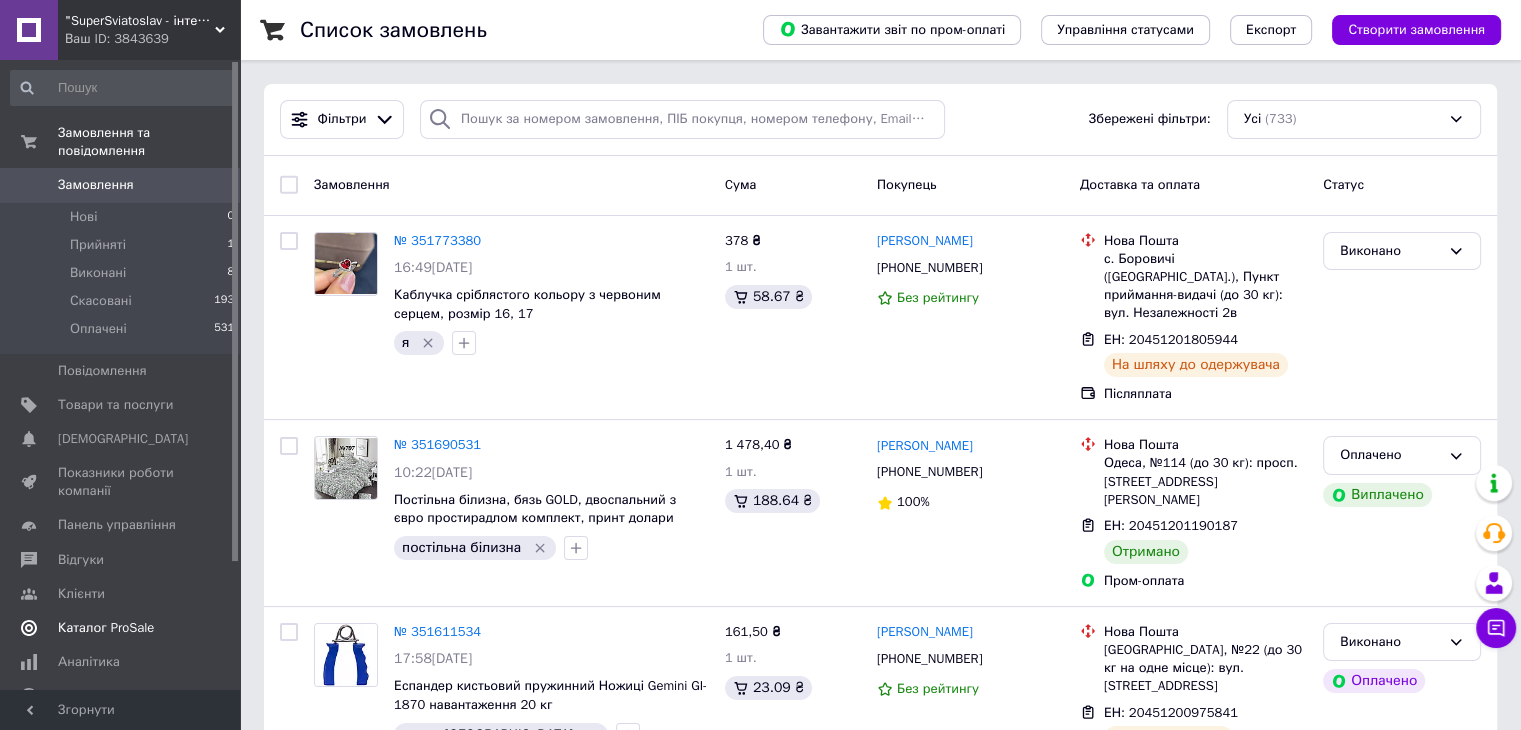 click on "Каталог ProSale" at bounding box center [106, 628] 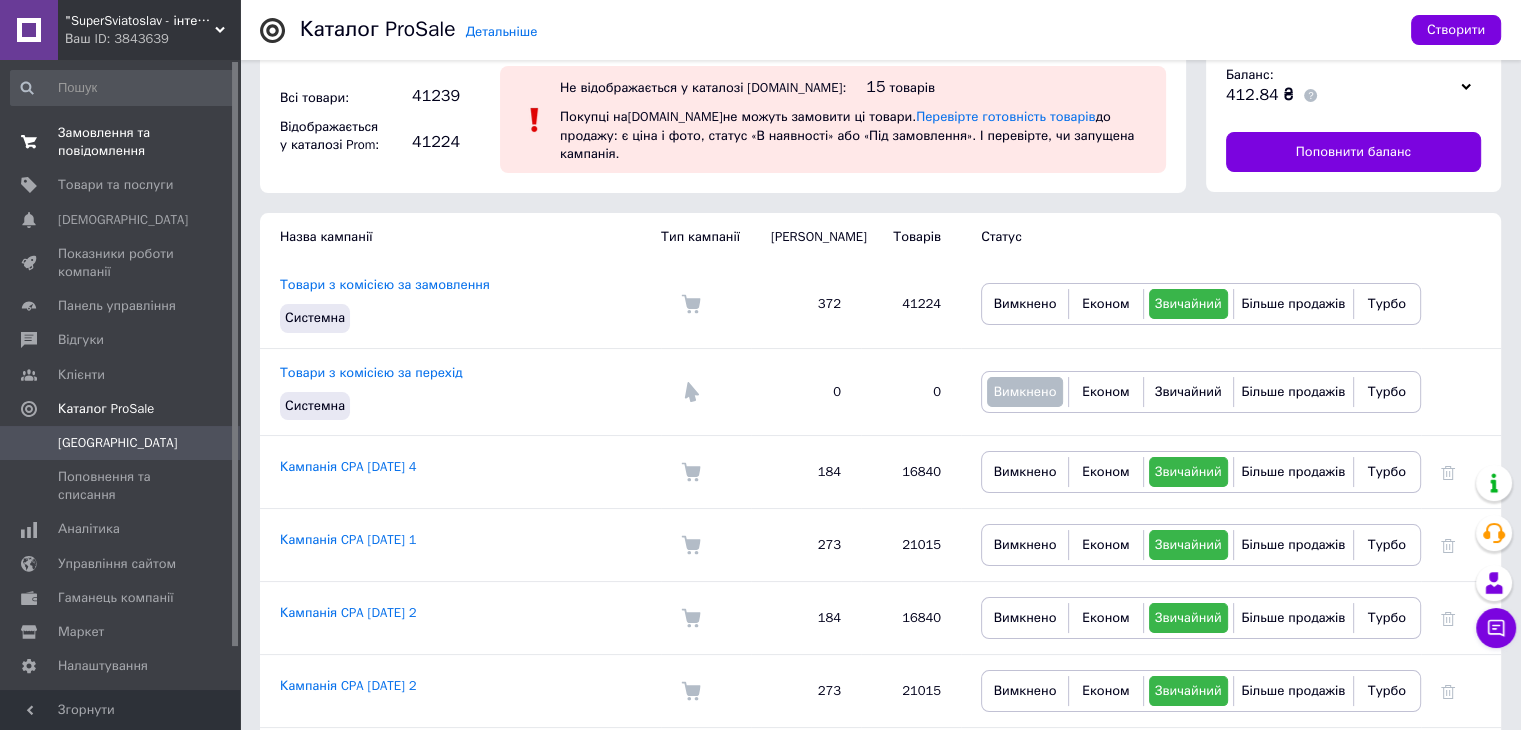 scroll, scrollTop: 0, scrollLeft: 0, axis: both 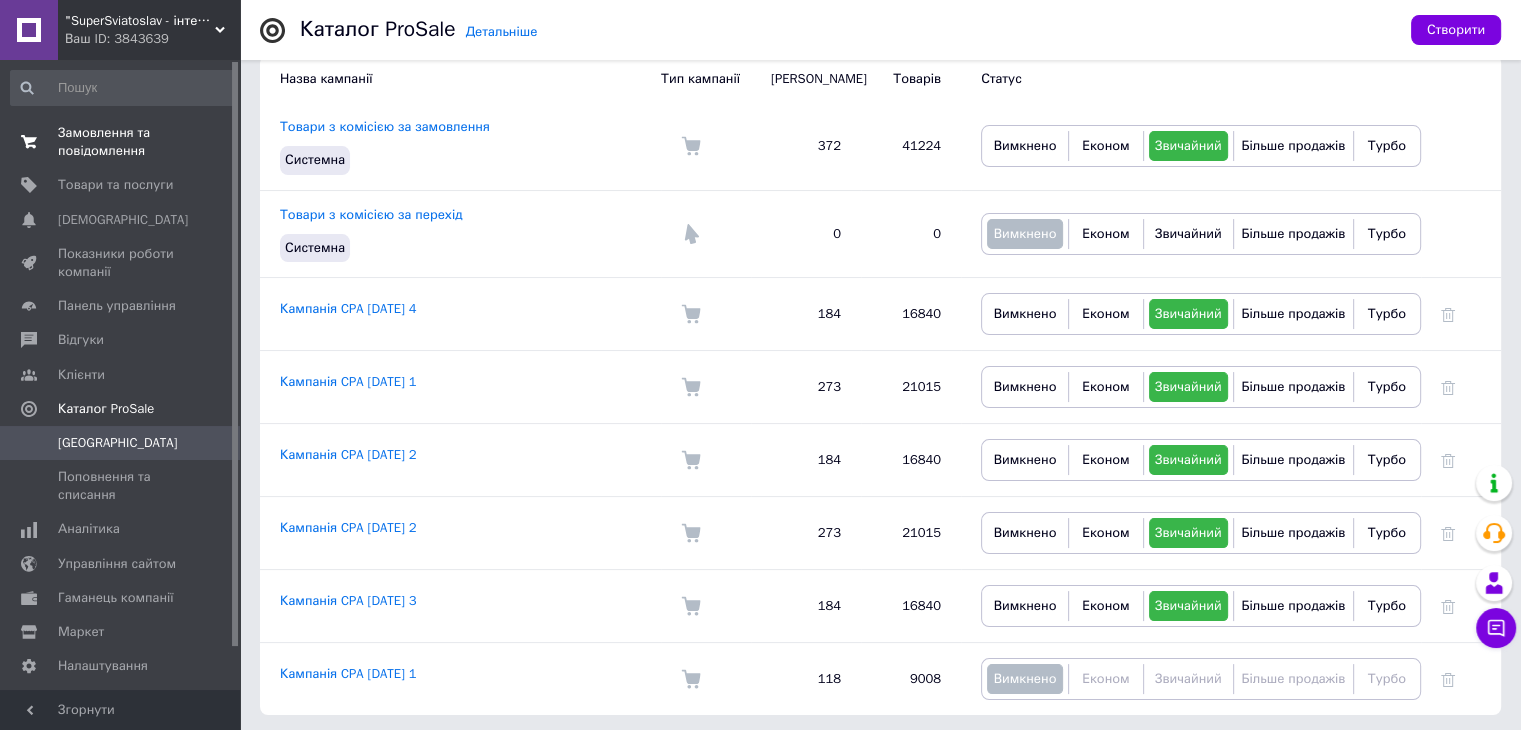 click on "Замовлення та повідомлення" at bounding box center (121, 142) 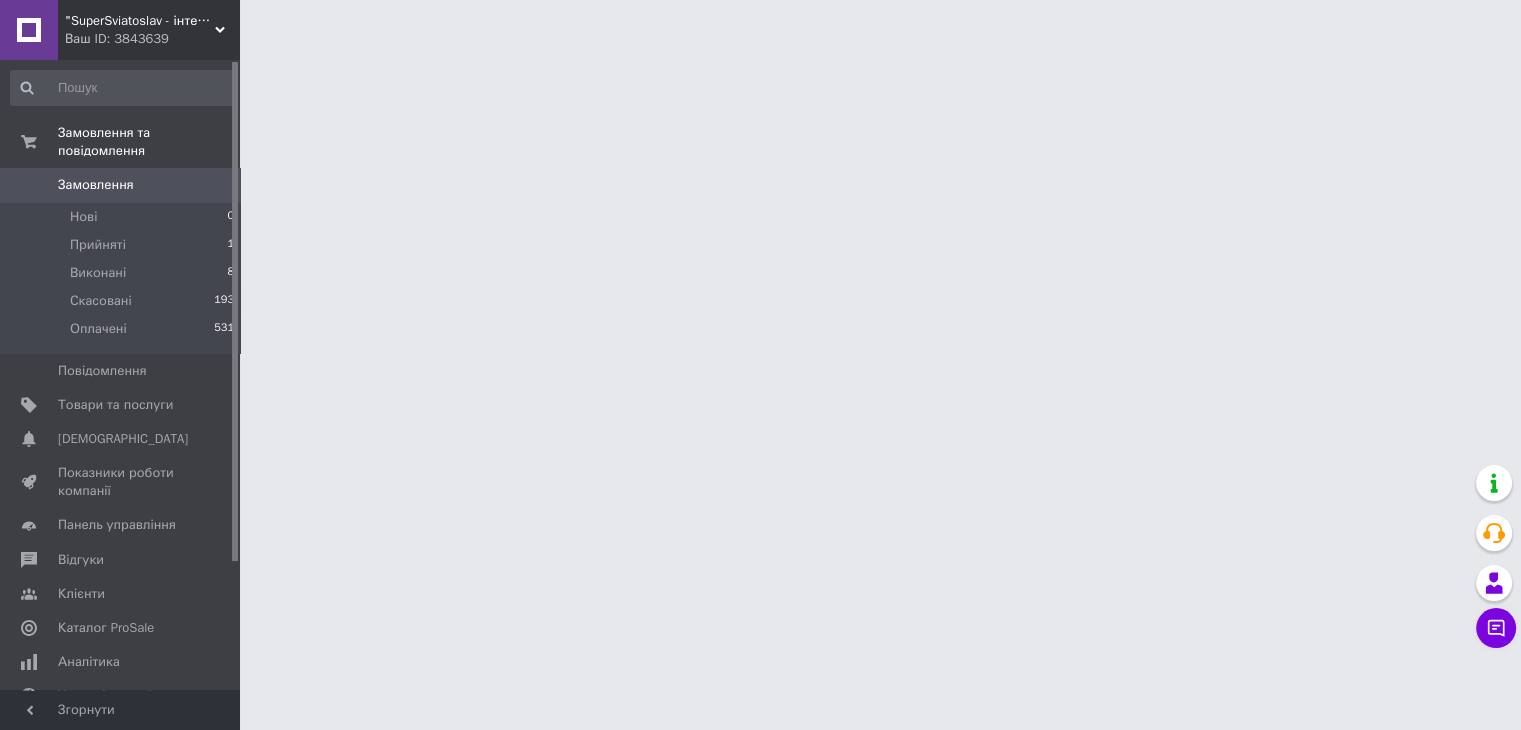 scroll, scrollTop: 0, scrollLeft: 0, axis: both 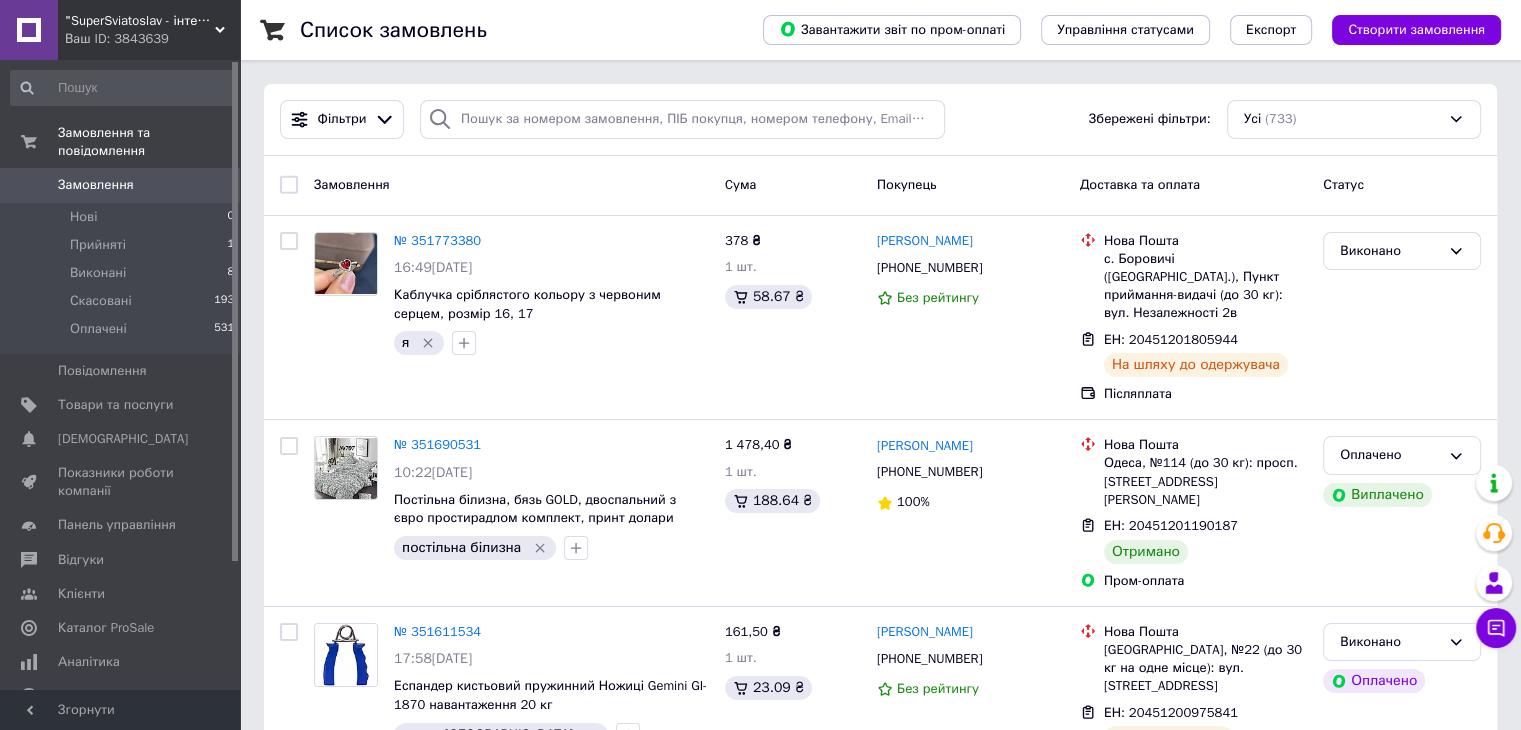 click on ""SuperSviatoslav - інтернет магазин суперових подарунків"" at bounding box center [140, 21] 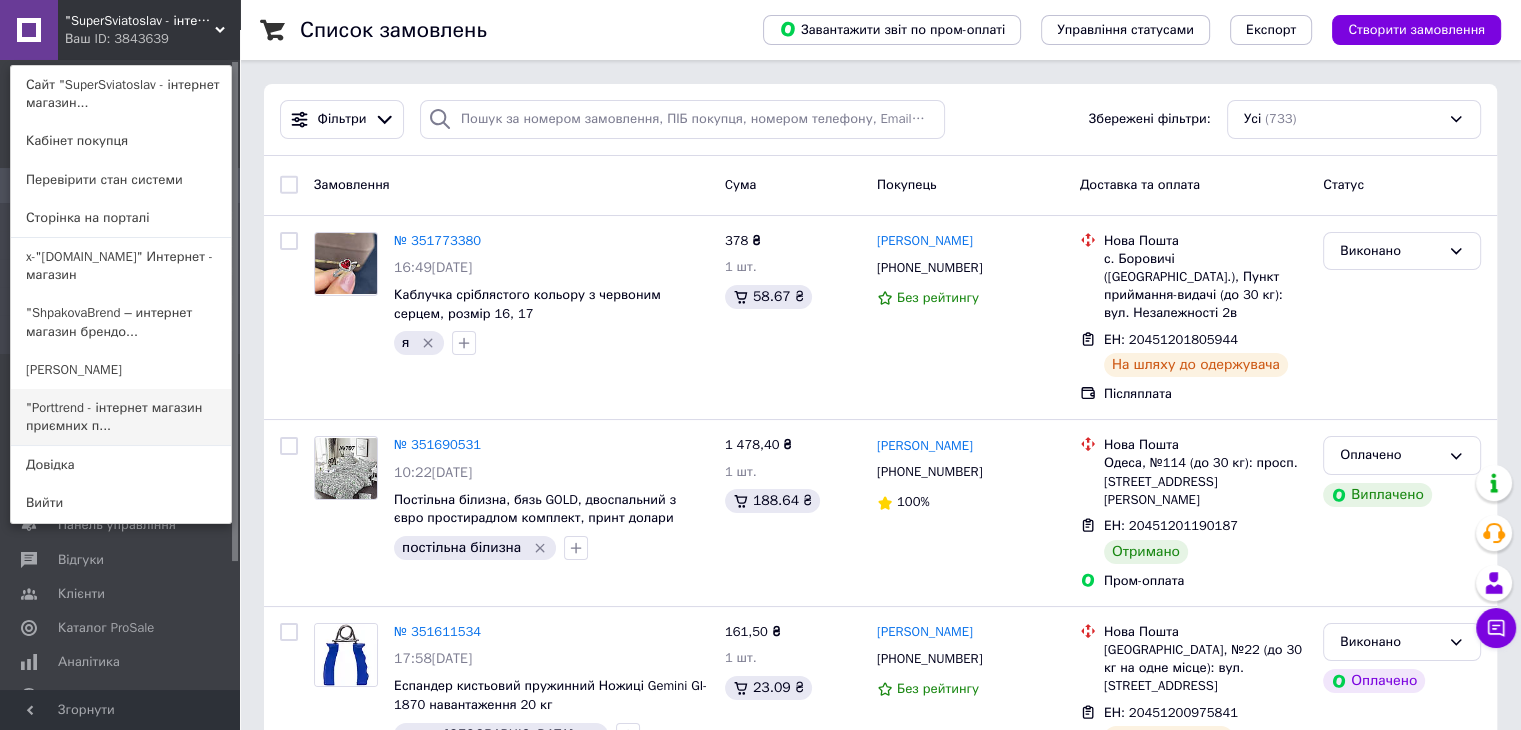 click on ""Porttrend - інтернет магазин приємних п..." at bounding box center (121, 417) 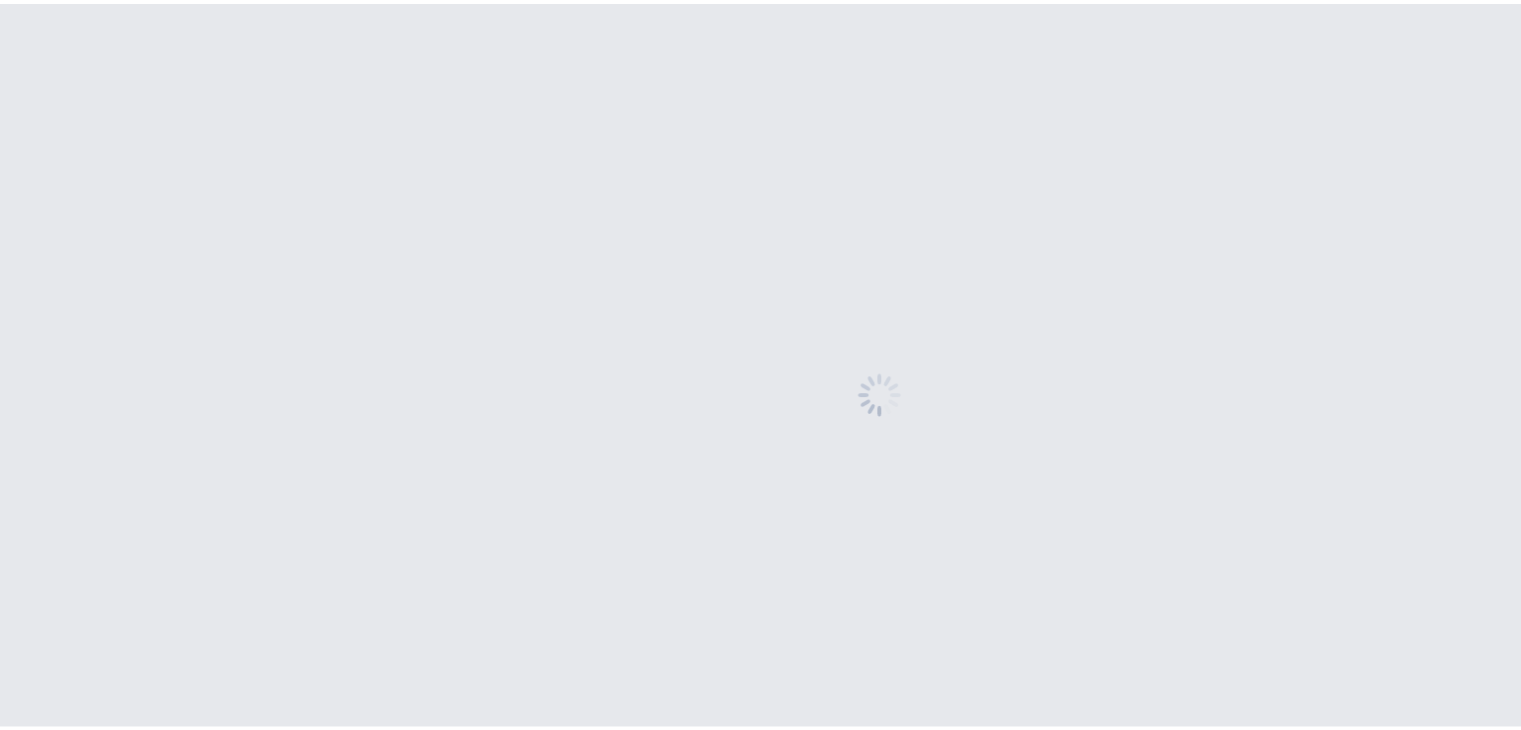 scroll, scrollTop: 0, scrollLeft: 0, axis: both 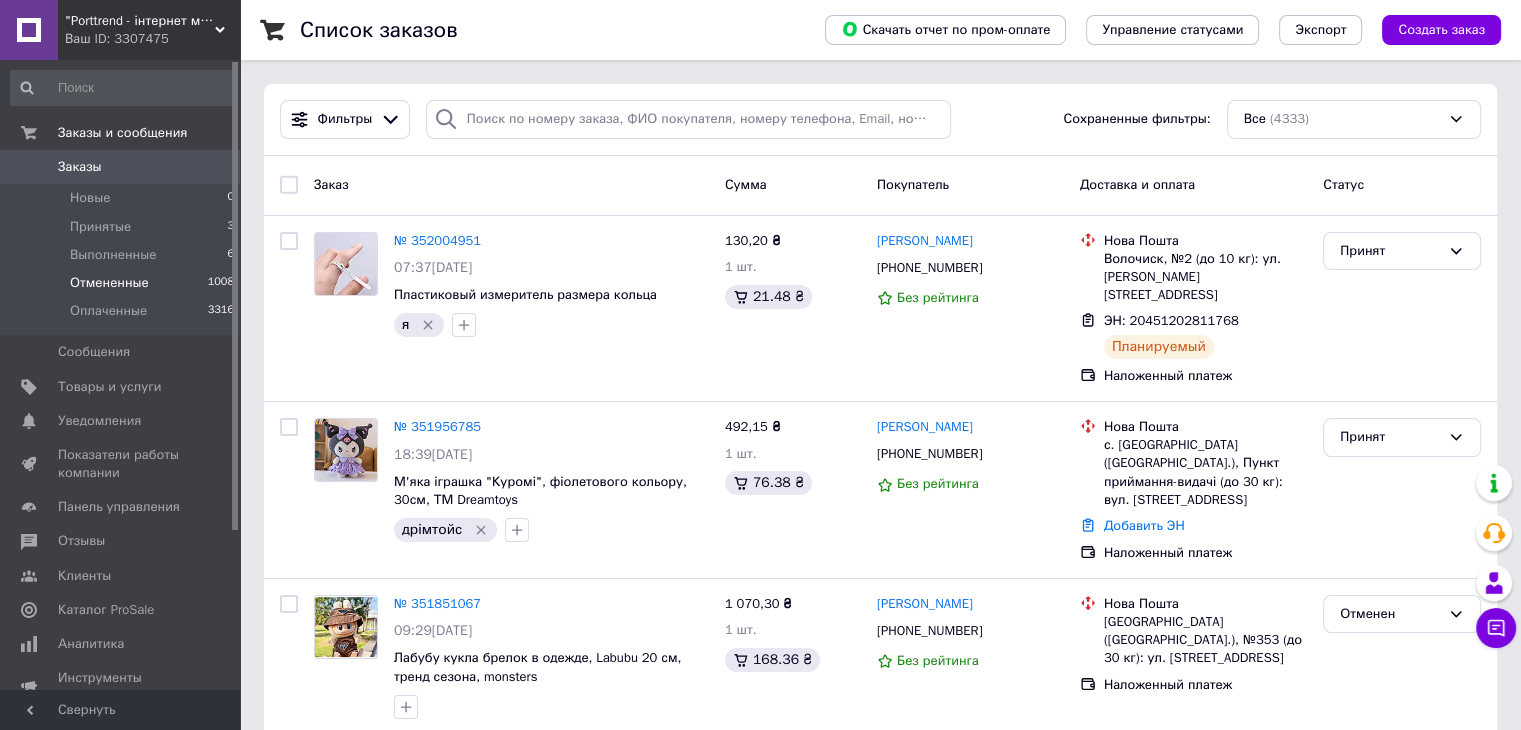 click on "Отмененные 1008" at bounding box center (123, 283) 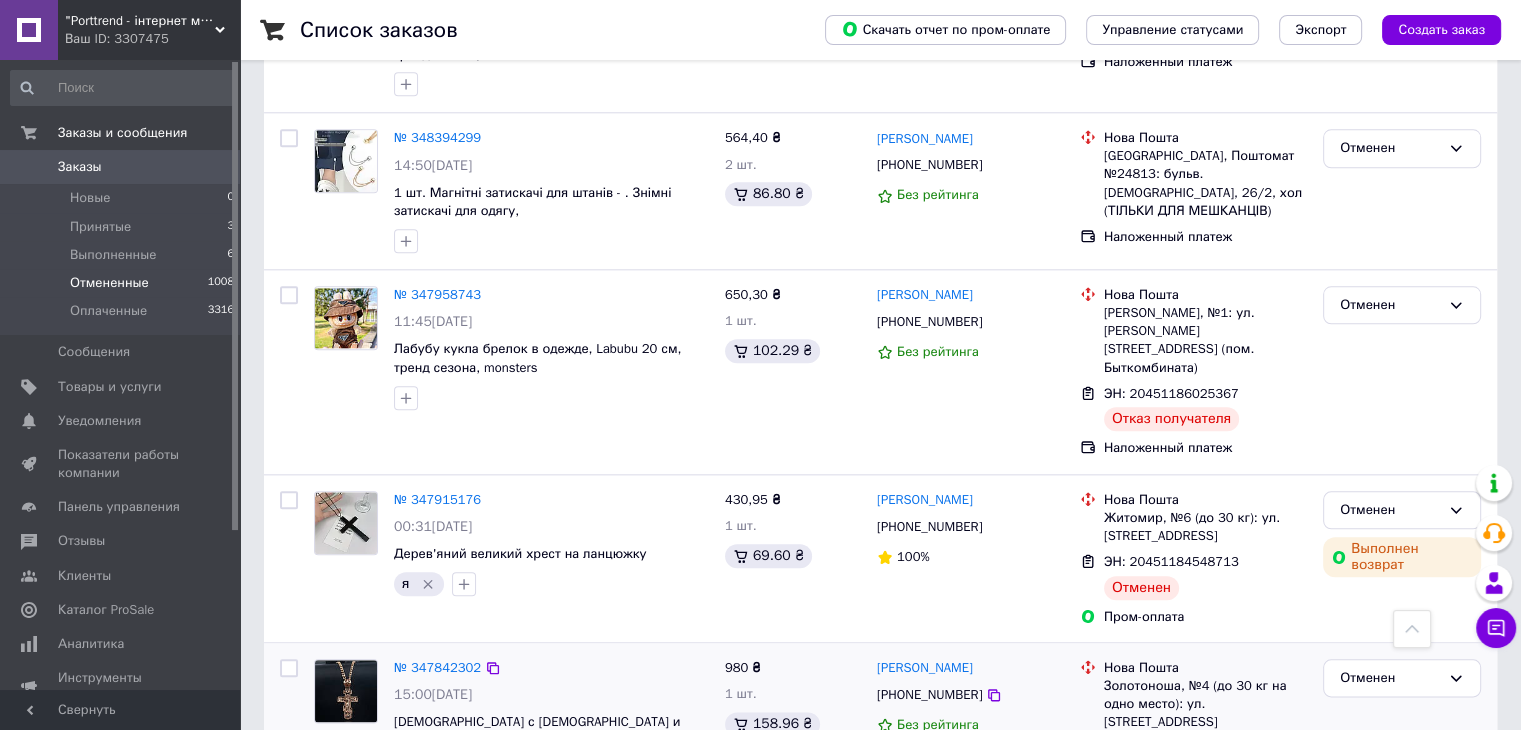 scroll, scrollTop: 2200, scrollLeft: 0, axis: vertical 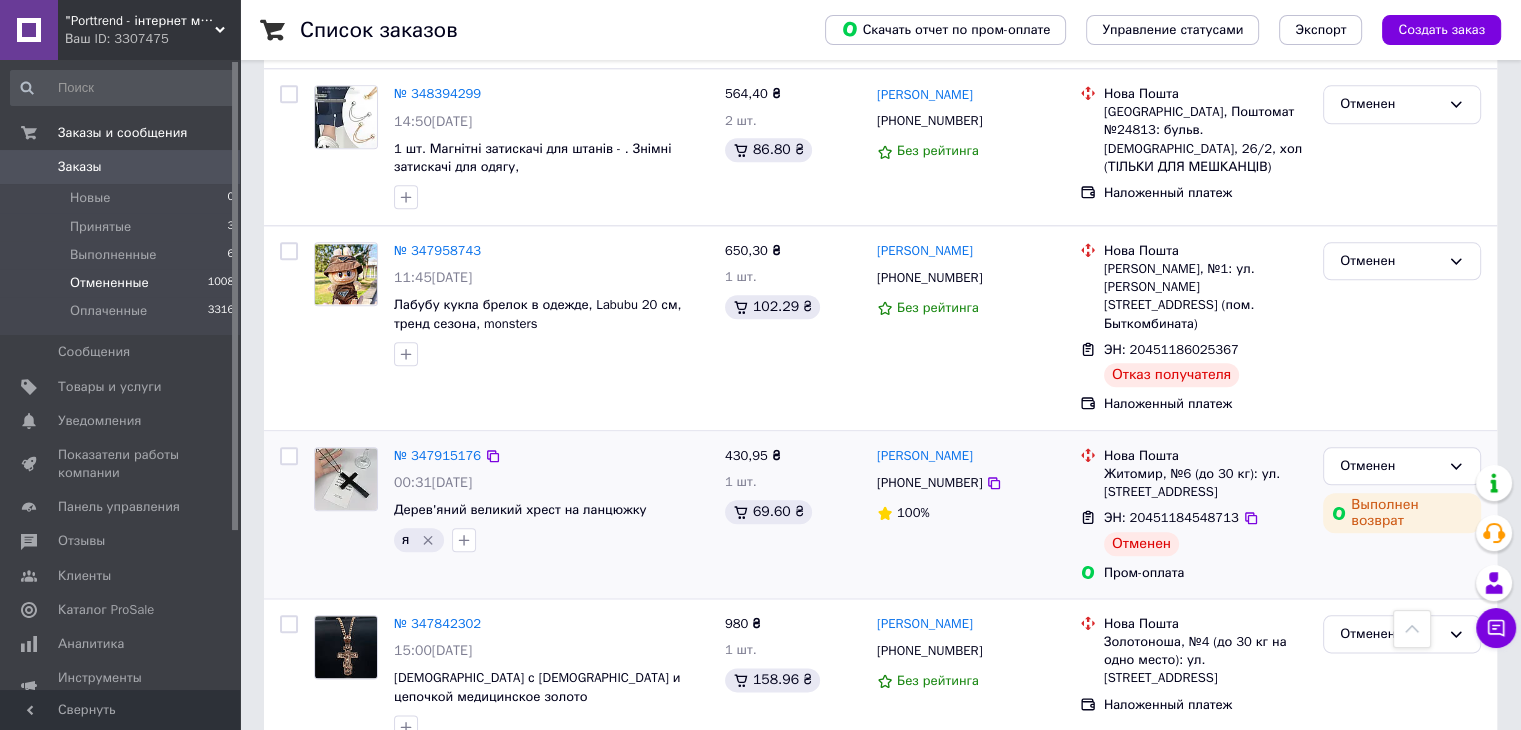 click 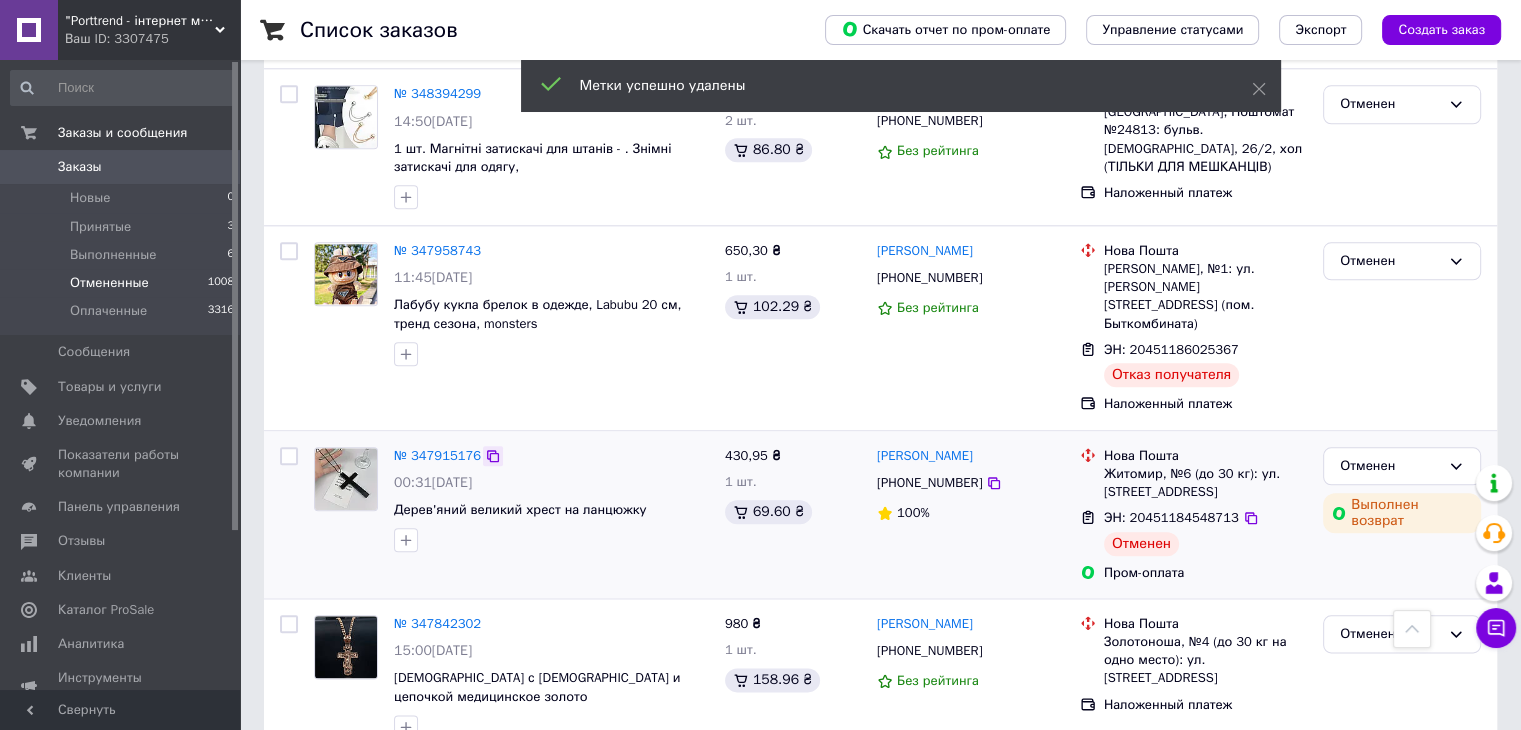 click 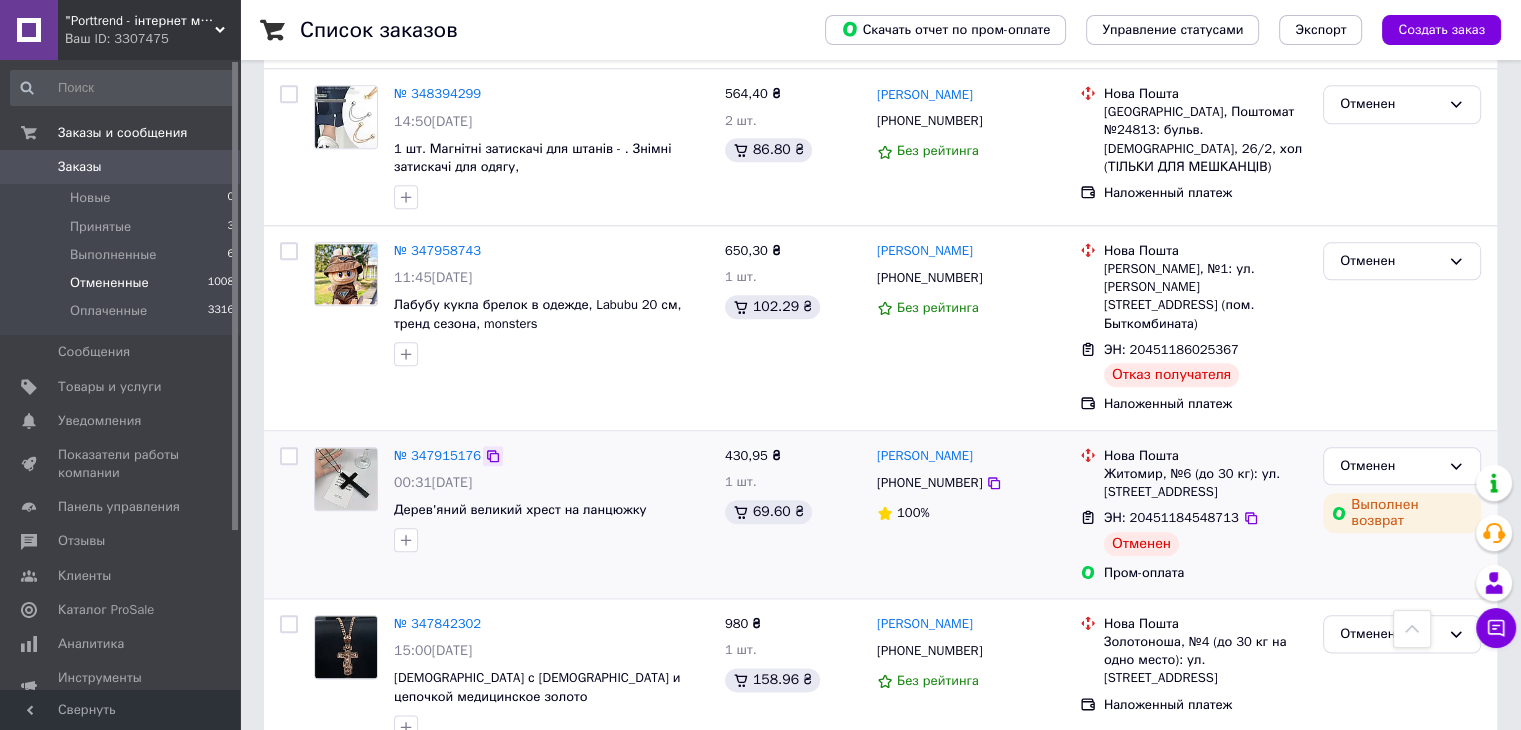 click 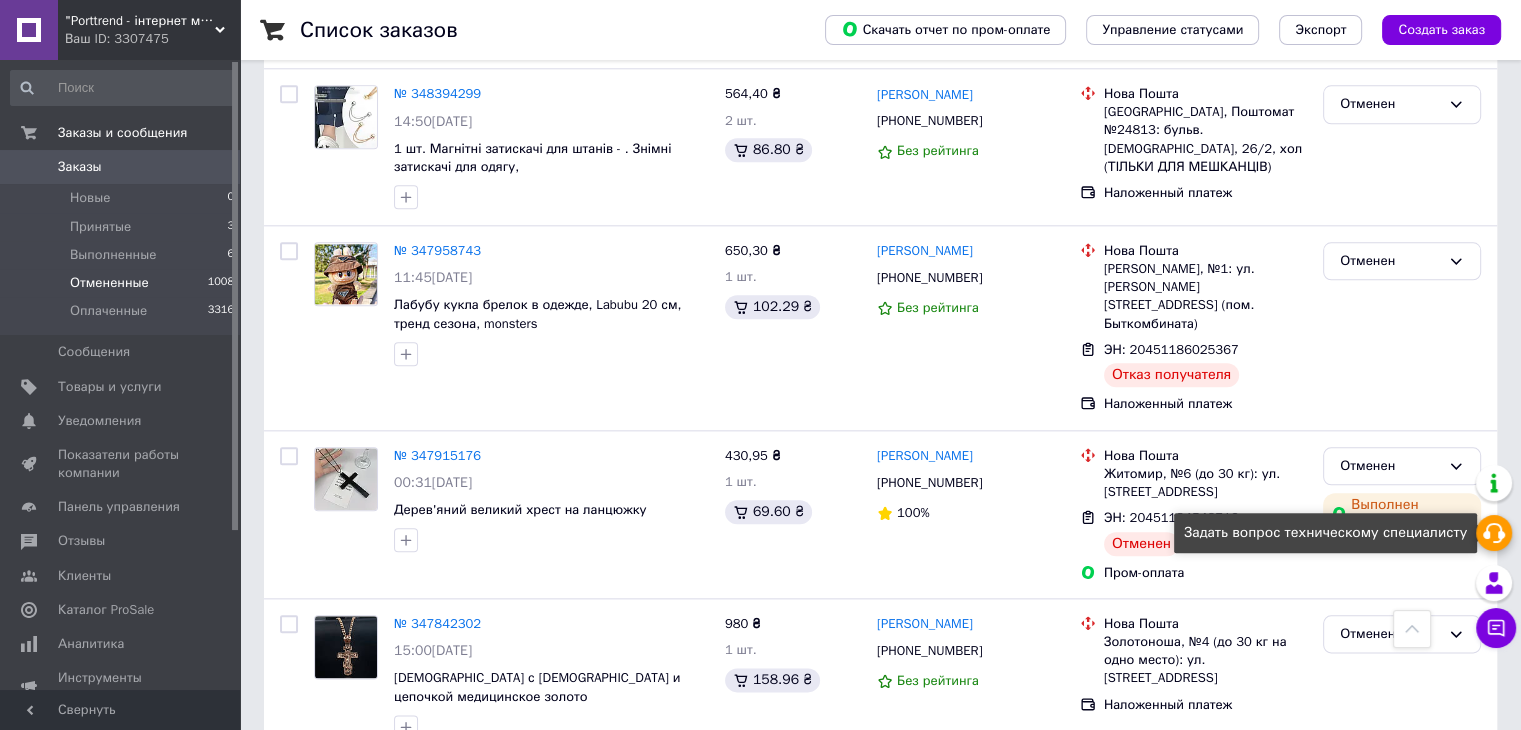 click 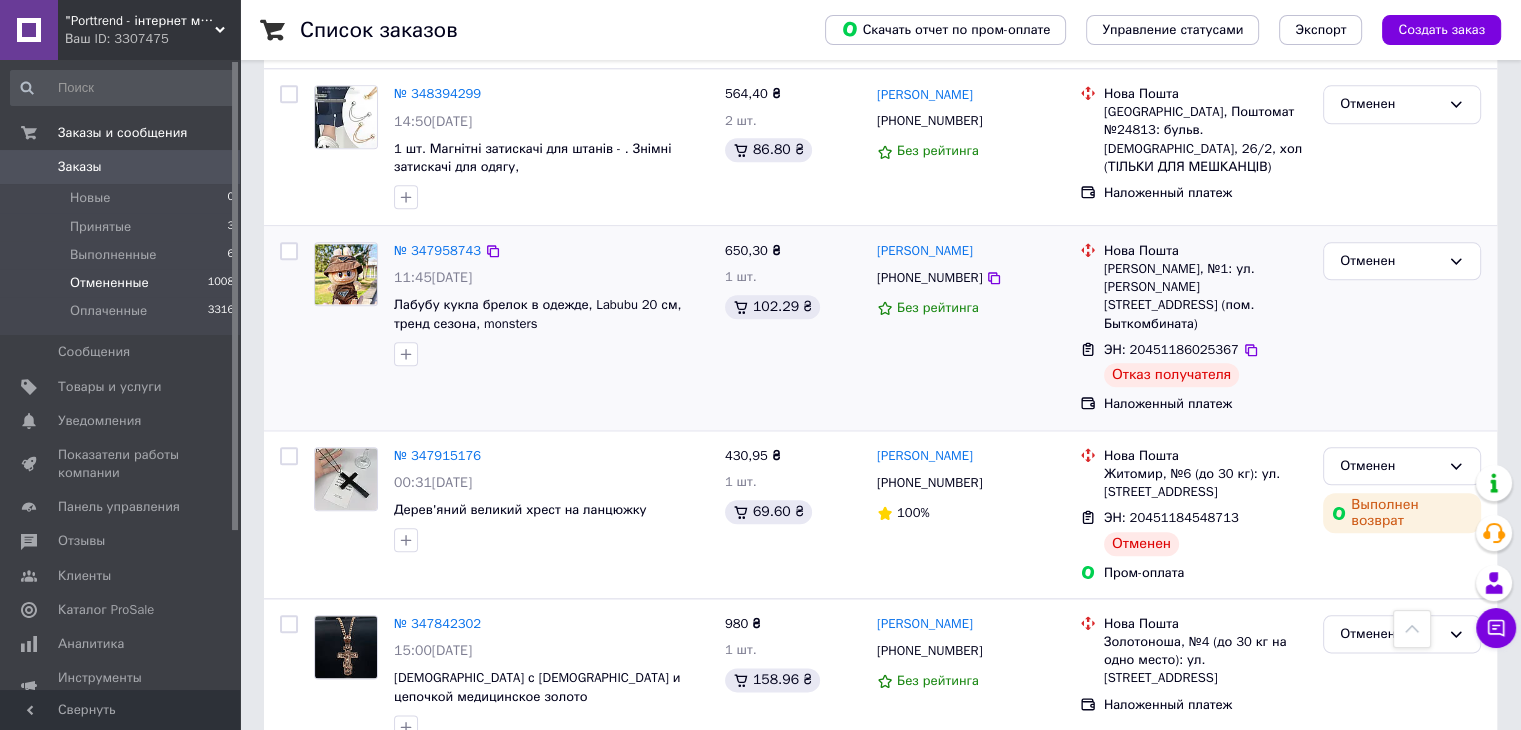 click on "Нова Пошта Одеса, Поштомат №24813: бульв. Французький, 26/2, хол (ТІЛЬКИ ДЛЯ МЕШКАНЦІВ) Наложенный платеж" at bounding box center [1193, 147] 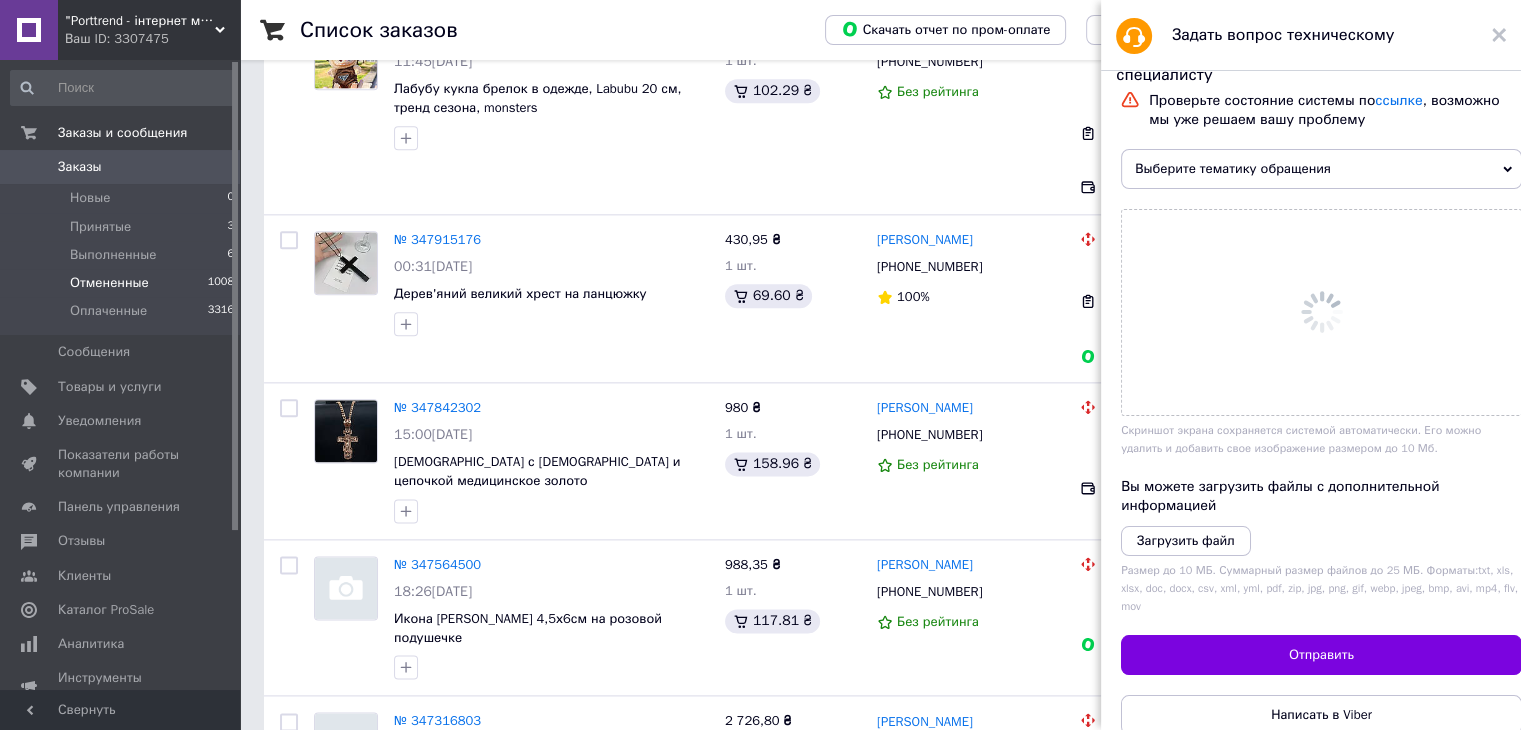 scroll, scrollTop: 1400, scrollLeft: 0, axis: vertical 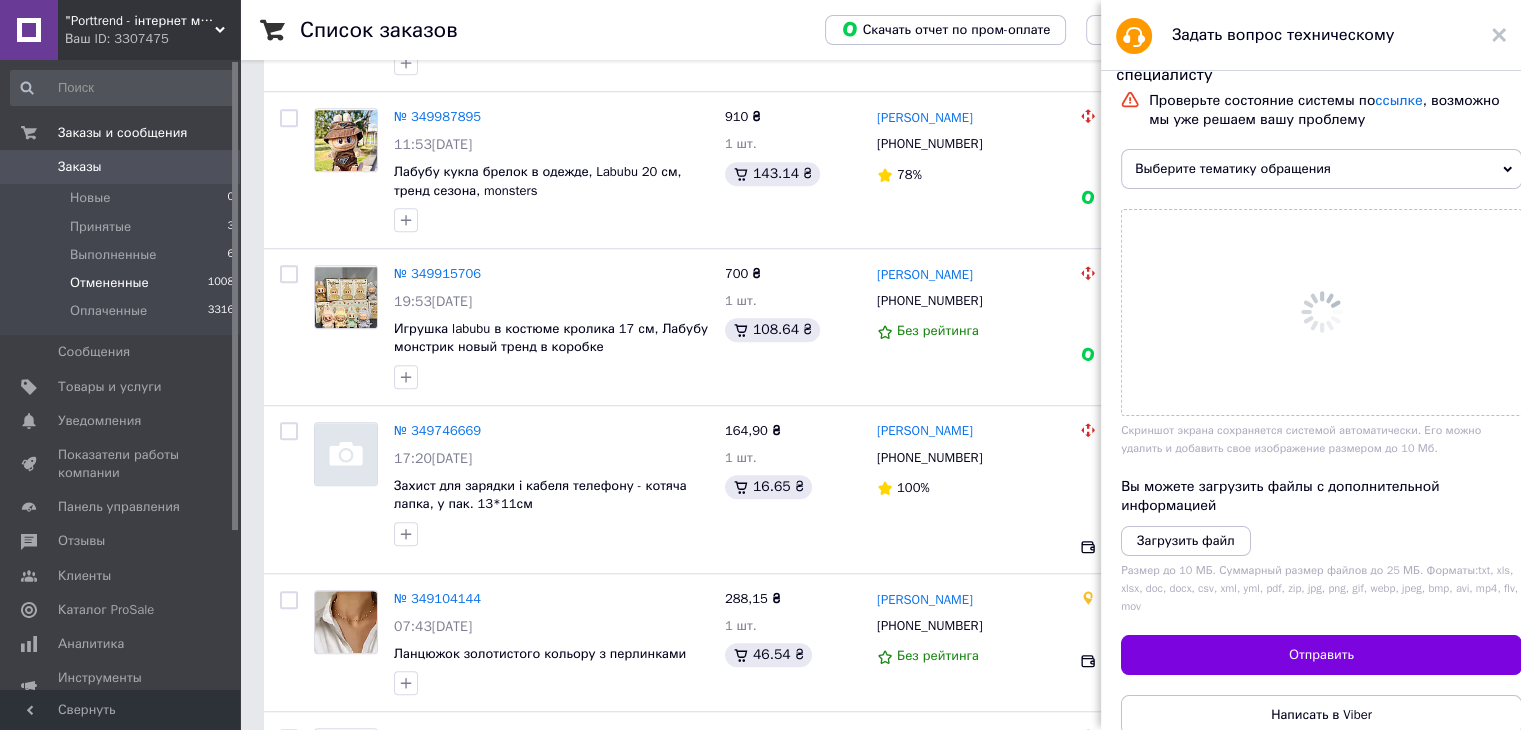 click on "Выберите тематику обращения" at bounding box center (1321, 169) 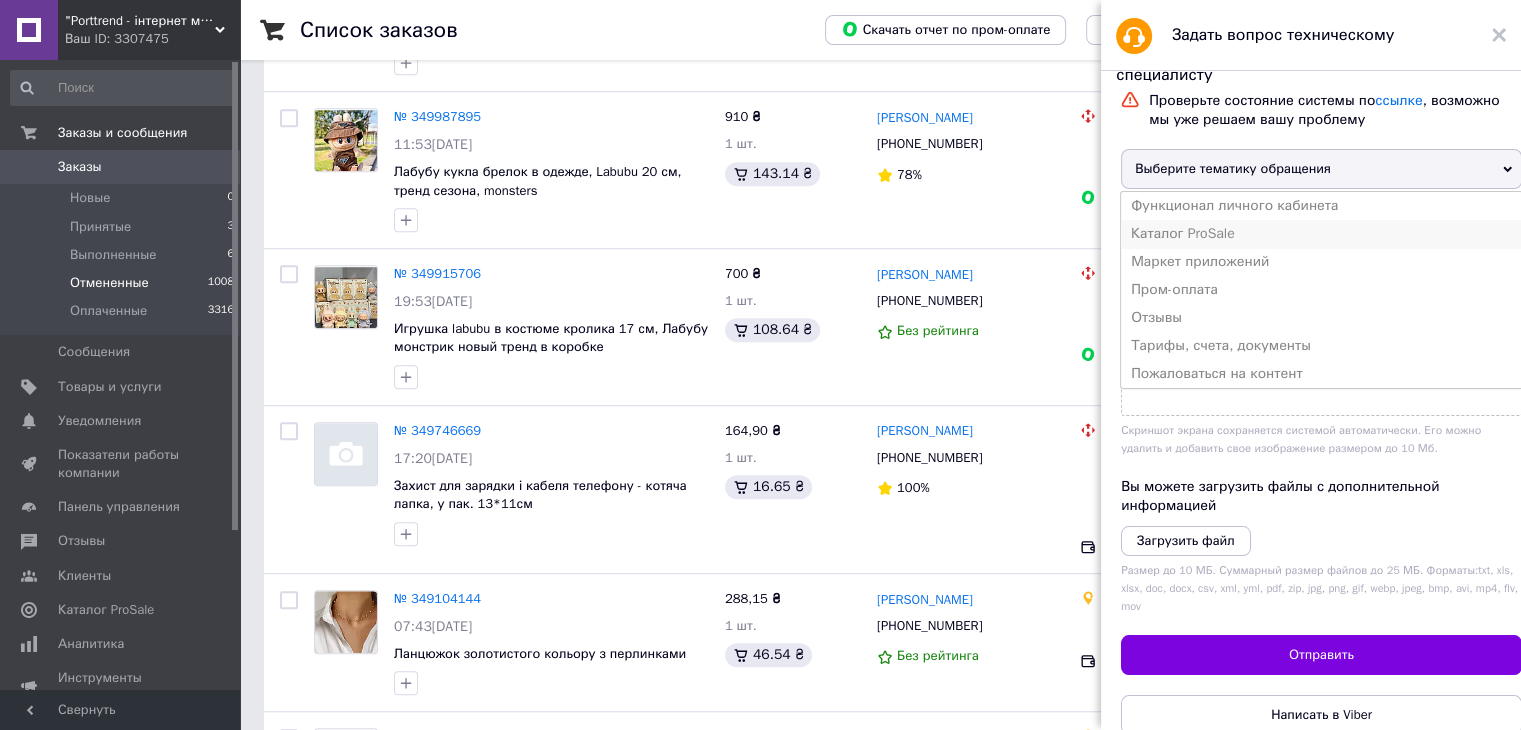 scroll, scrollTop: 2200, scrollLeft: 0, axis: vertical 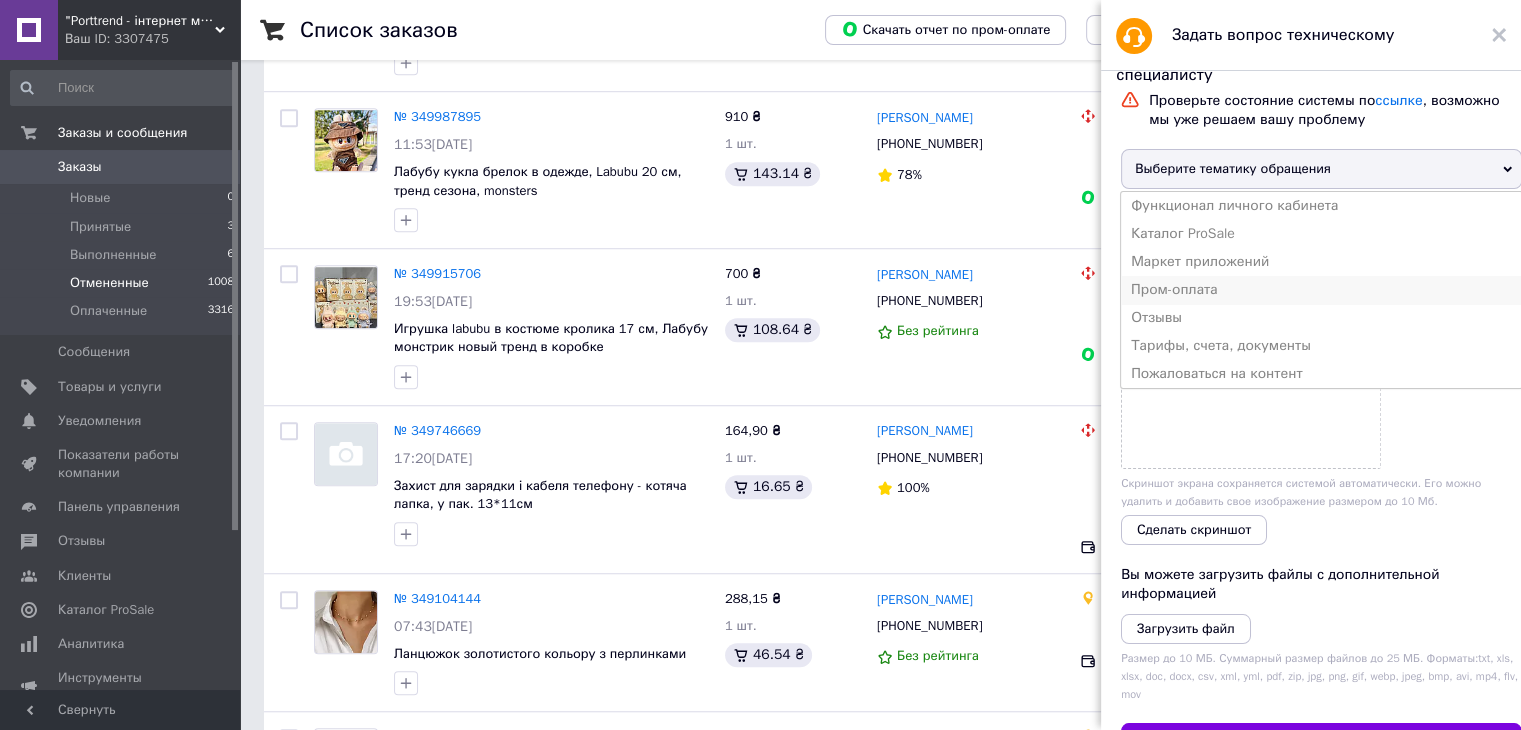 click on "Пром-оплата" at bounding box center (1321, 290) 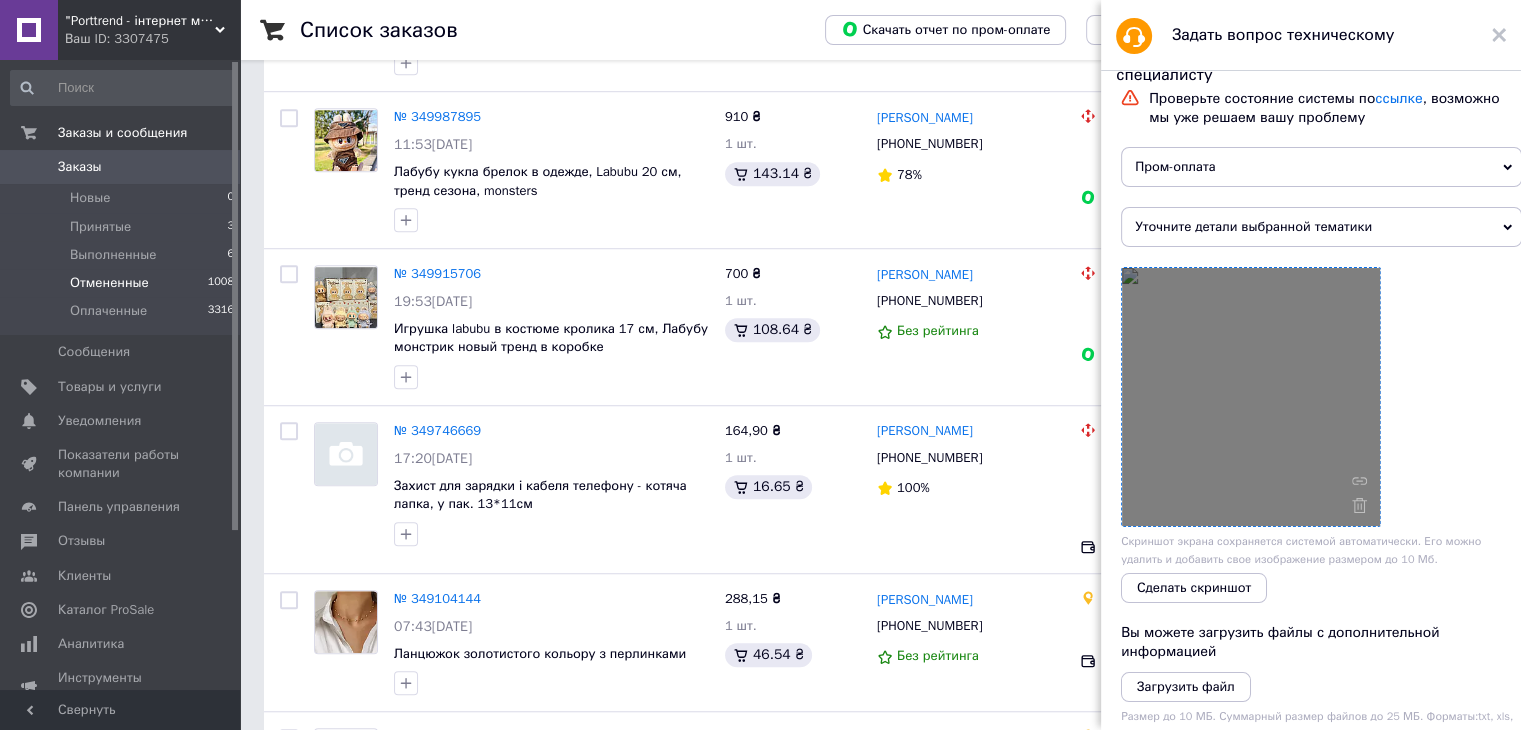 scroll, scrollTop: 0, scrollLeft: 0, axis: both 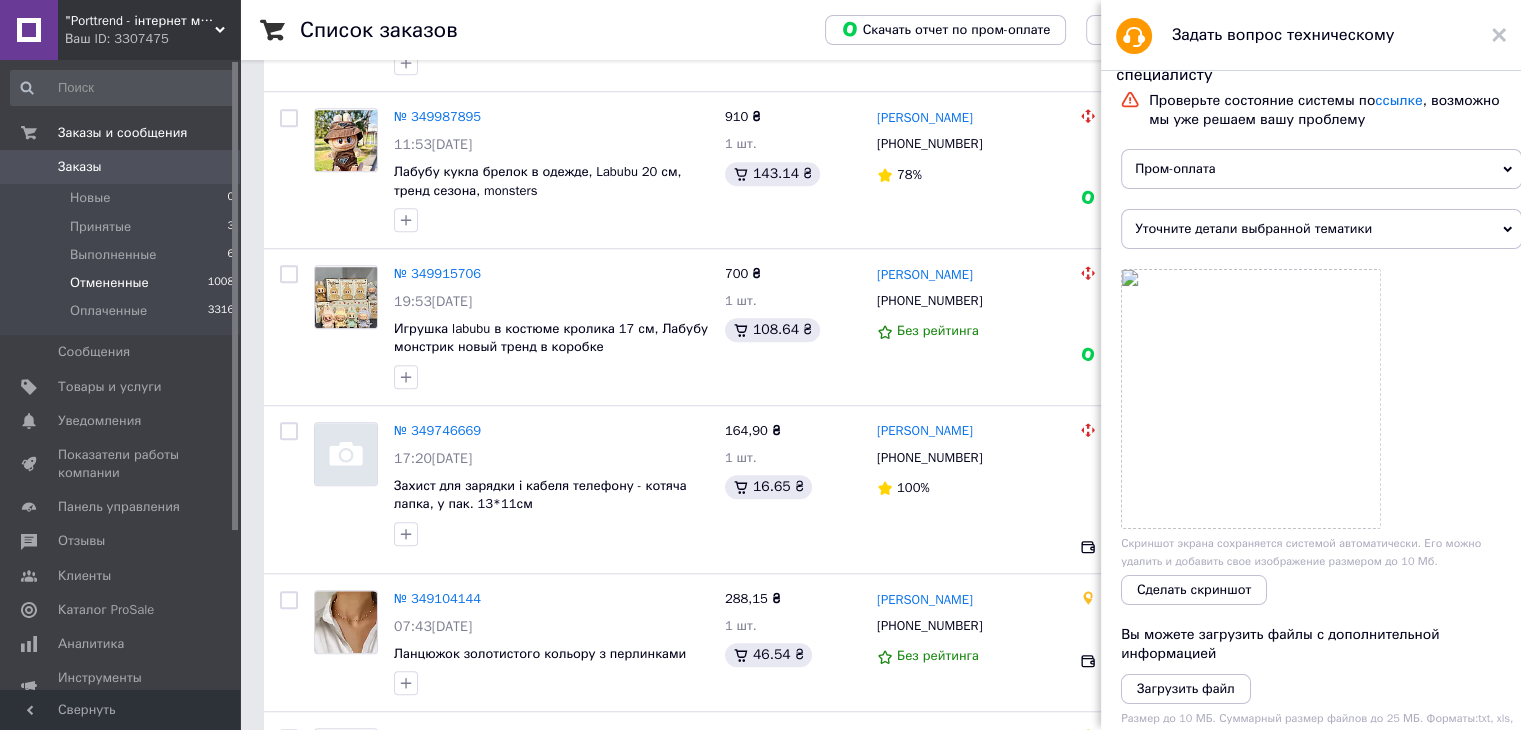 click on "Уточните детали выбранной тематики" at bounding box center [1321, 229] 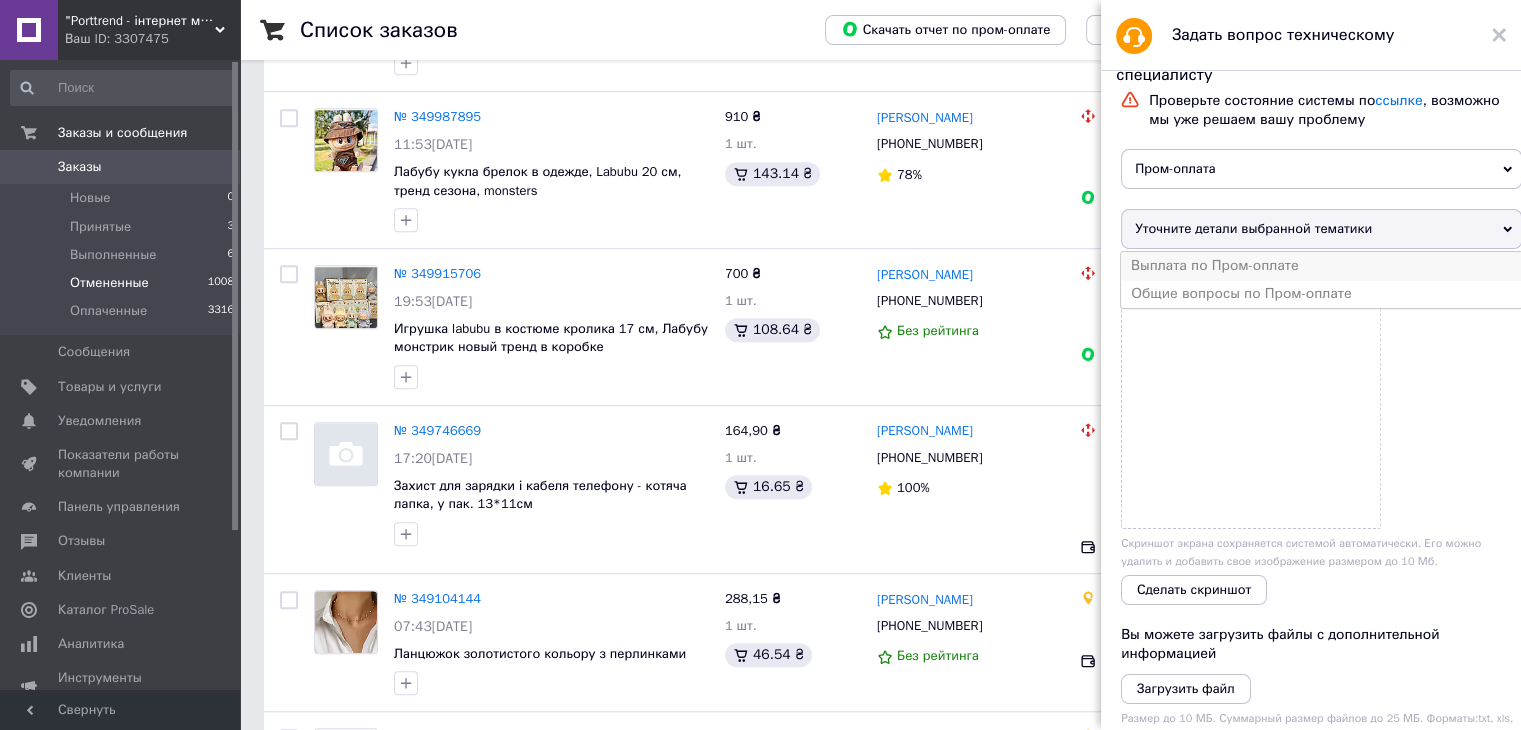 click on "Выплата по Пром-оплате" at bounding box center [1321, 266] 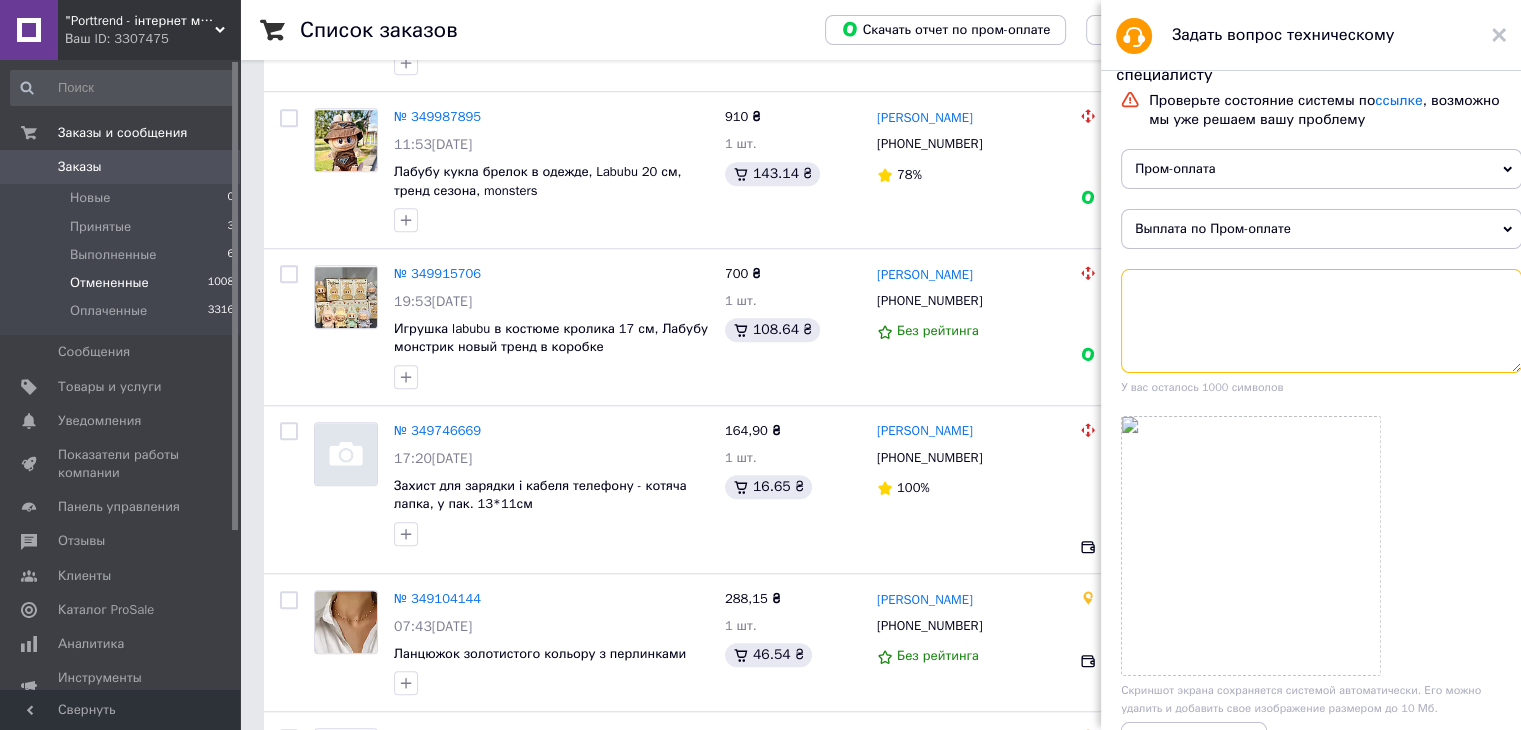 click at bounding box center [1321, 321] 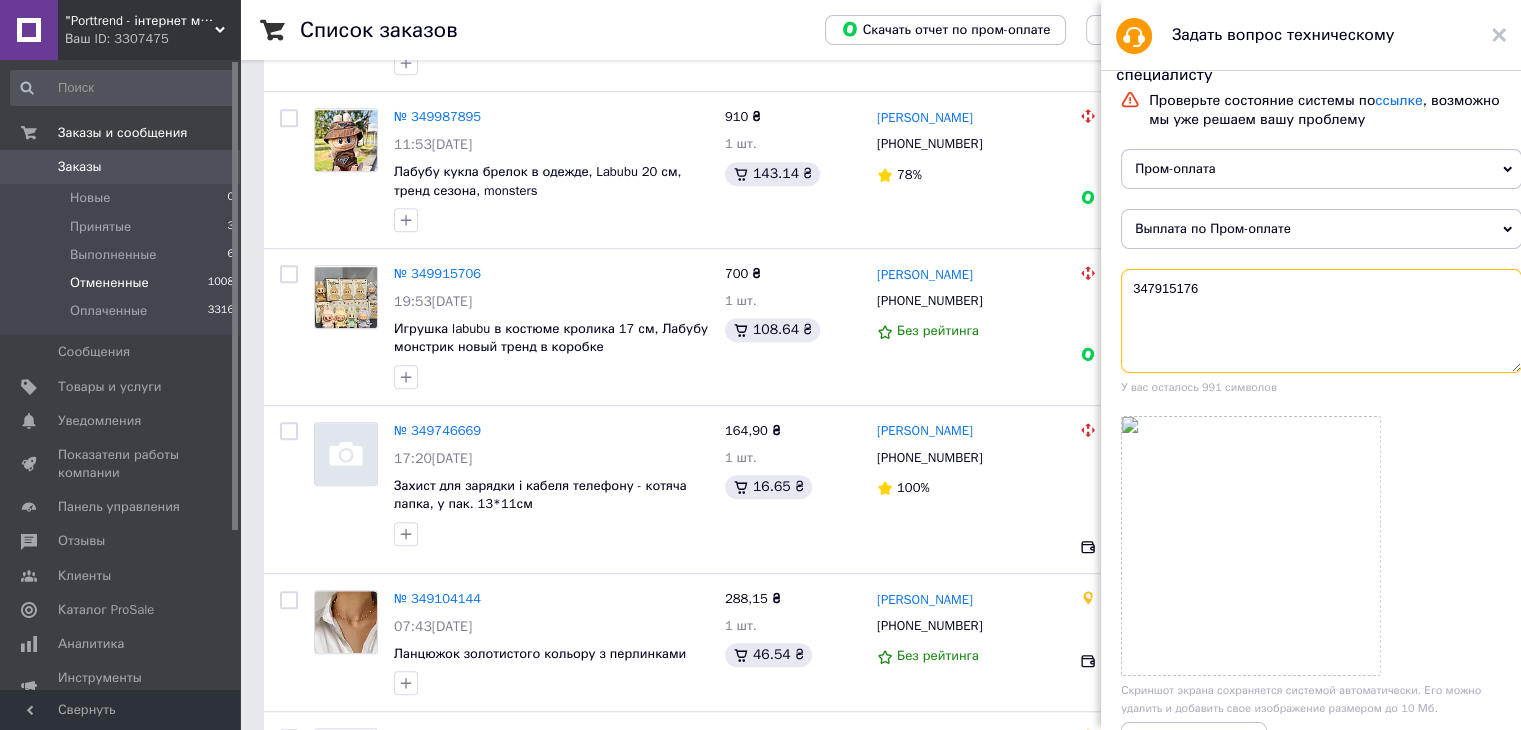 click on "347915176" at bounding box center [1321, 321] 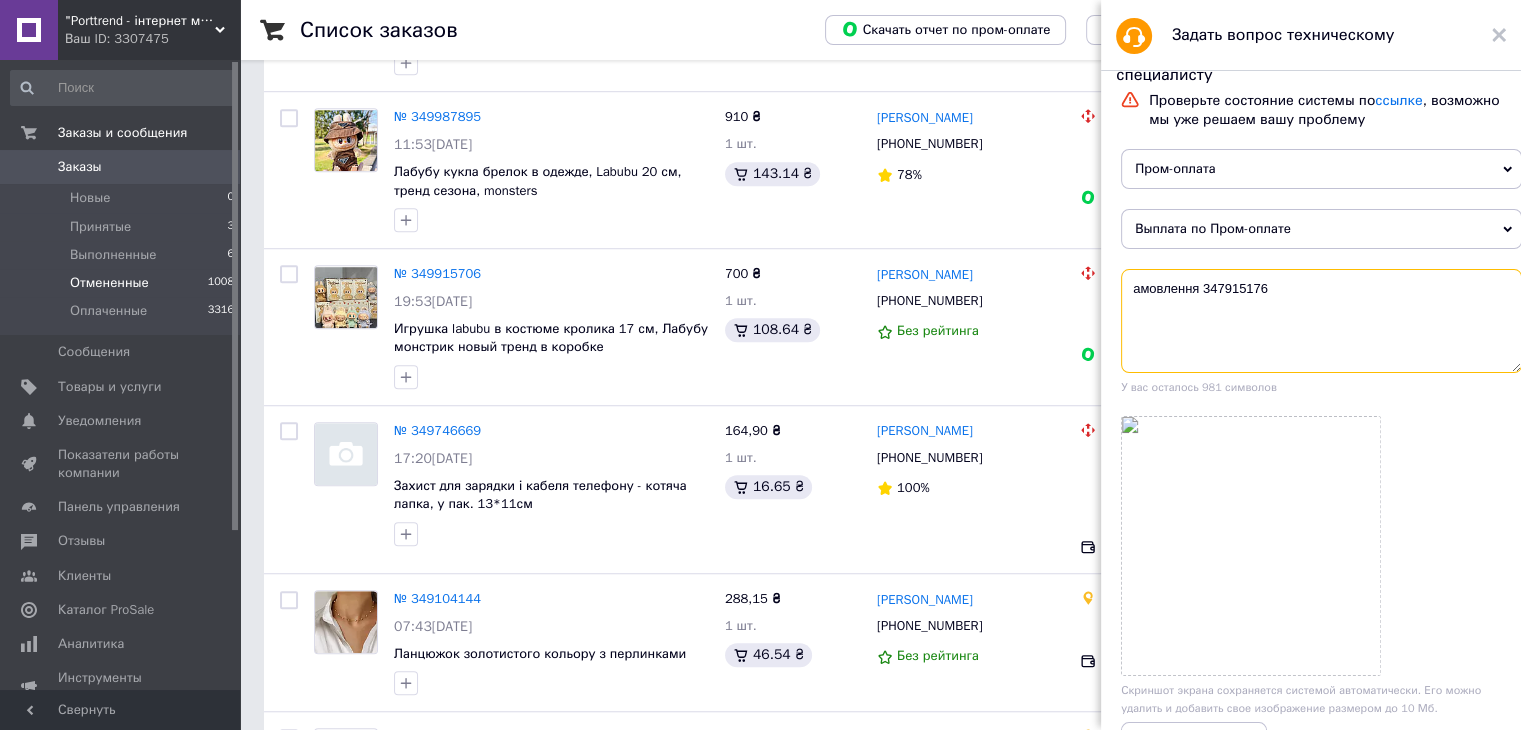 click on "амовлення 347915176" at bounding box center [1321, 321] 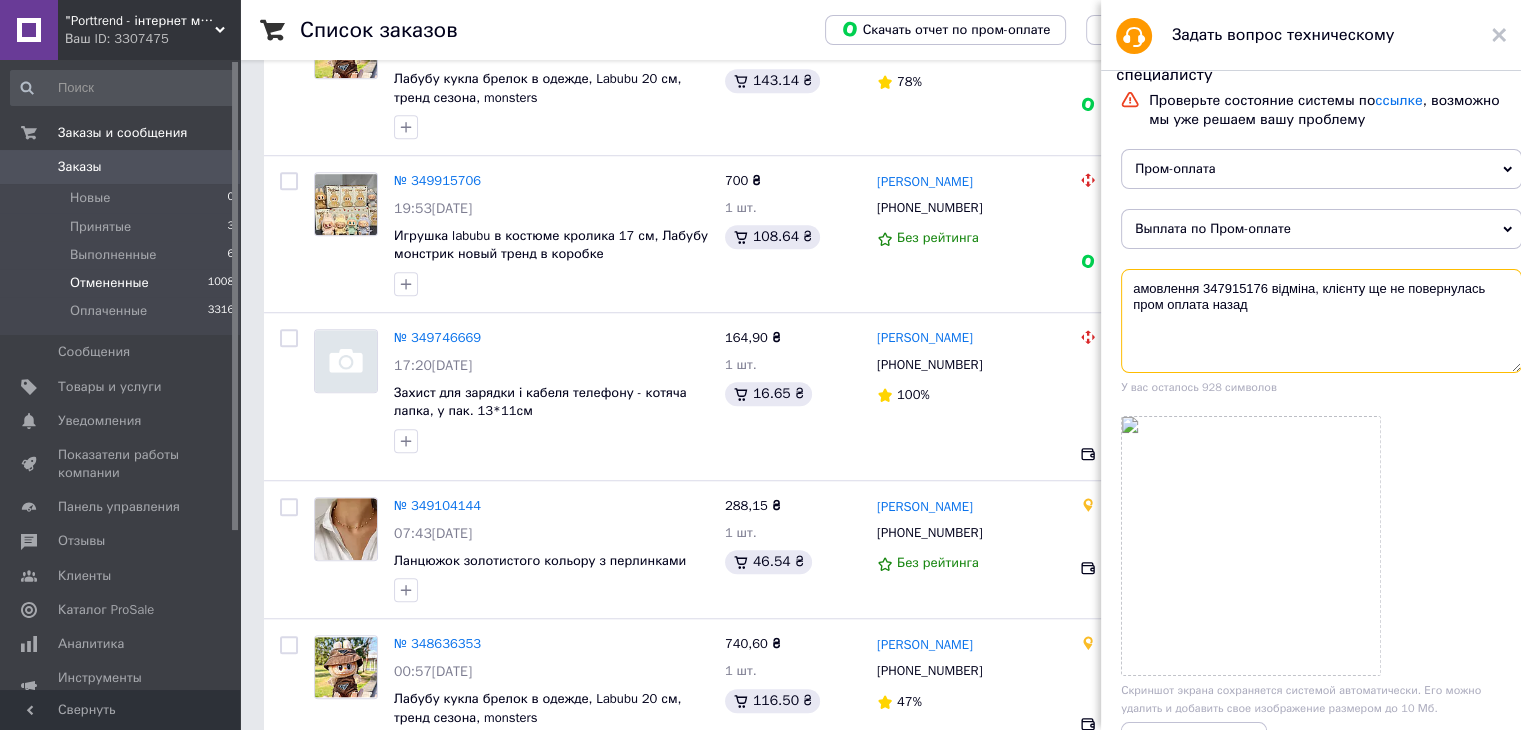 scroll, scrollTop: 1600, scrollLeft: 0, axis: vertical 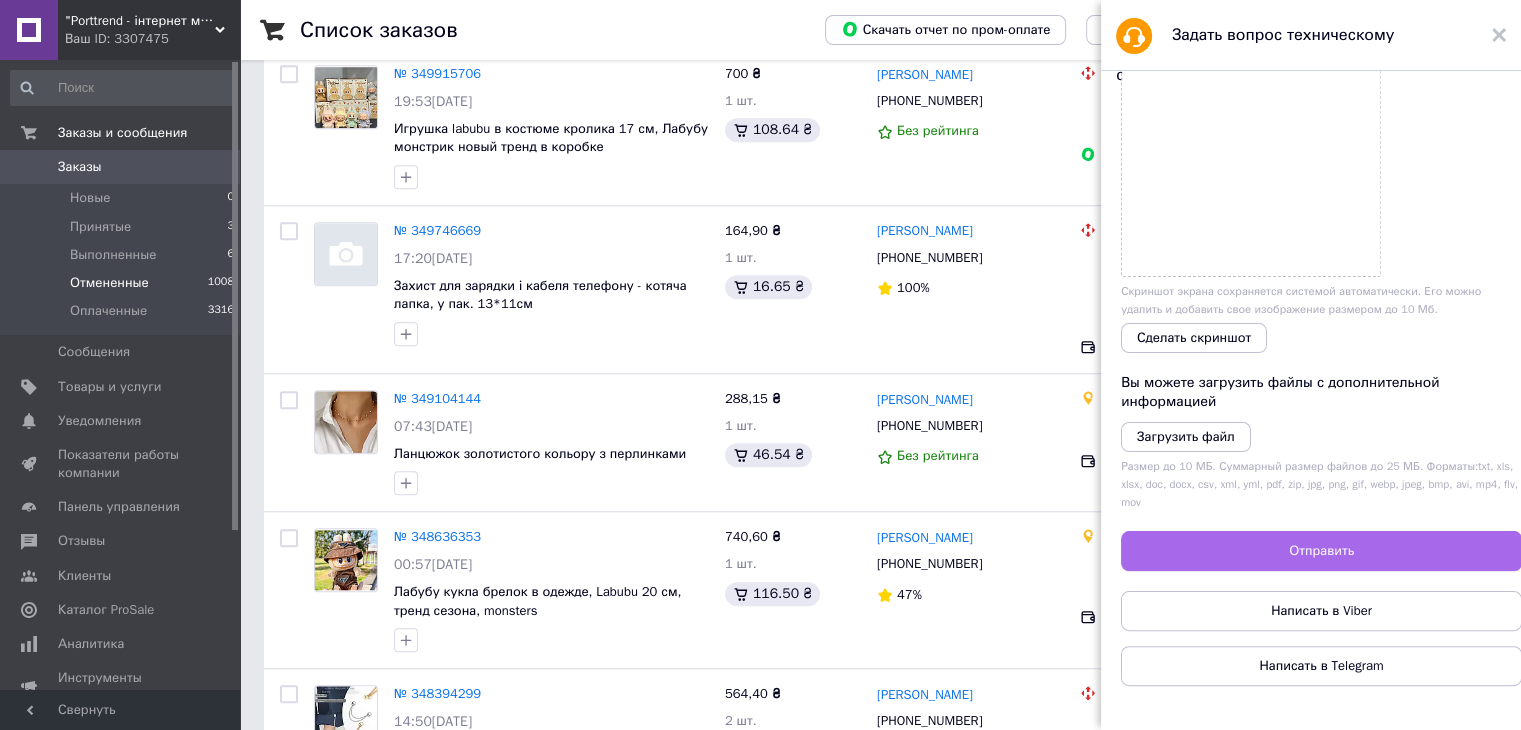 type on "амовлення 347915176 відміна, клієнту ще не повернулась пром оплата назад" 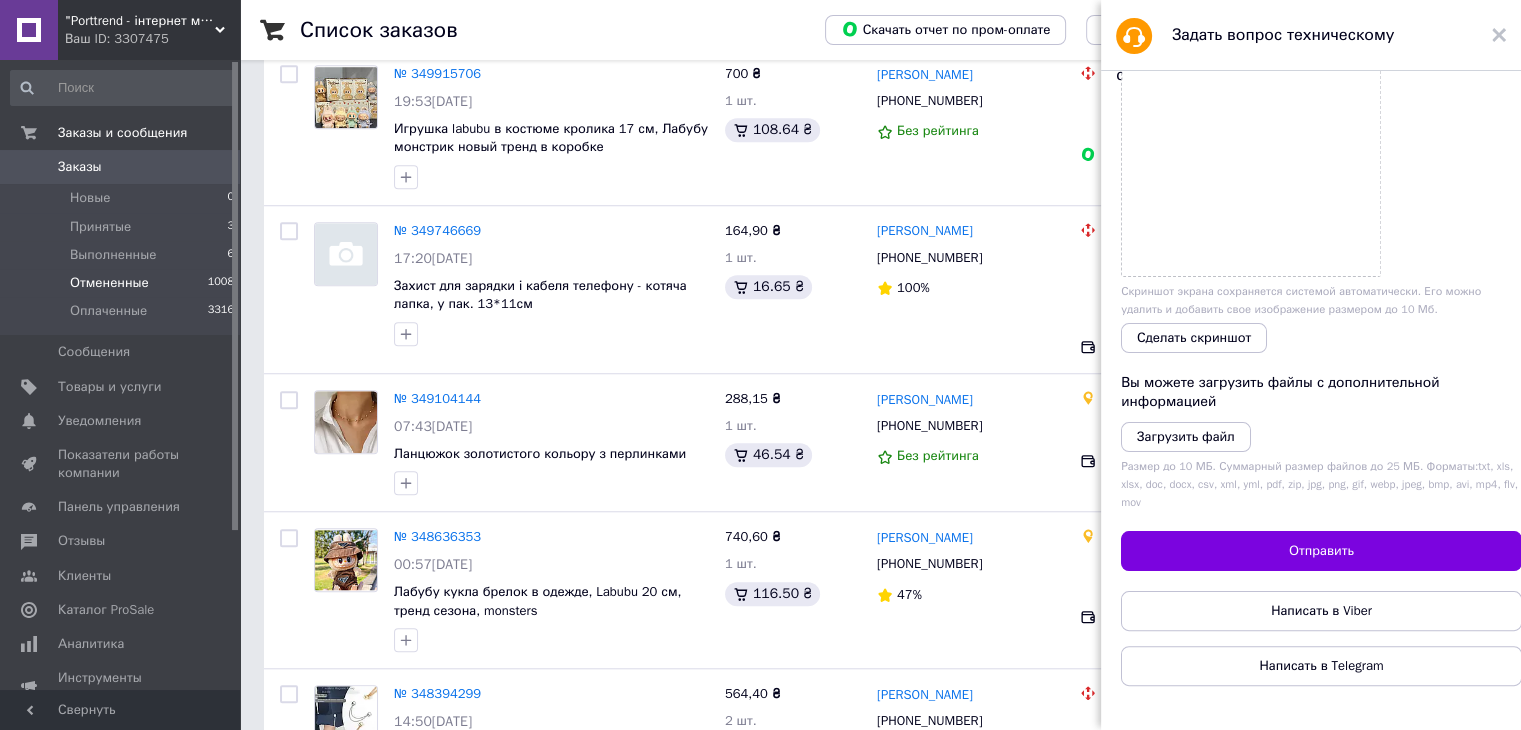 click on "Отправить" at bounding box center (1321, 551) 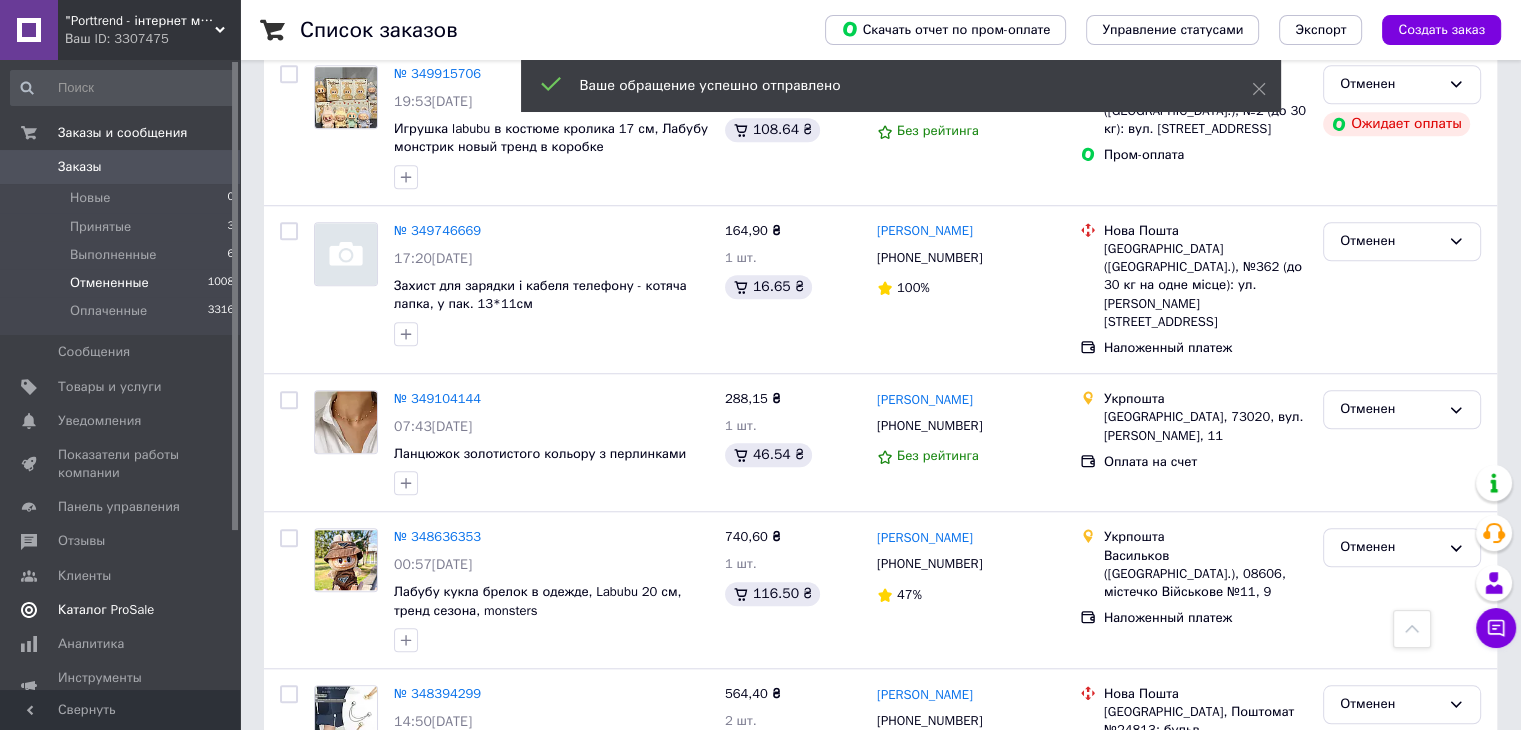 click on "Каталог ProSale" at bounding box center [106, 610] 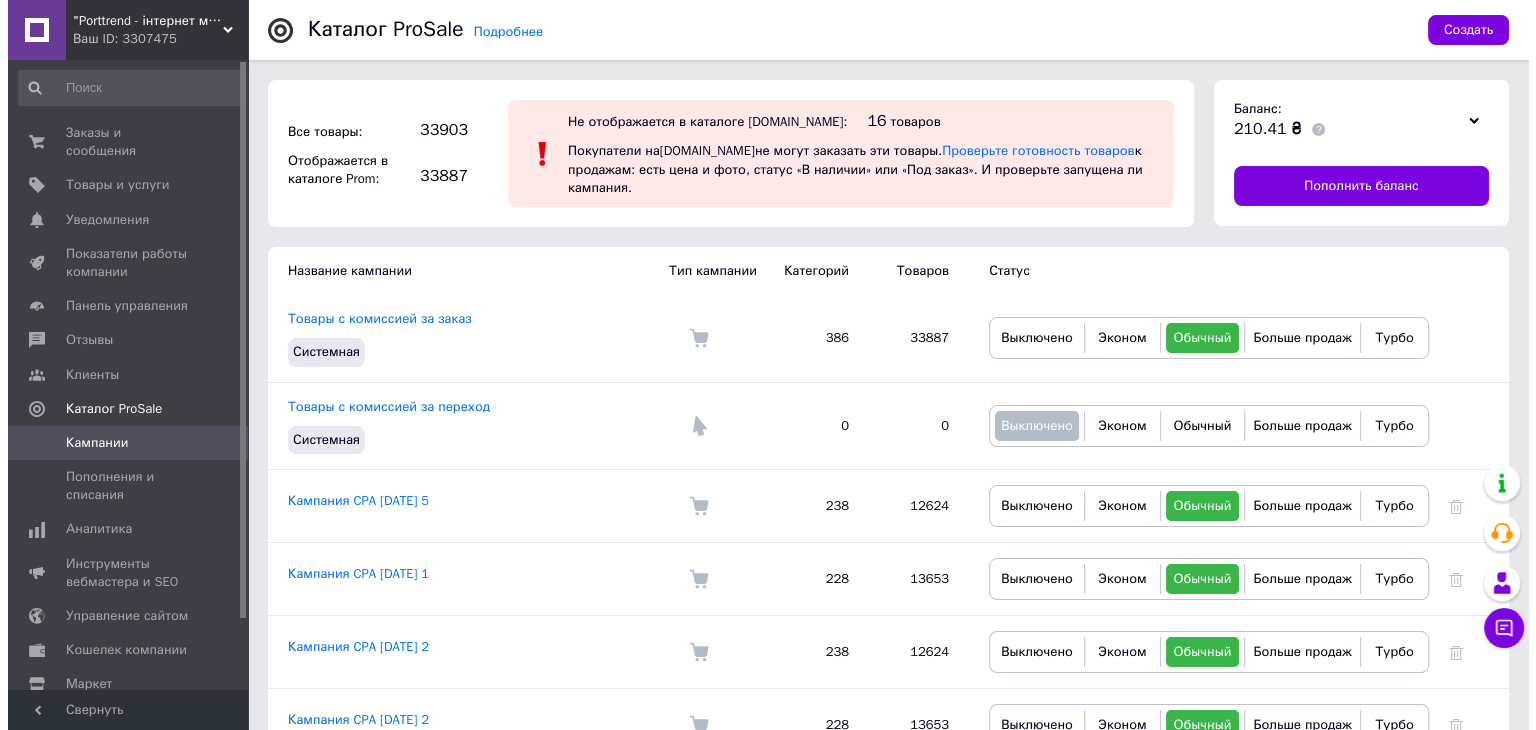 scroll, scrollTop: 193, scrollLeft: 0, axis: vertical 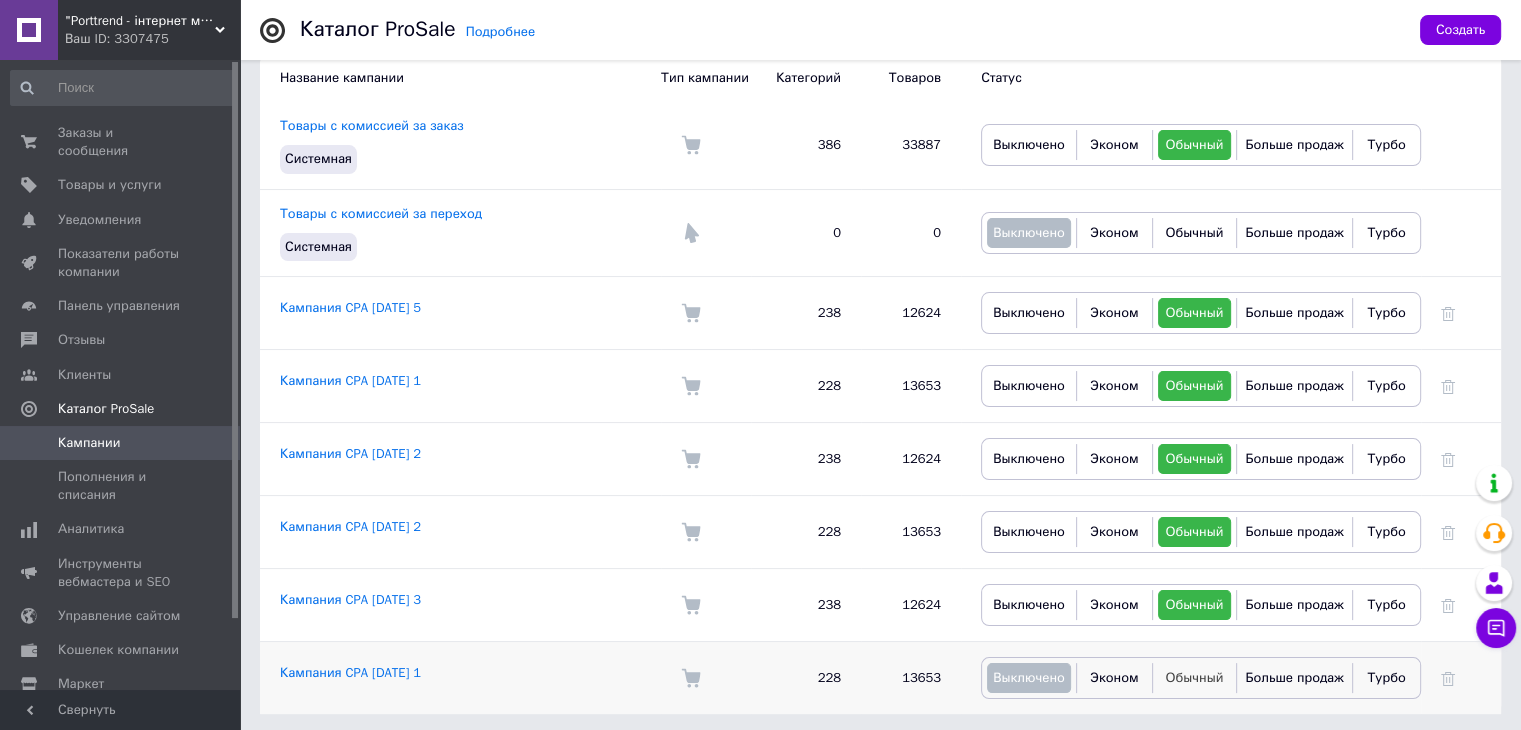 click on "Обычный" at bounding box center (1194, 677) 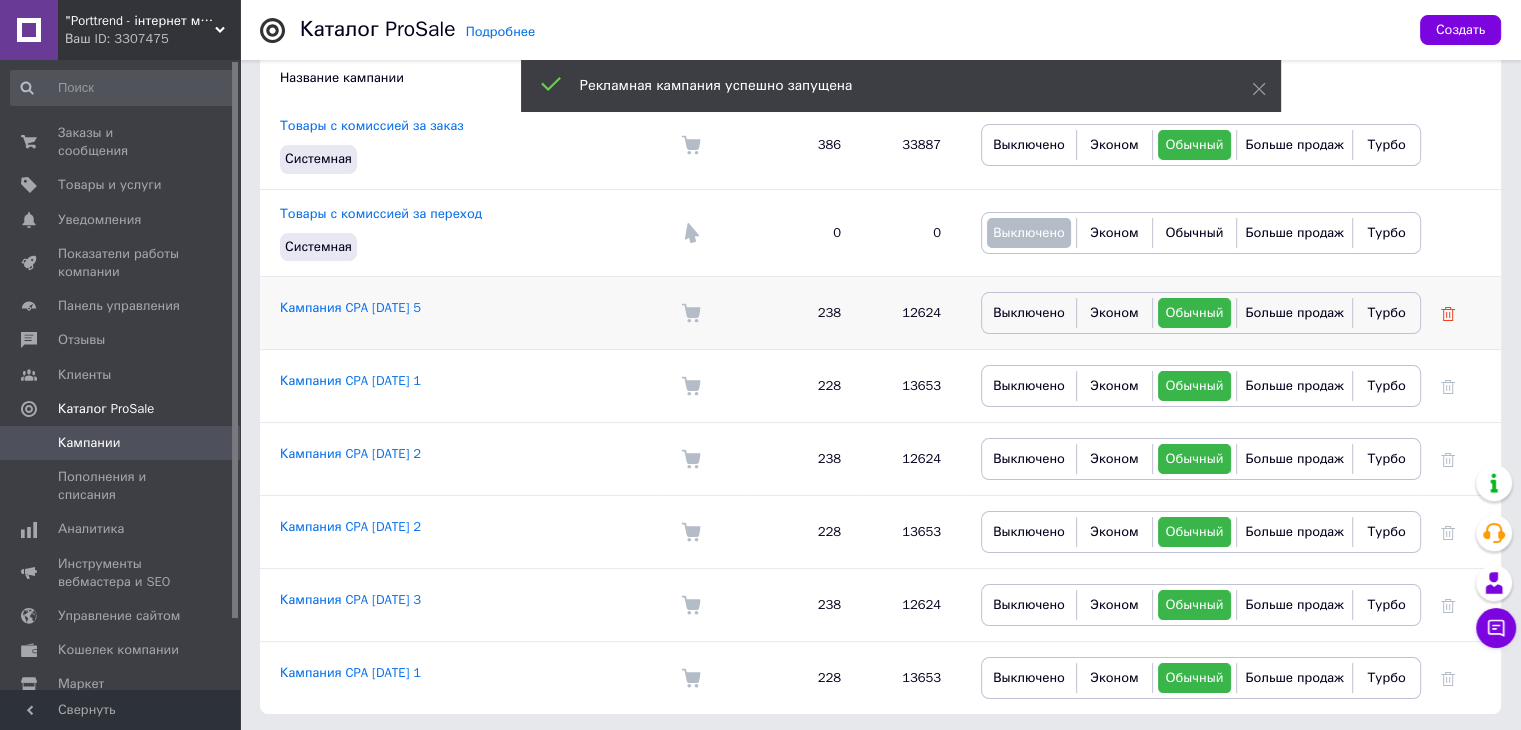 click 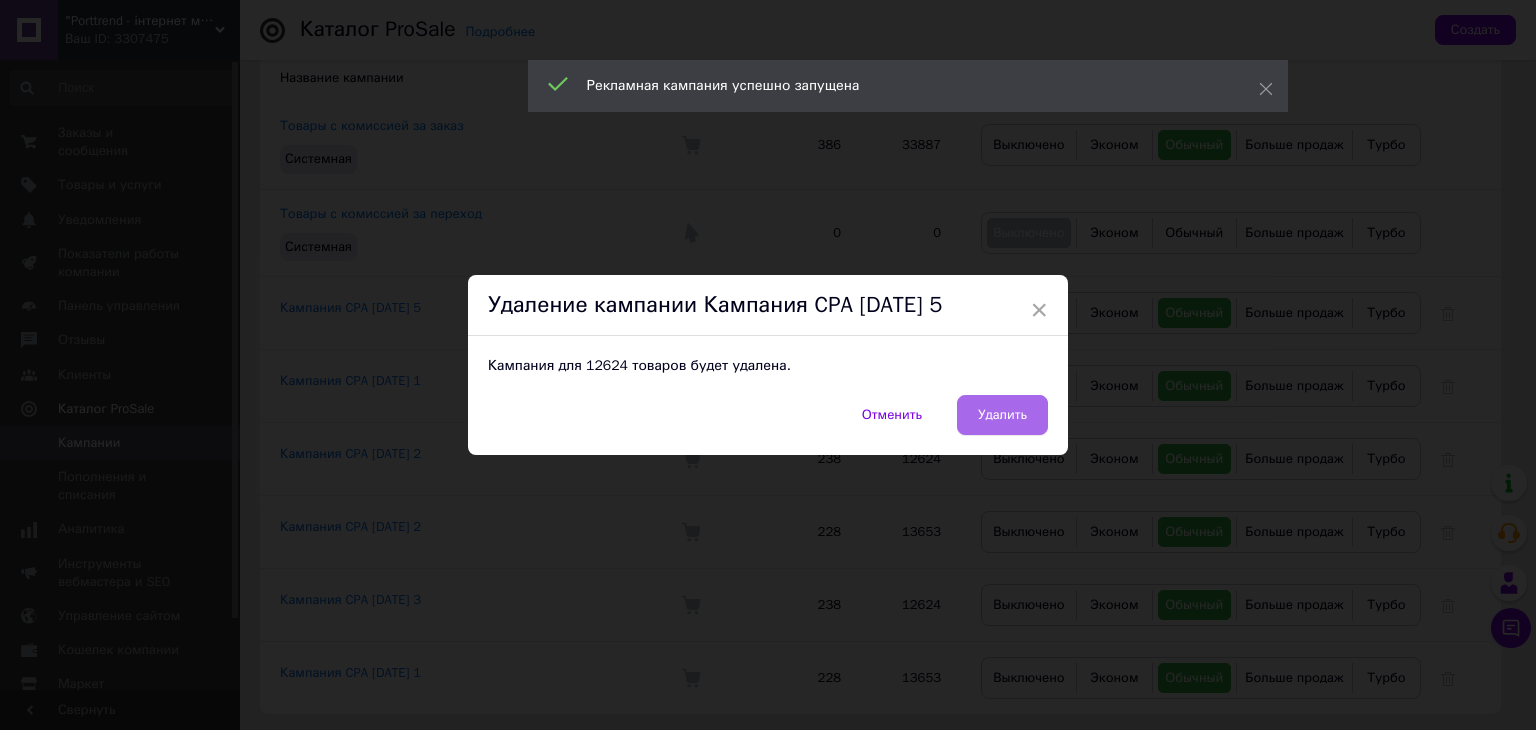 click on "Удалить" at bounding box center (1002, 415) 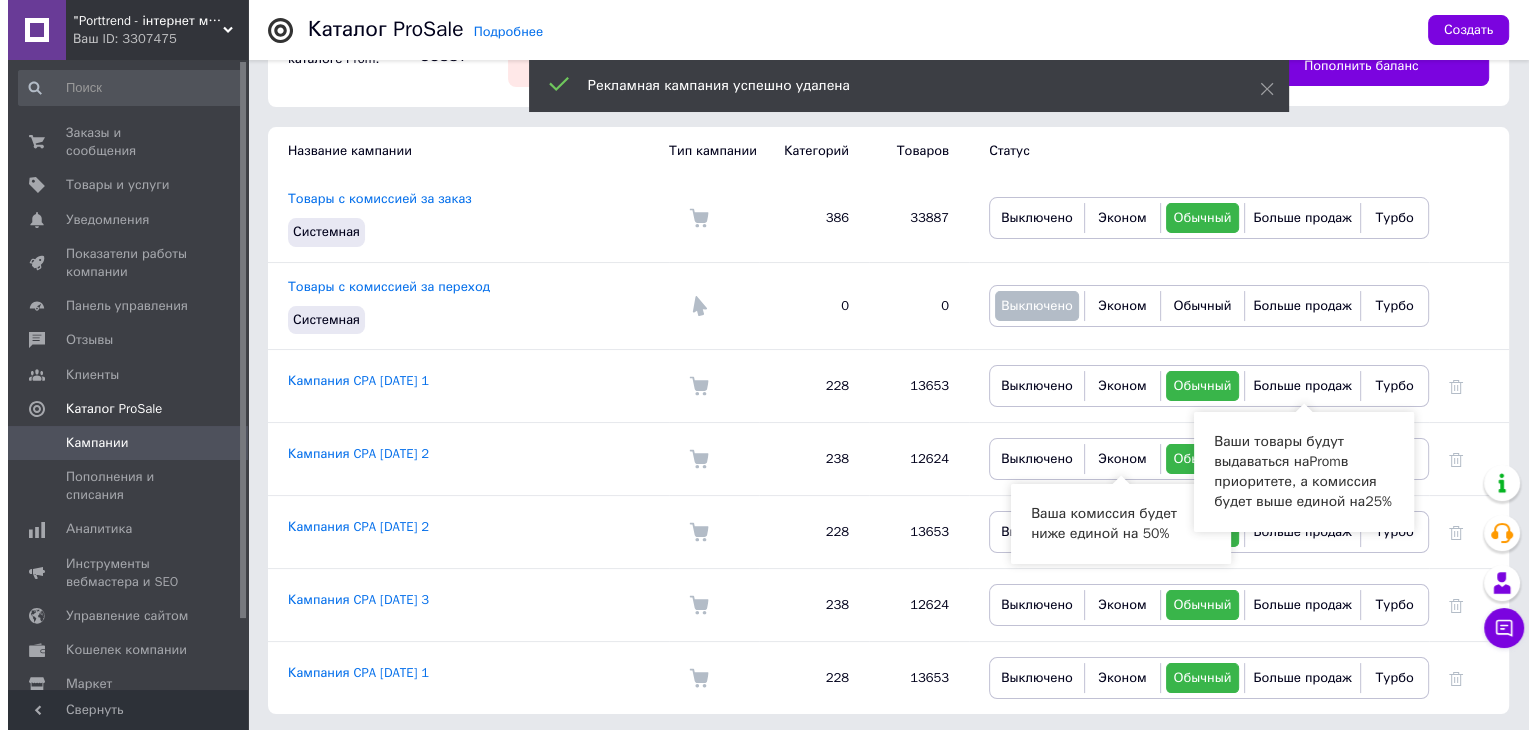 scroll, scrollTop: 121, scrollLeft: 0, axis: vertical 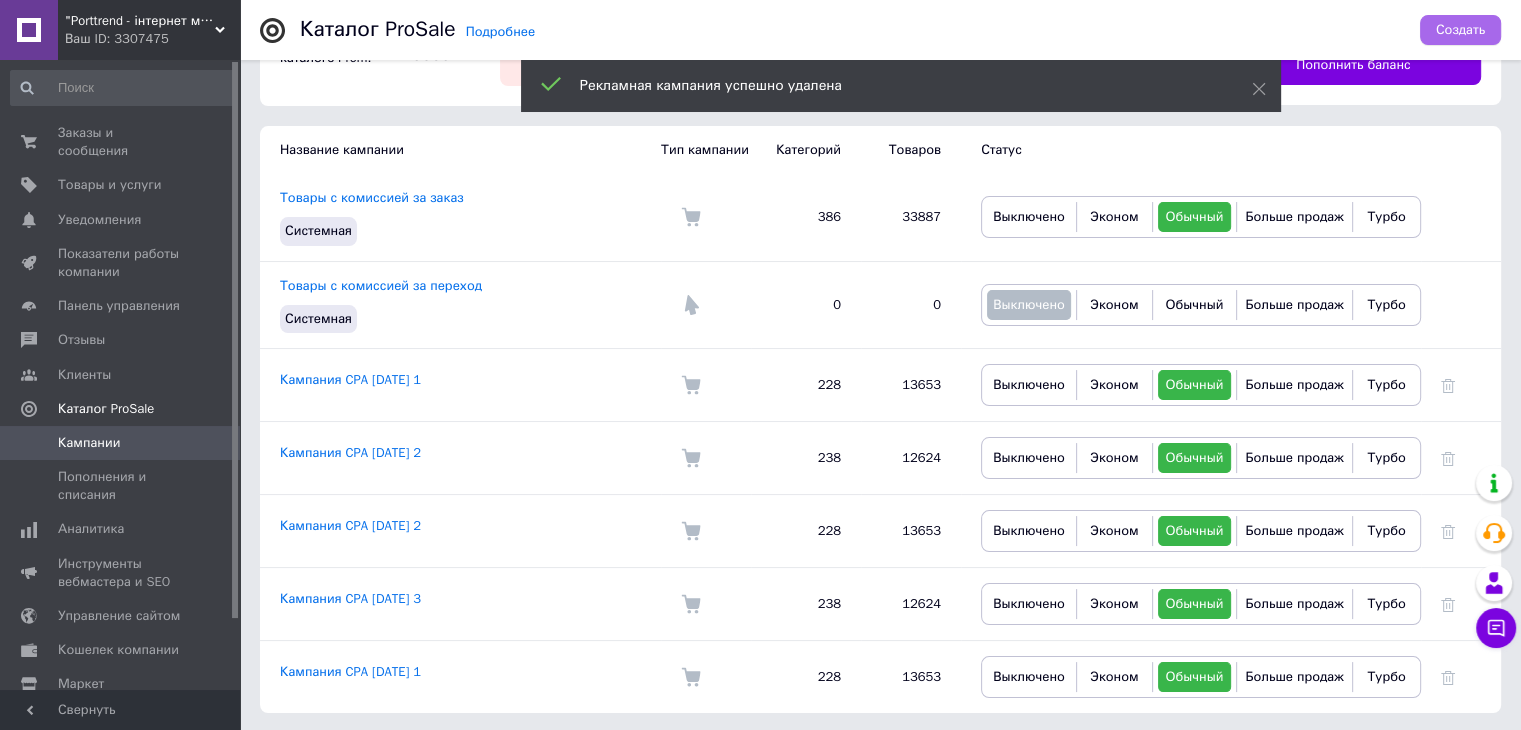 click on "Создать" at bounding box center [1460, 30] 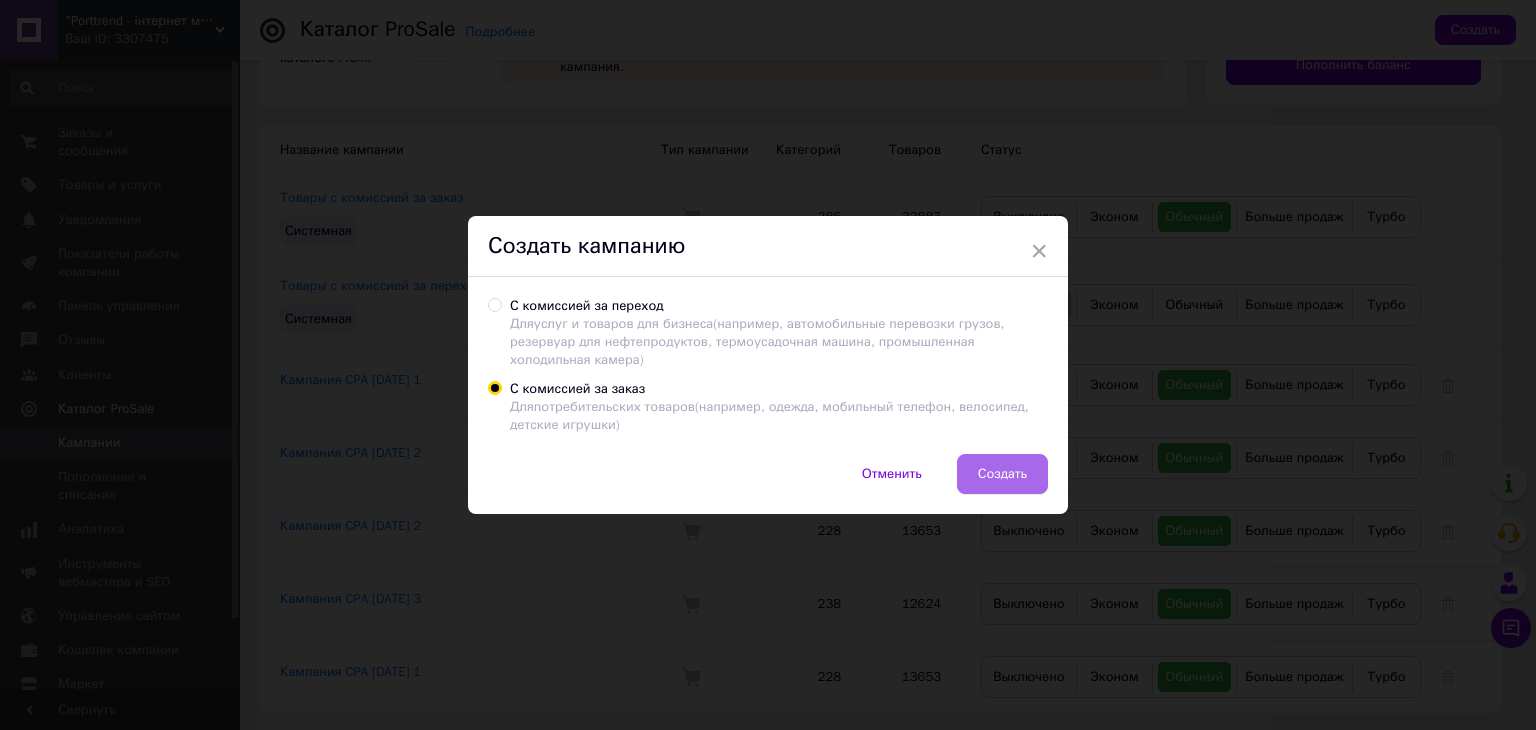 click on "Создать" at bounding box center [1002, 474] 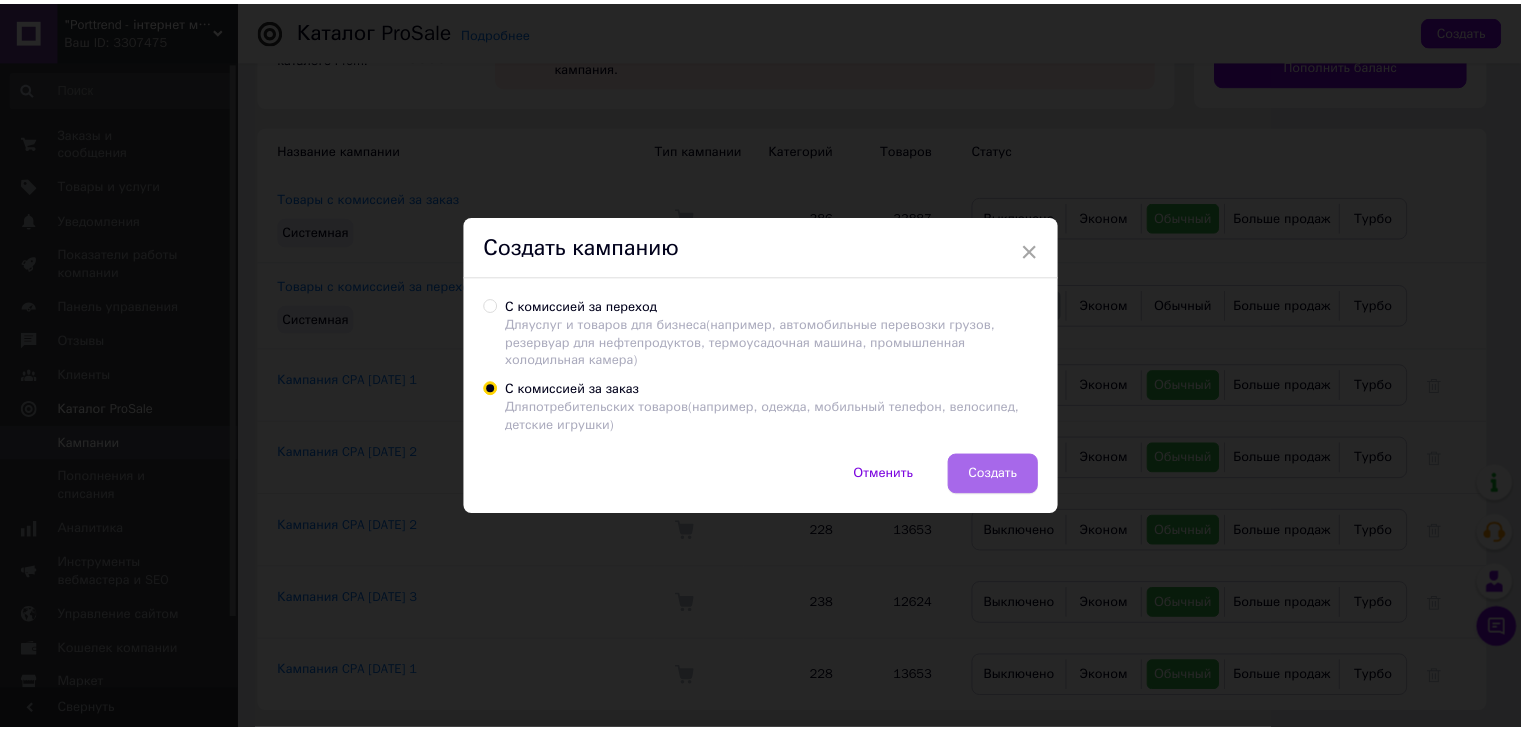 scroll, scrollTop: 120, scrollLeft: 0, axis: vertical 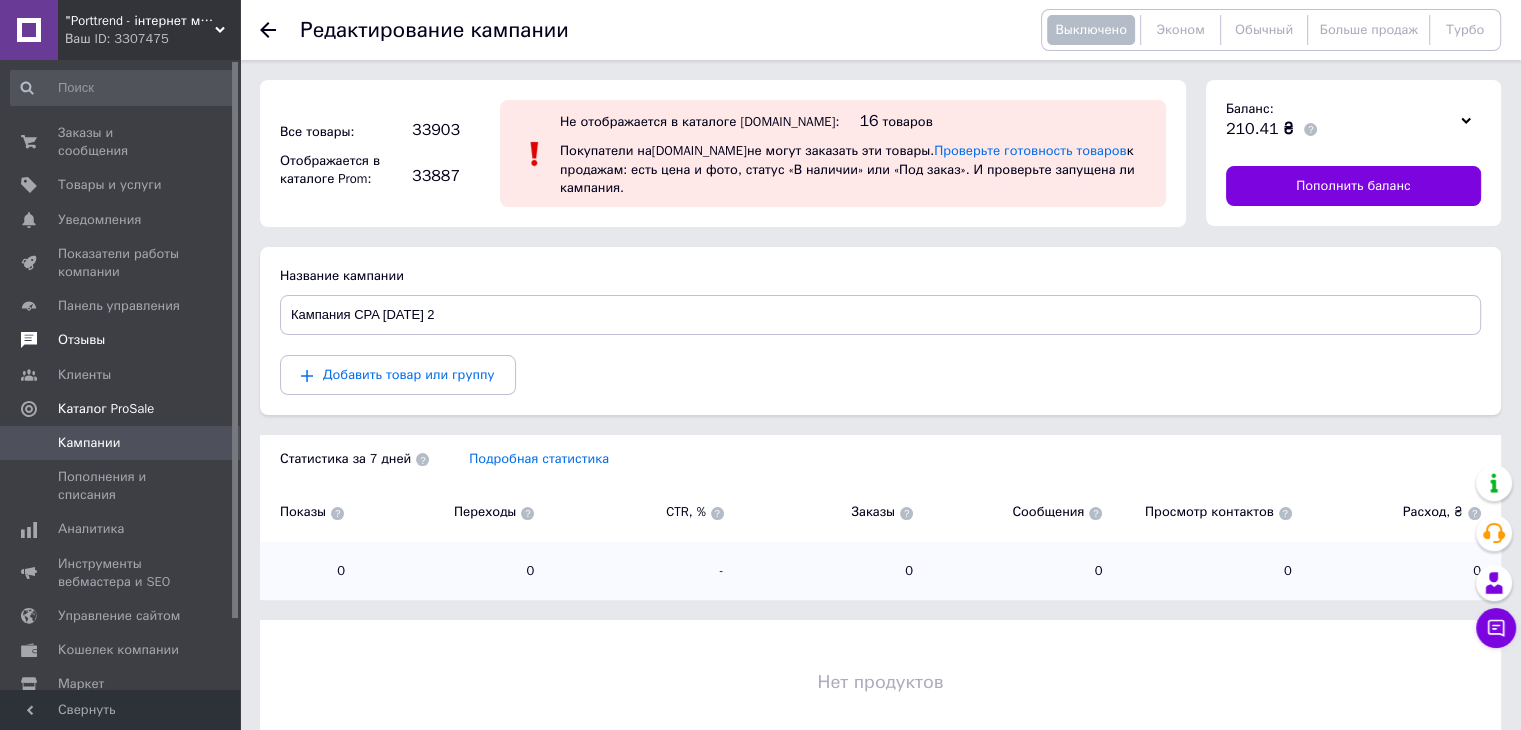 click on "Отзывы" at bounding box center [81, 340] 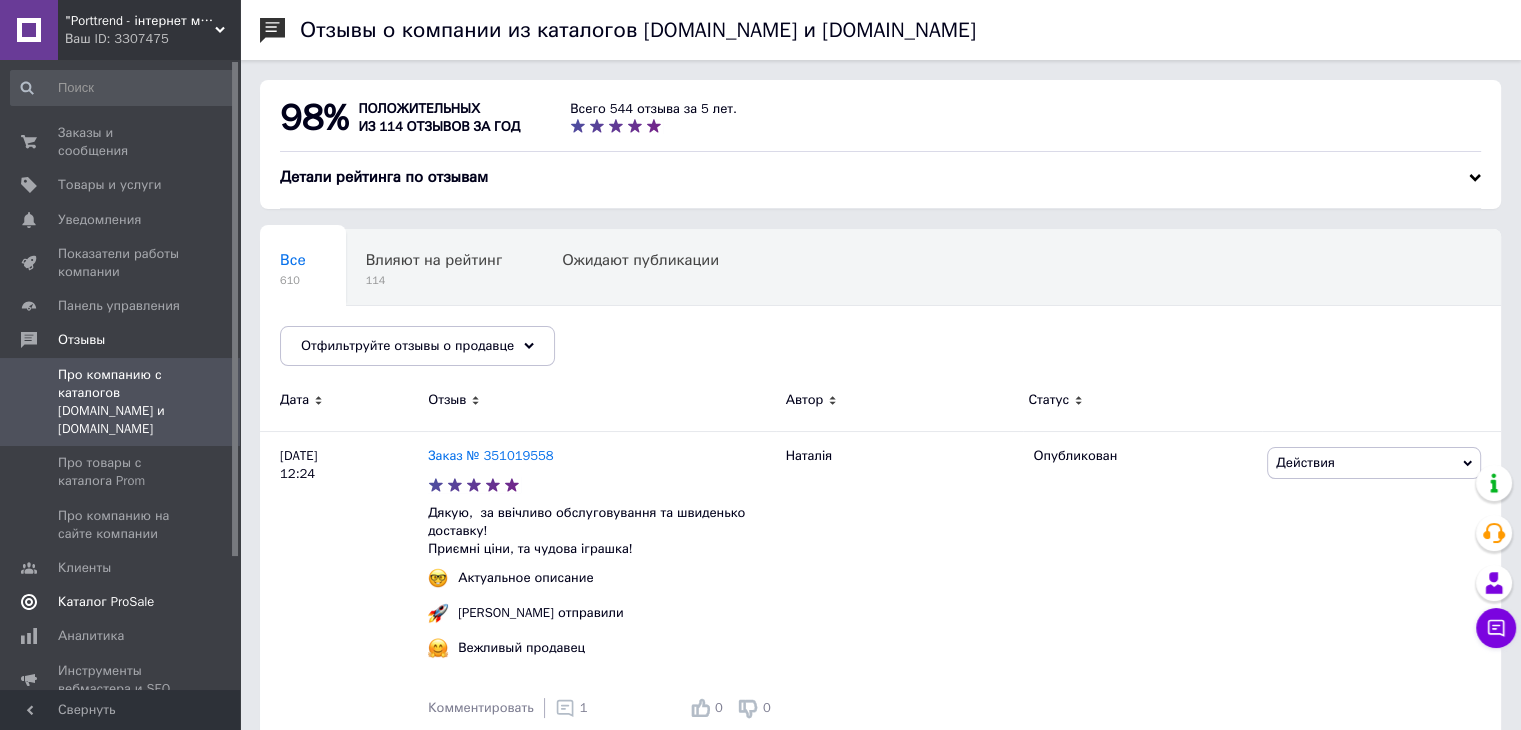 click on "Каталог ProSale" at bounding box center (106, 602) 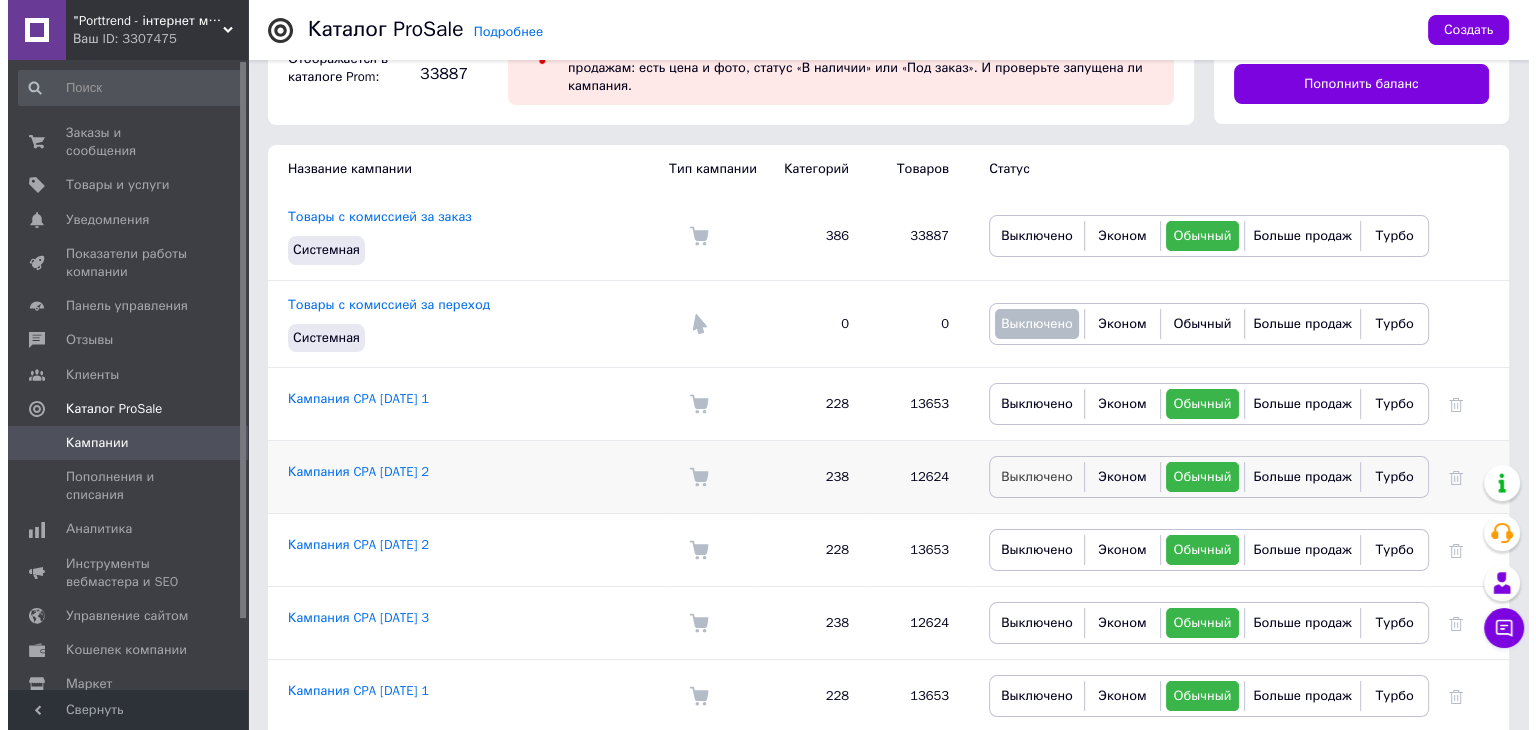 scroll, scrollTop: 193, scrollLeft: 0, axis: vertical 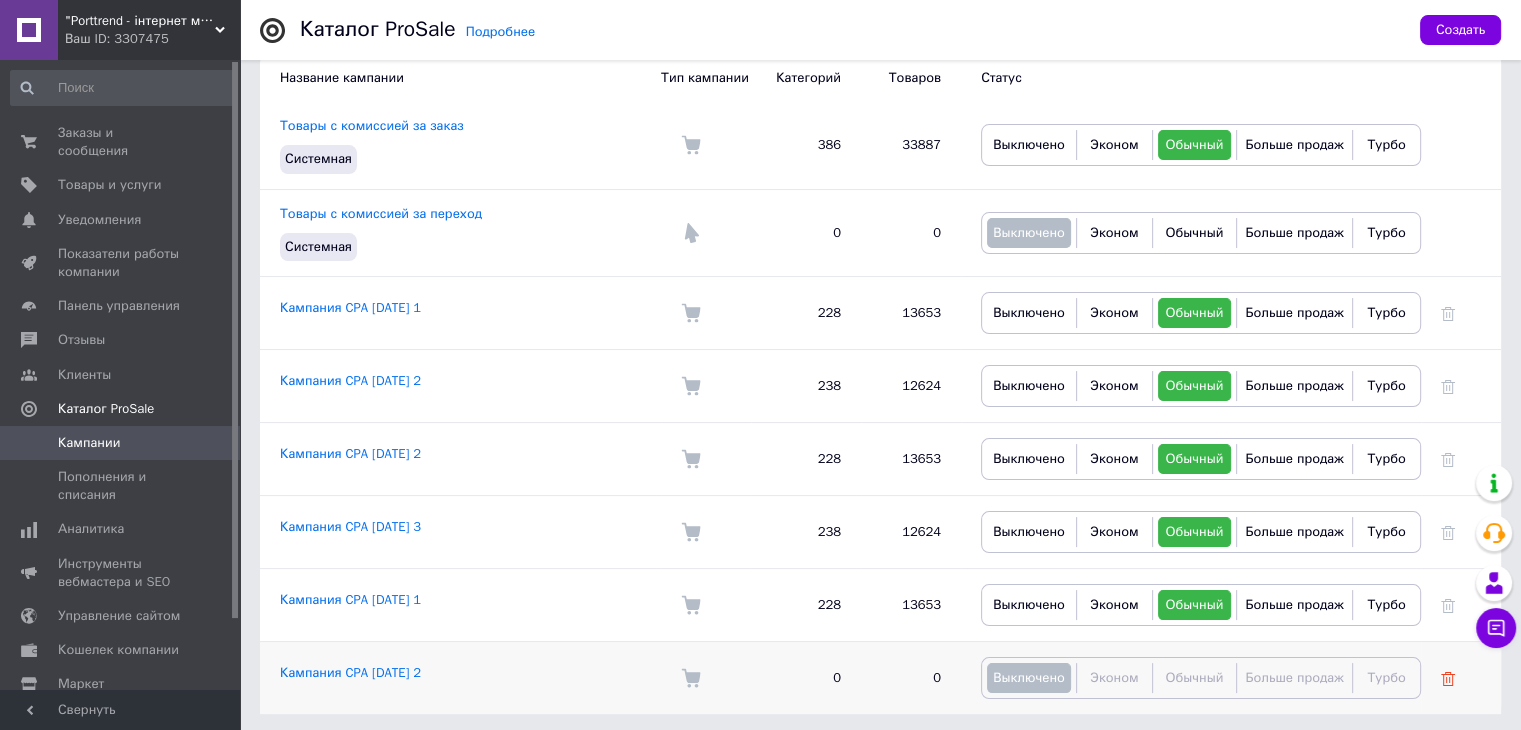 click 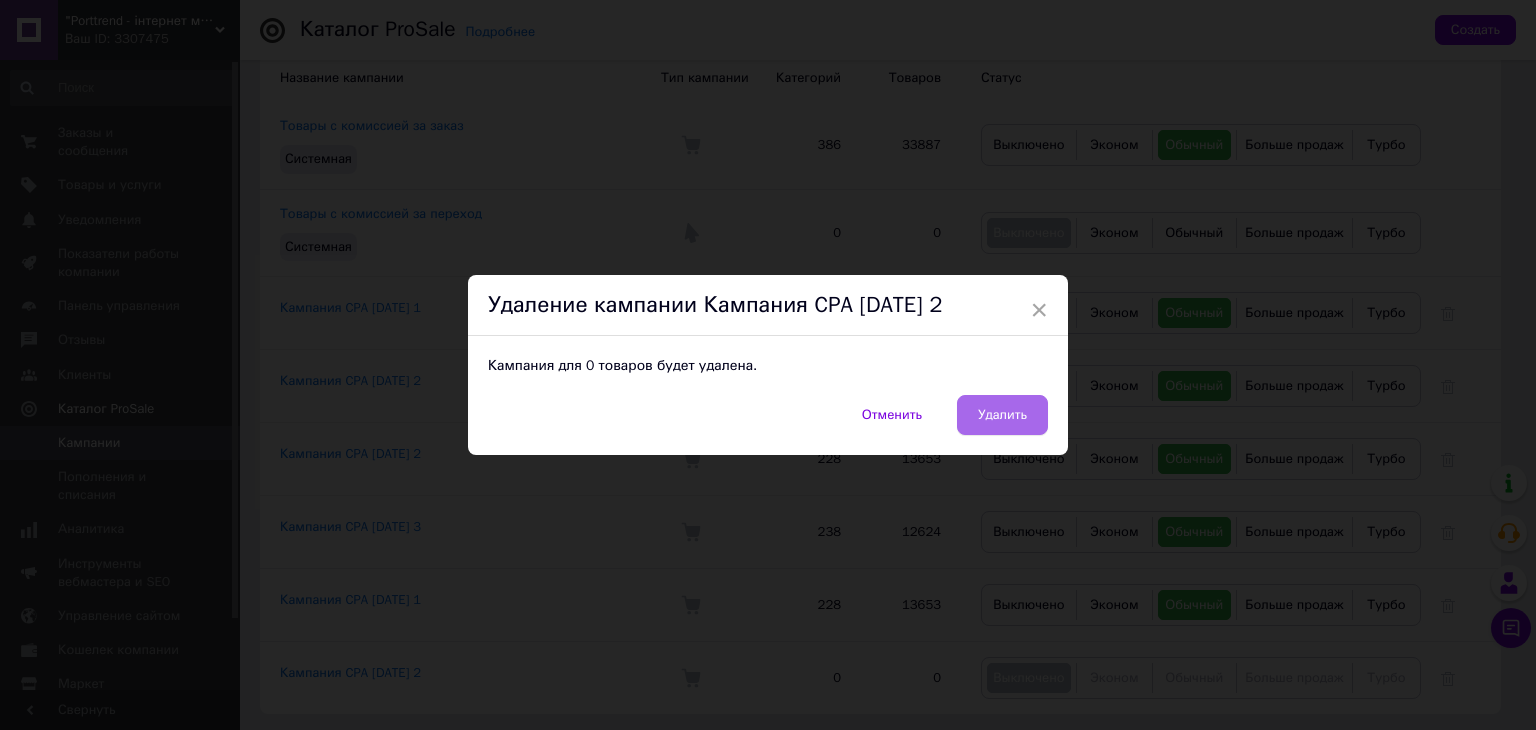 click on "Удалить" at bounding box center [1002, 415] 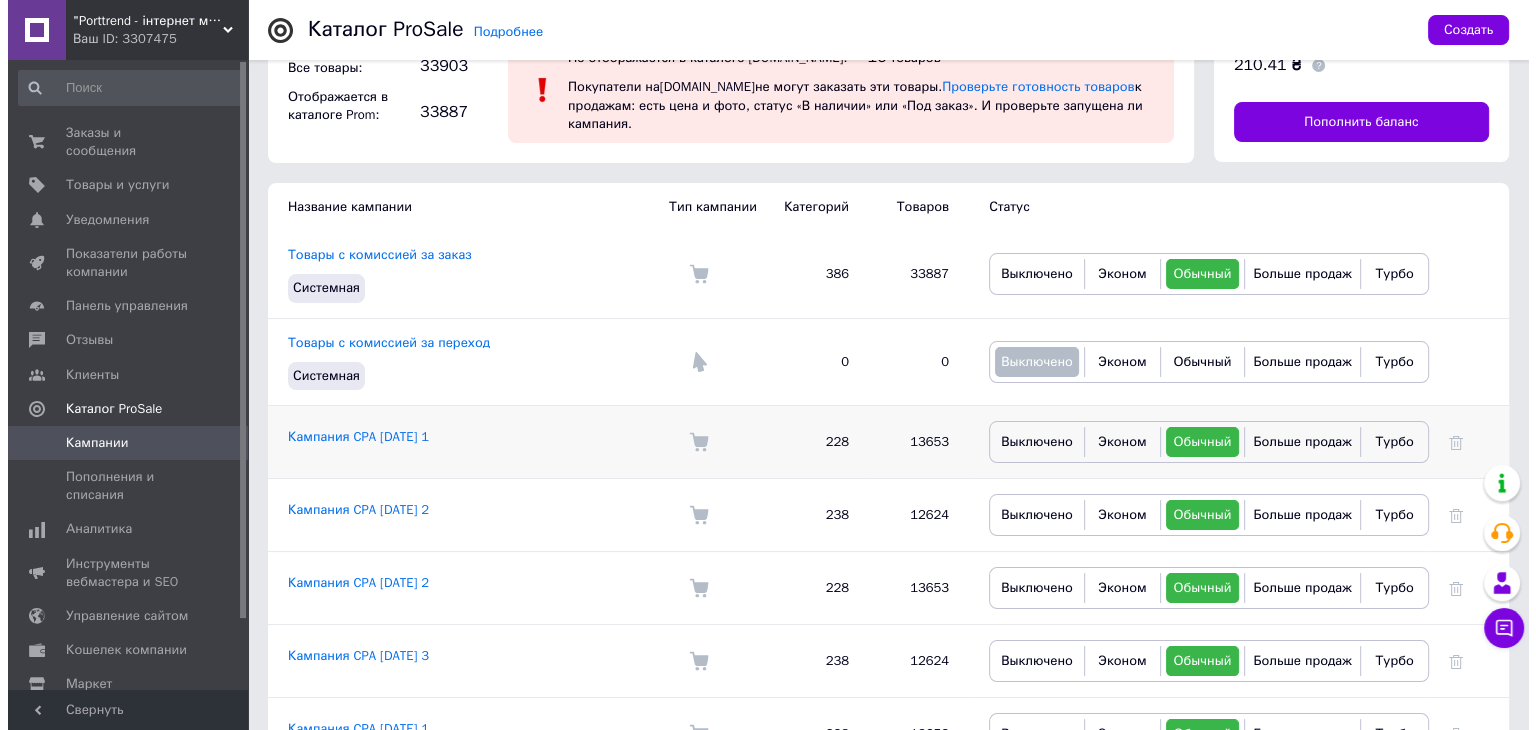 scroll, scrollTop: 121, scrollLeft: 0, axis: vertical 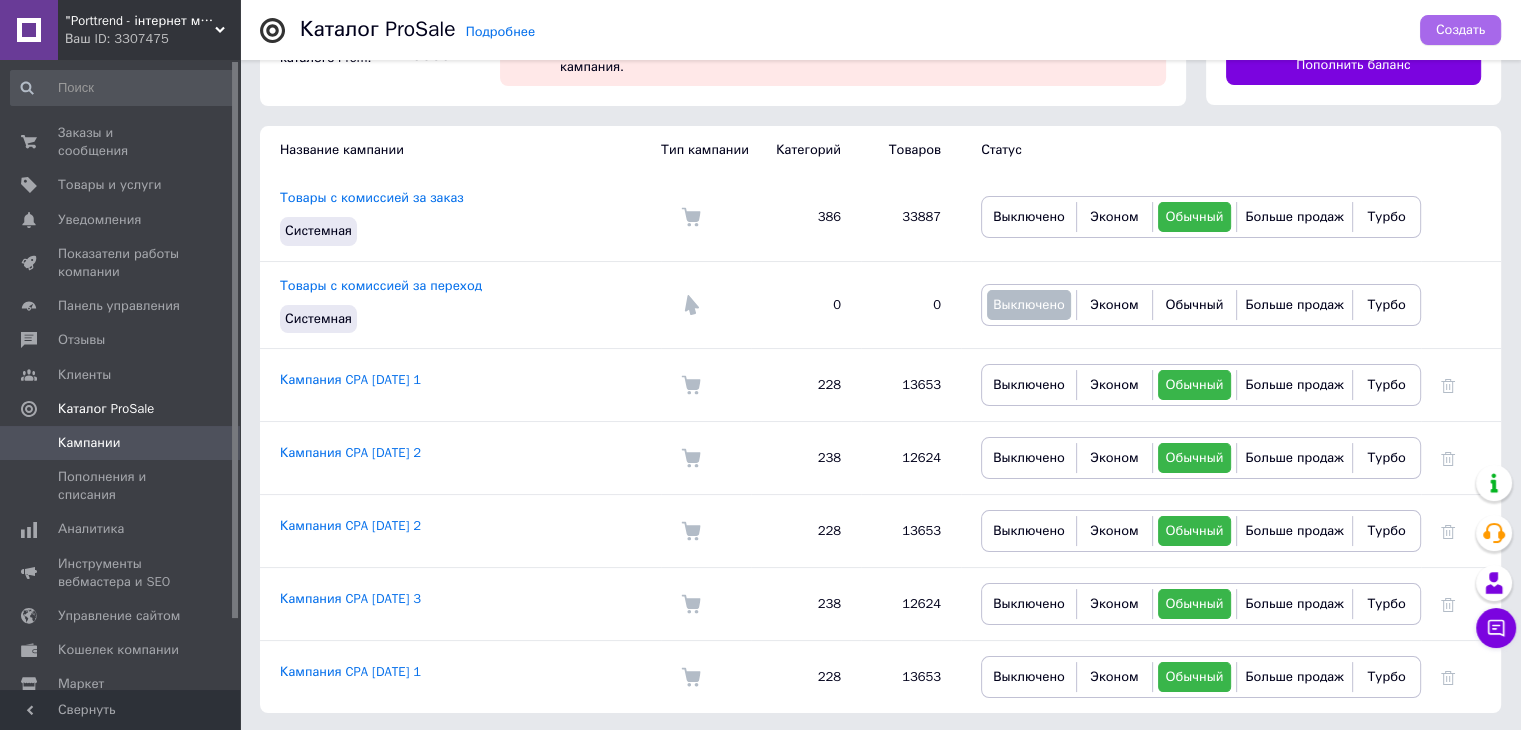 click on "Создать" at bounding box center (1460, 30) 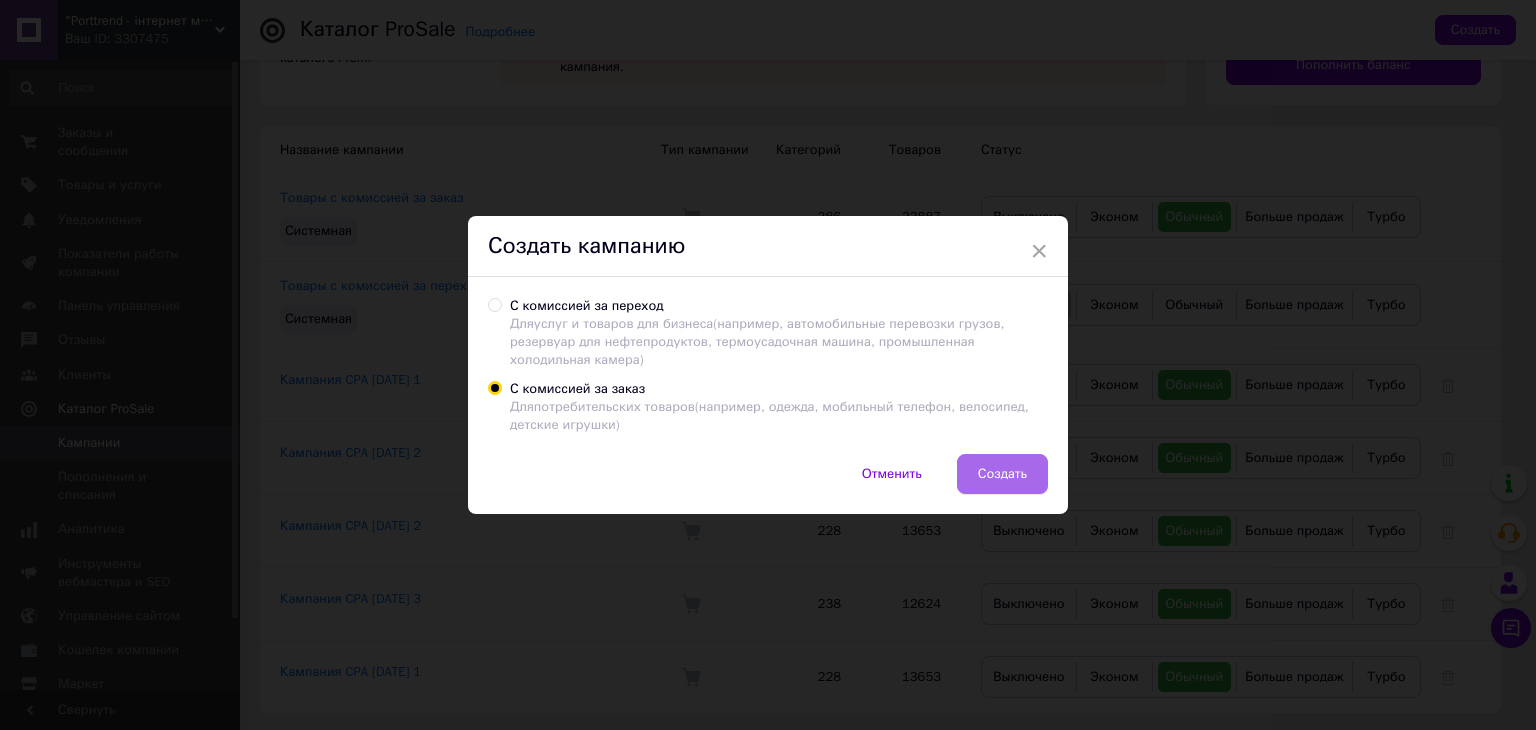 click on "Создать" at bounding box center (1002, 474) 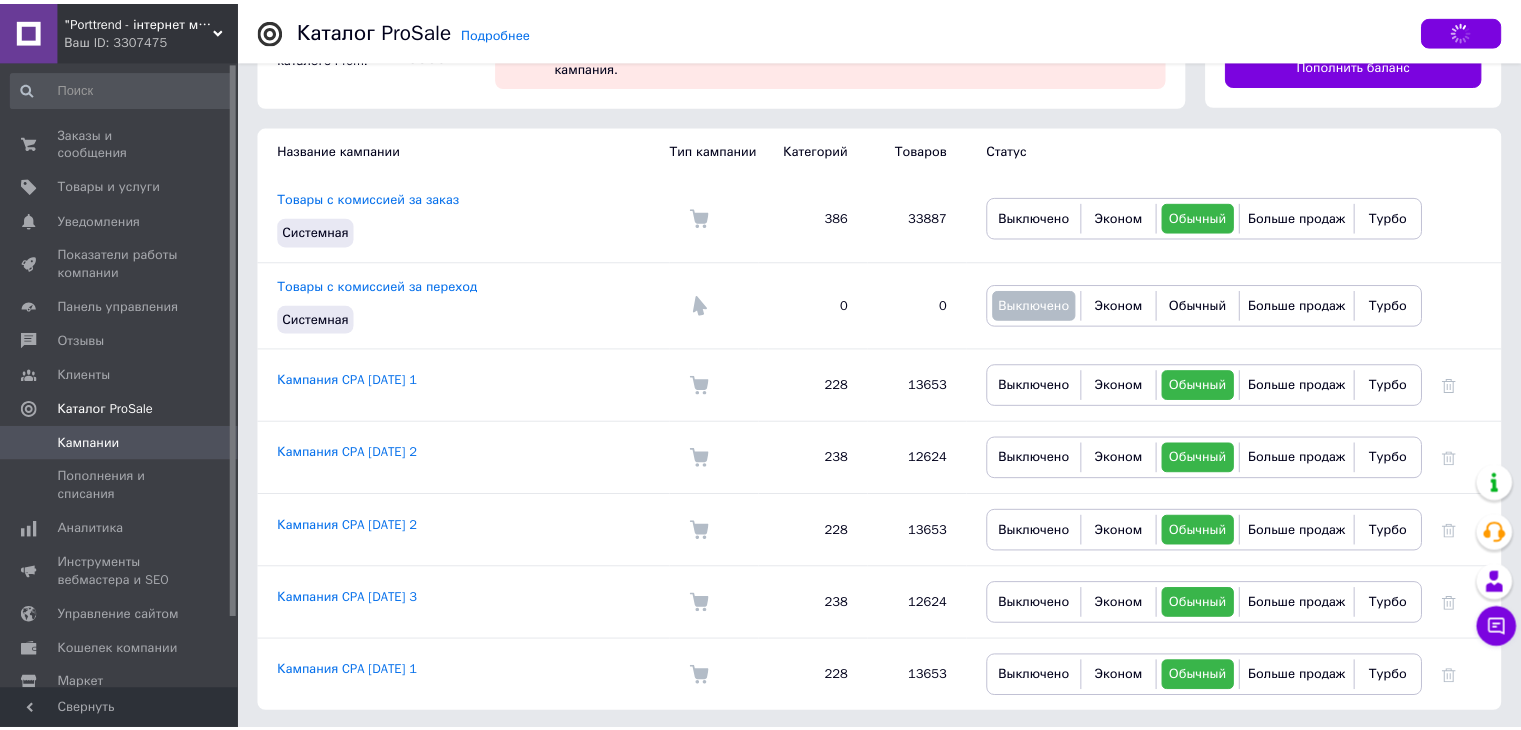 scroll, scrollTop: 120, scrollLeft: 0, axis: vertical 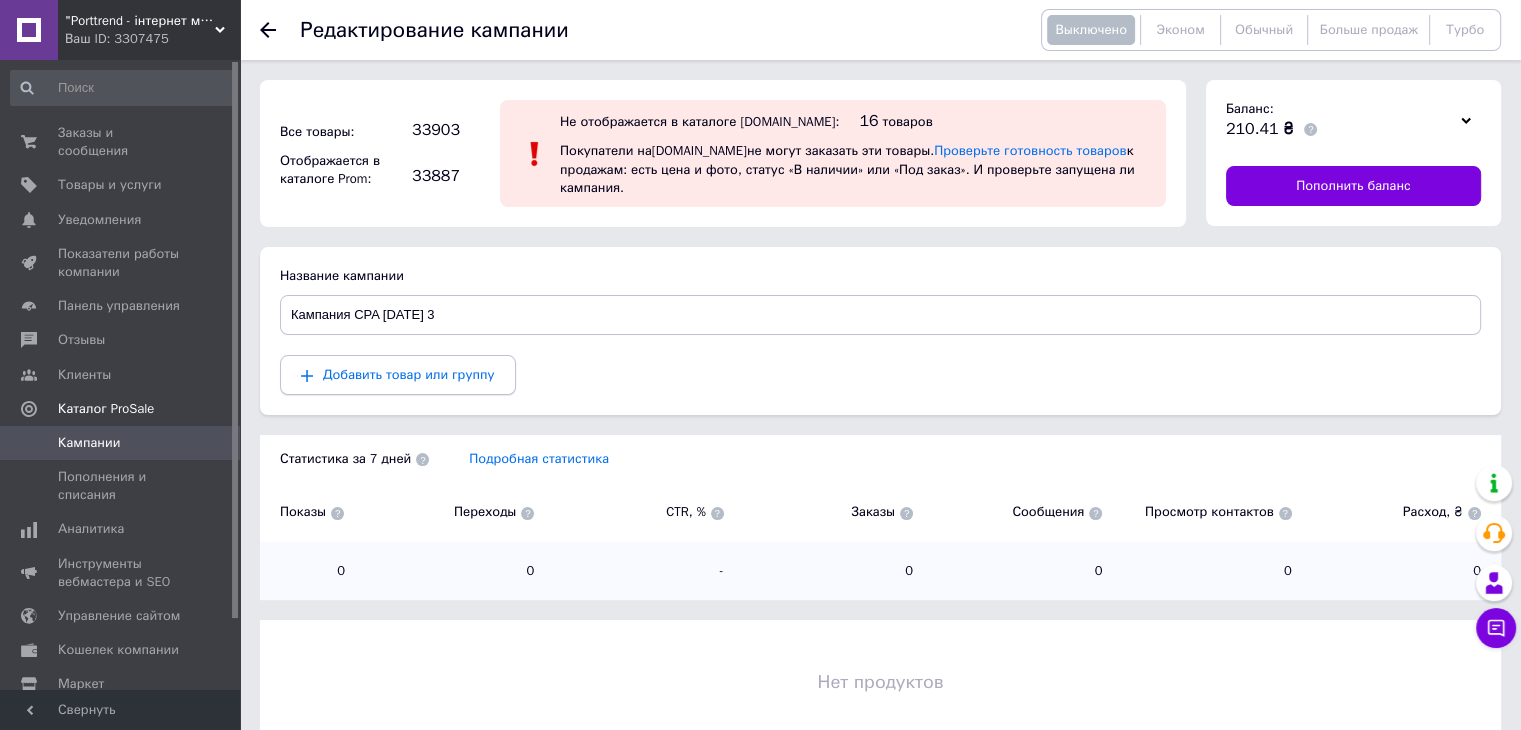 click on "Добавить товар или группу" at bounding box center (398, 375) 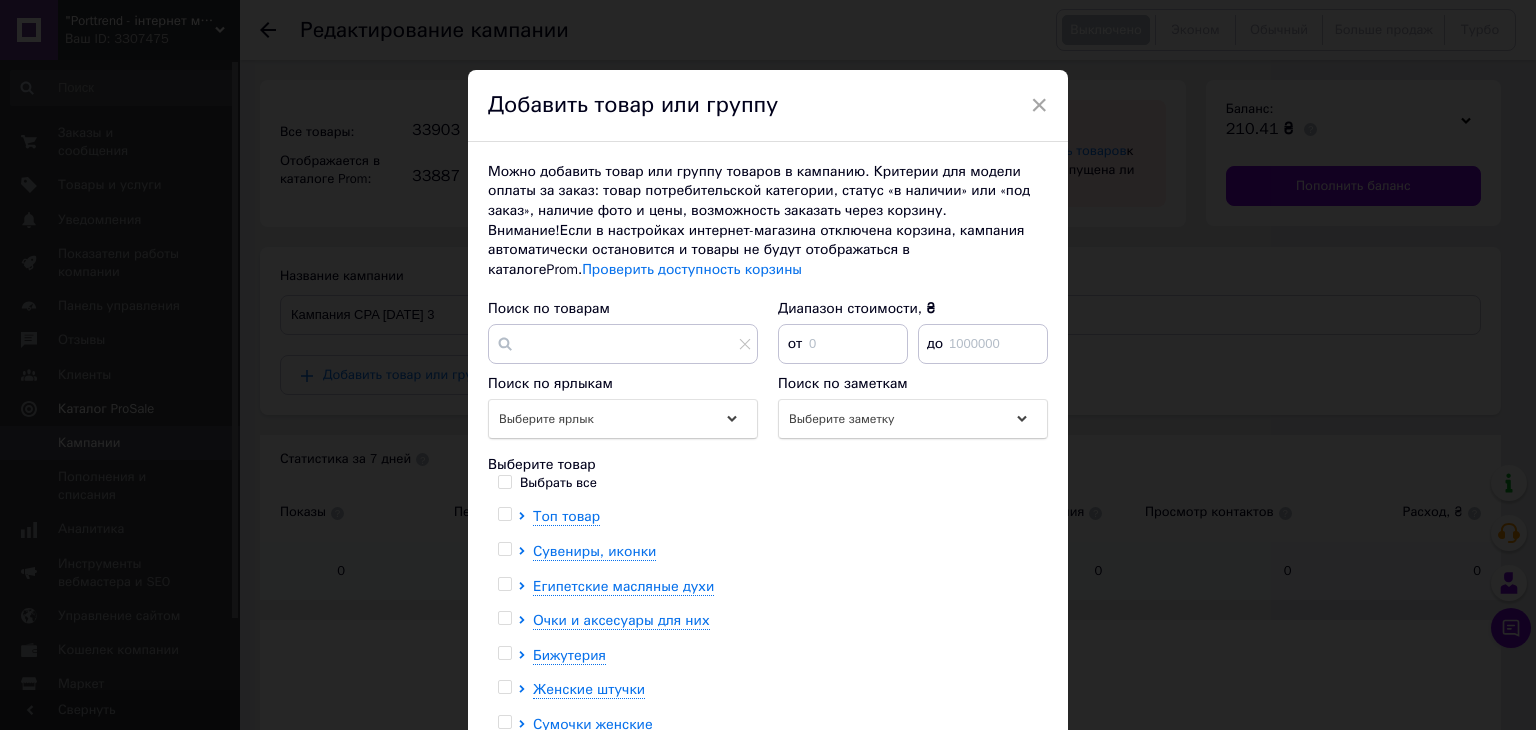 click at bounding box center [505, 549] 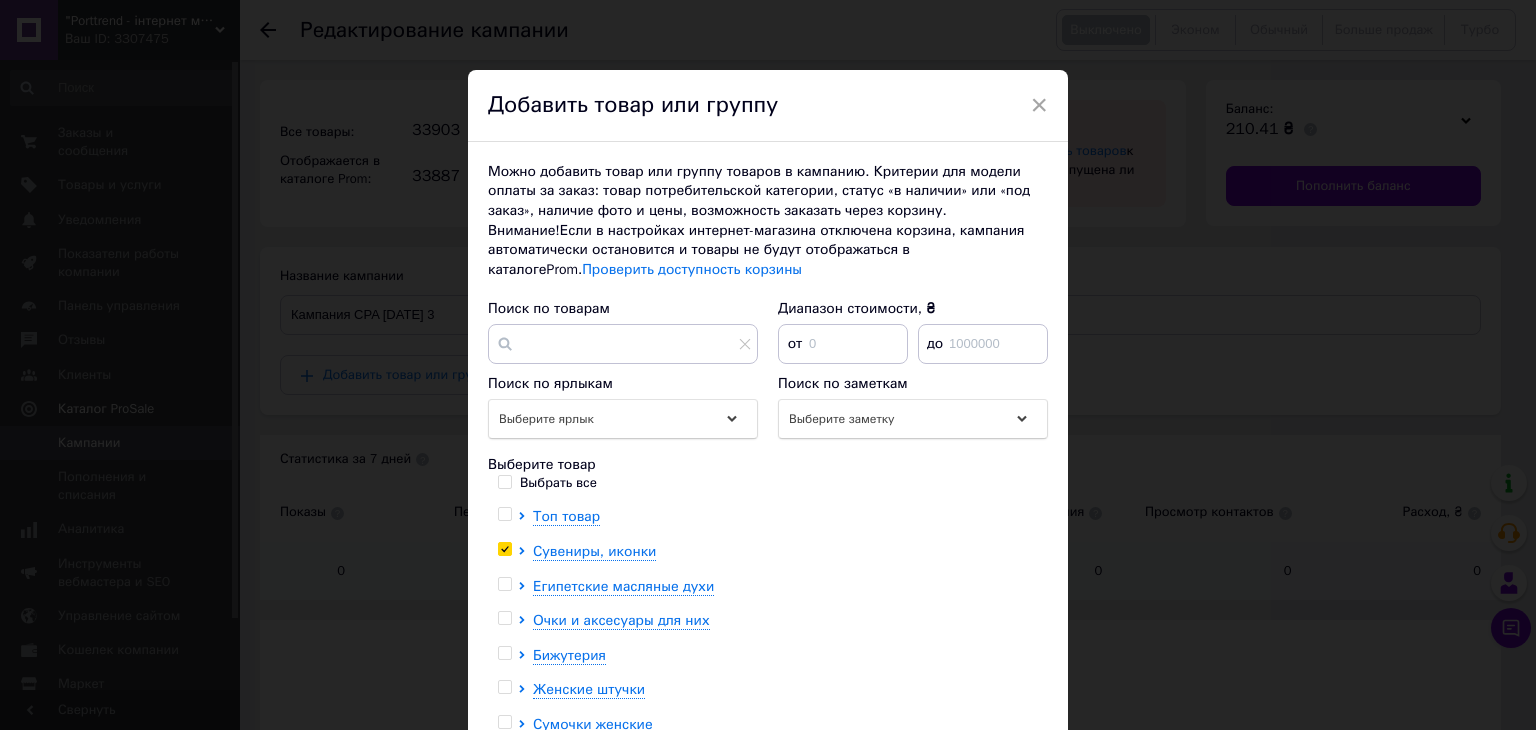 checkbox on "true" 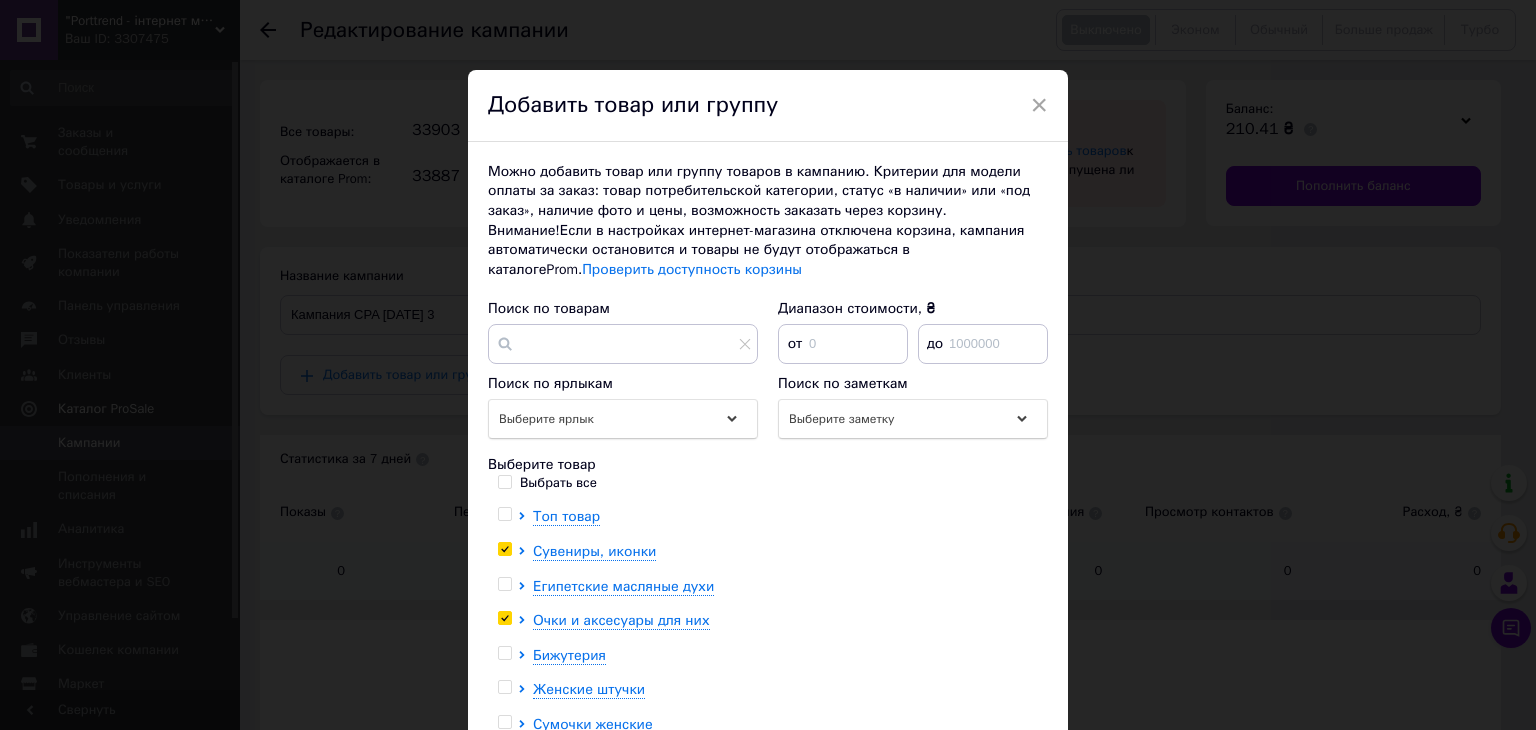 checkbox on "true" 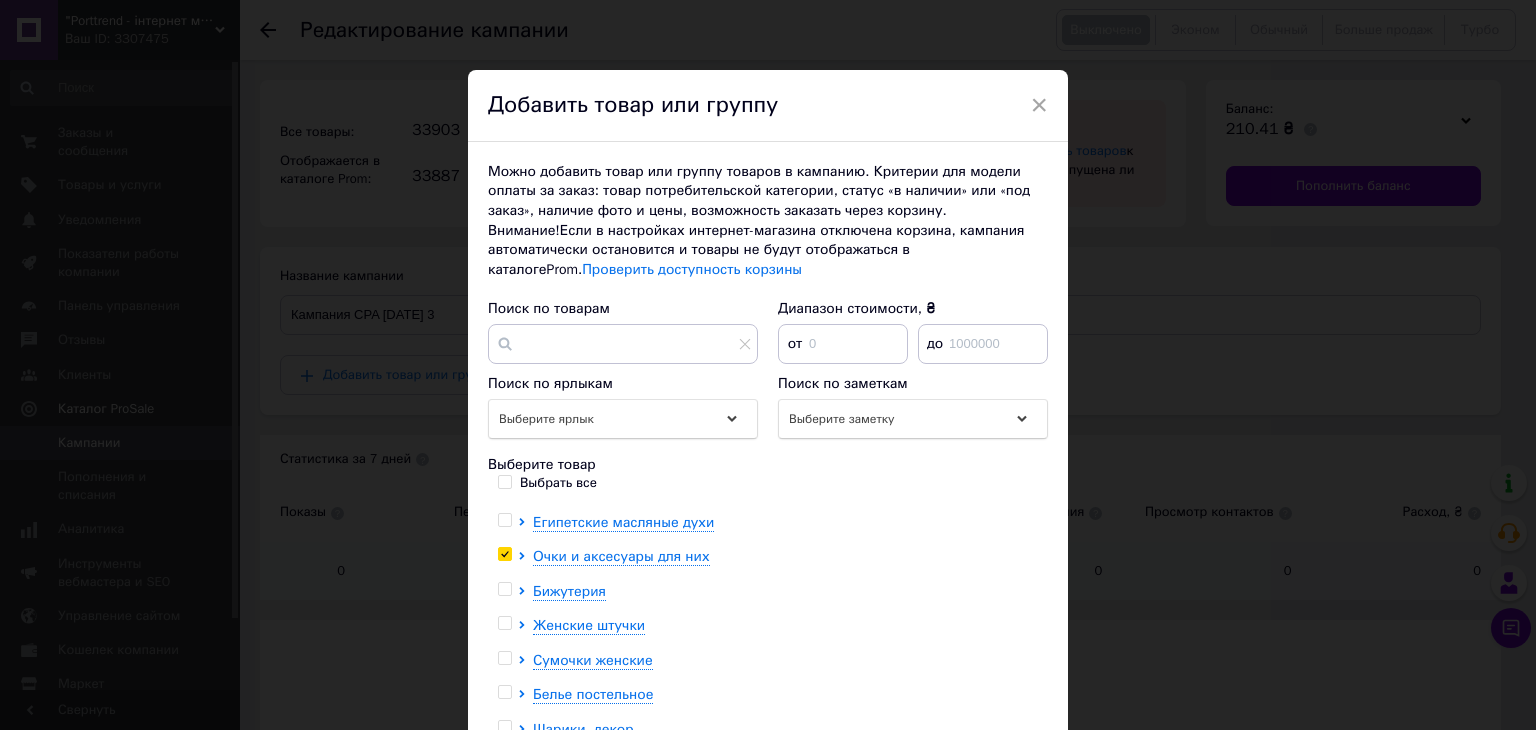 scroll, scrollTop: 99, scrollLeft: 0, axis: vertical 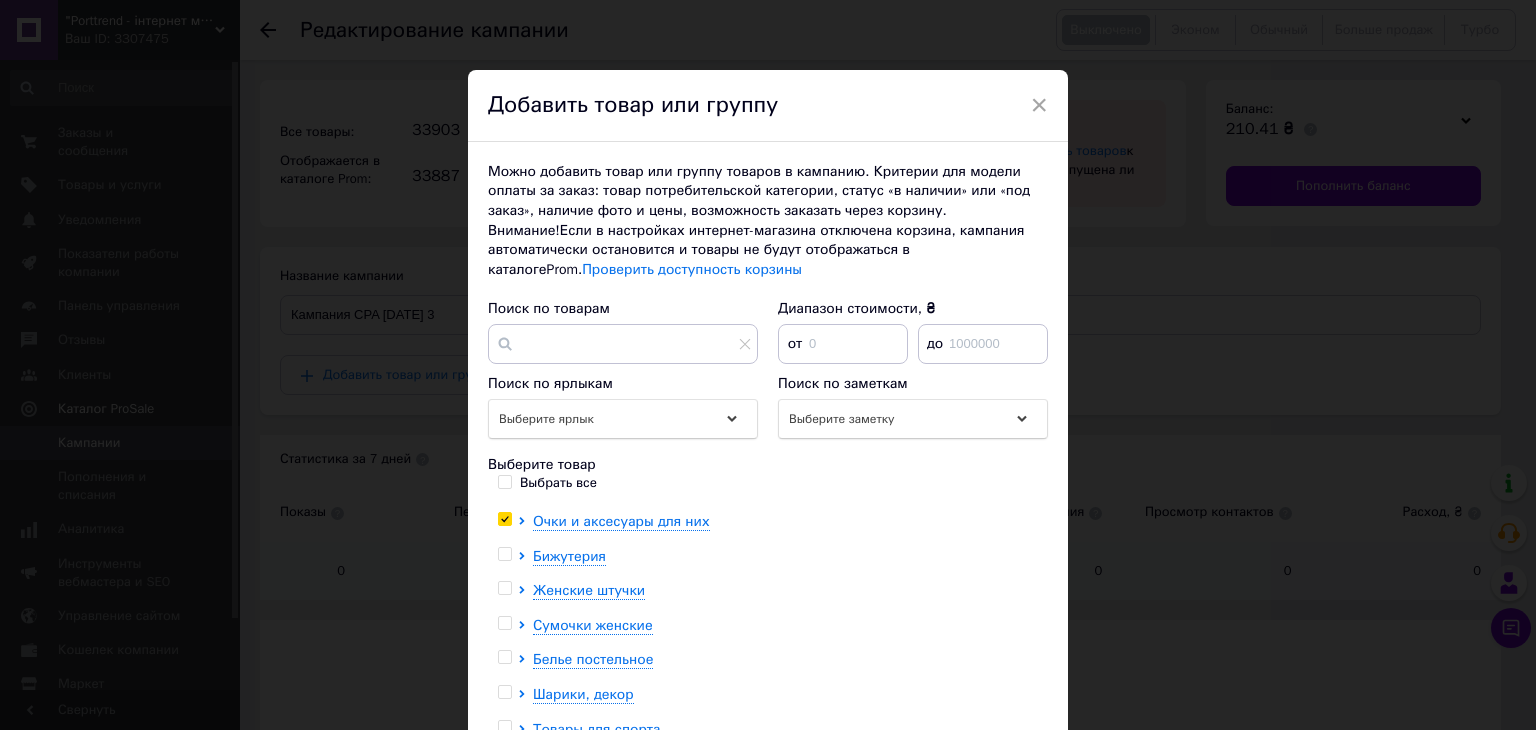 click at bounding box center (504, 588) 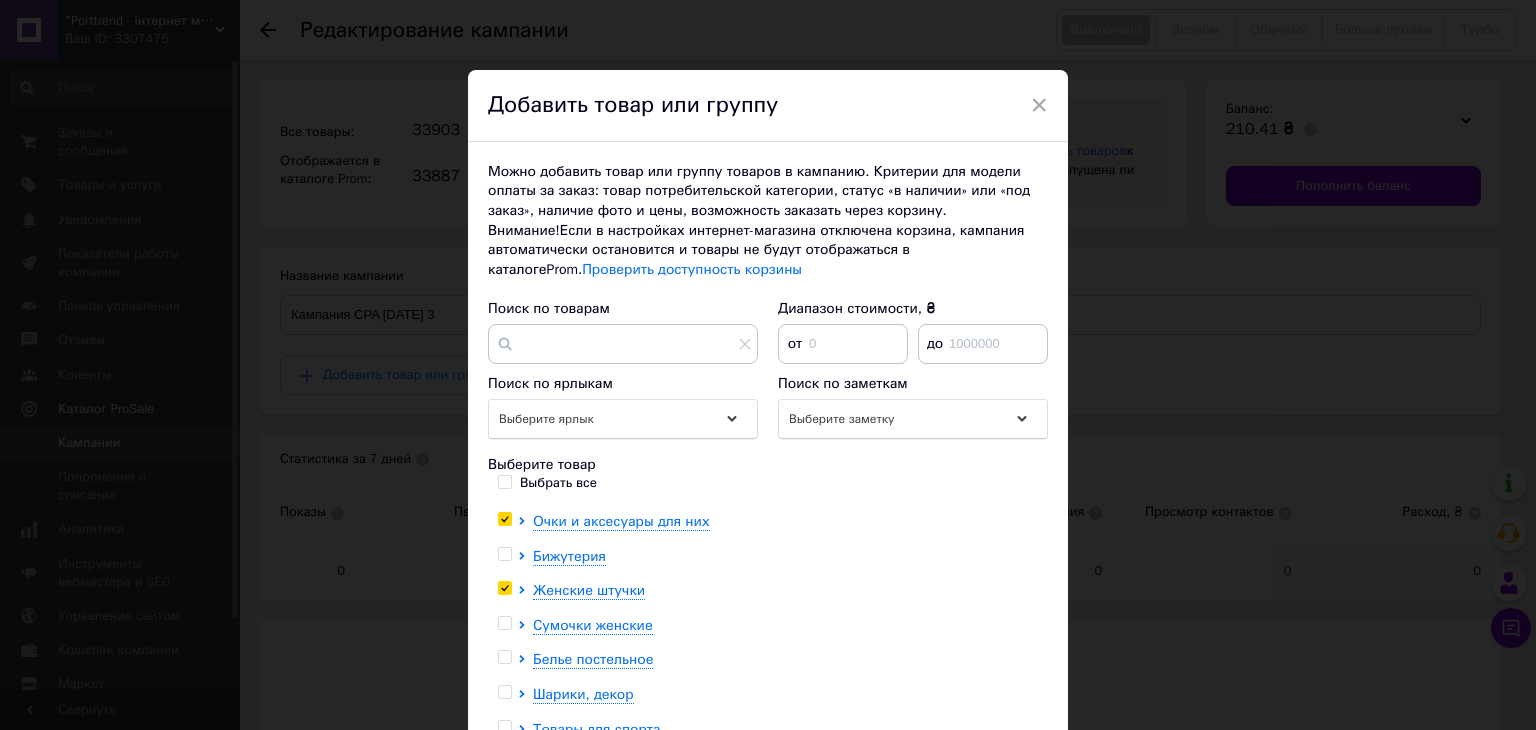 checkbox on "true" 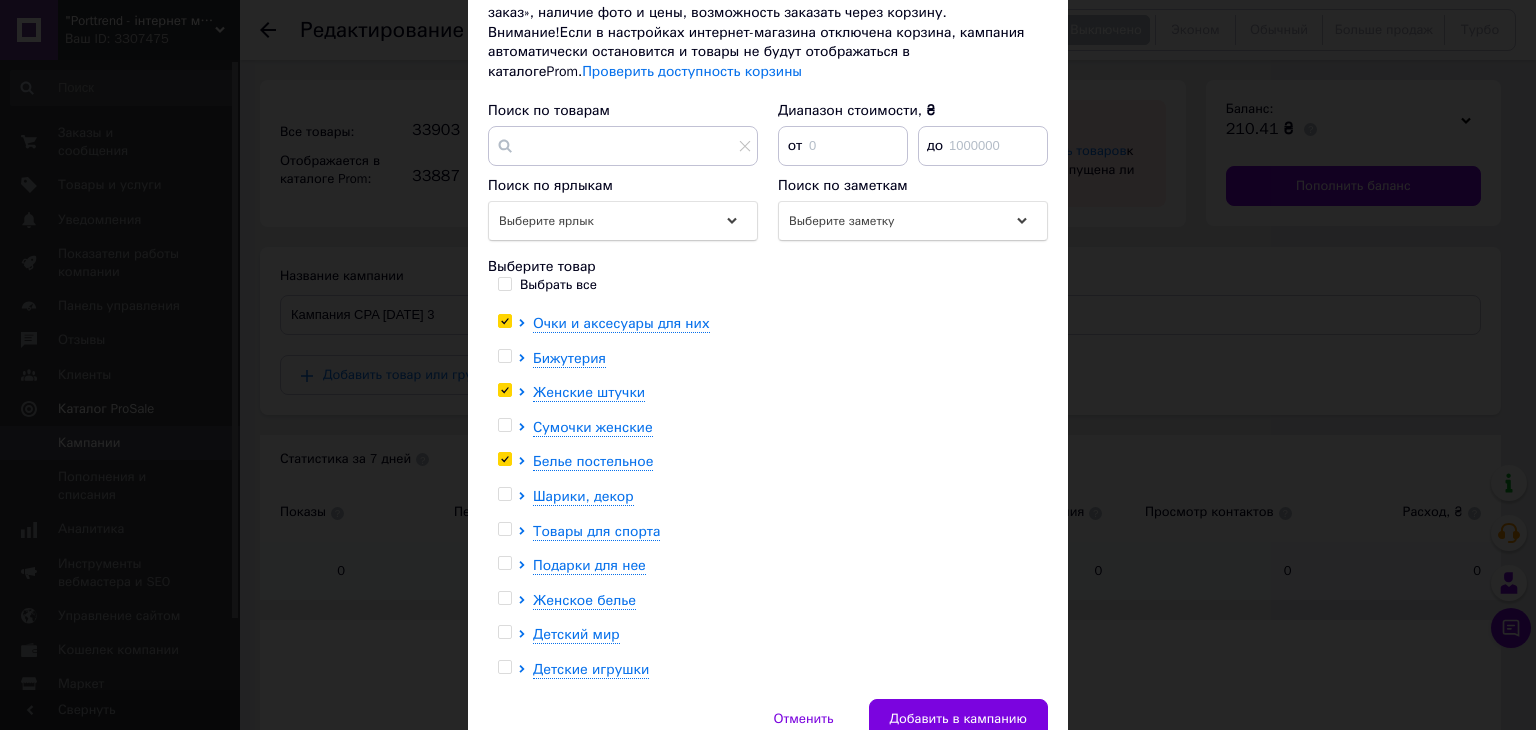 scroll, scrollTop: 200, scrollLeft: 0, axis: vertical 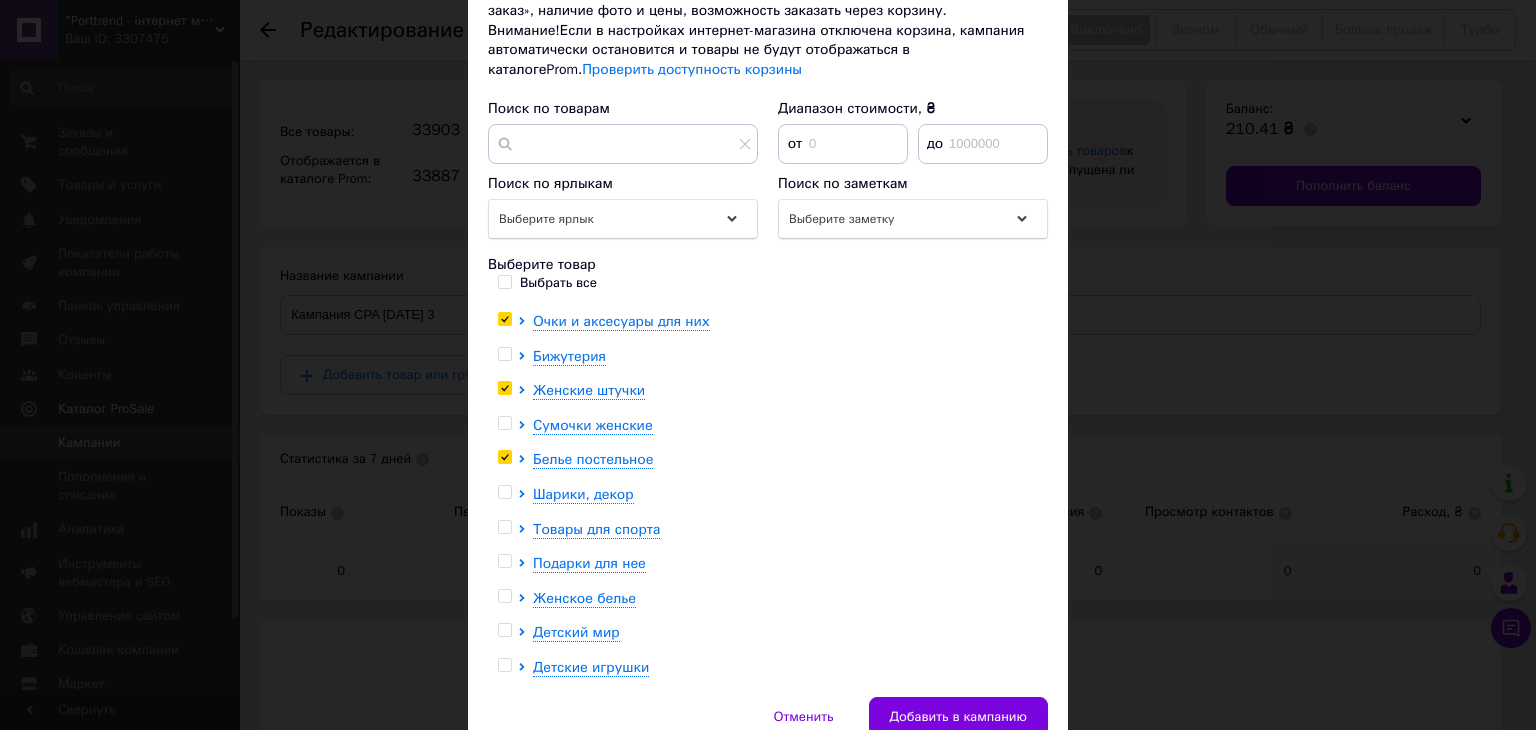 click at bounding box center [504, 527] 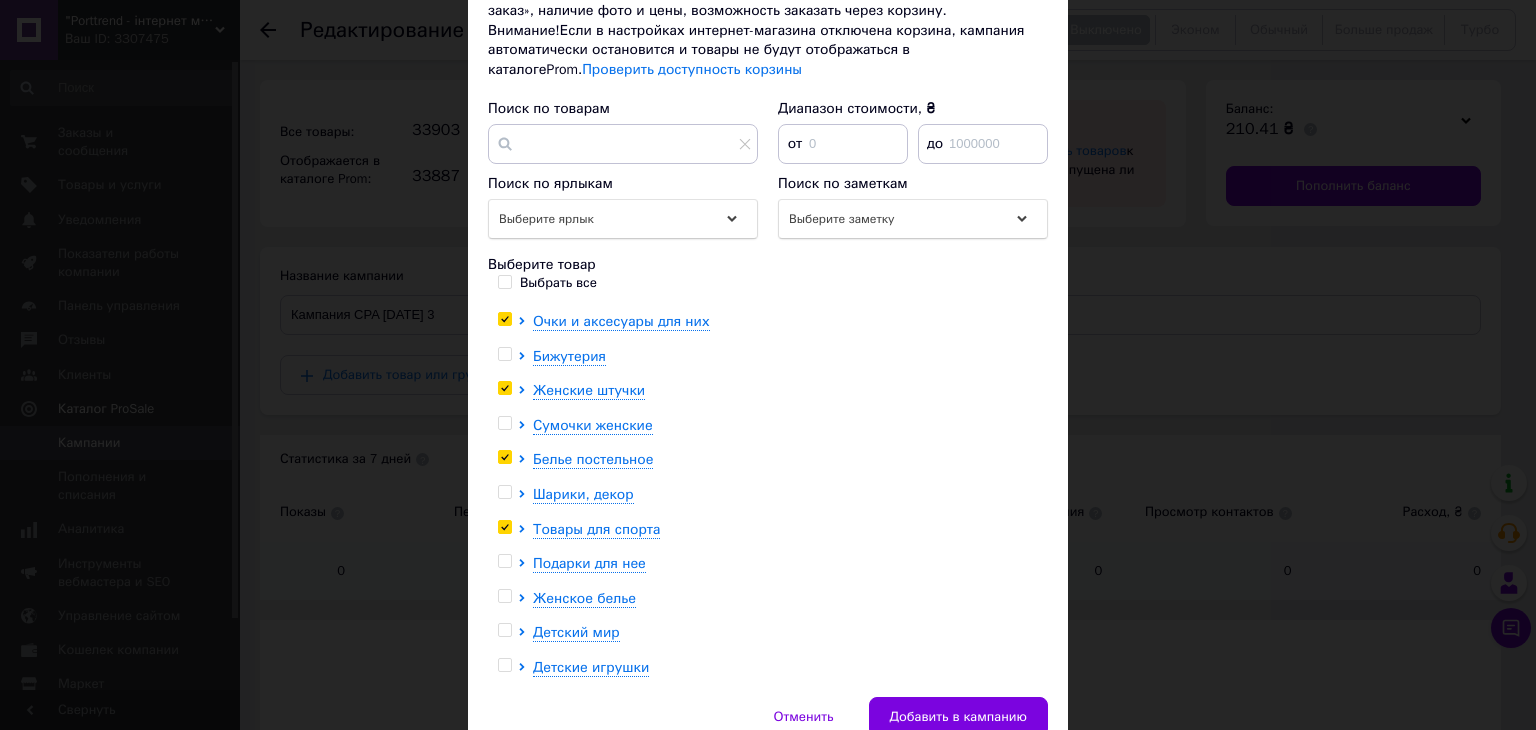 checkbox on "true" 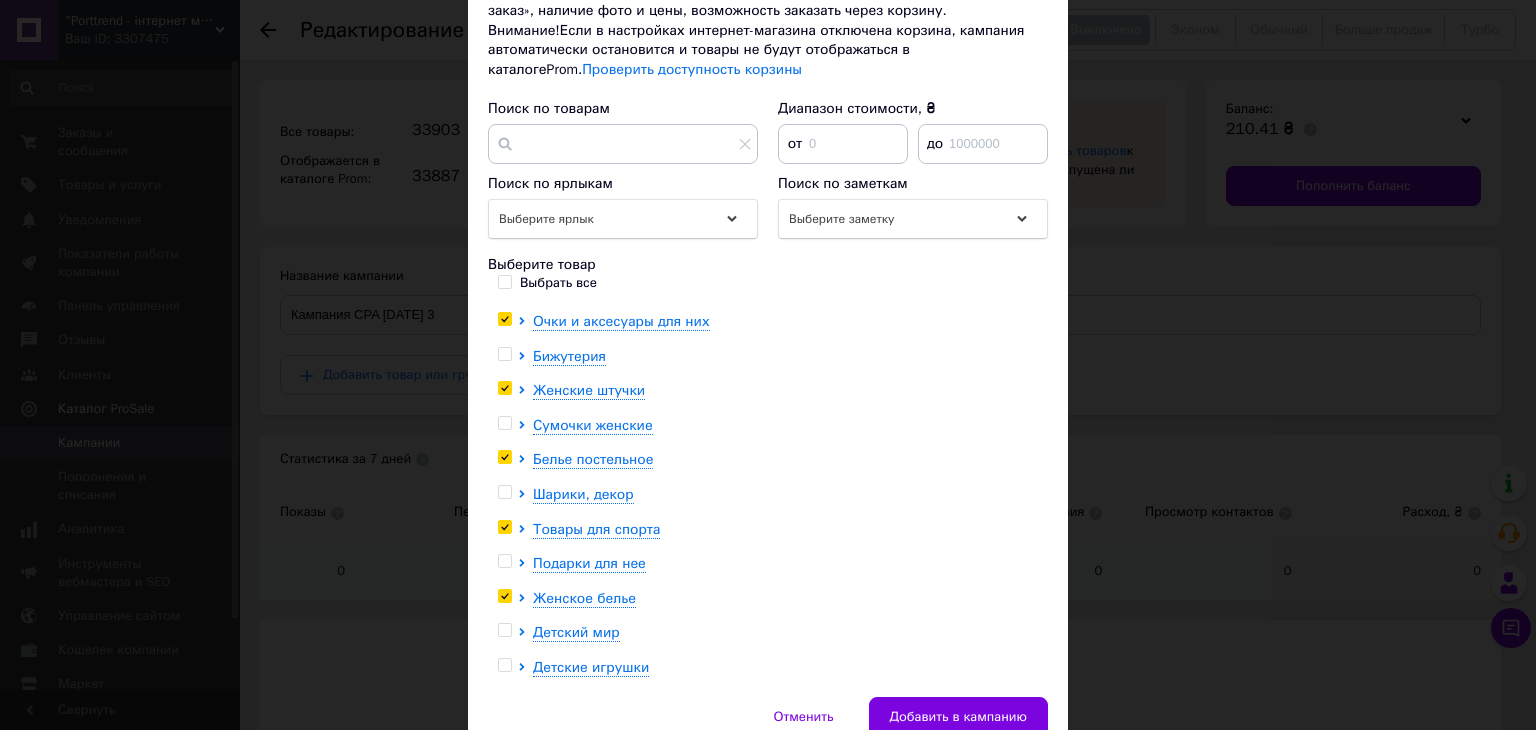 checkbox on "true" 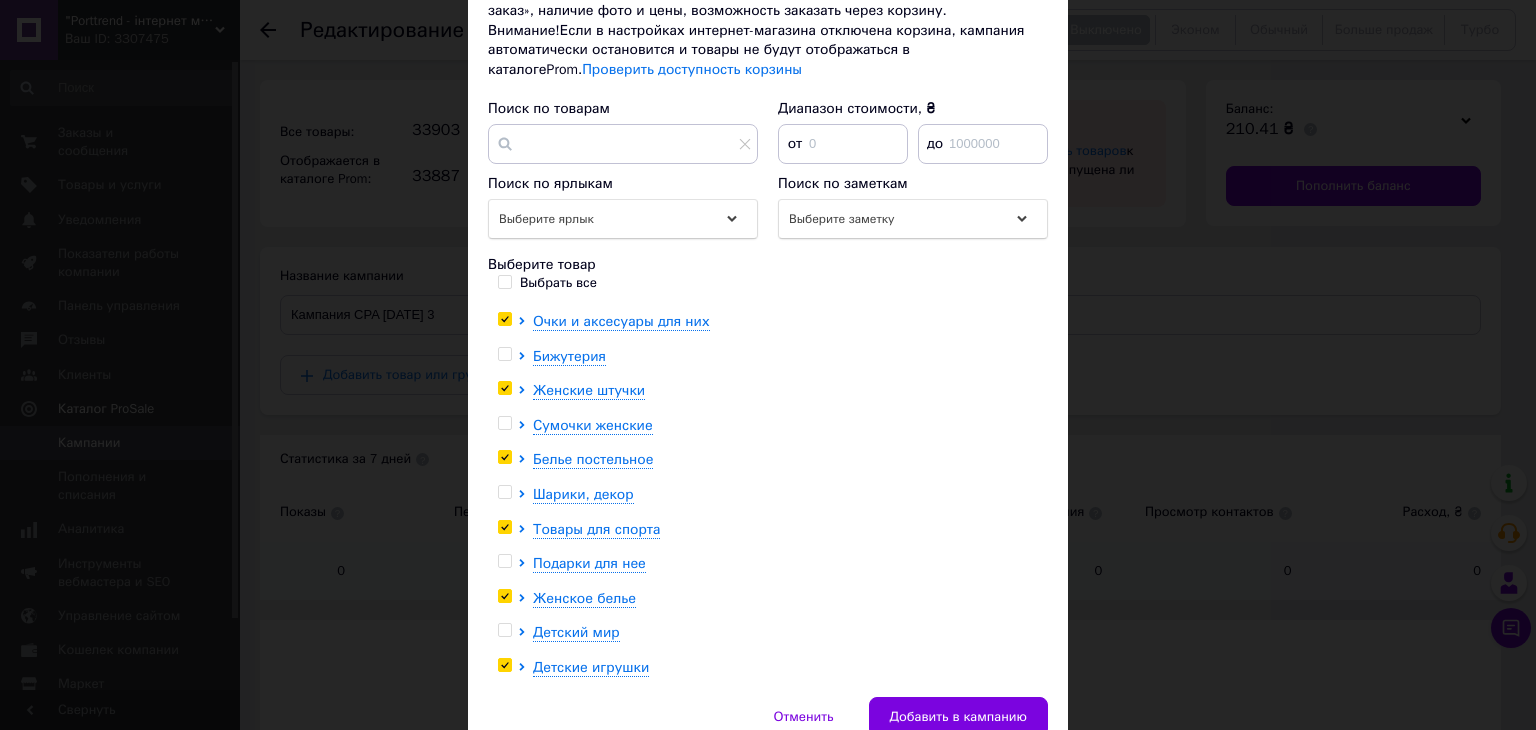 checkbox on "true" 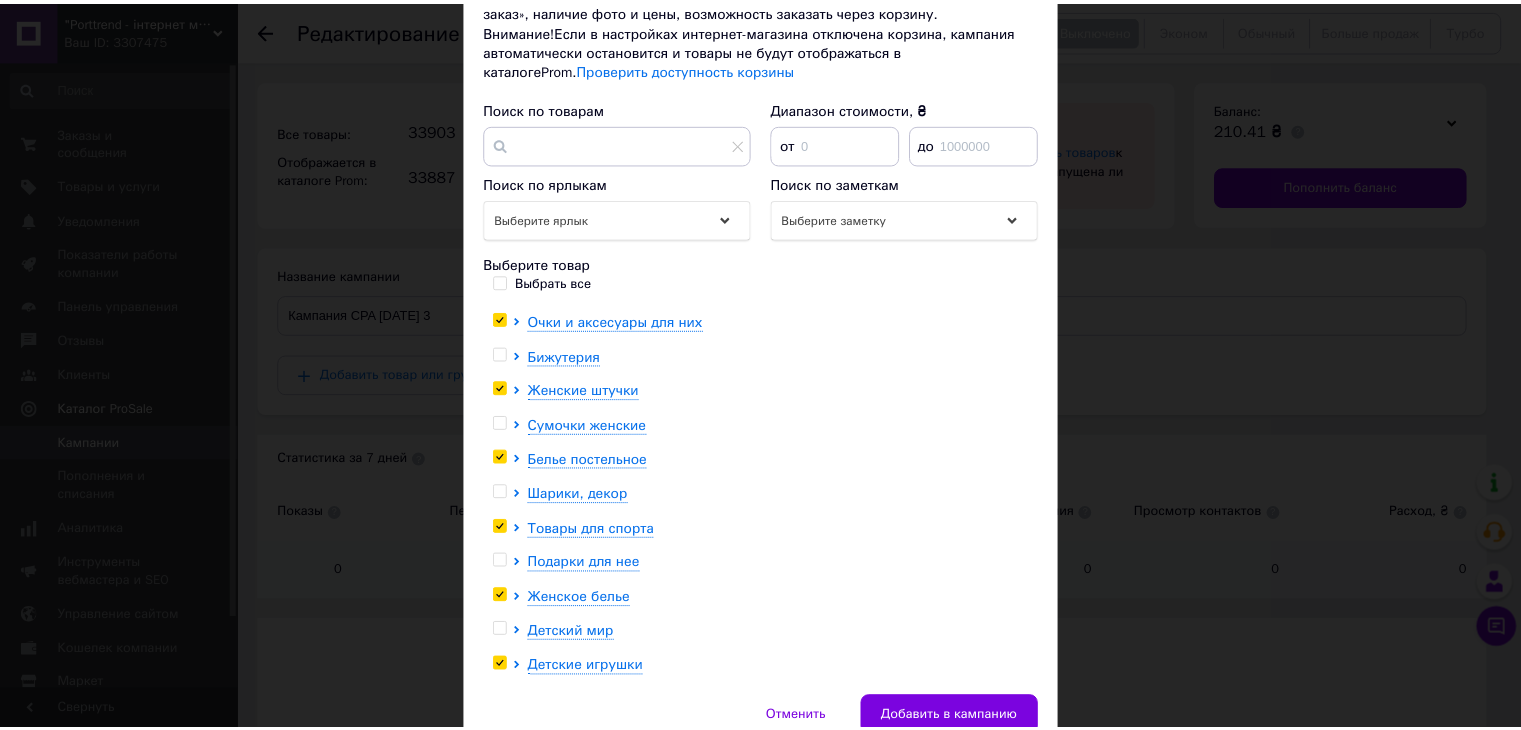 scroll, scrollTop: 296, scrollLeft: 0, axis: vertical 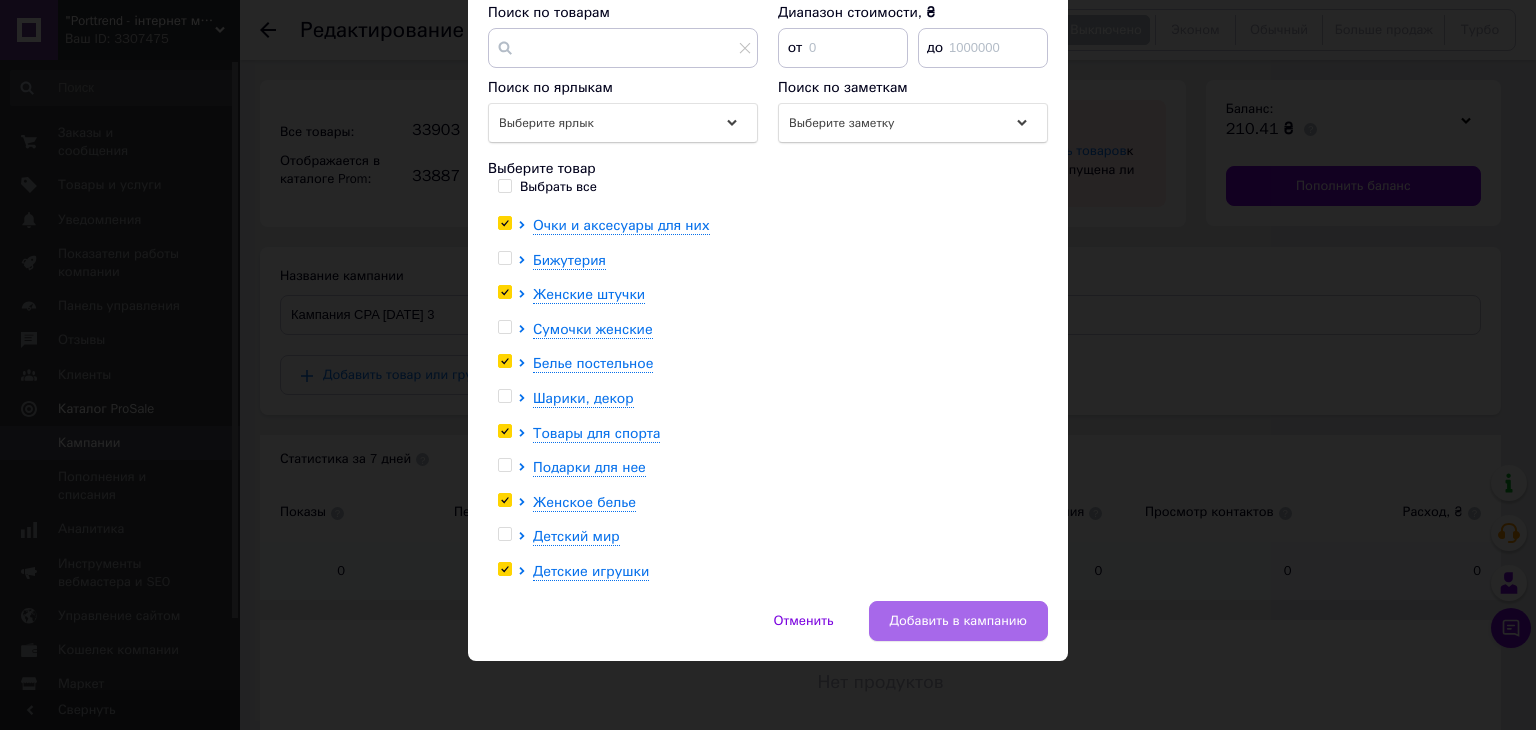 click on "Добавить в кампанию" at bounding box center [958, 621] 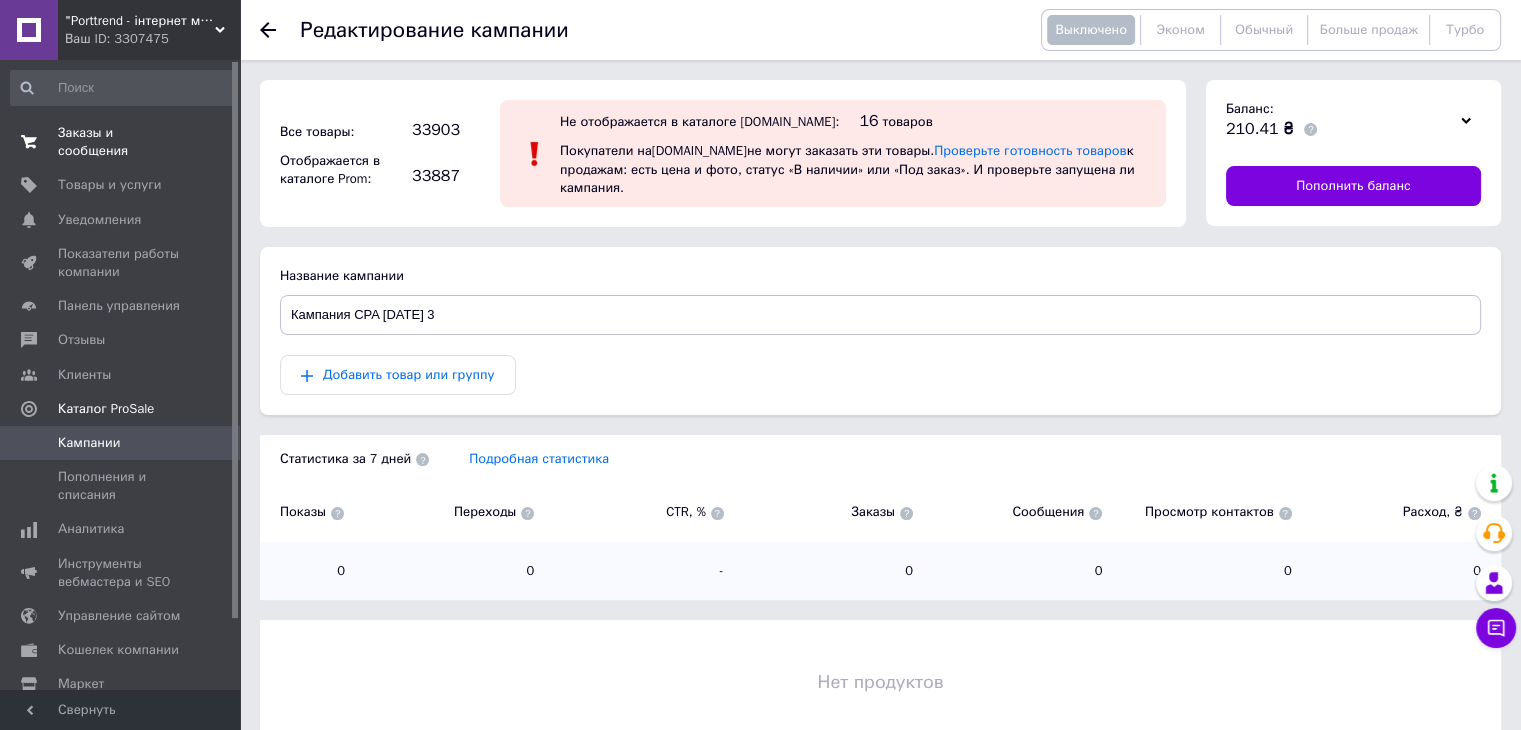 click on "Заказы и сообщения" at bounding box center [121, 142] 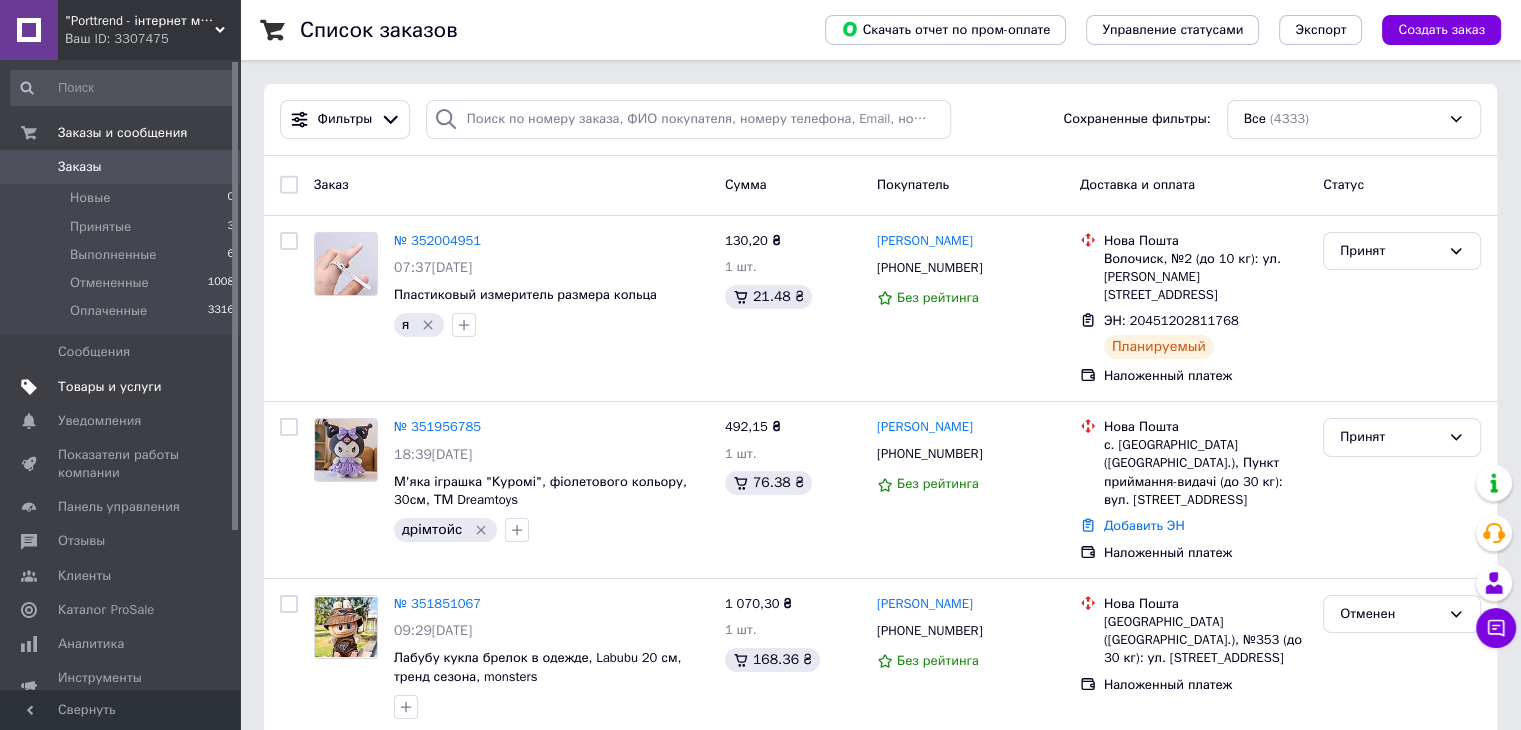 click on "Товары и услуги" at bounding box center [121, 387] 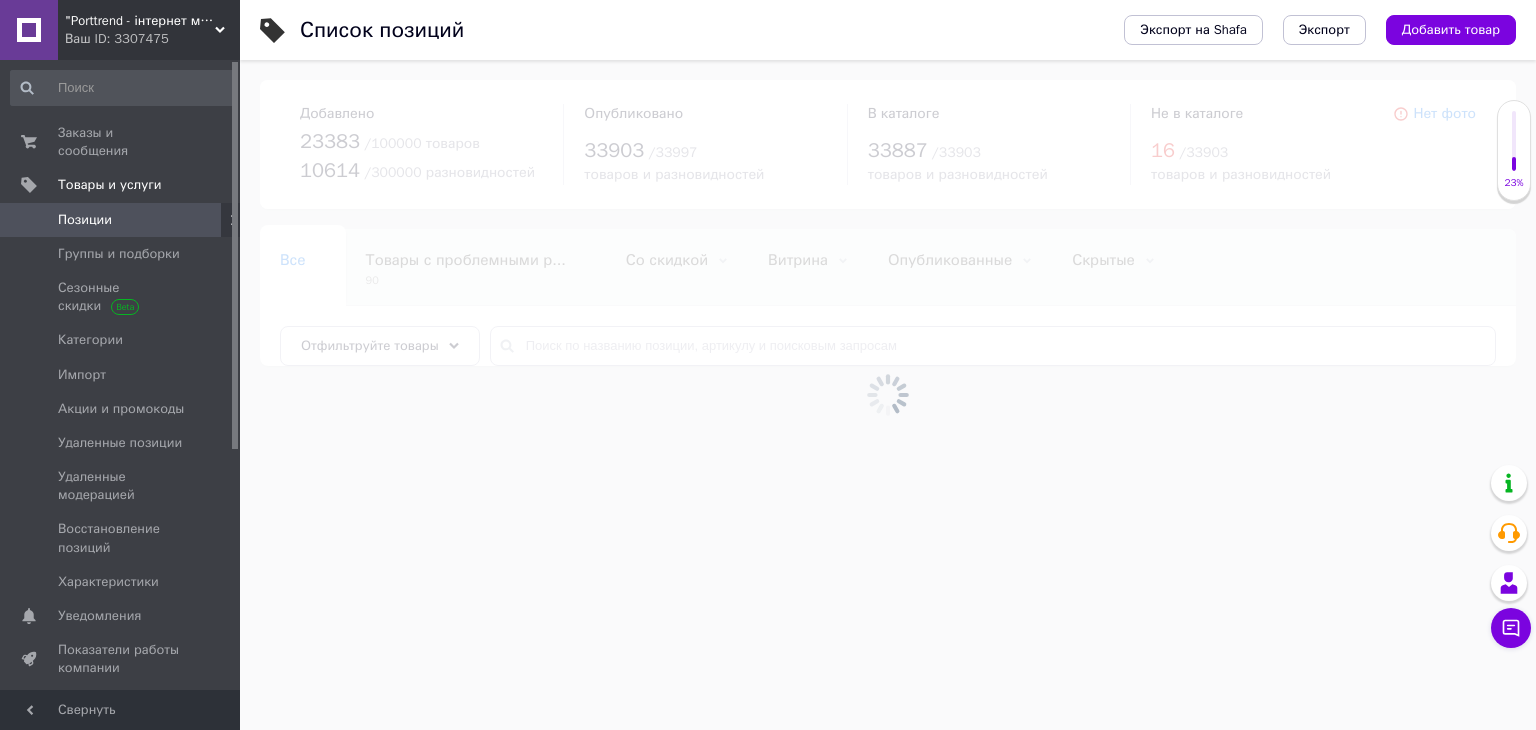 click at bounding box center (888, 395) 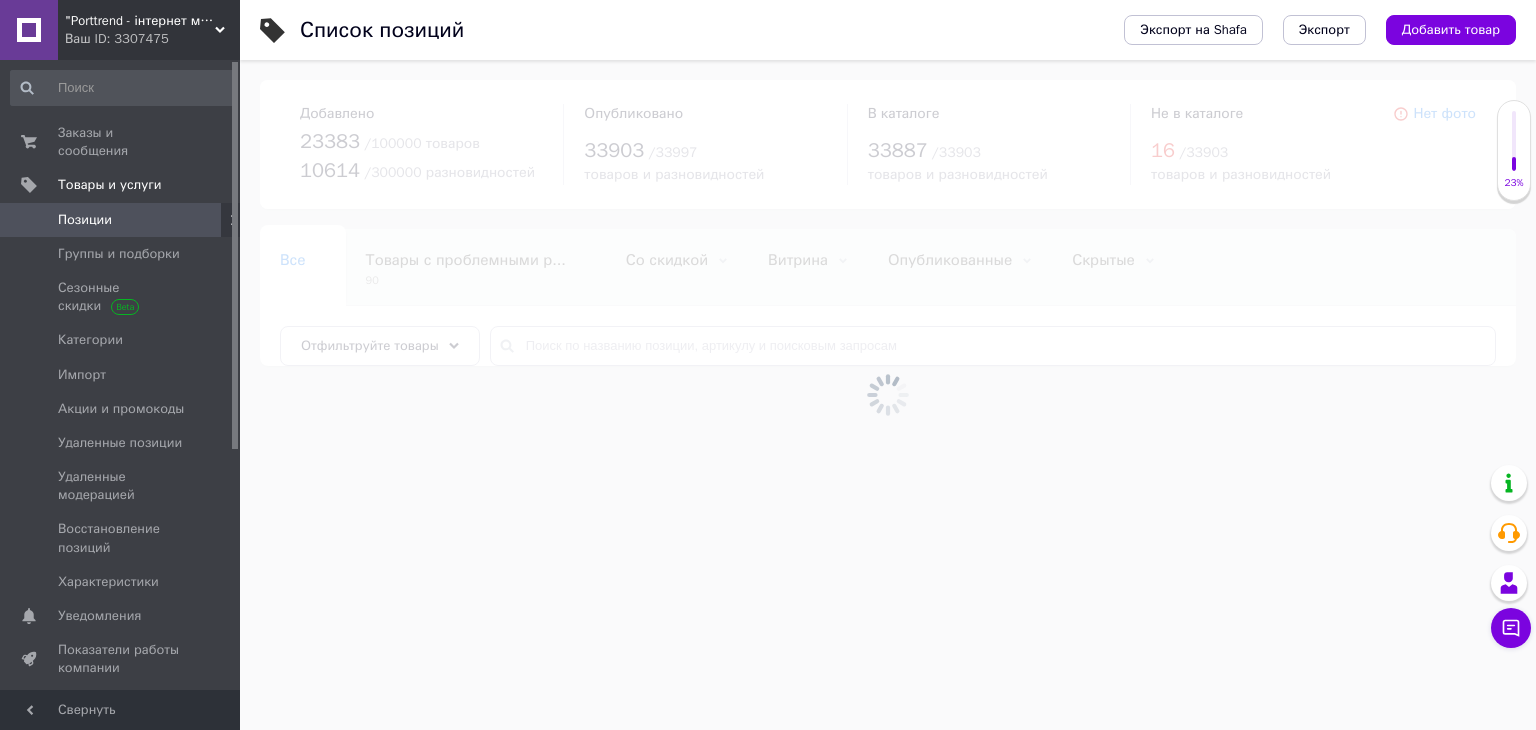 click at bounding box center [888, 395] 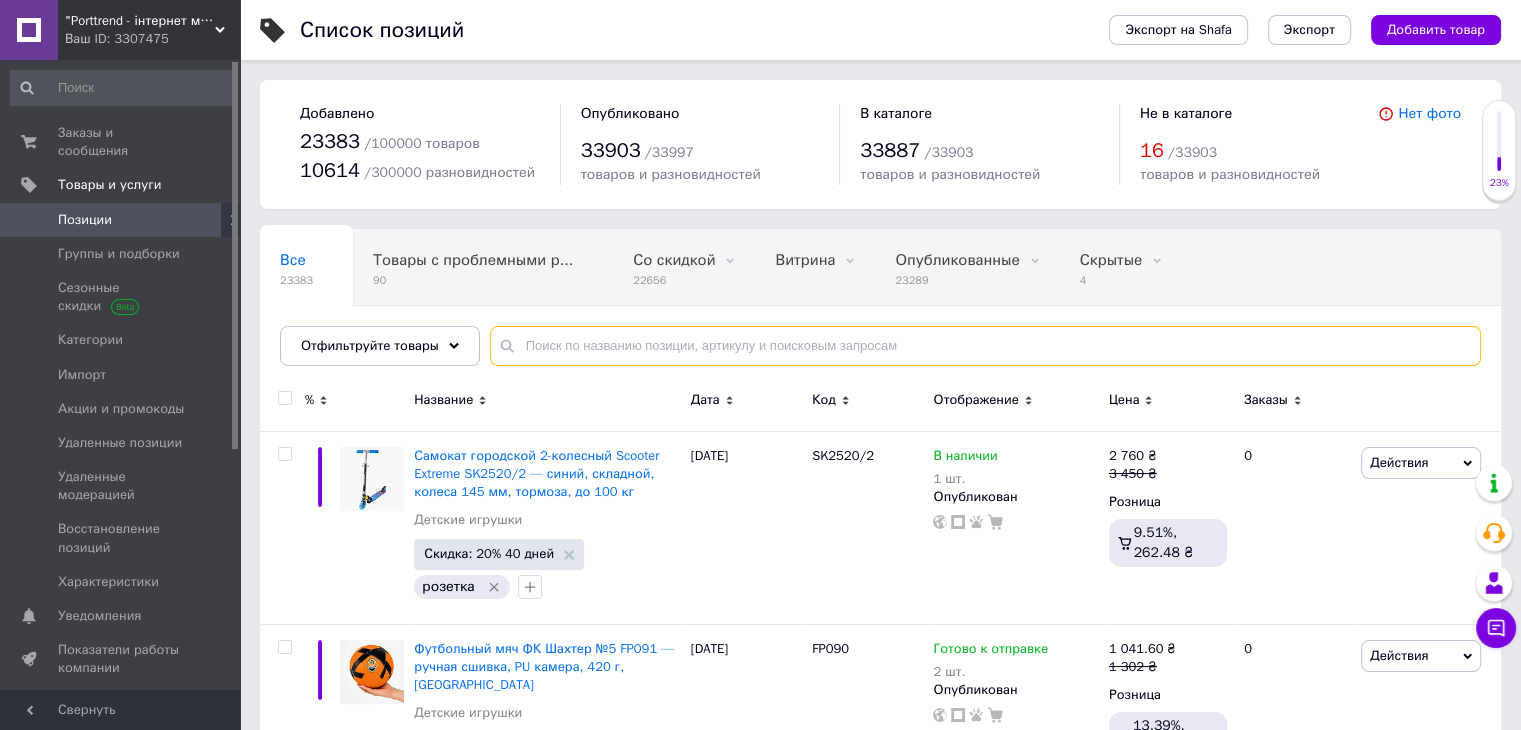 click at bounding box center [985, 346] 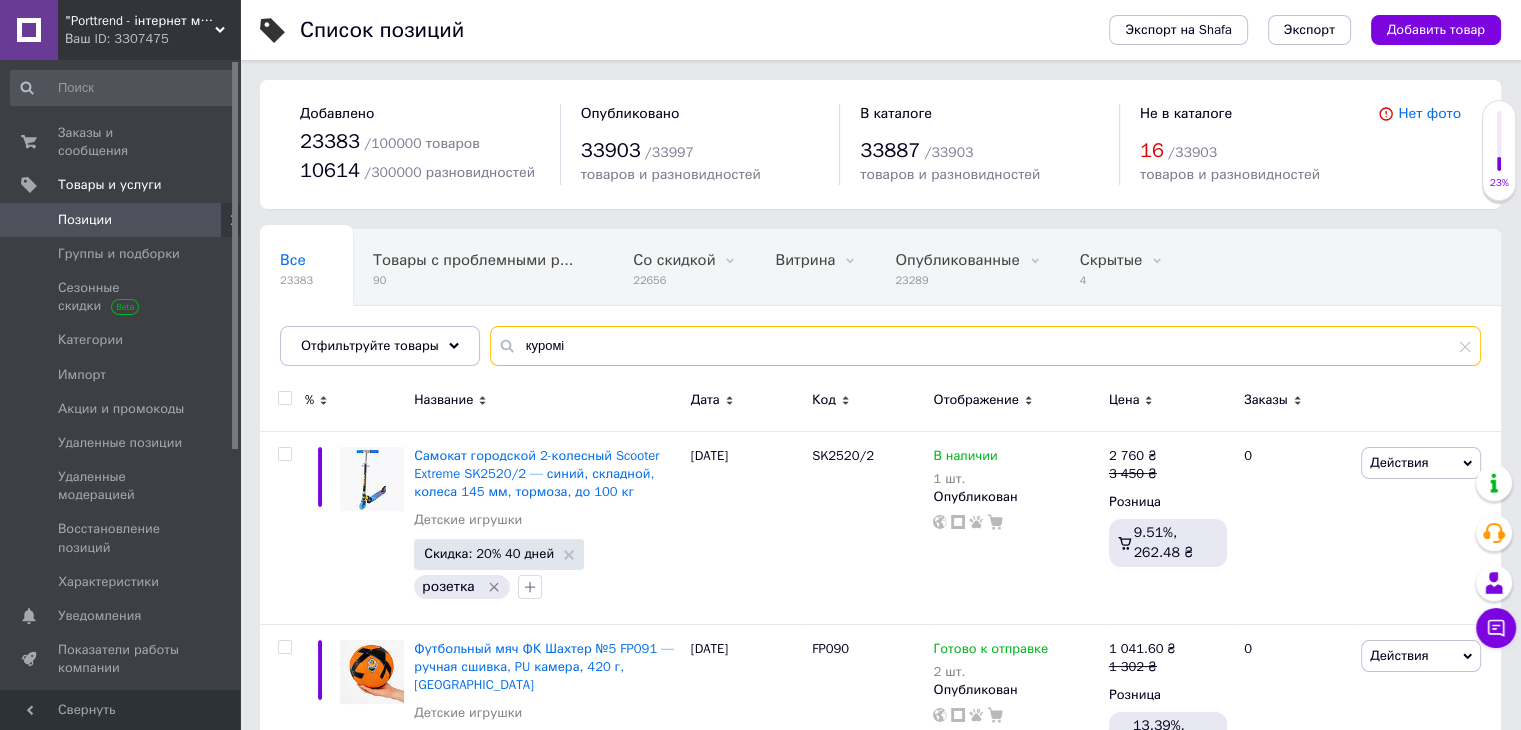type on "куромі" 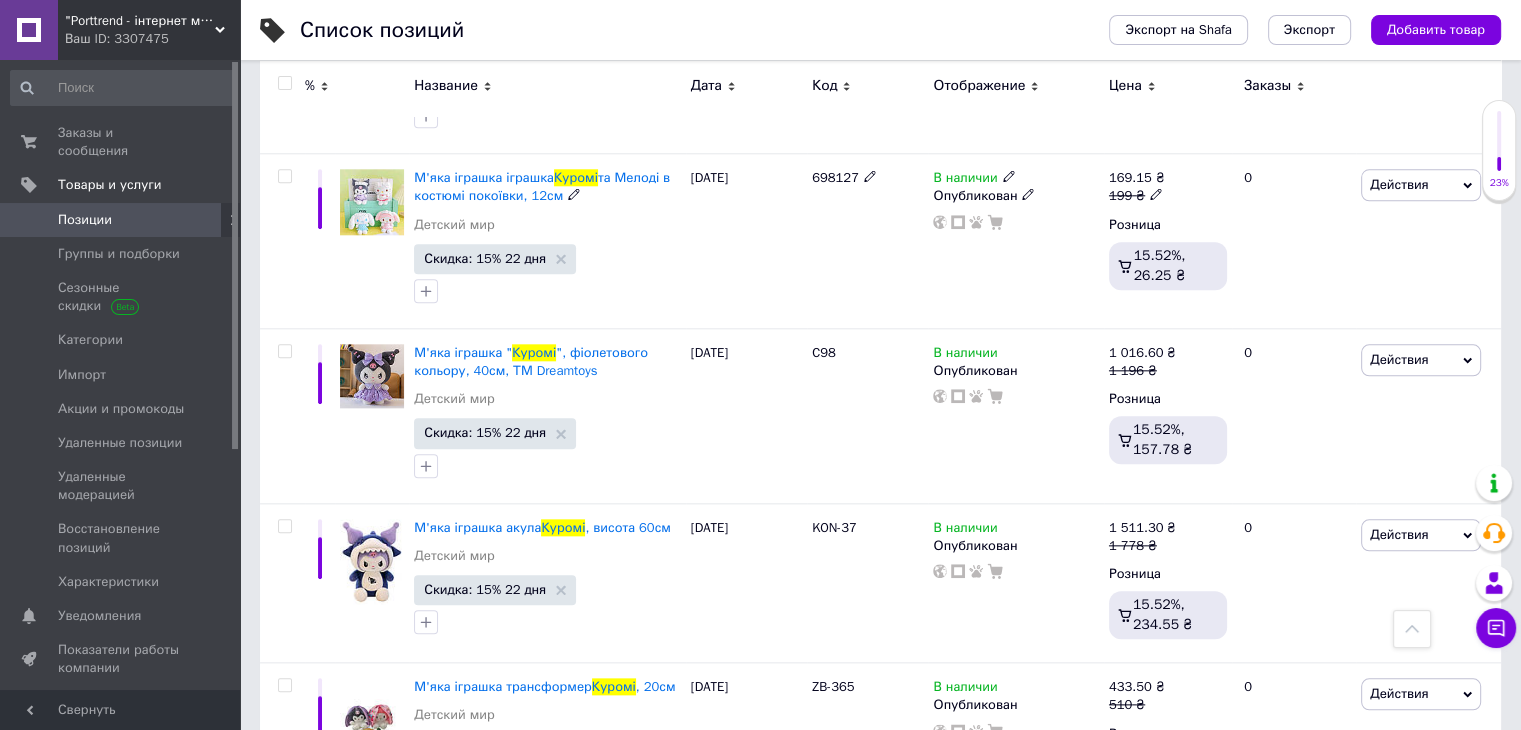 scroll, scrollTop: 2200, scrollLeft: 0, axis: vertical 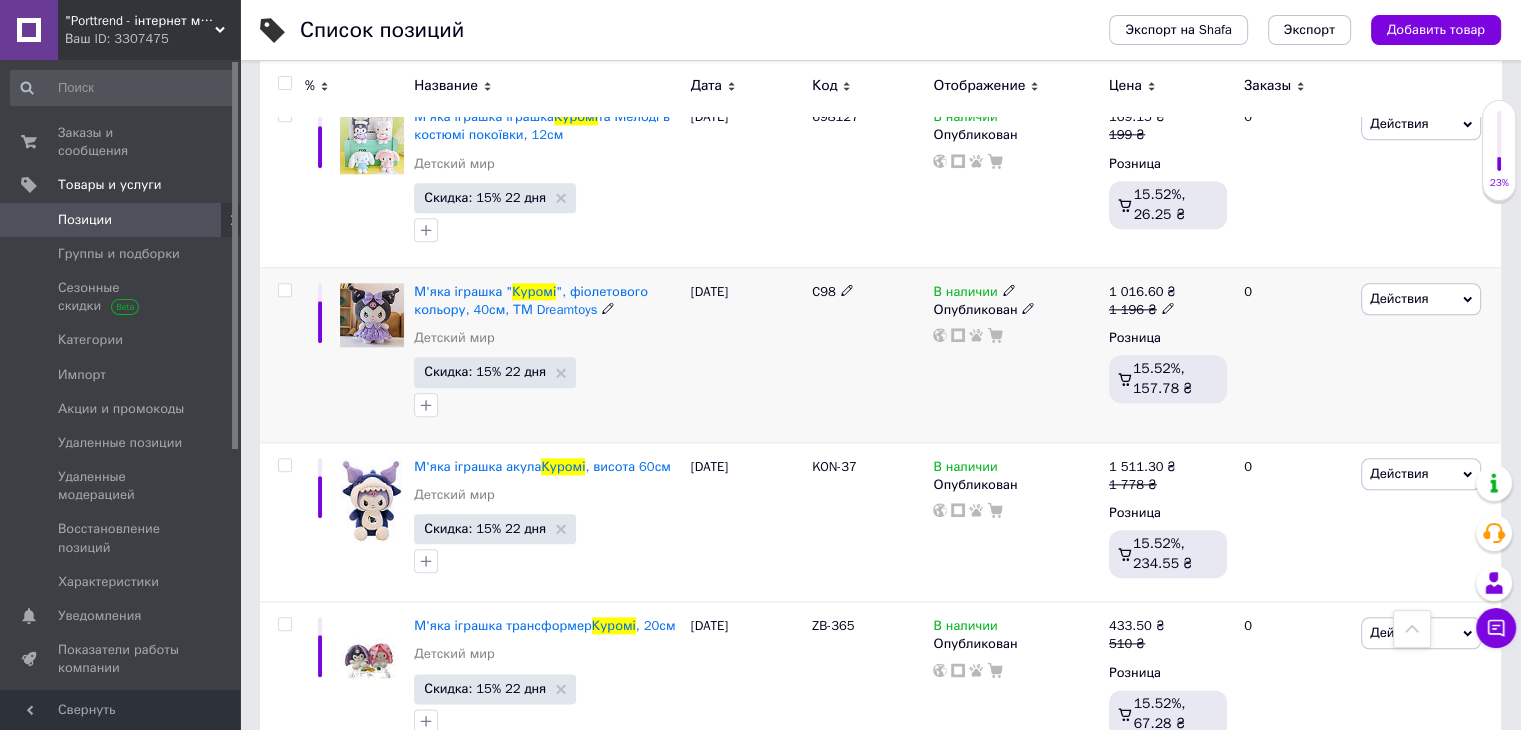 click 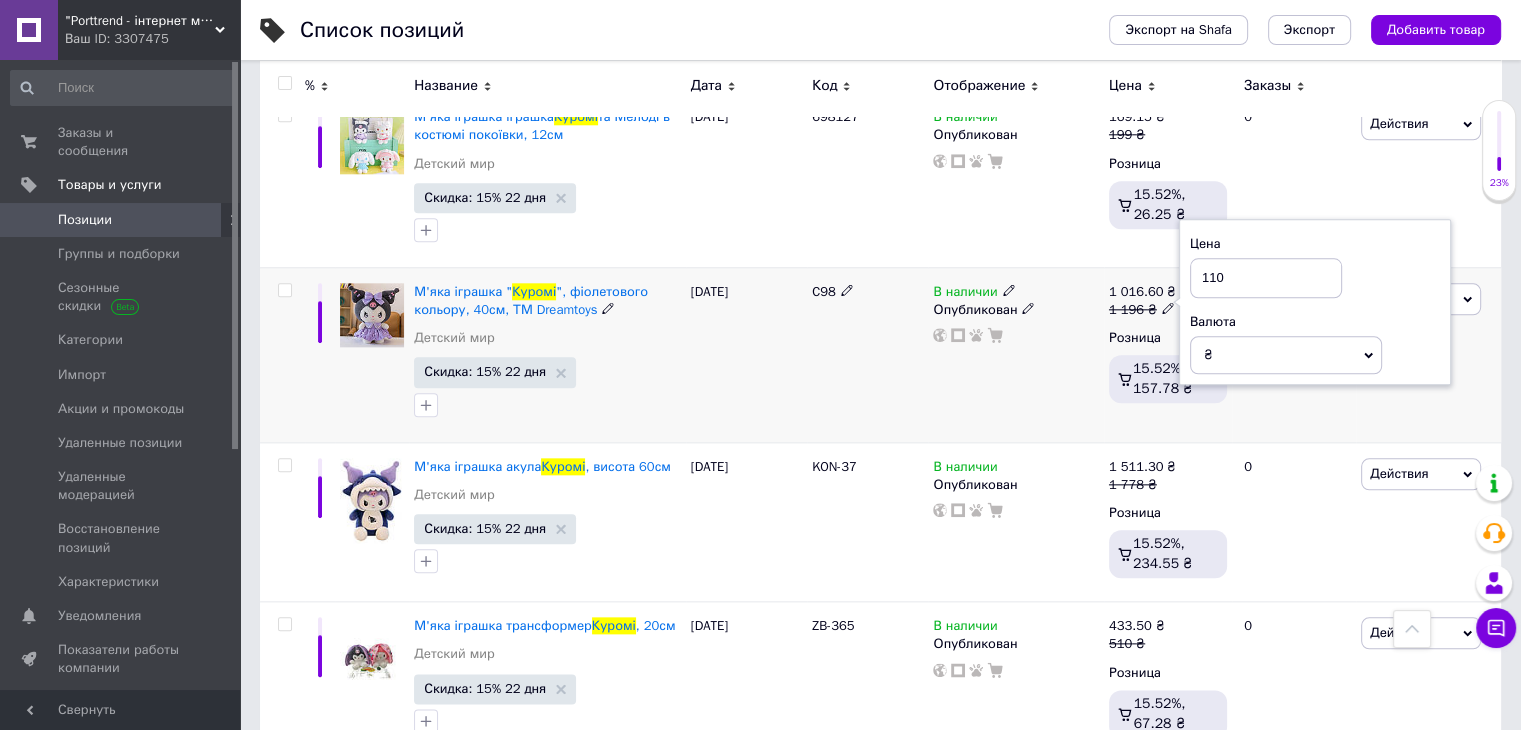 type on "1100" 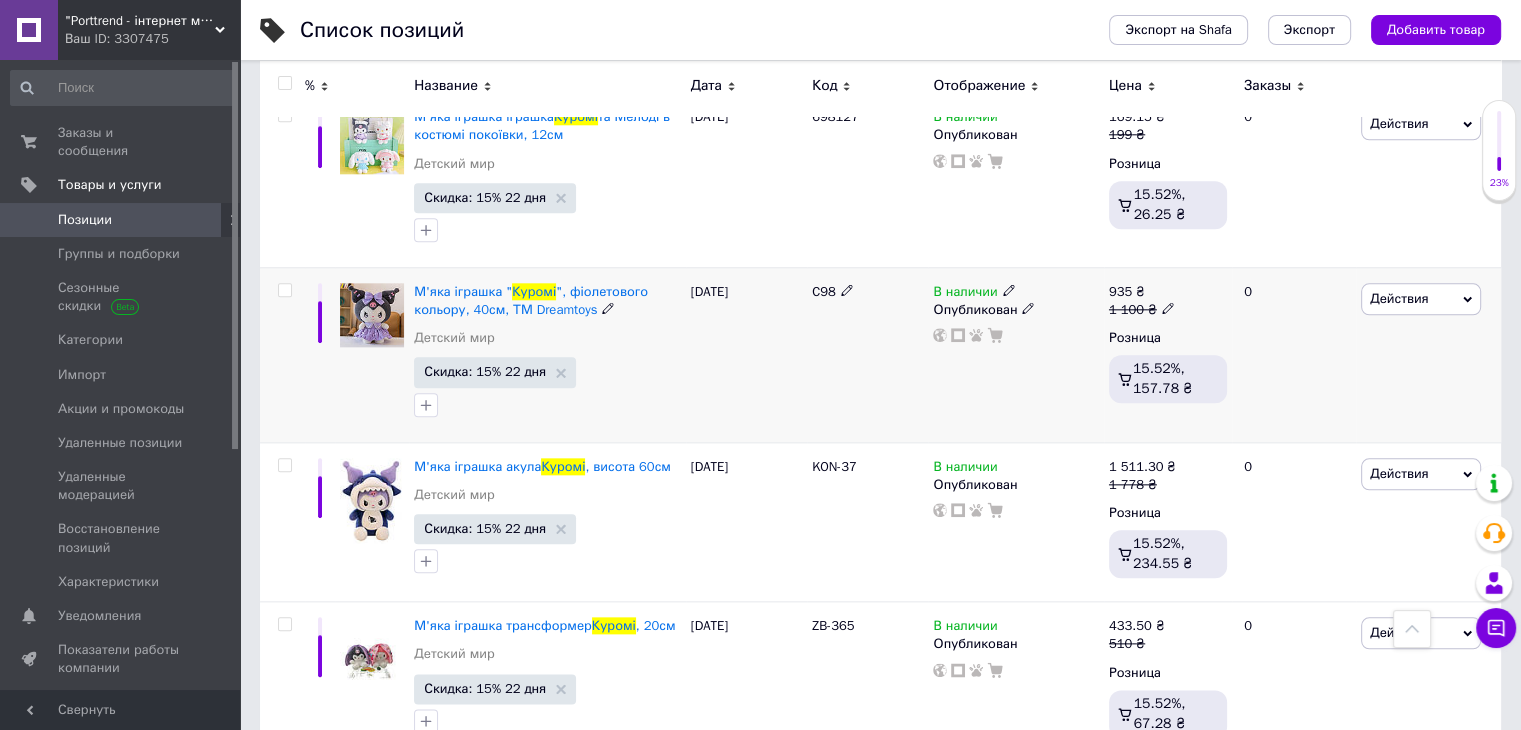 click 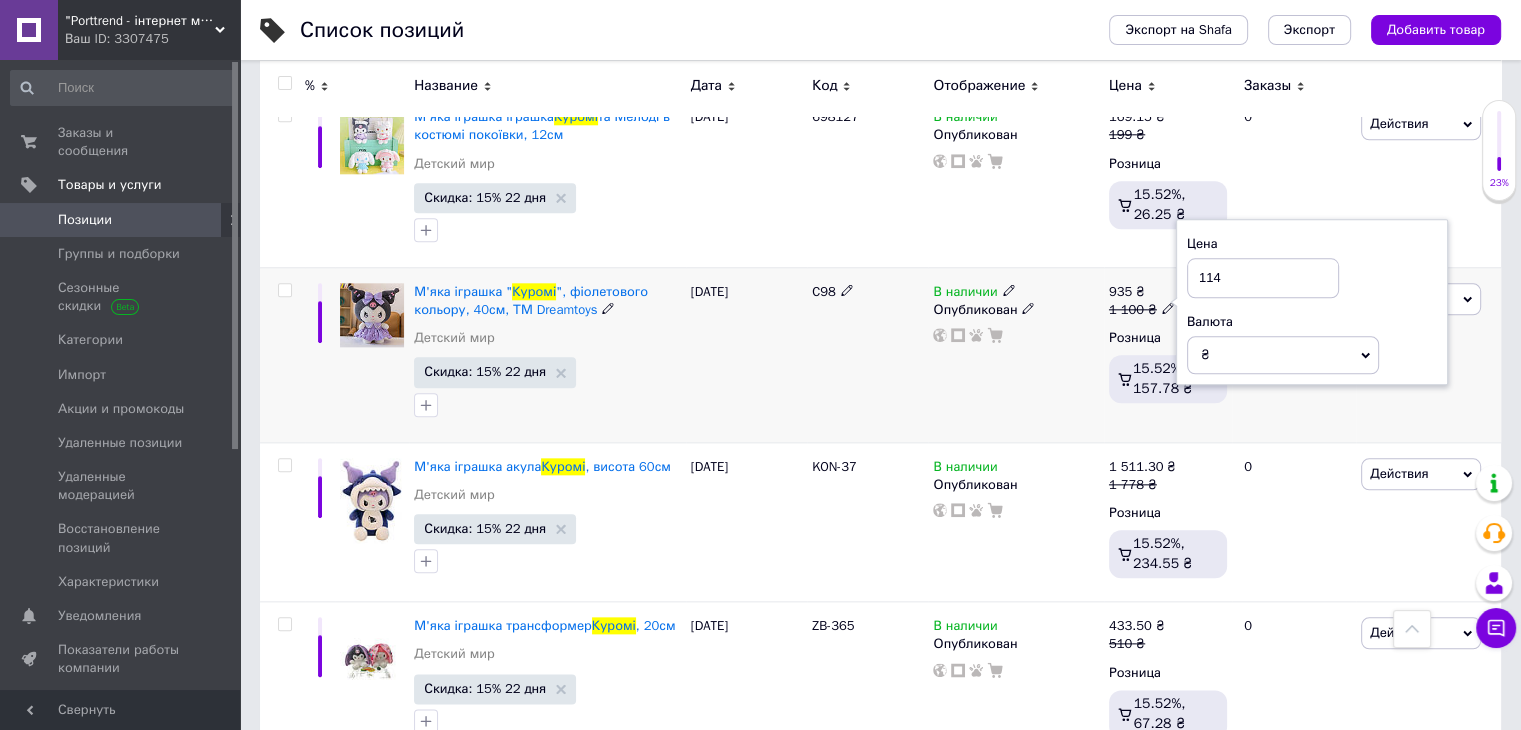 type on "1140" 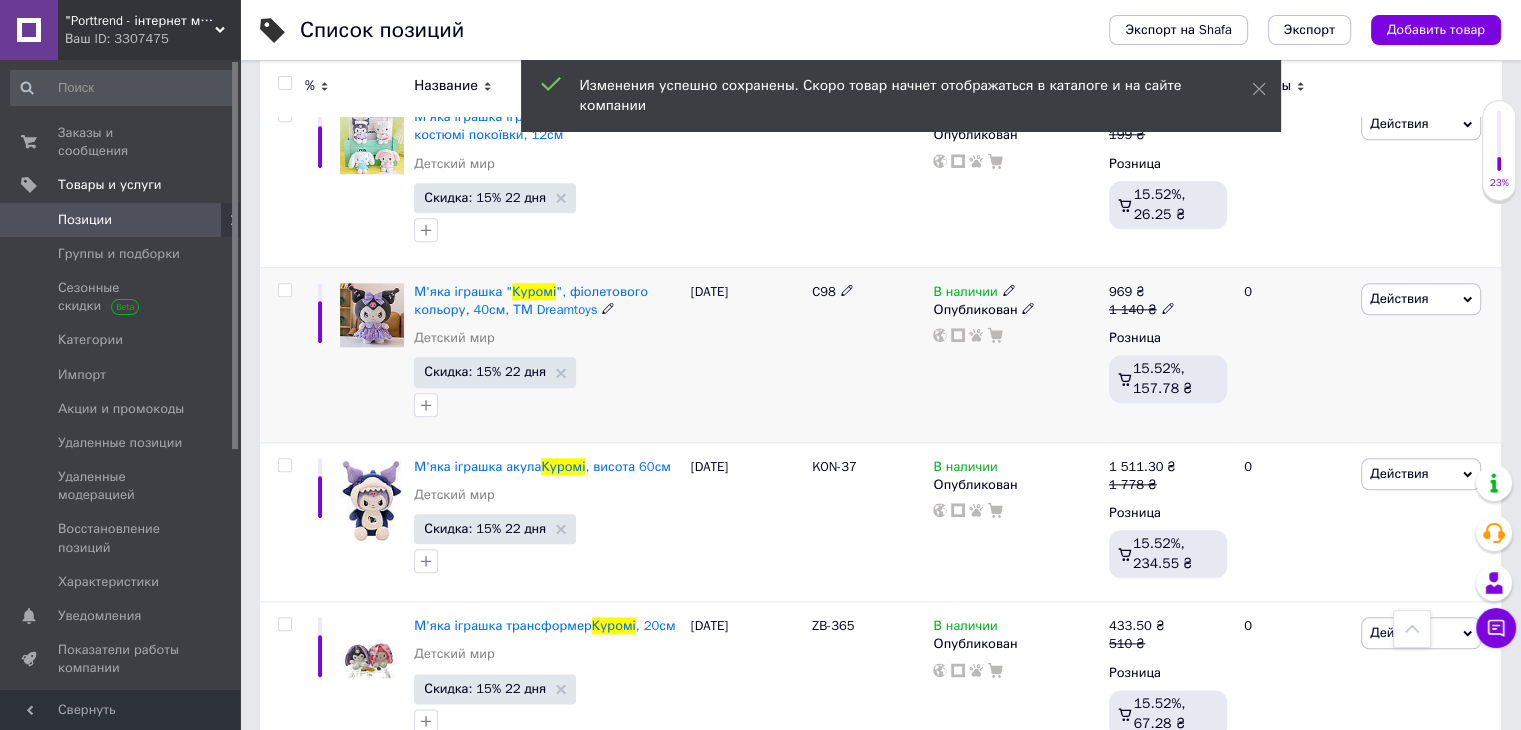 click 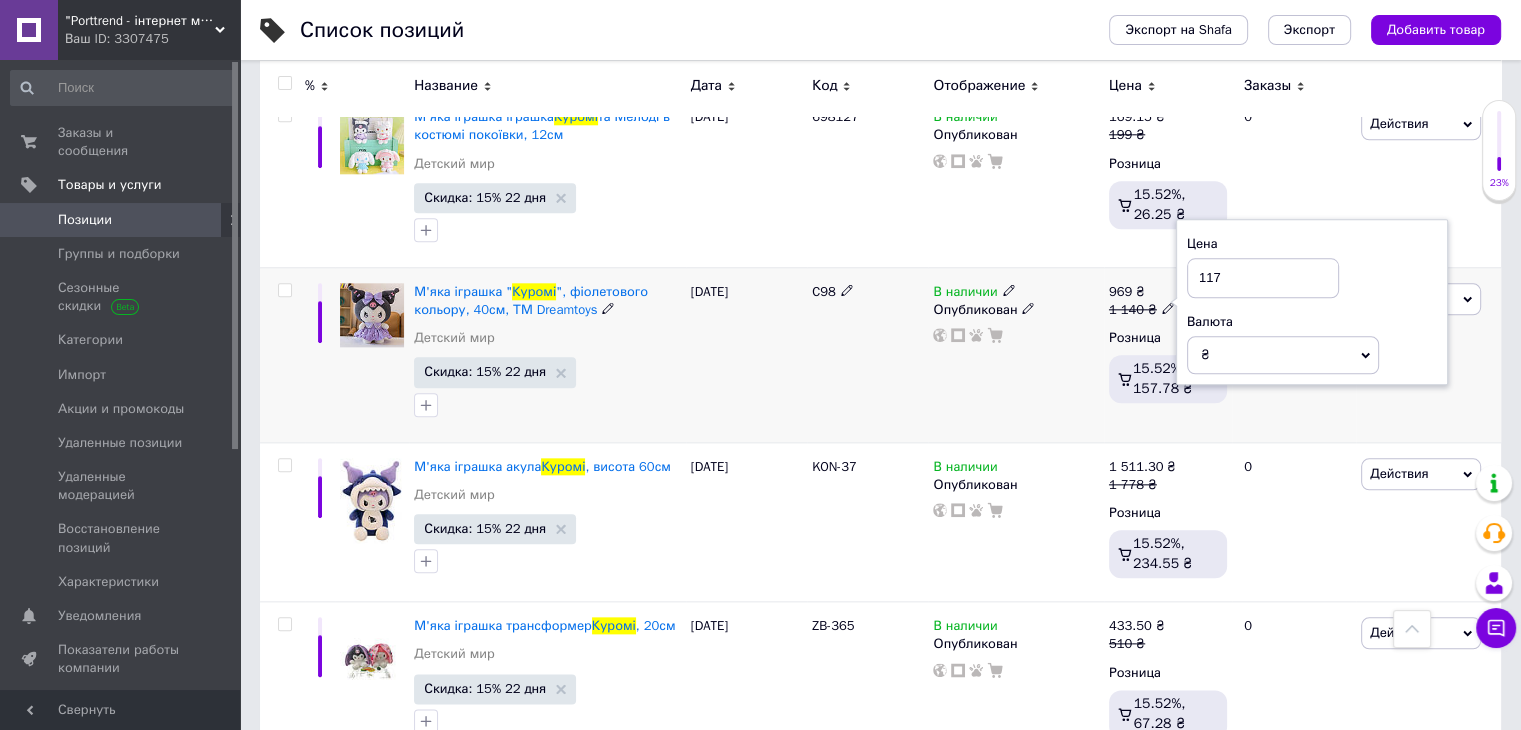 type on "1170" 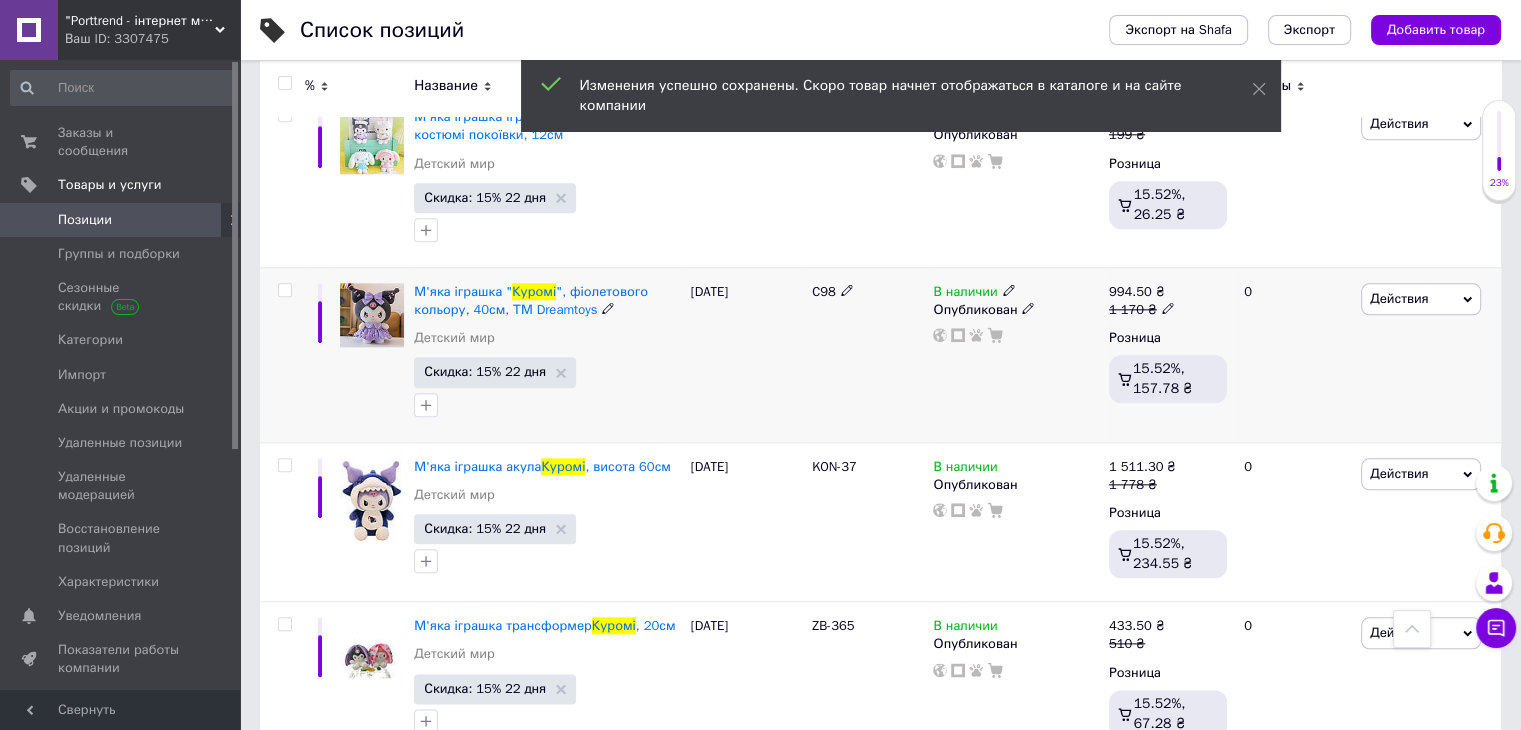 click 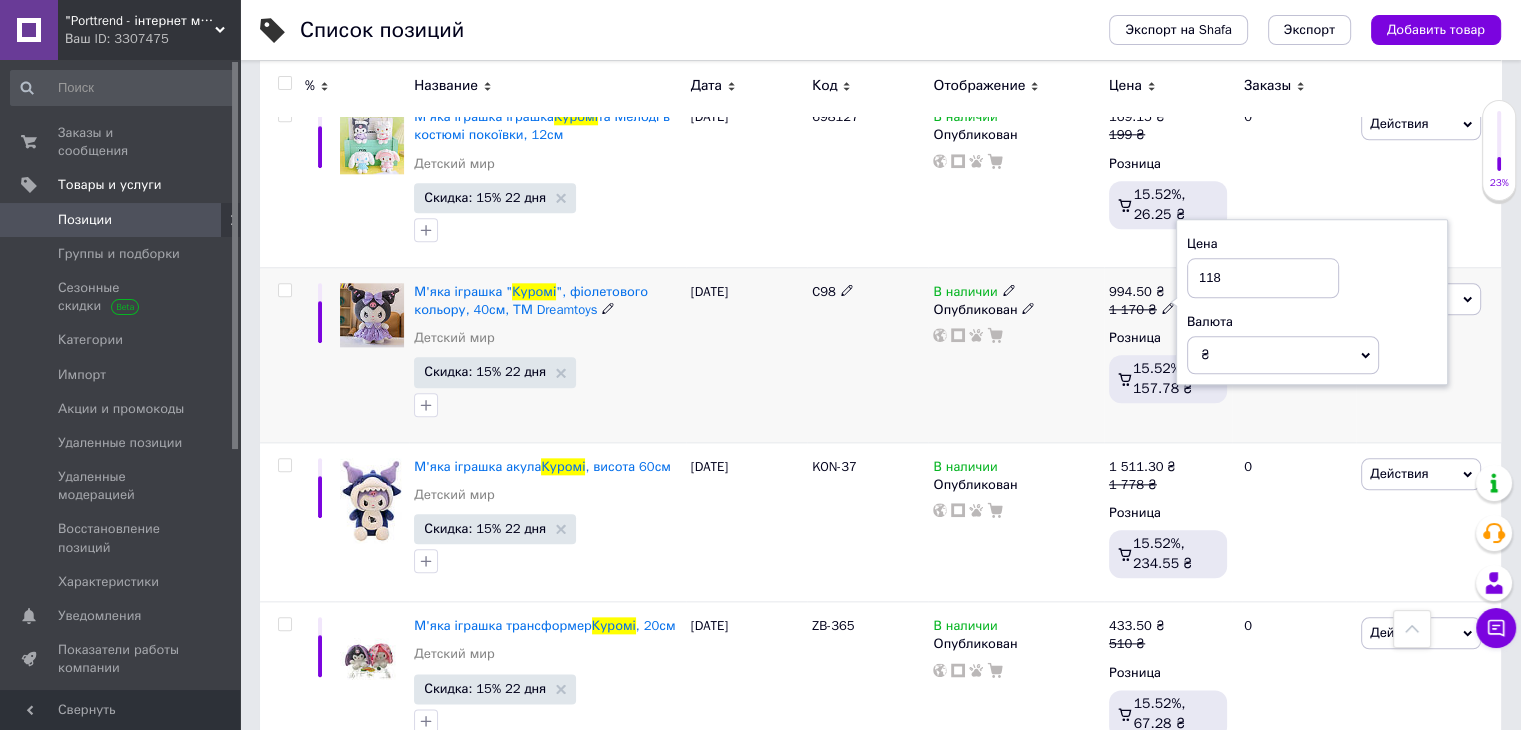 type on "1180" 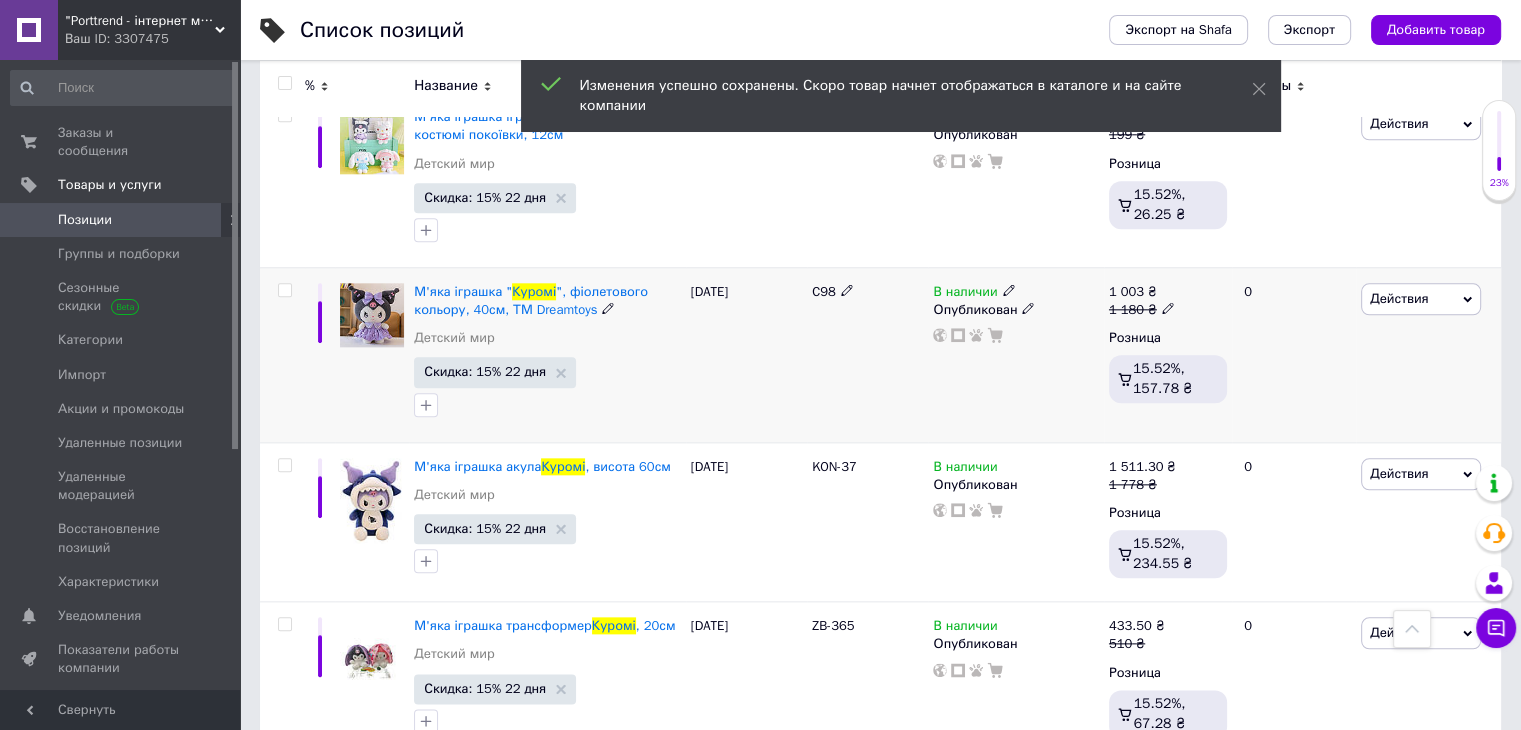 click 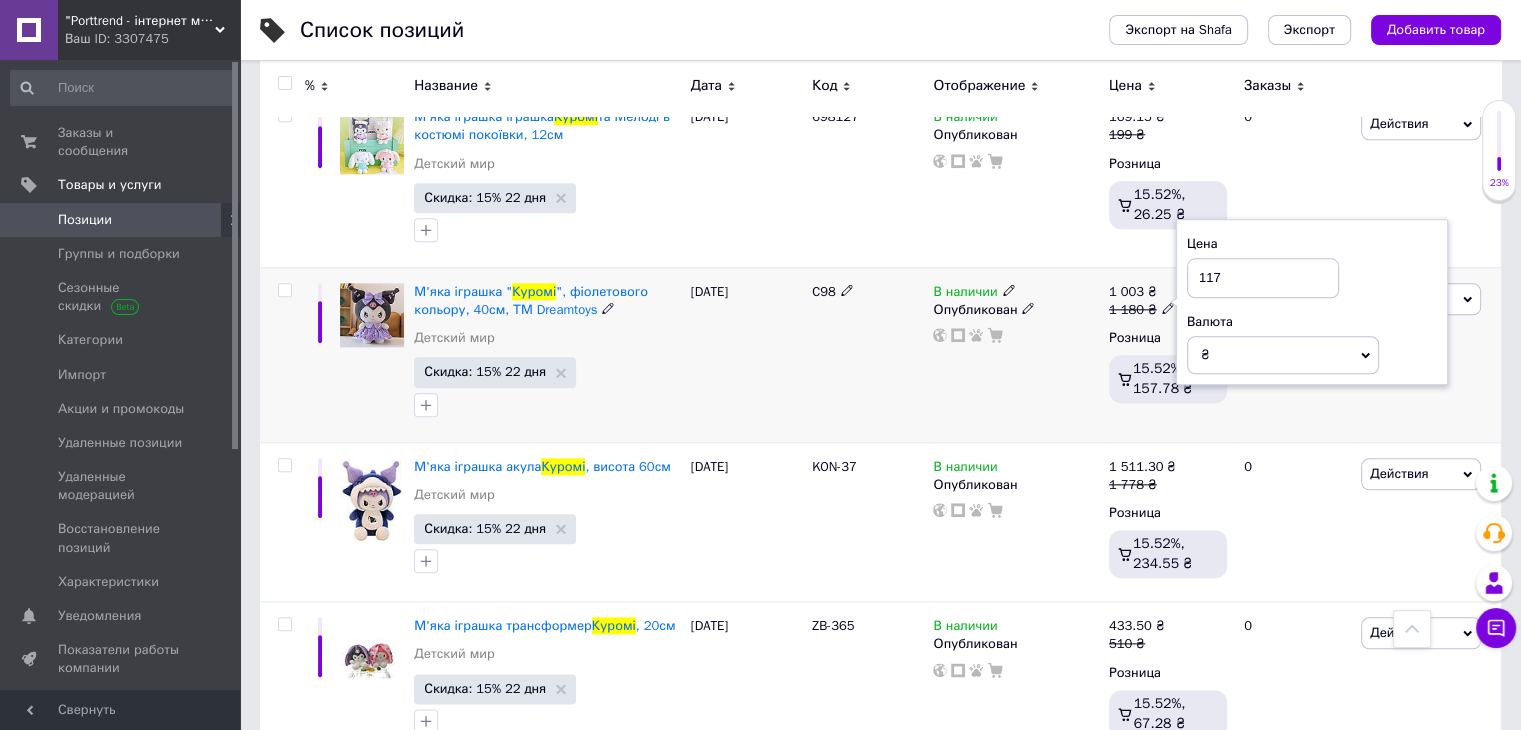 type on "1176" 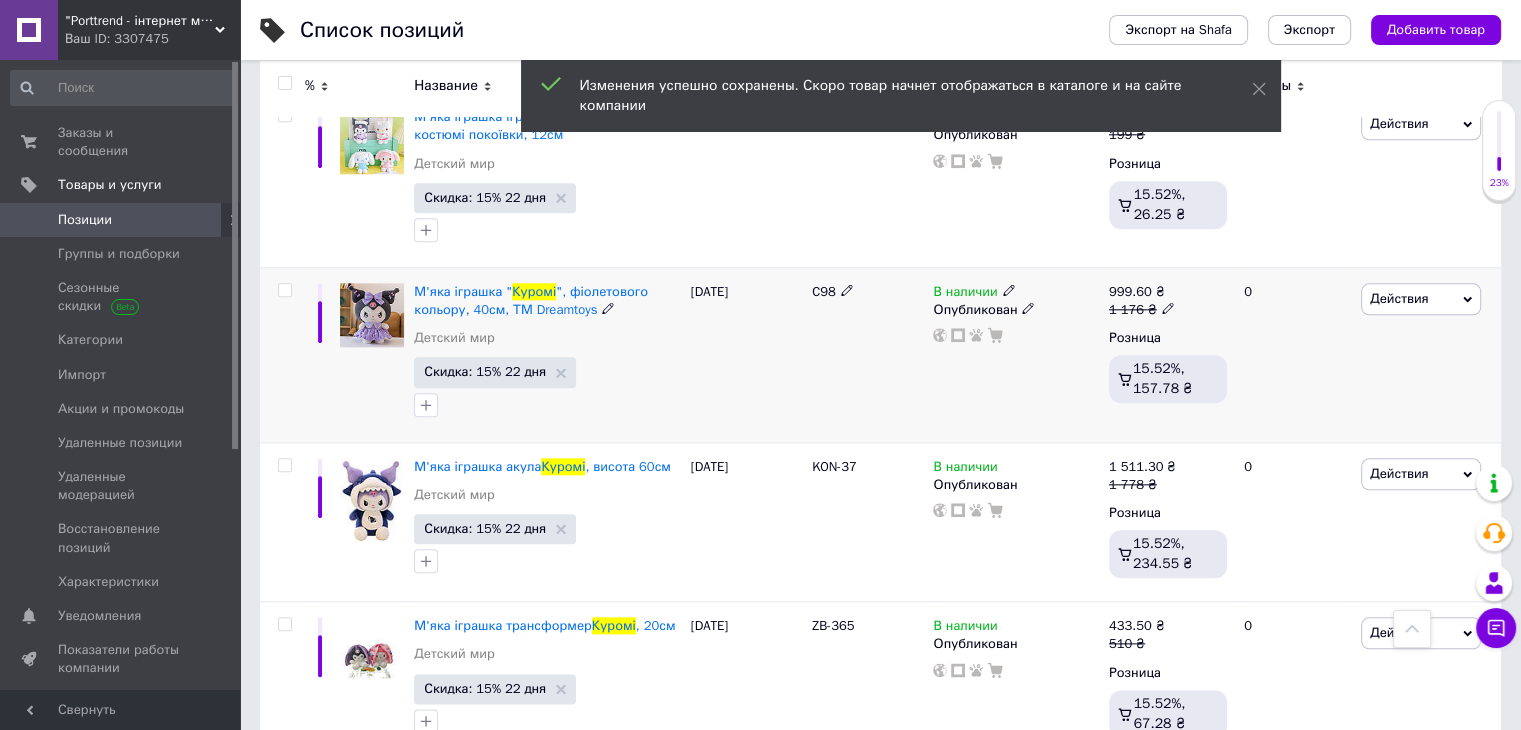 click 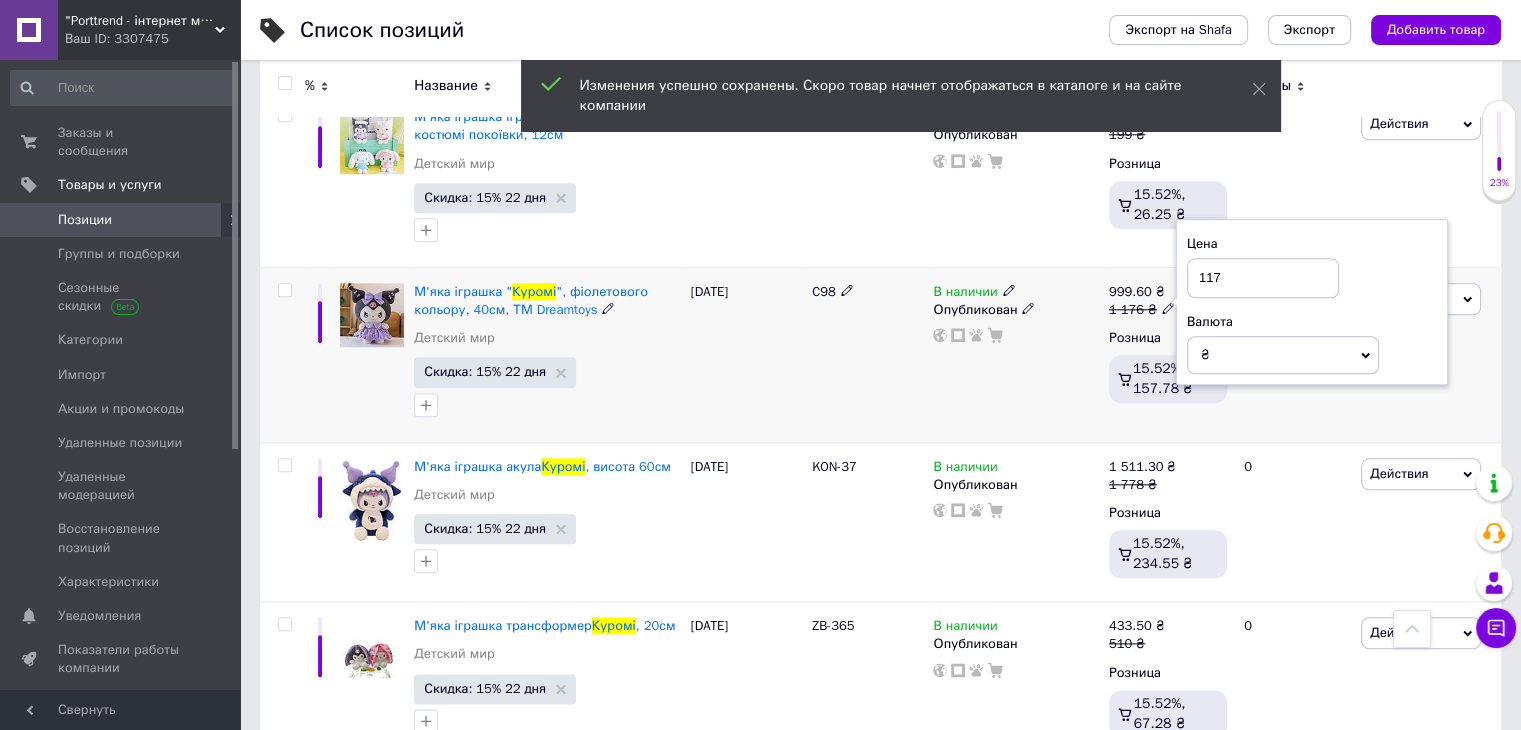 type on "1177" 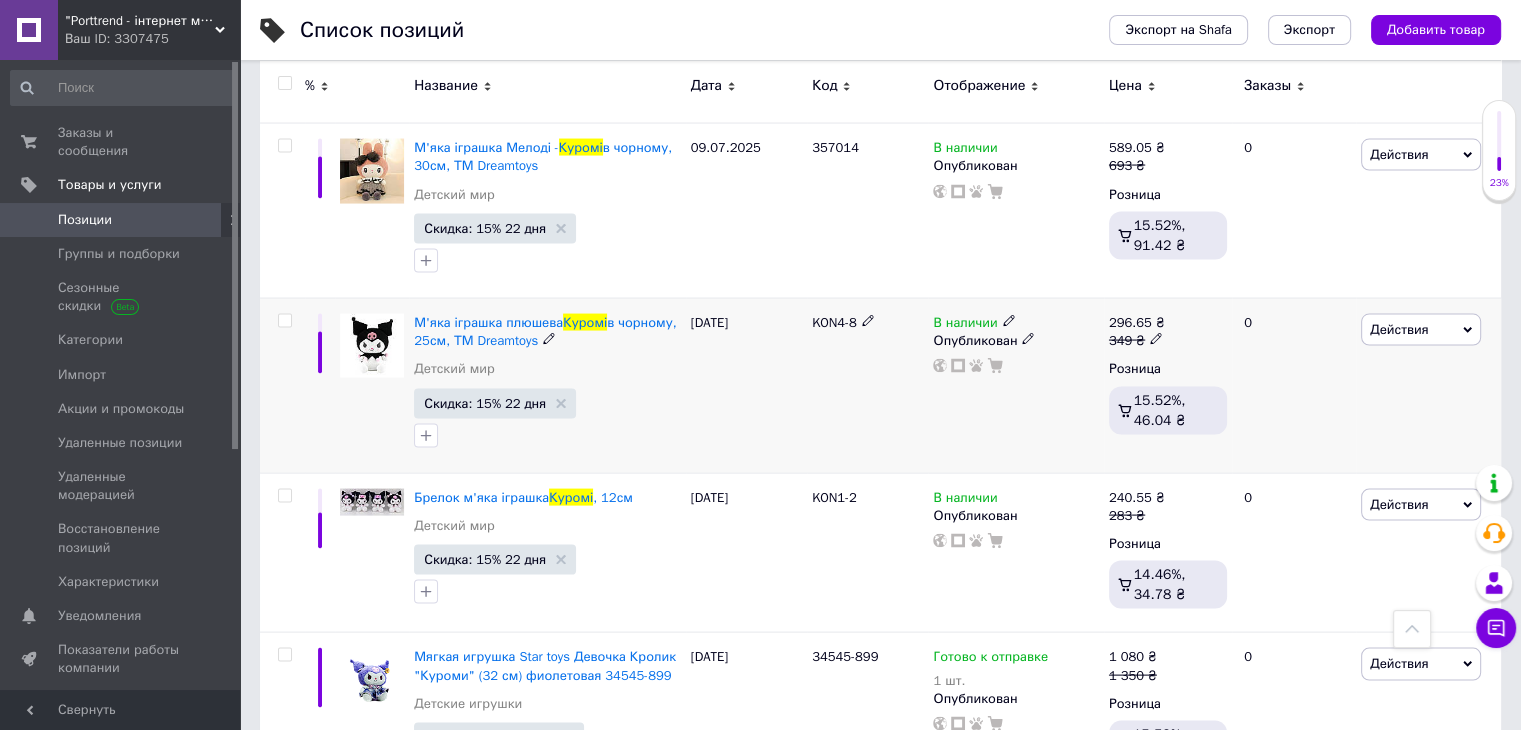 scroll, scrollTop: 3900, scrollLeft: 0, axis: vertical 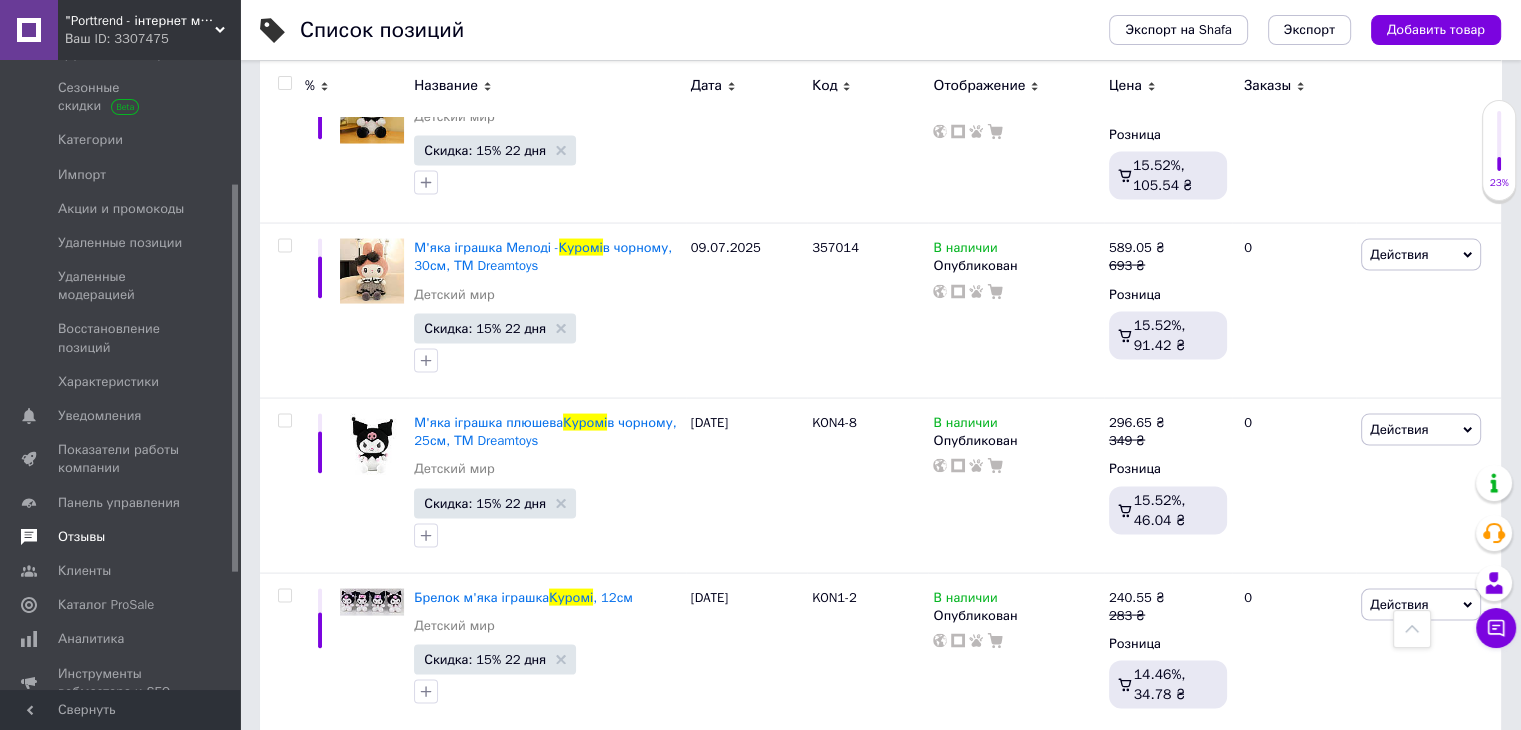 click on "Отзывы" at bounding box center (81, 537) 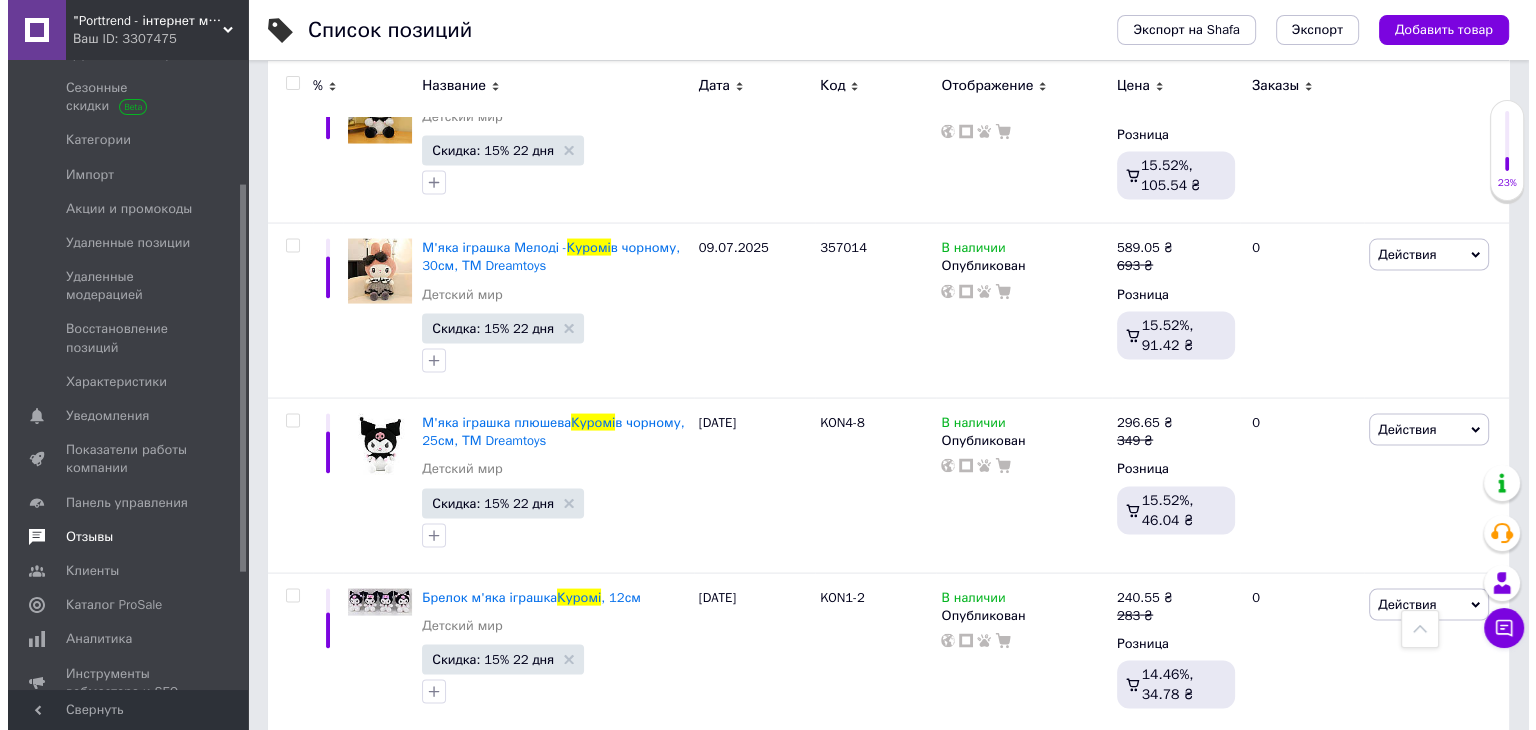 scroll, scrollTop: 0, scrollLeft: 0, axis: both 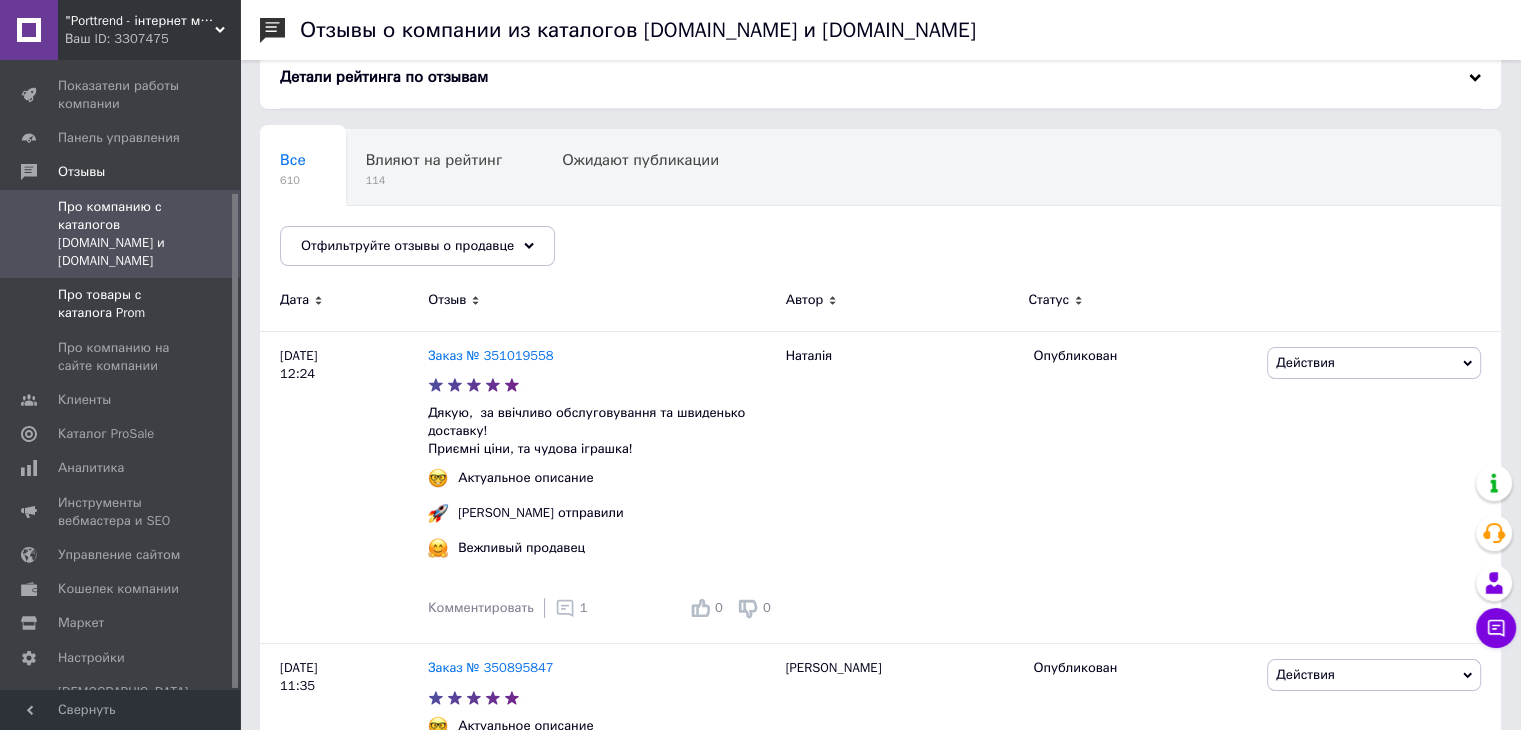 click on "Про товары с каталога Prom" at bounding box center (121, 304) 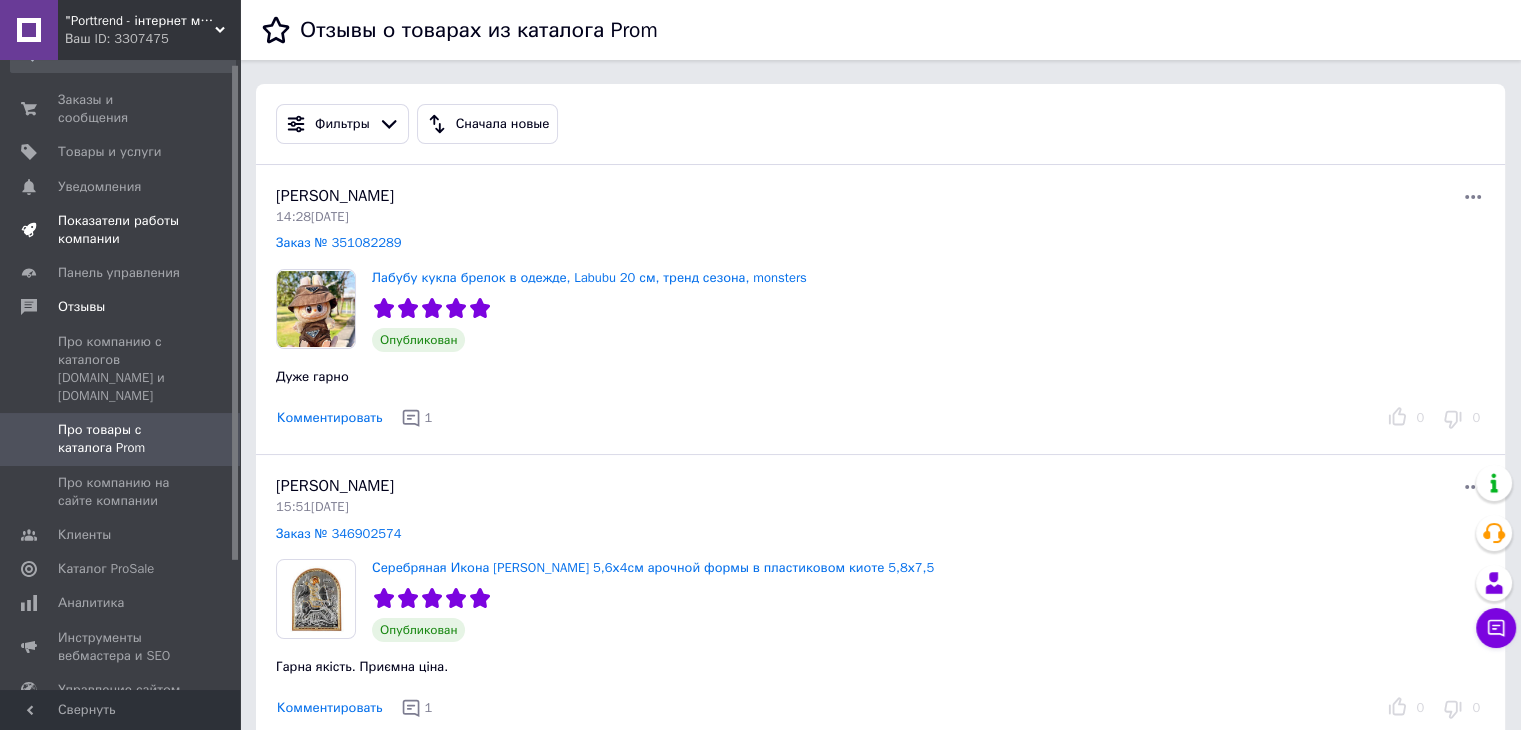 scroll, scrollTop: 0, scrollLeft: 0, axis: both 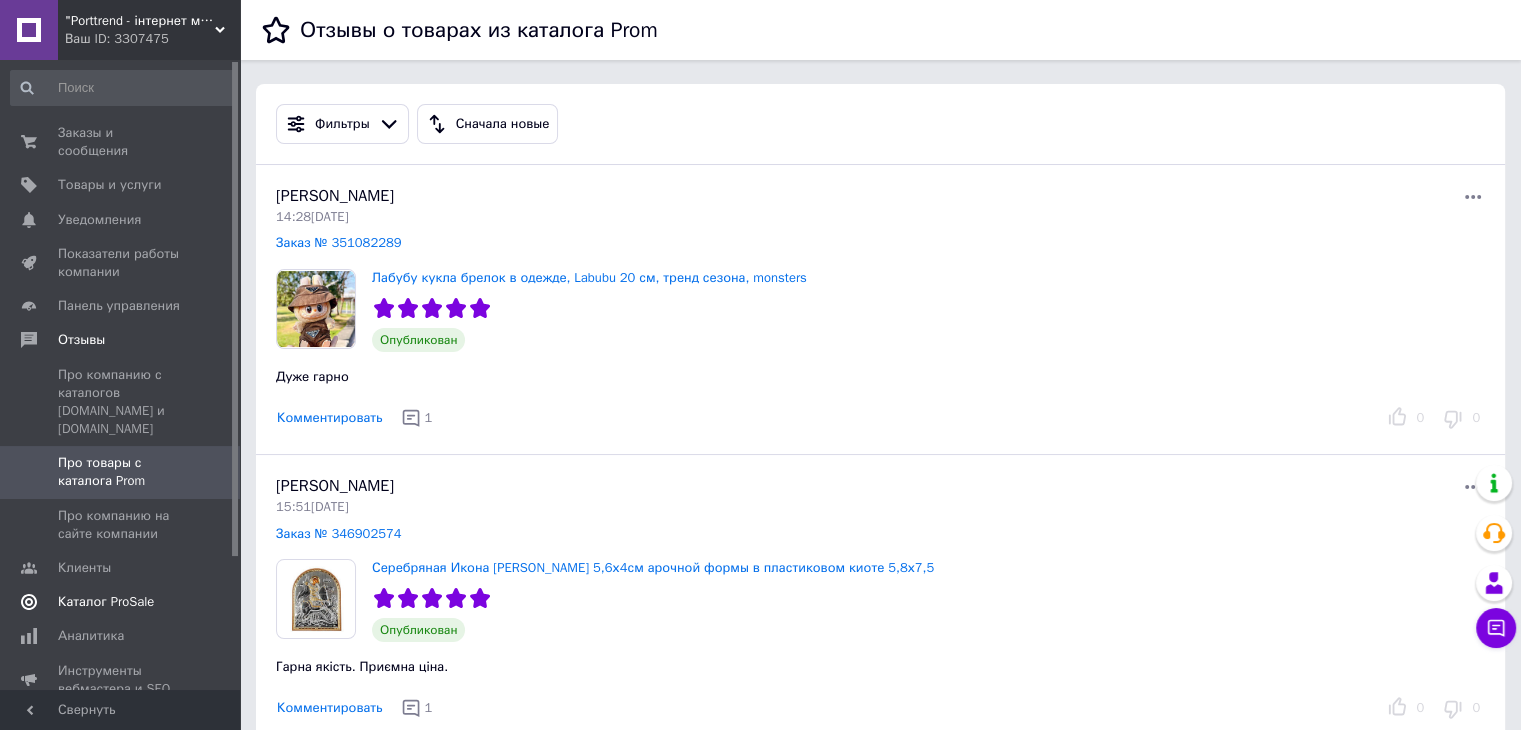 click on "Каталог ProSale" at bounding box center (106, 602) 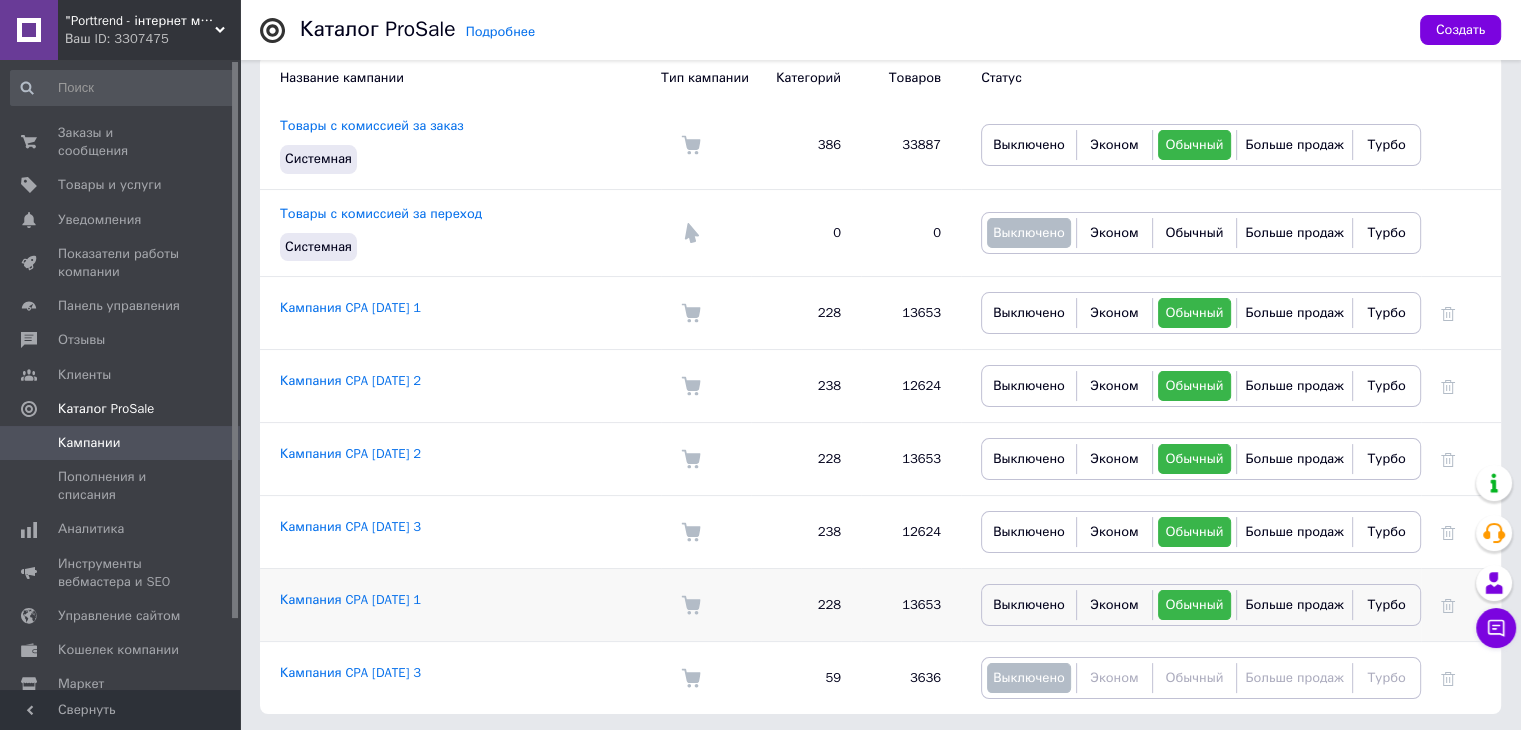 scroll, scrollTop: 0, scrollLeft: 0, axis: both 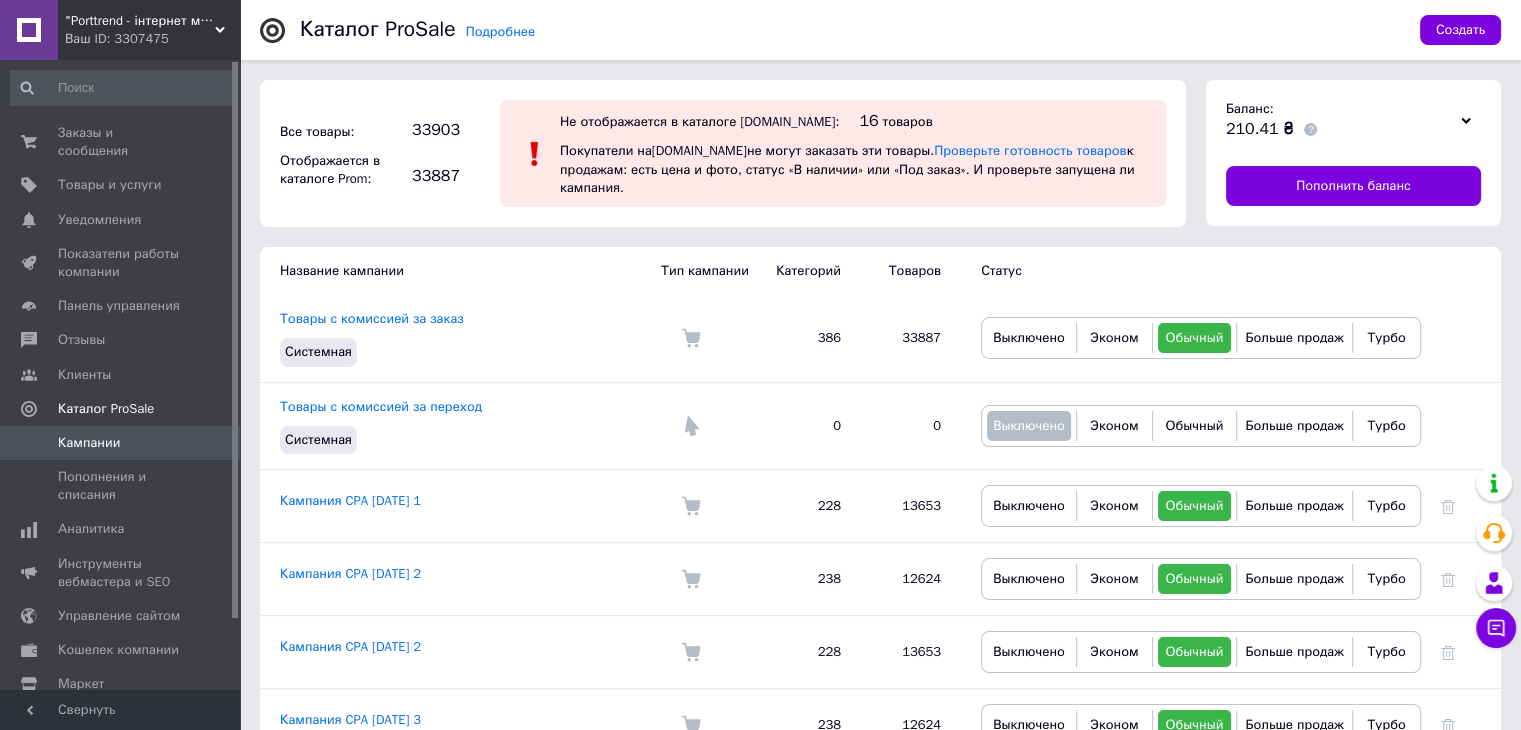 click on ""Porttrend - інтернет магазин приємних подарунків"" at bounding box center [140, 21] 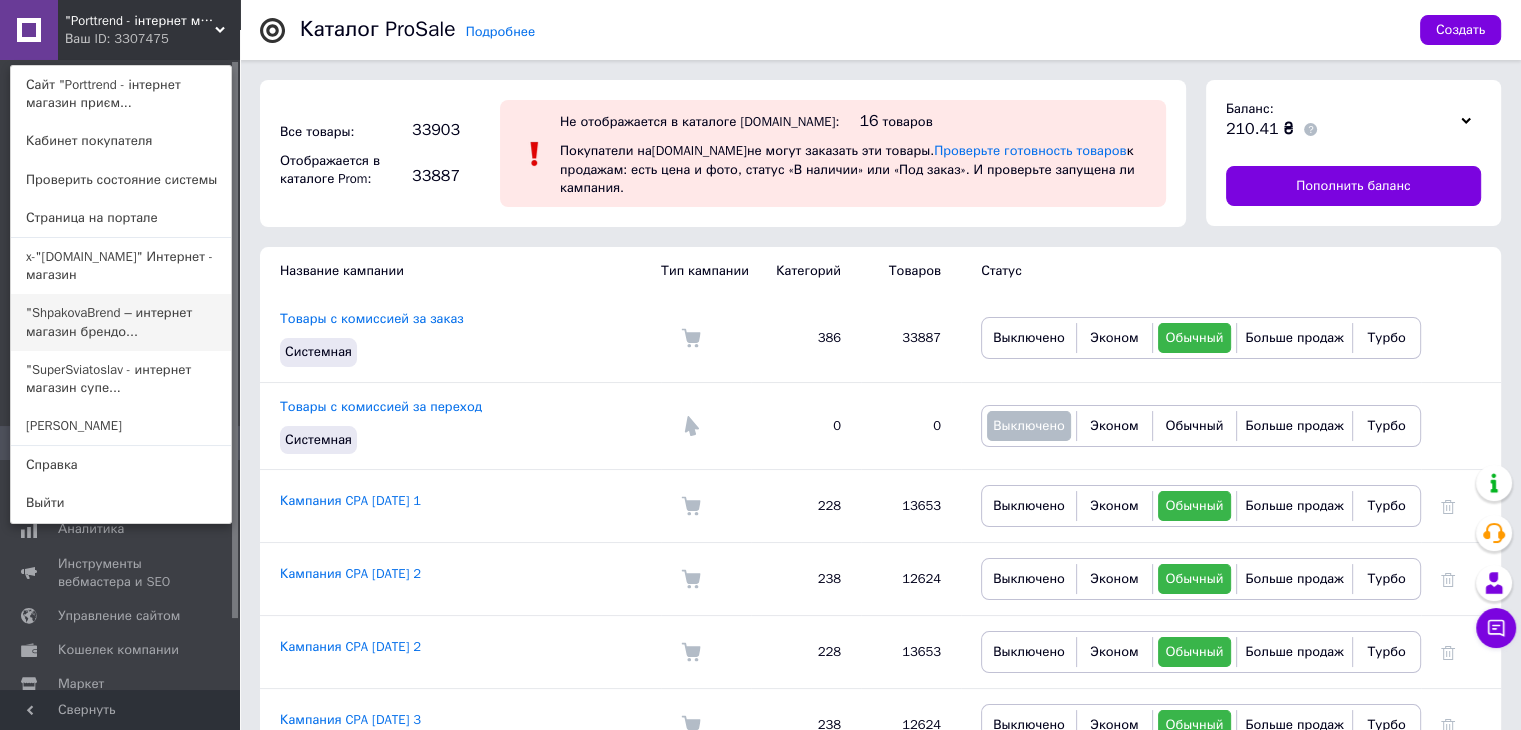 click on ""ShpakovaBrend – интернет магазин брендо..." at bounding box center (121, 322) 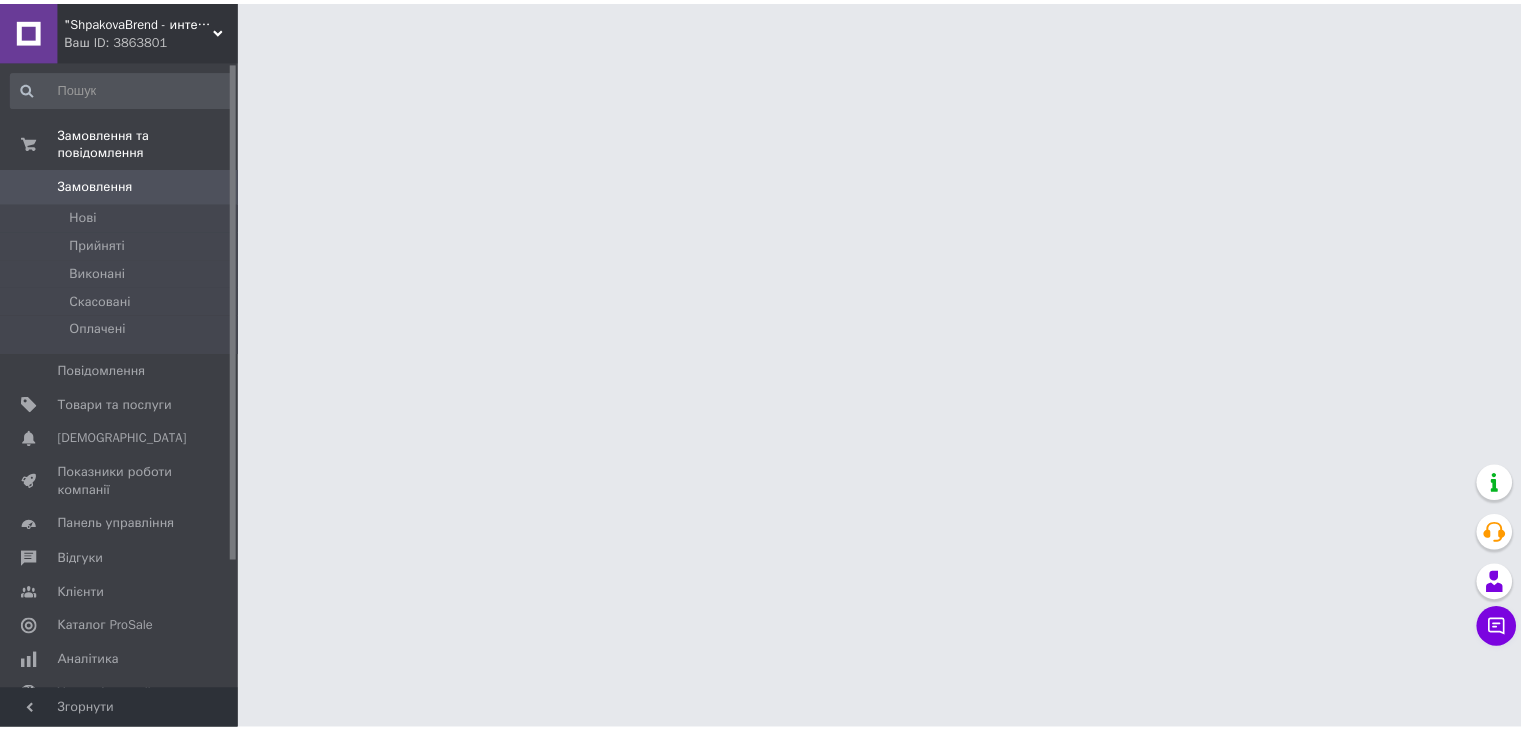 scroll, scrollTop: 0, scrollLeft: 0, axis: both 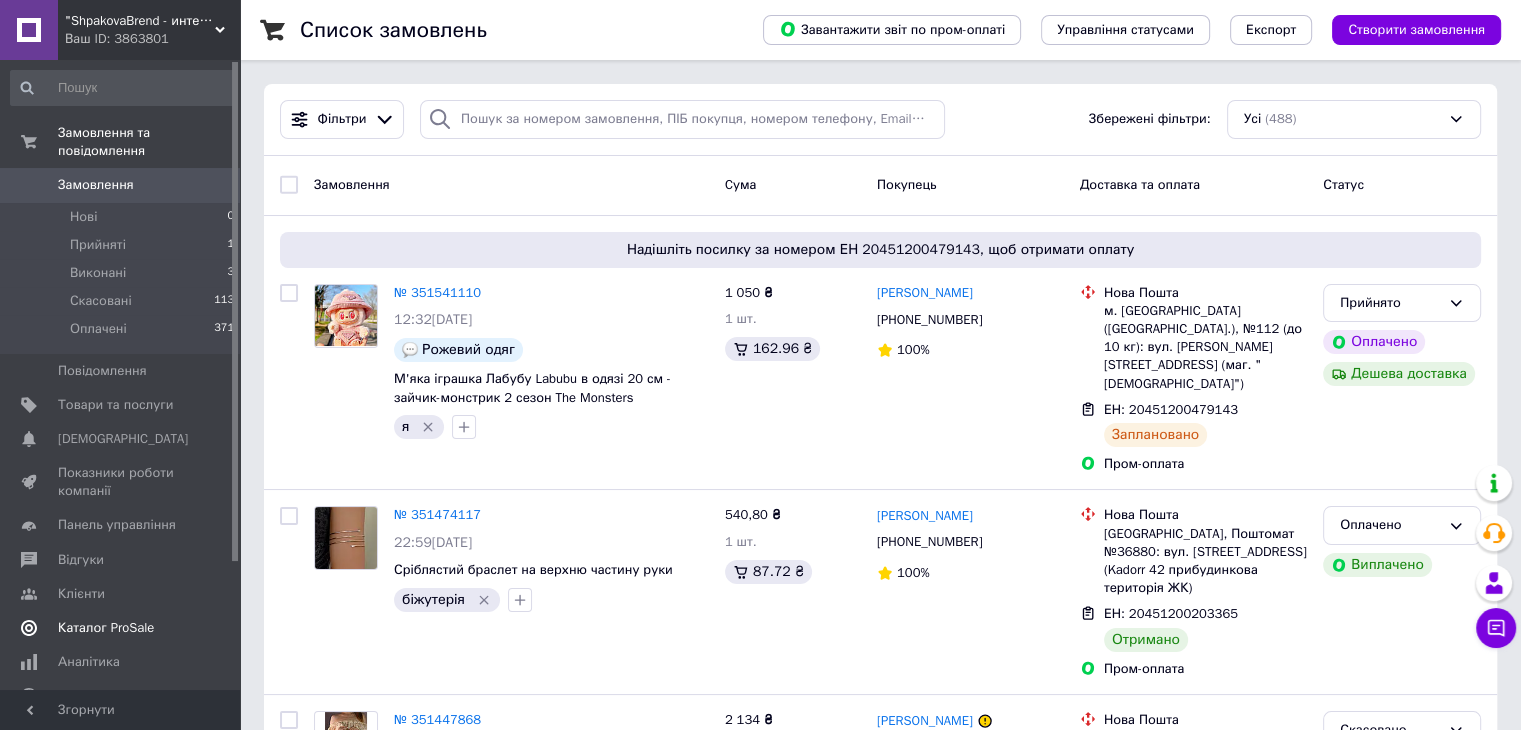 click on "Каталог ProSale" at bounding box center [106, 628] 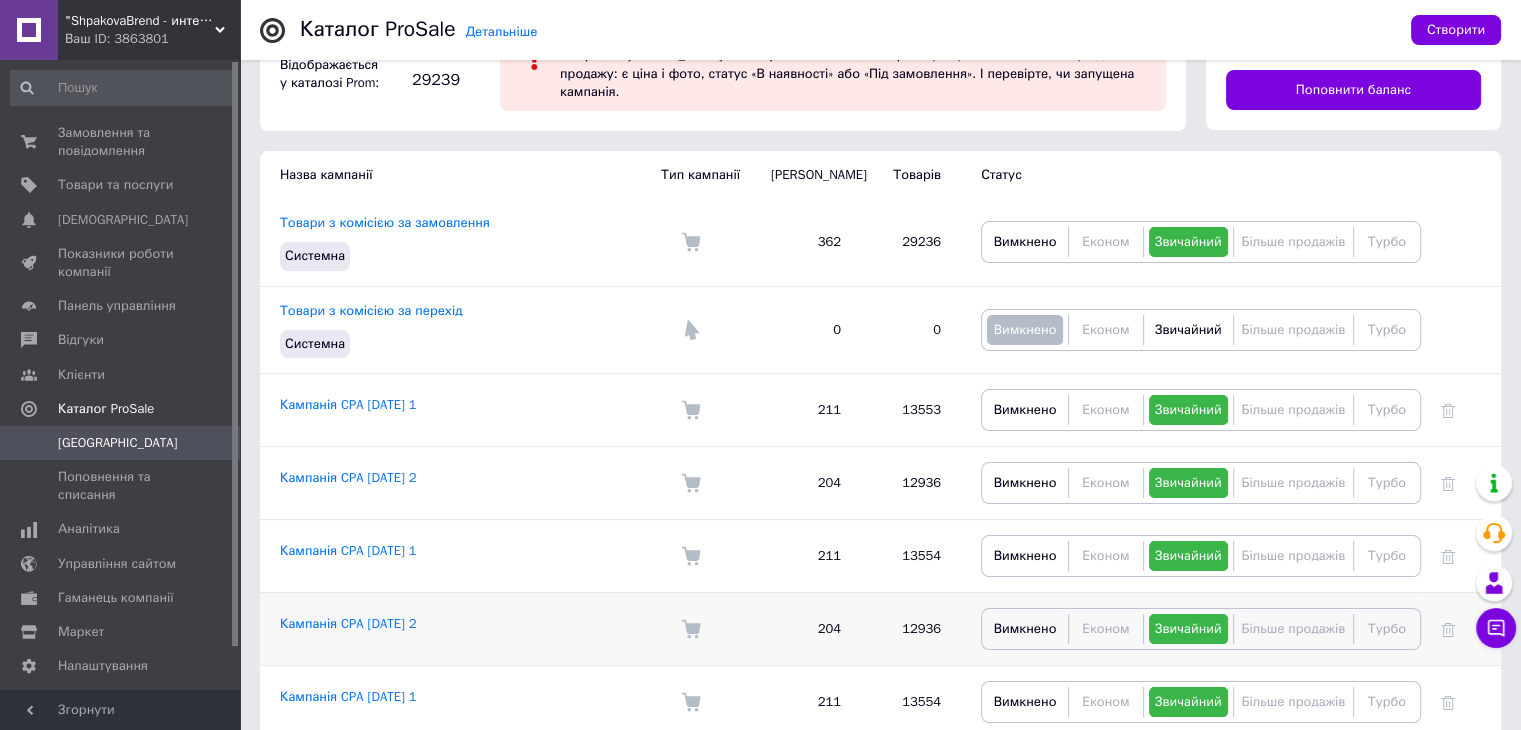 scroll, scrollTop: 0, scrollLeft: 0, axis: both 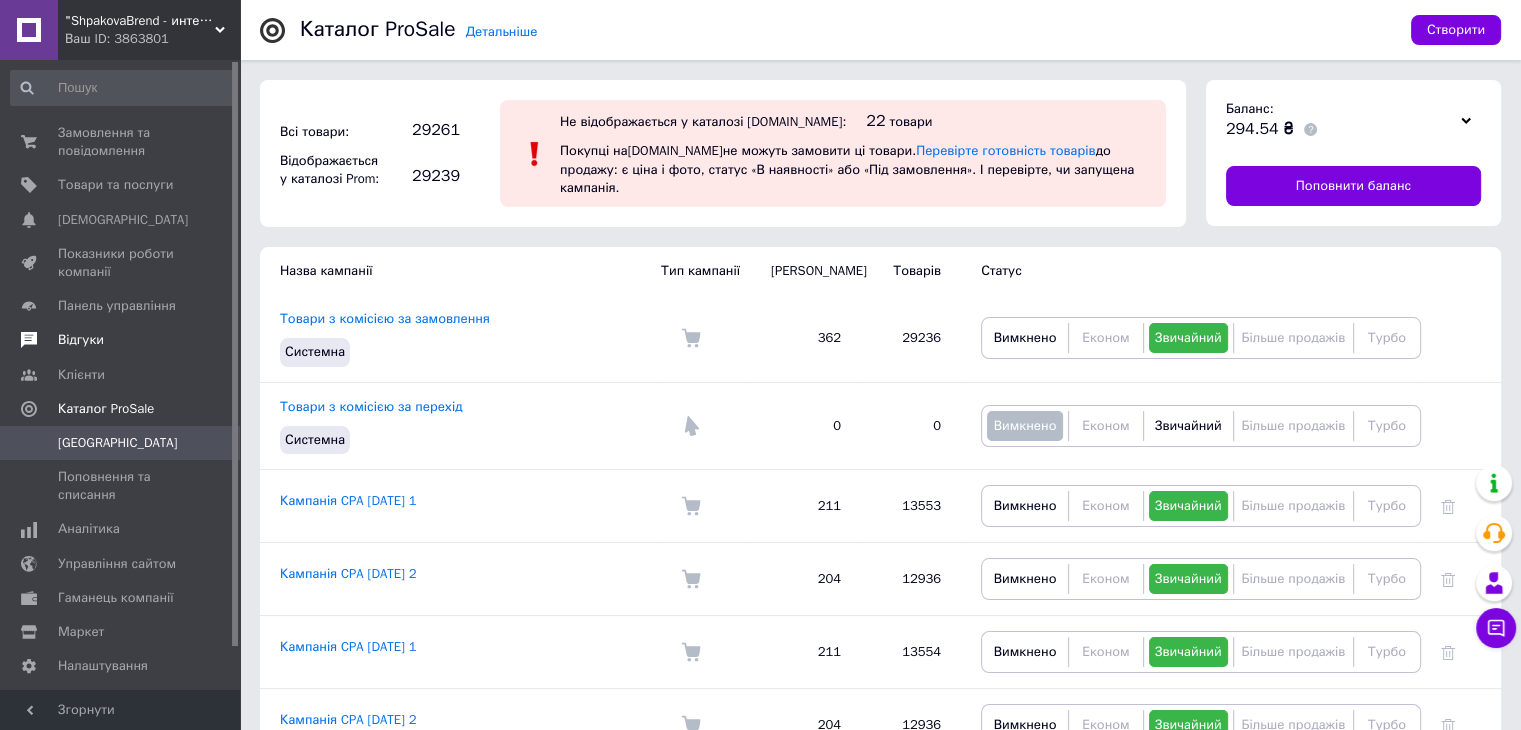 click on "Відгуки" at bounding box center (81, 340) 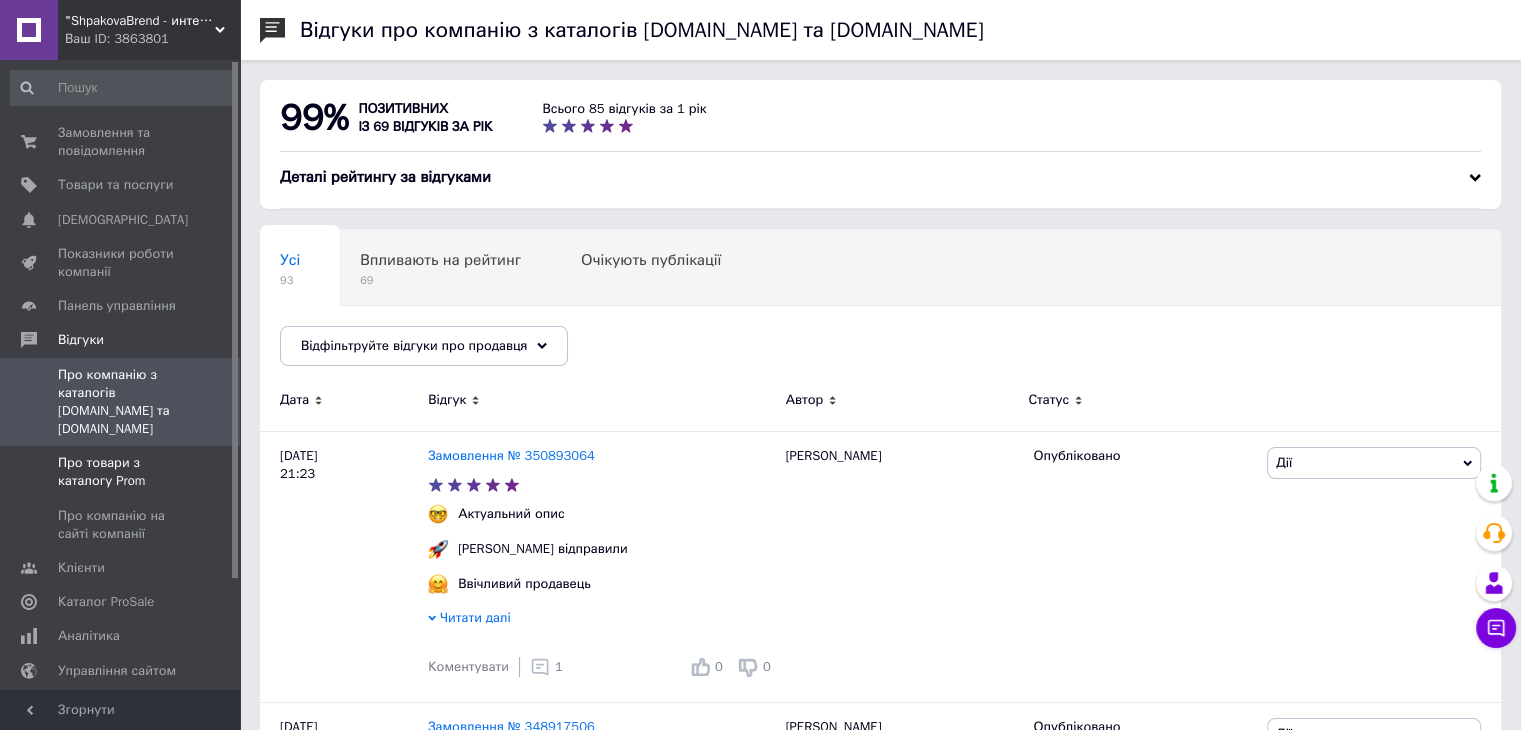 click on "Про товари з каталогу Prom" at bounding box center (121, 472) 